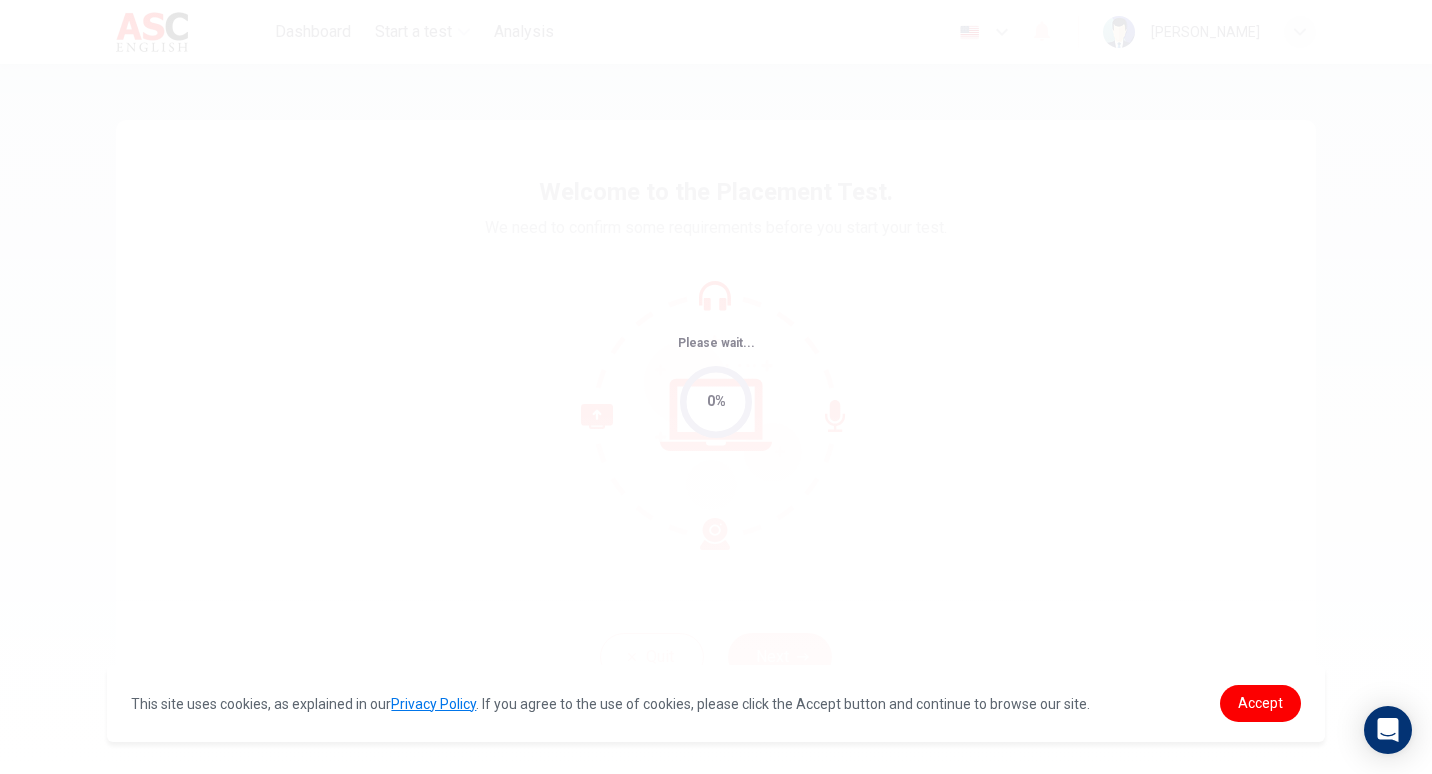 scroll, scrollTop: 0, scrollLeft: 0, axis: both 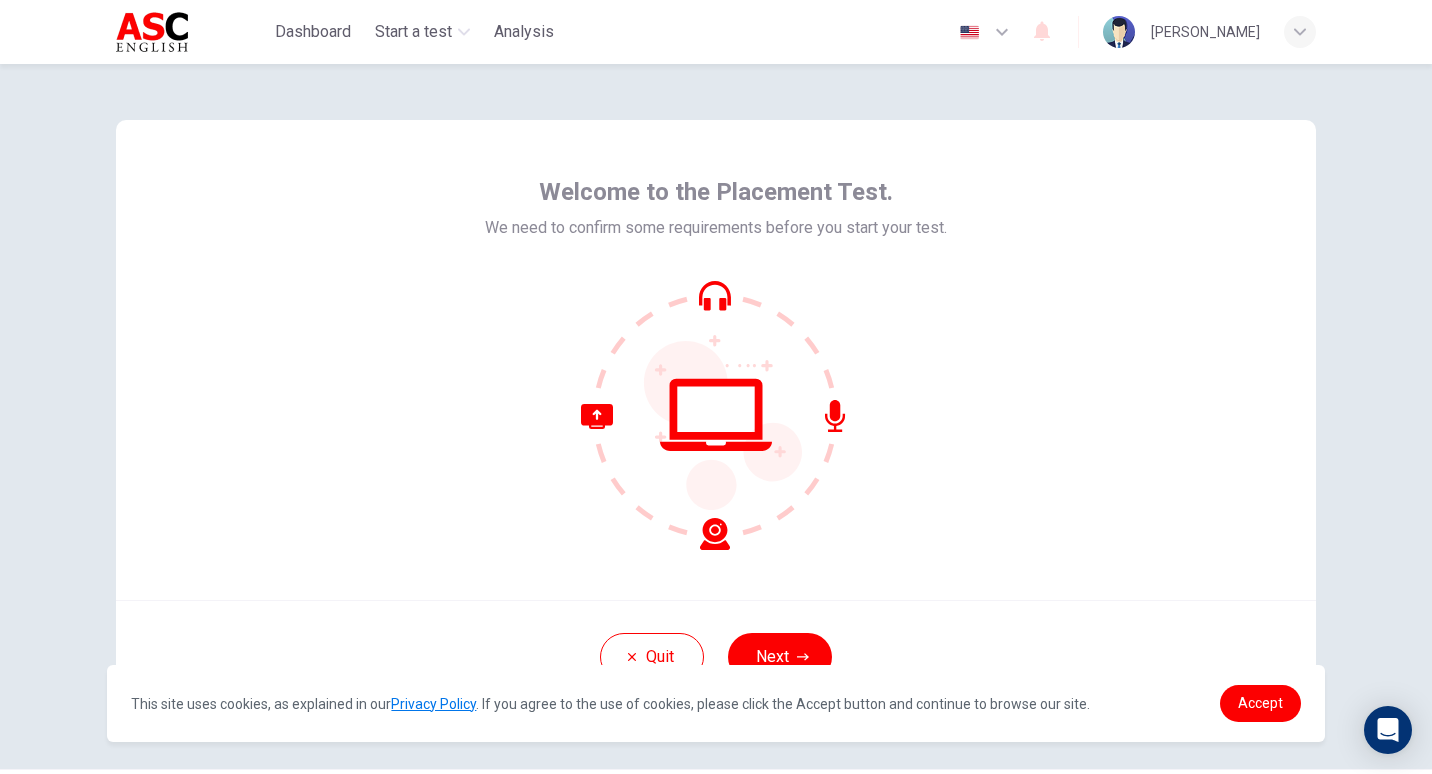 click on "Quit Next" at bounding box center (716, 656) 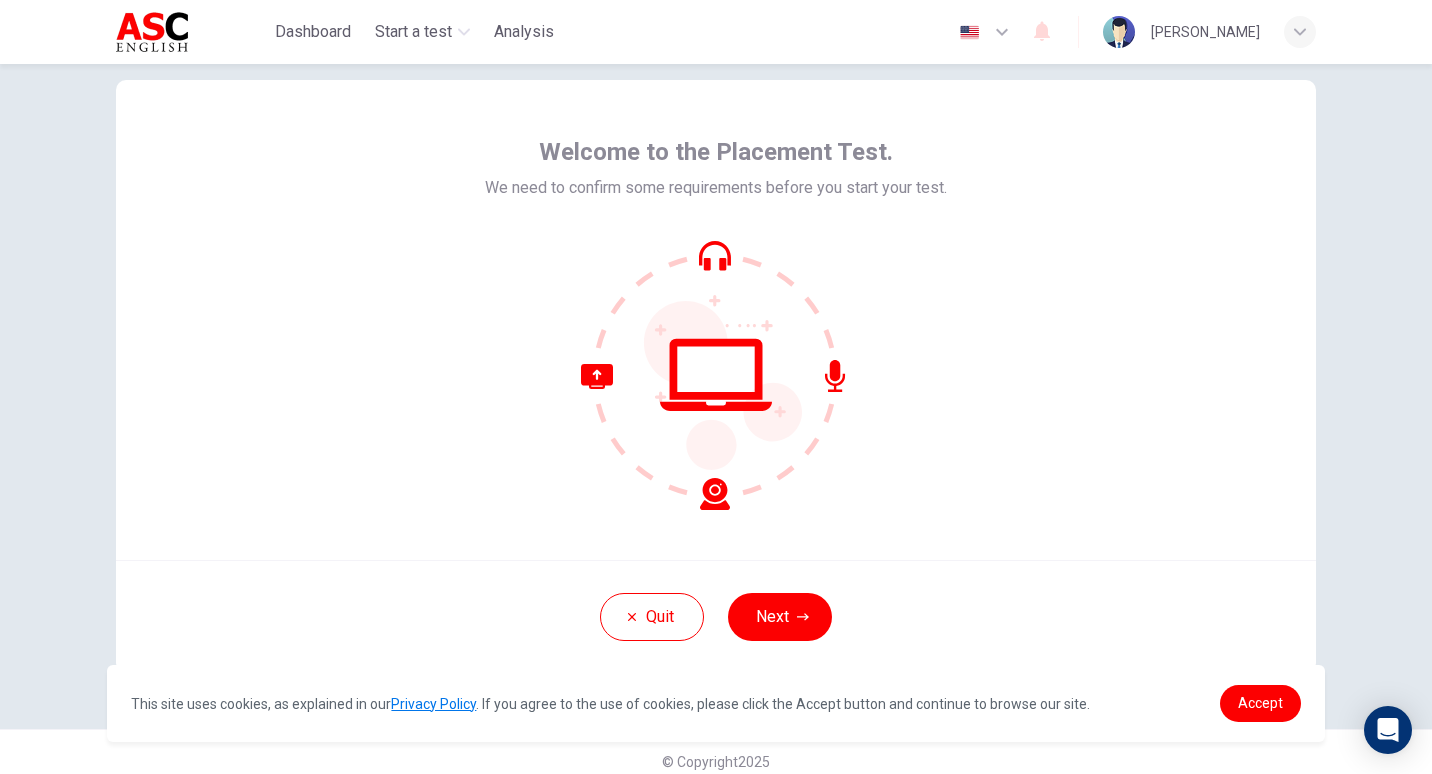 scroll, scrollTop: 59, scrollLeft: 0, axis: vertical 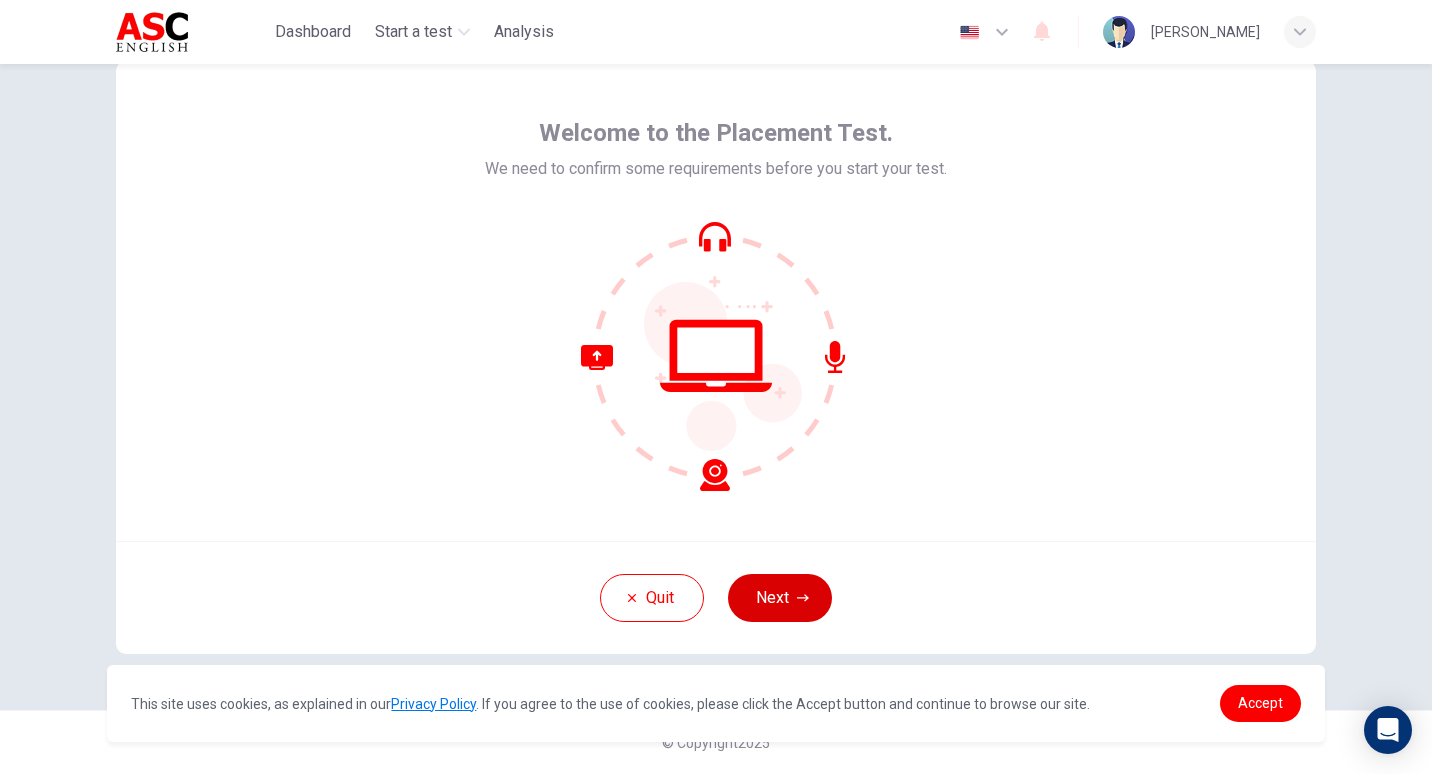 click on "Next" at bounding box center [780, 598] 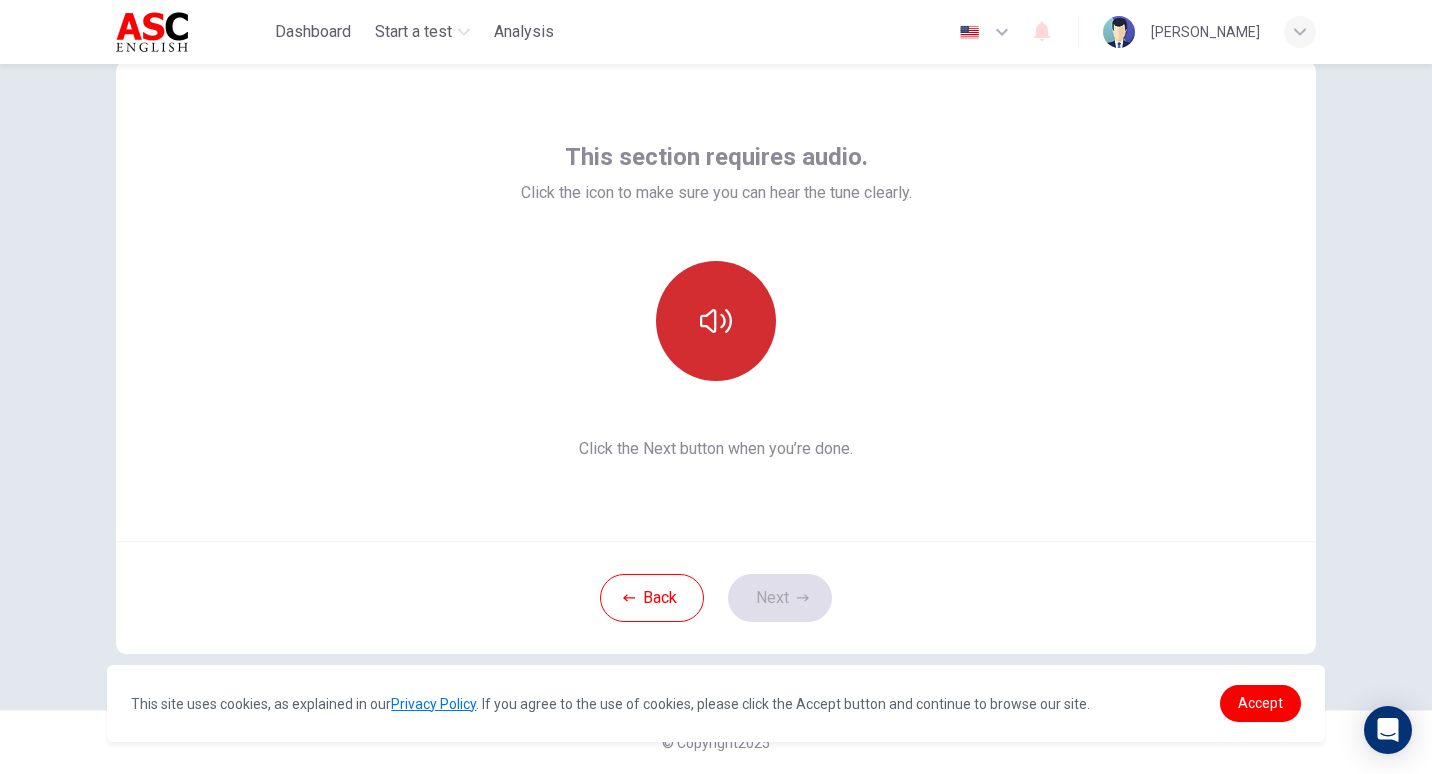 click at bounding box center (716, 321) 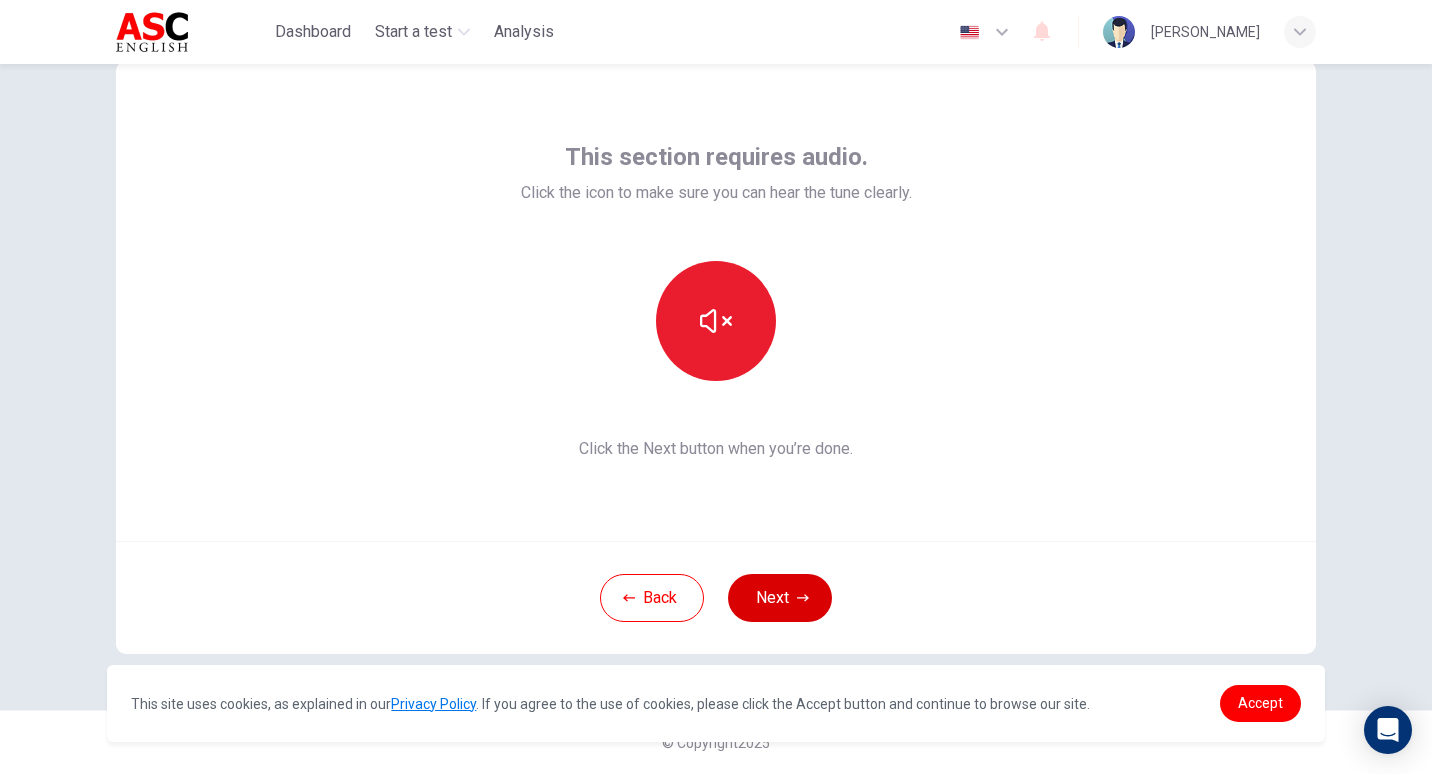 click on "Next" at bounding box center [780, 598] 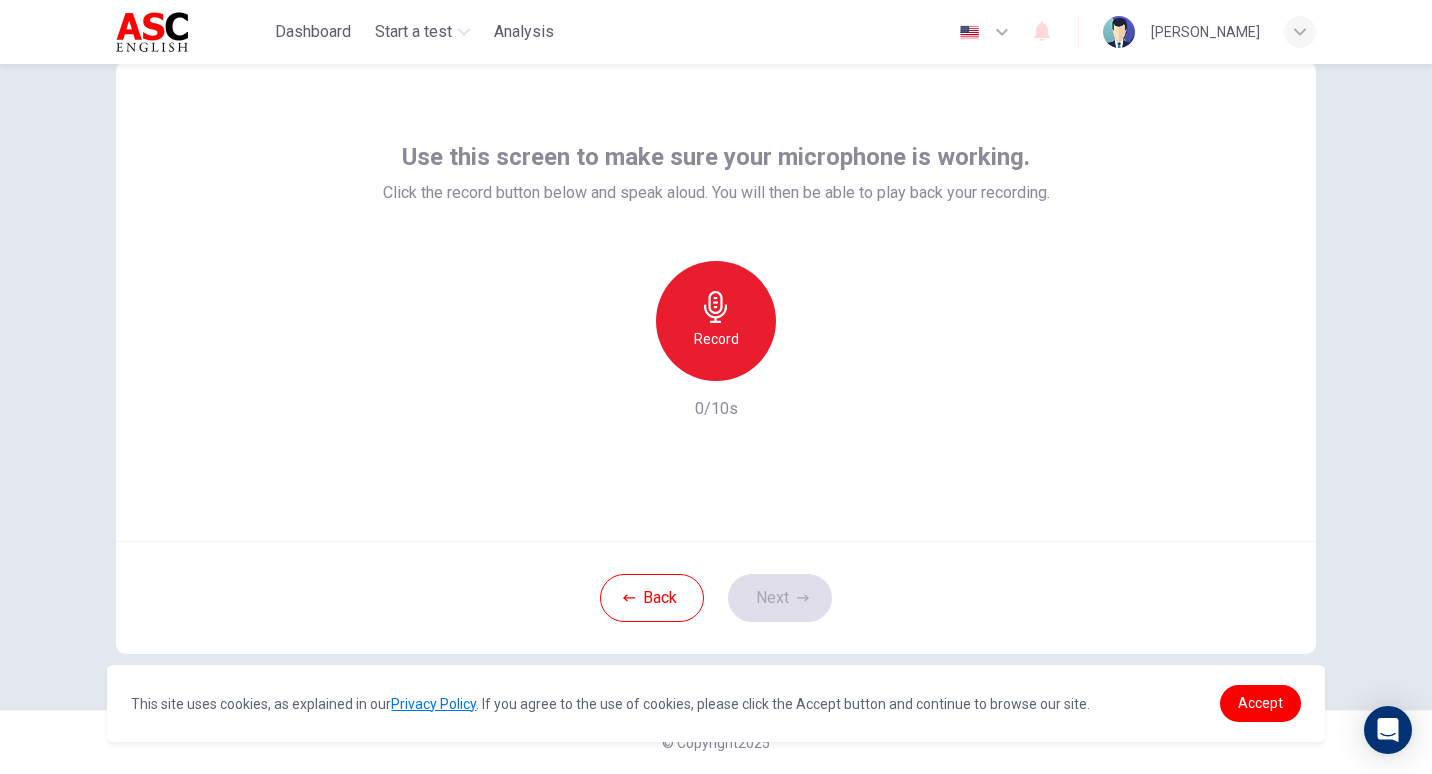 click 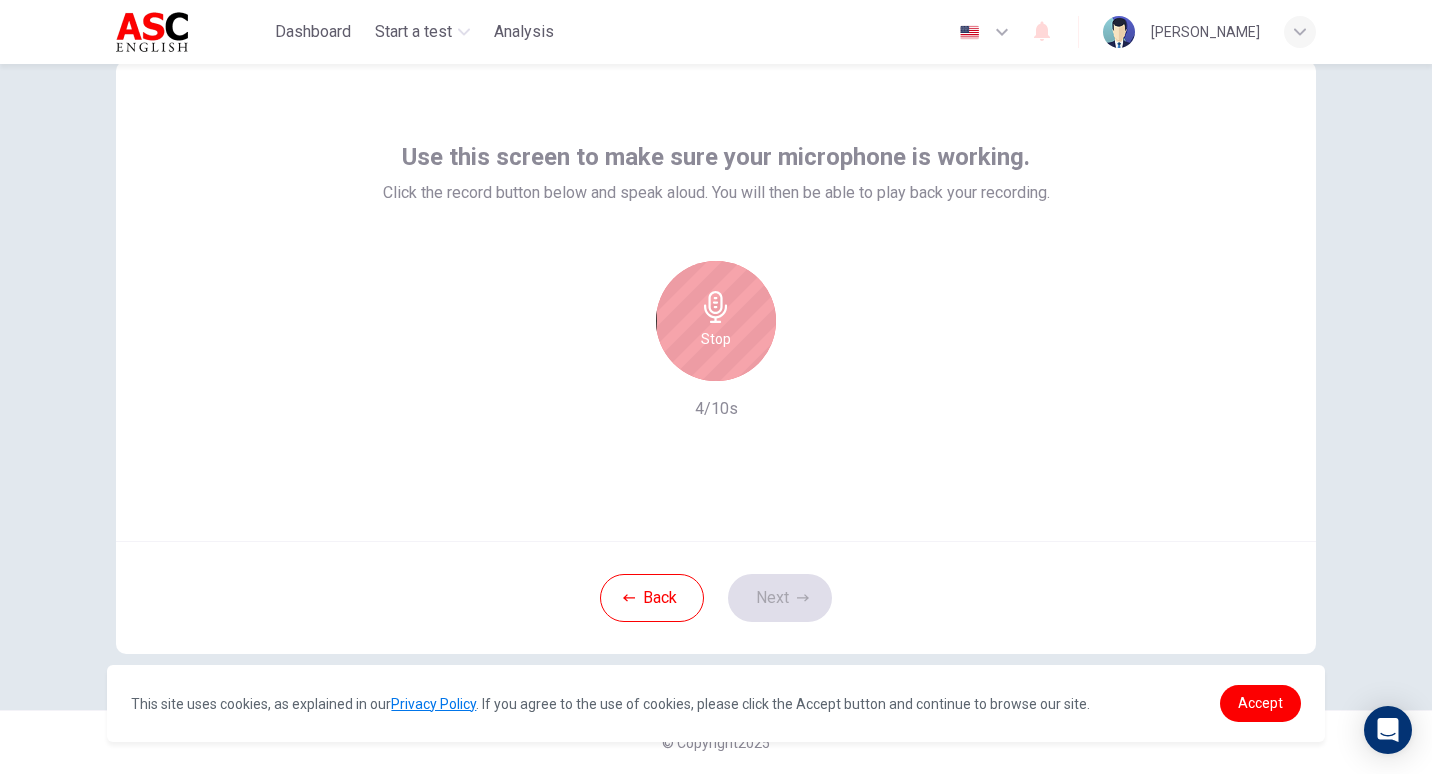 click on "Stop" at bounding box center (716, 321) 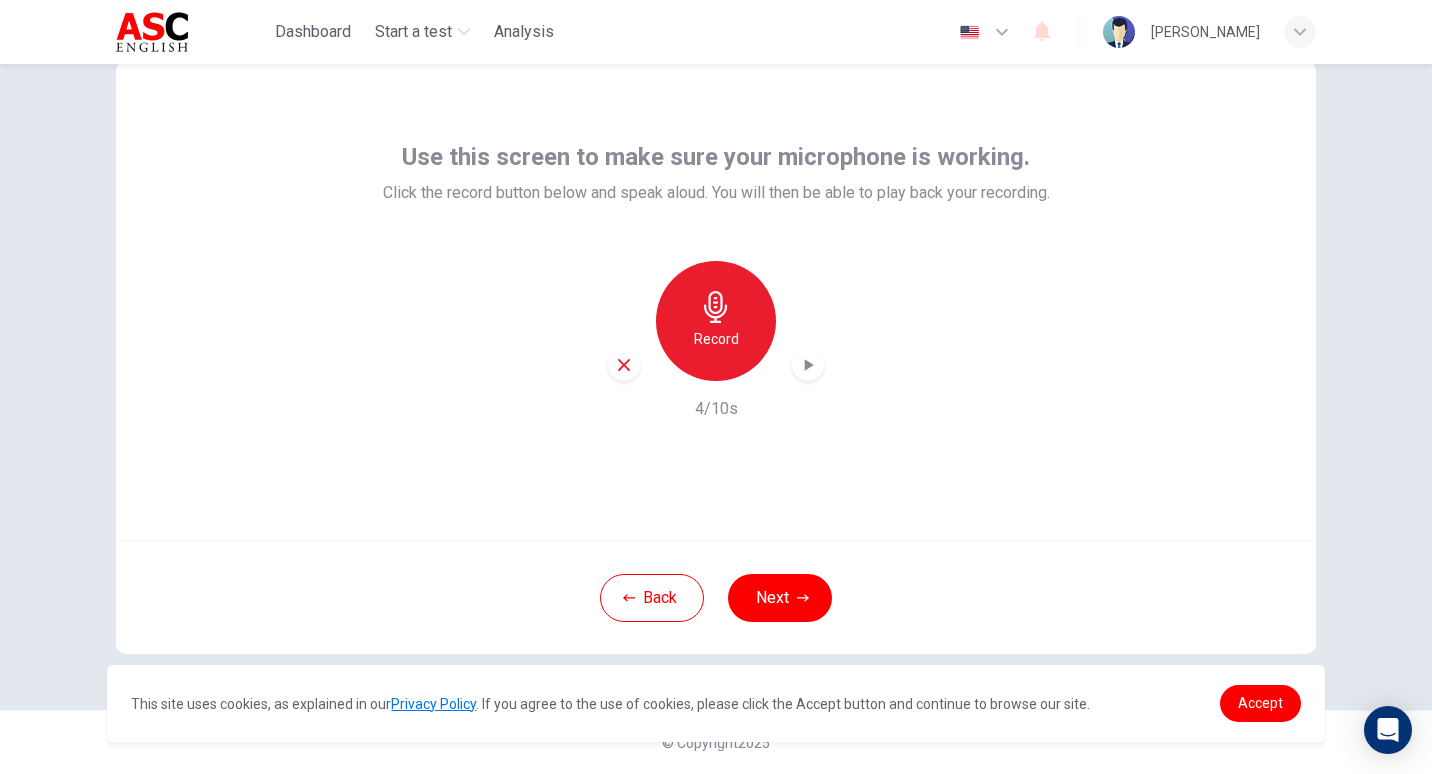 click 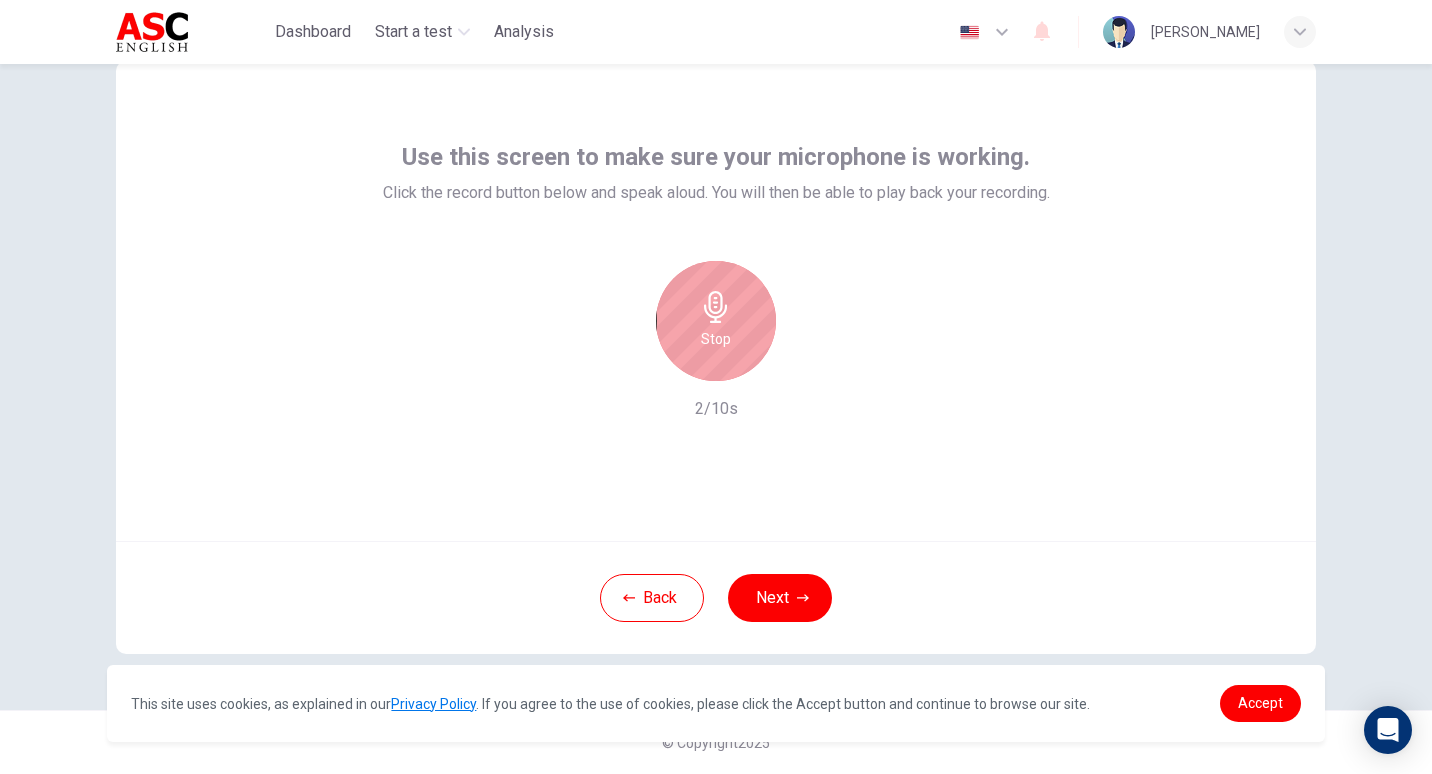 click 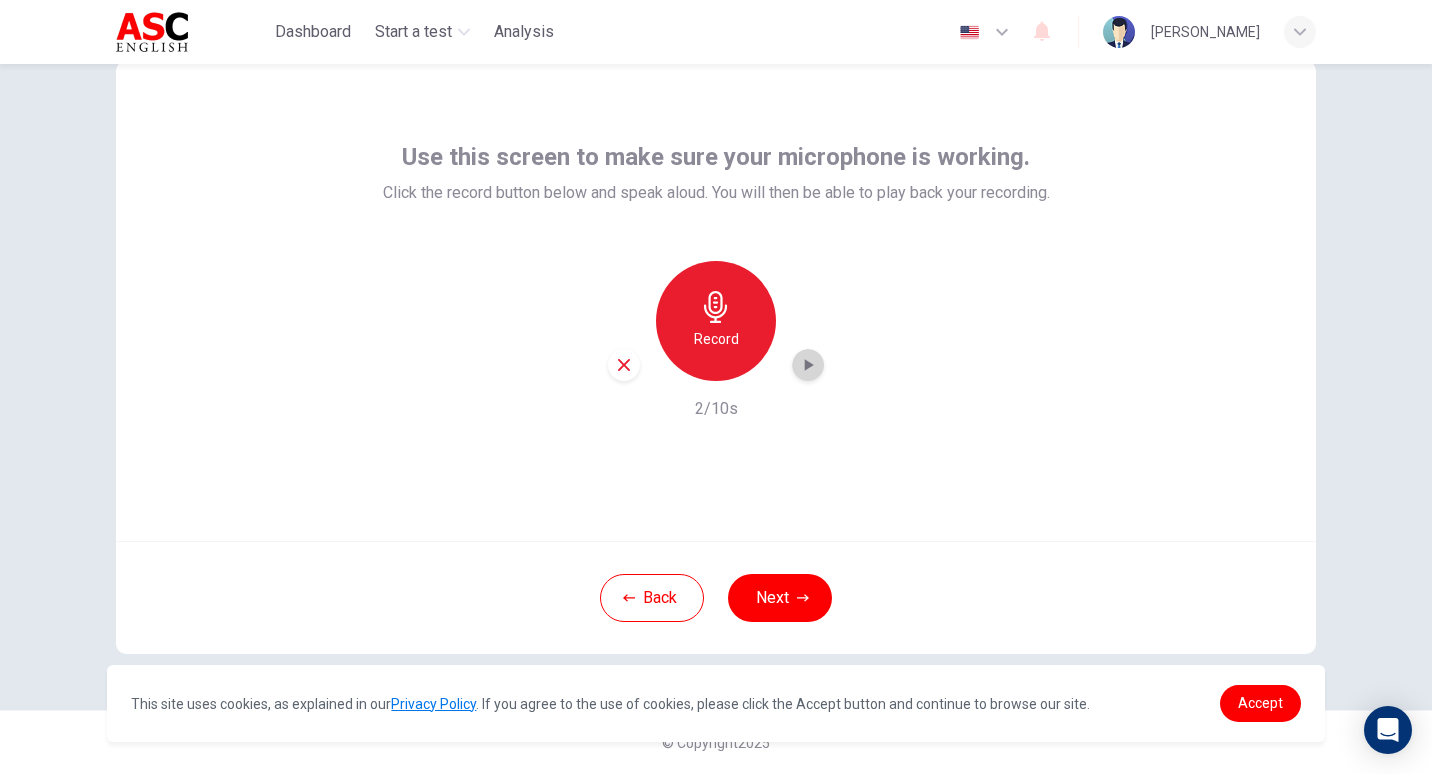 click 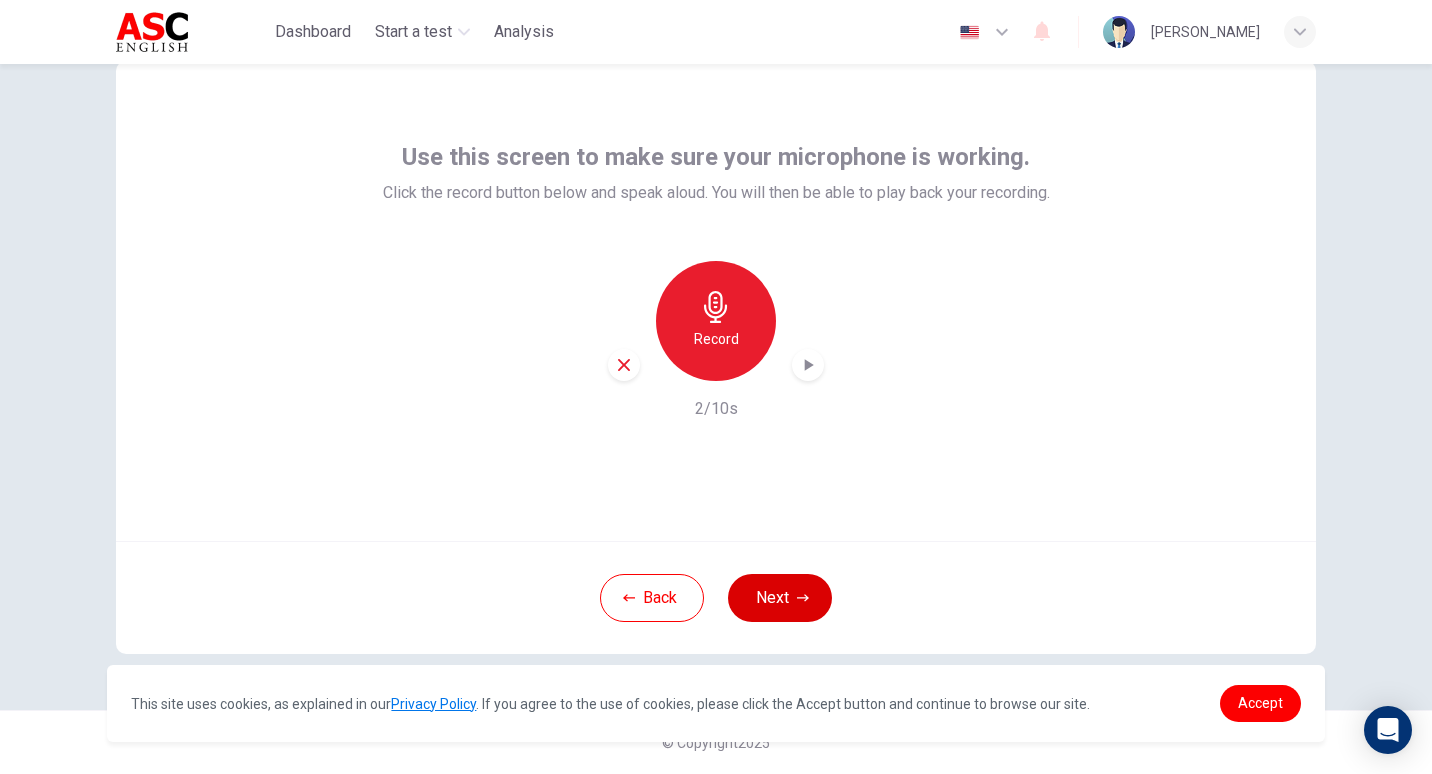 click on "Next" at bounding box center (780, 598) 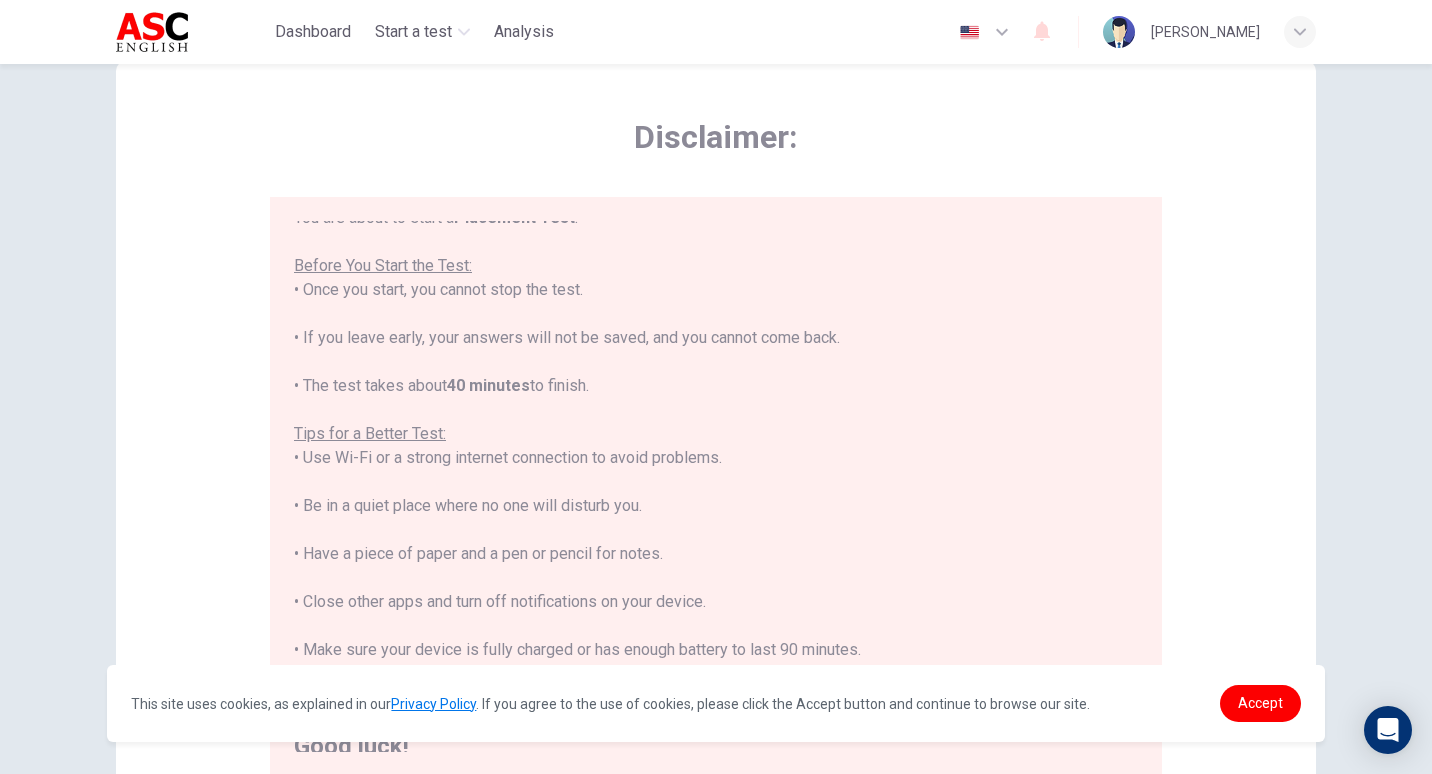 scroll, scrollTop: 23, scrollLeft: 0, axis: vertical 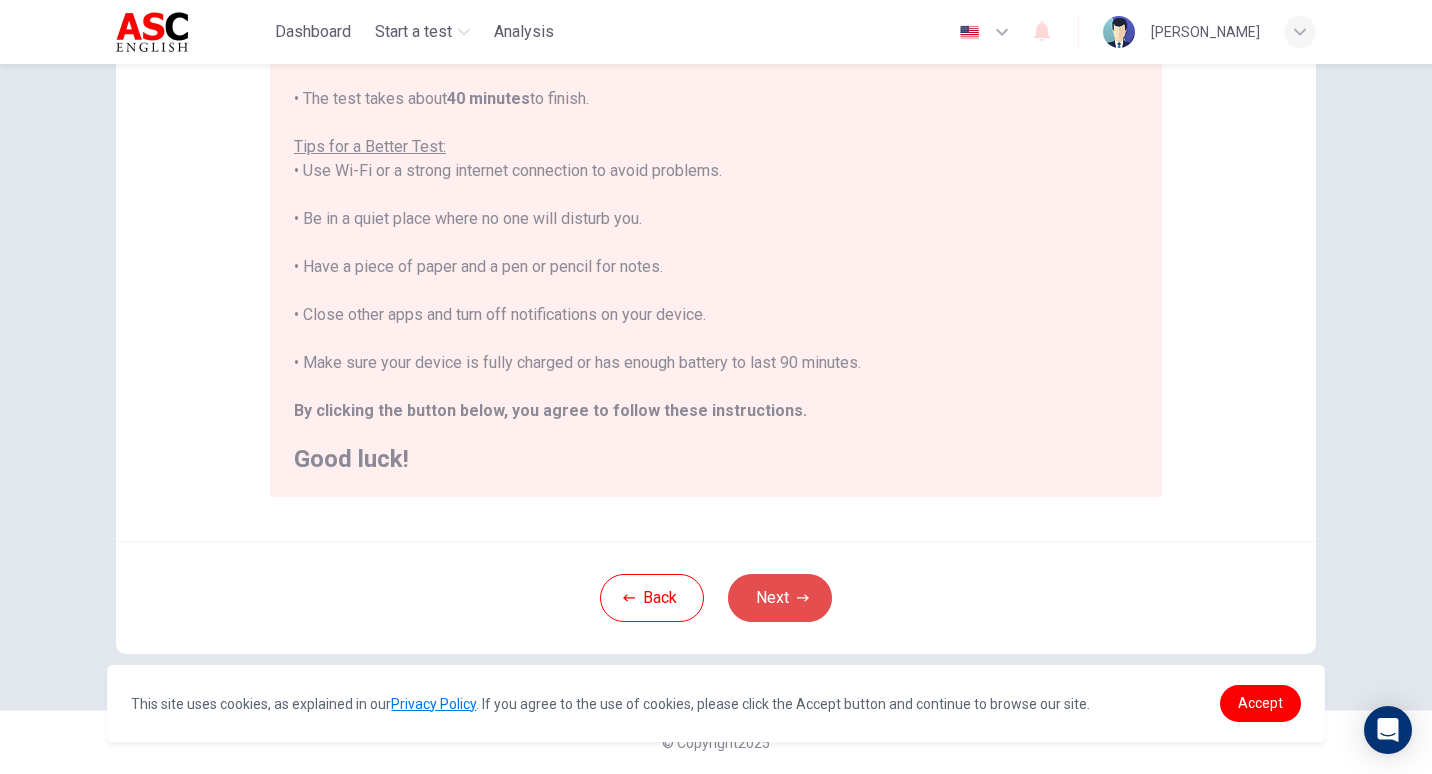 click on "Next" at bounding box center (780, 598) 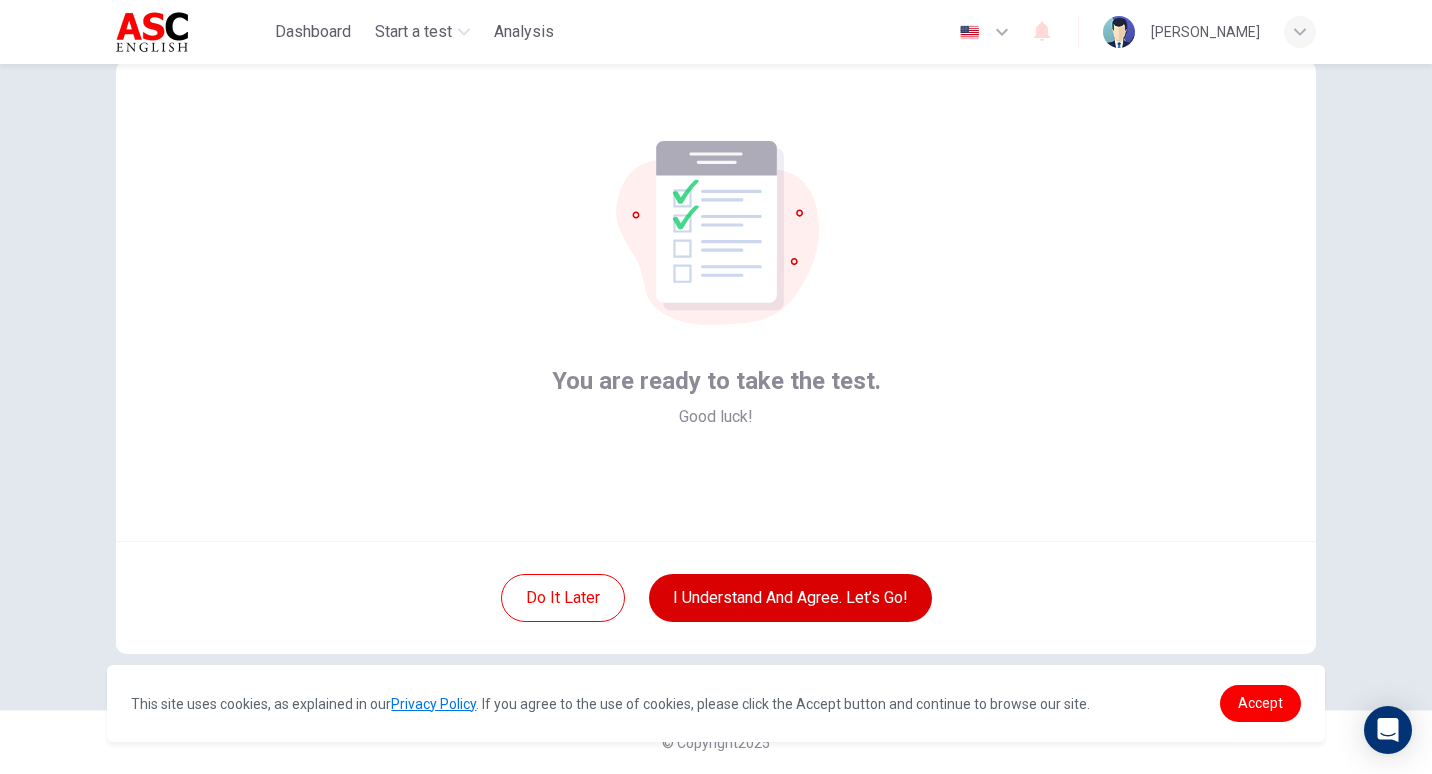 click on "I understand and agree. Let’s go!" at bounding box center [790, 598] 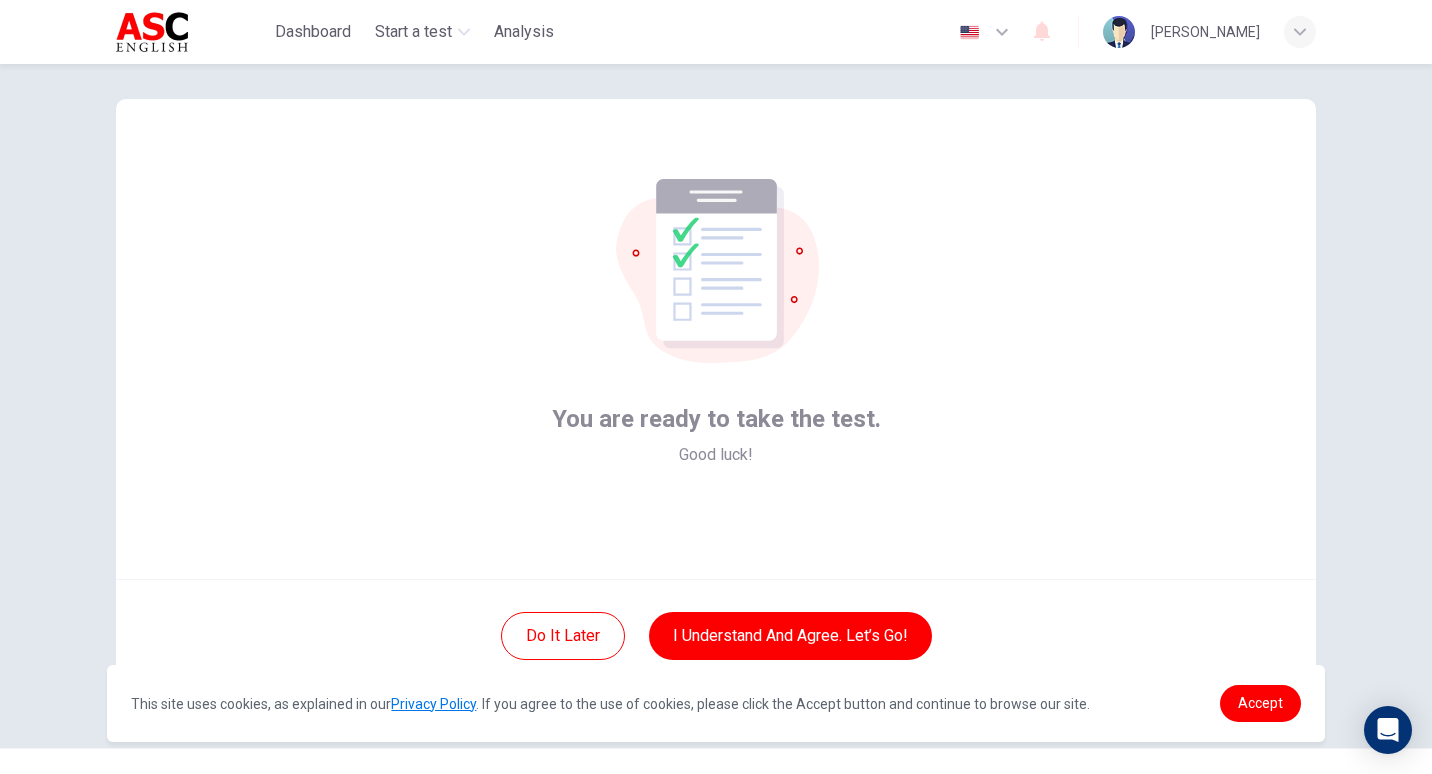 scroll, scrollTop: 0, scrollLeft: 0, axis: both 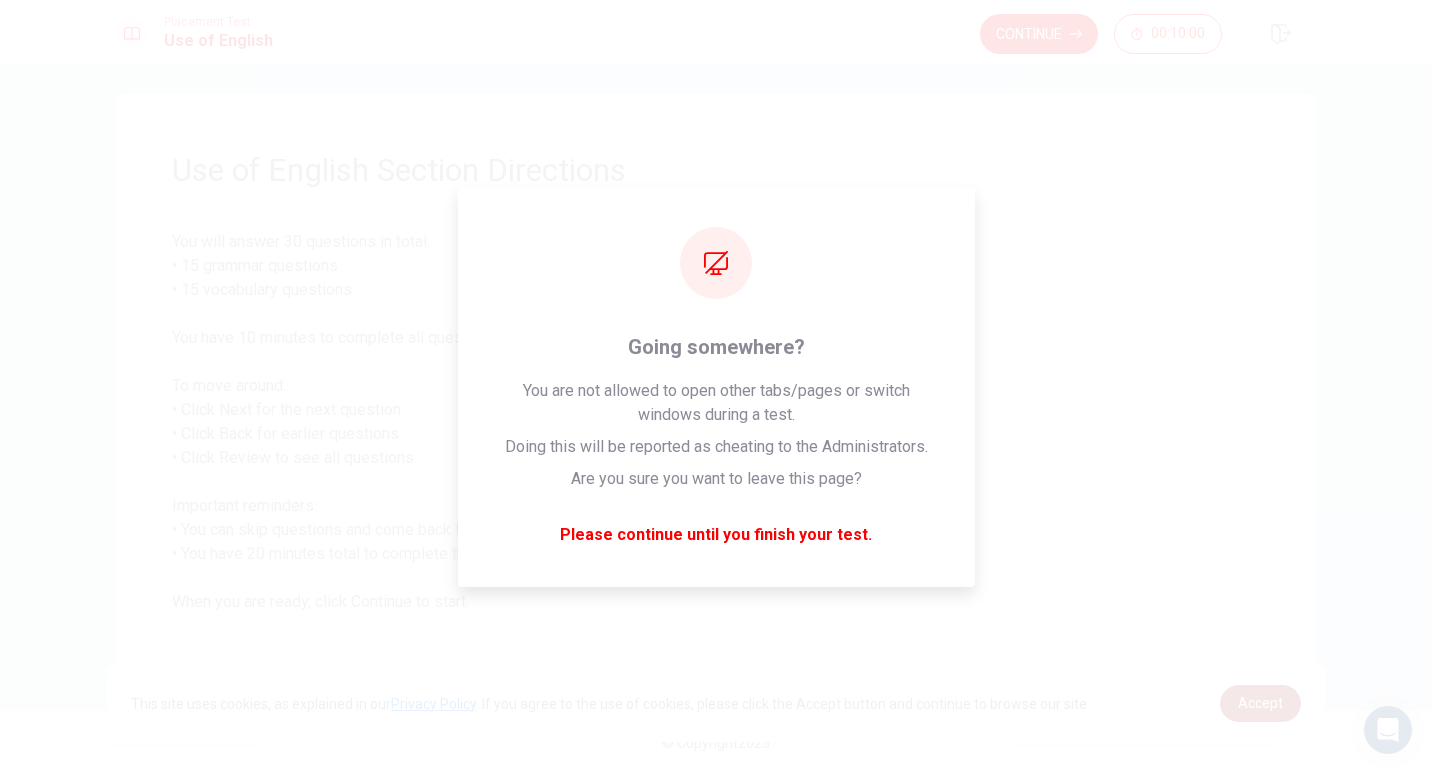 click on "Accept" at bounding box center [1260, 703] 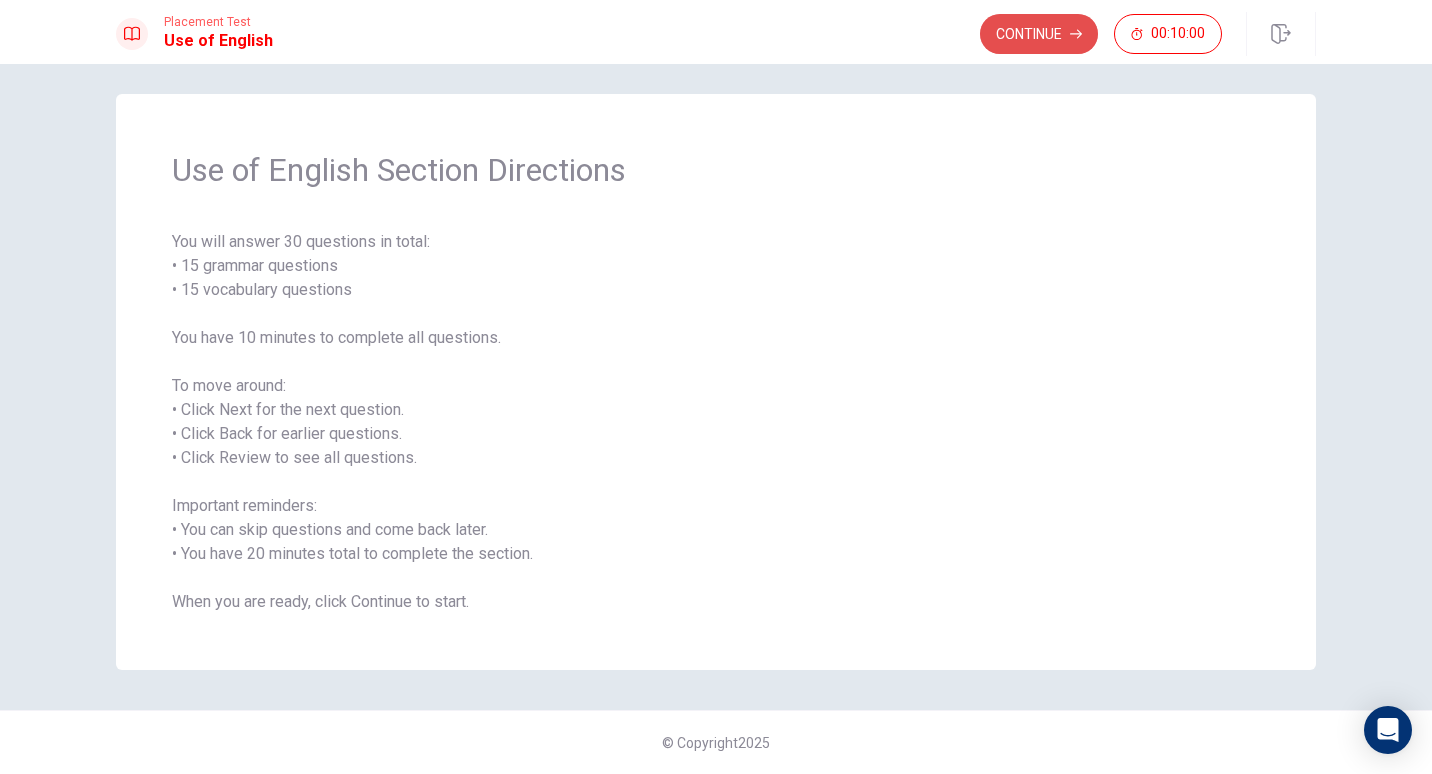 click on "Continue" at bounding box center [1039, 34] 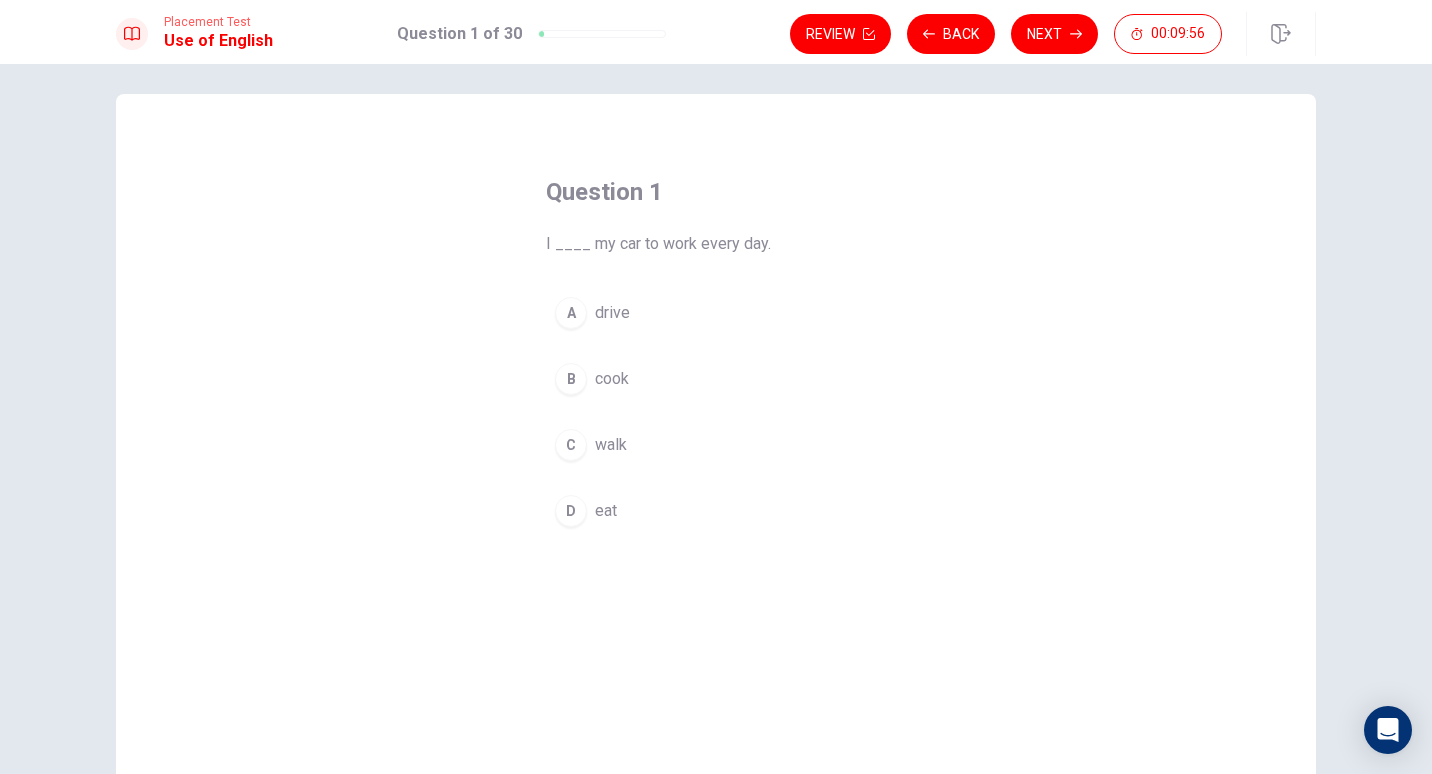 click on "A" at bounding box center (571, 313) 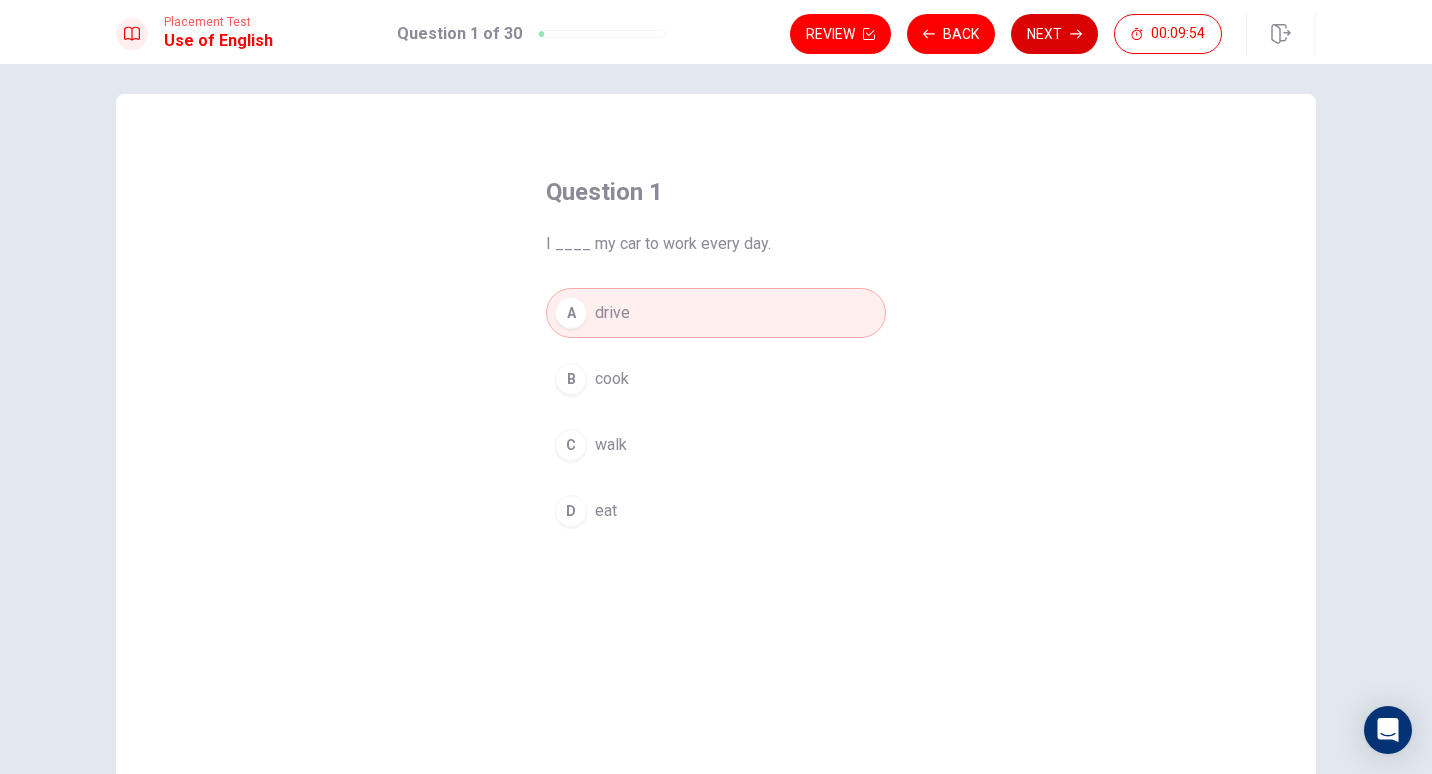 click on "Next" at bounding box center [1054, 34] 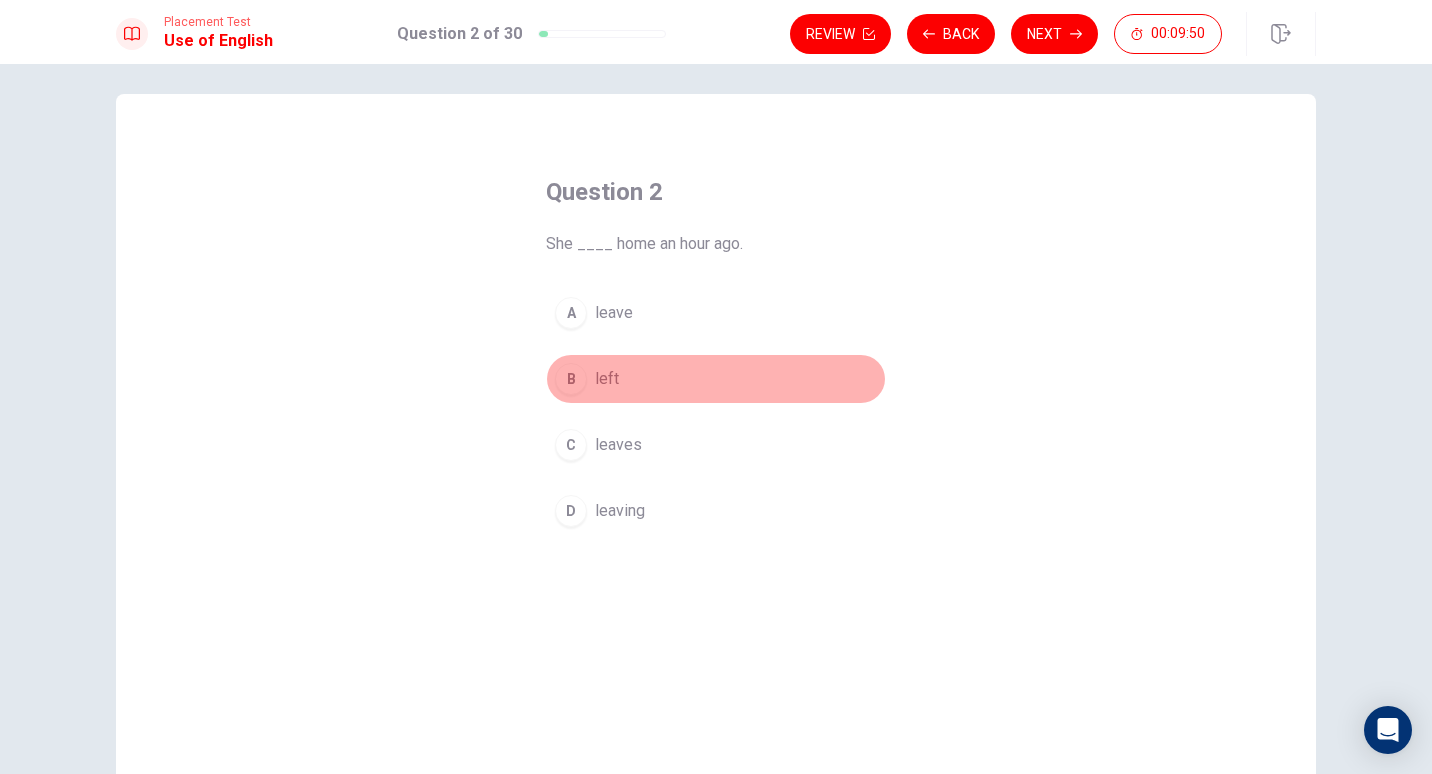 click on "B left" at bounding box center (716, 379) 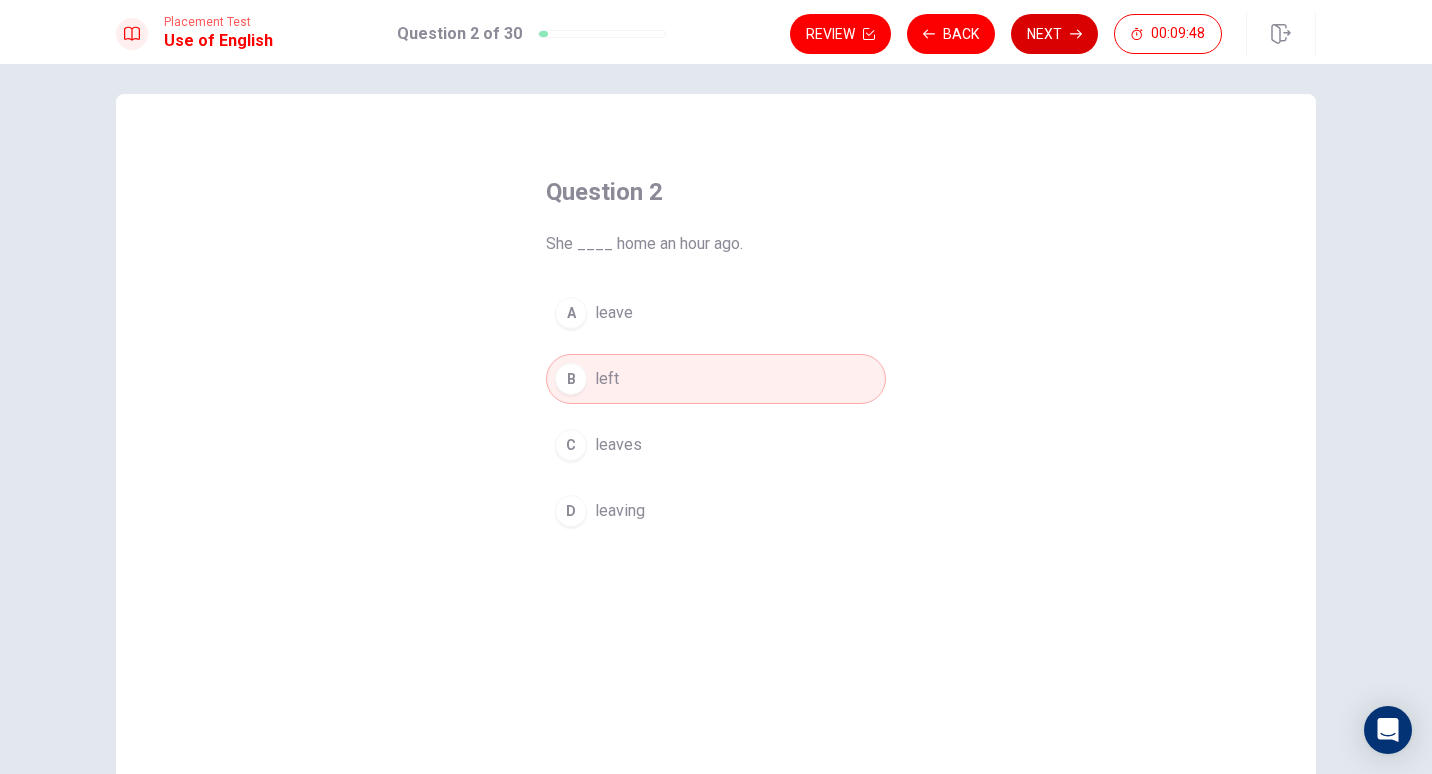 click on "Next" at bounding box center [1054, 34] 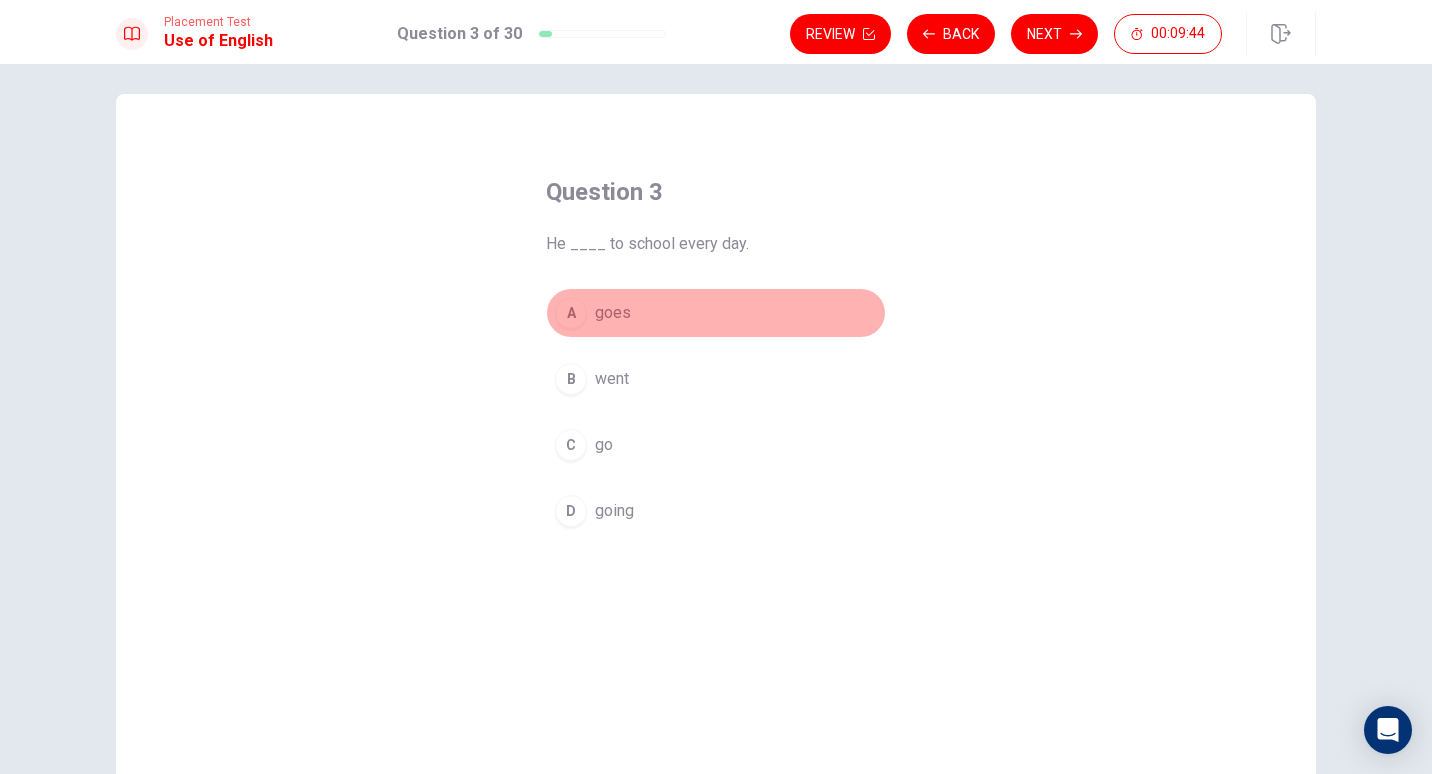 click on "A" at bounding box center [571, 313] 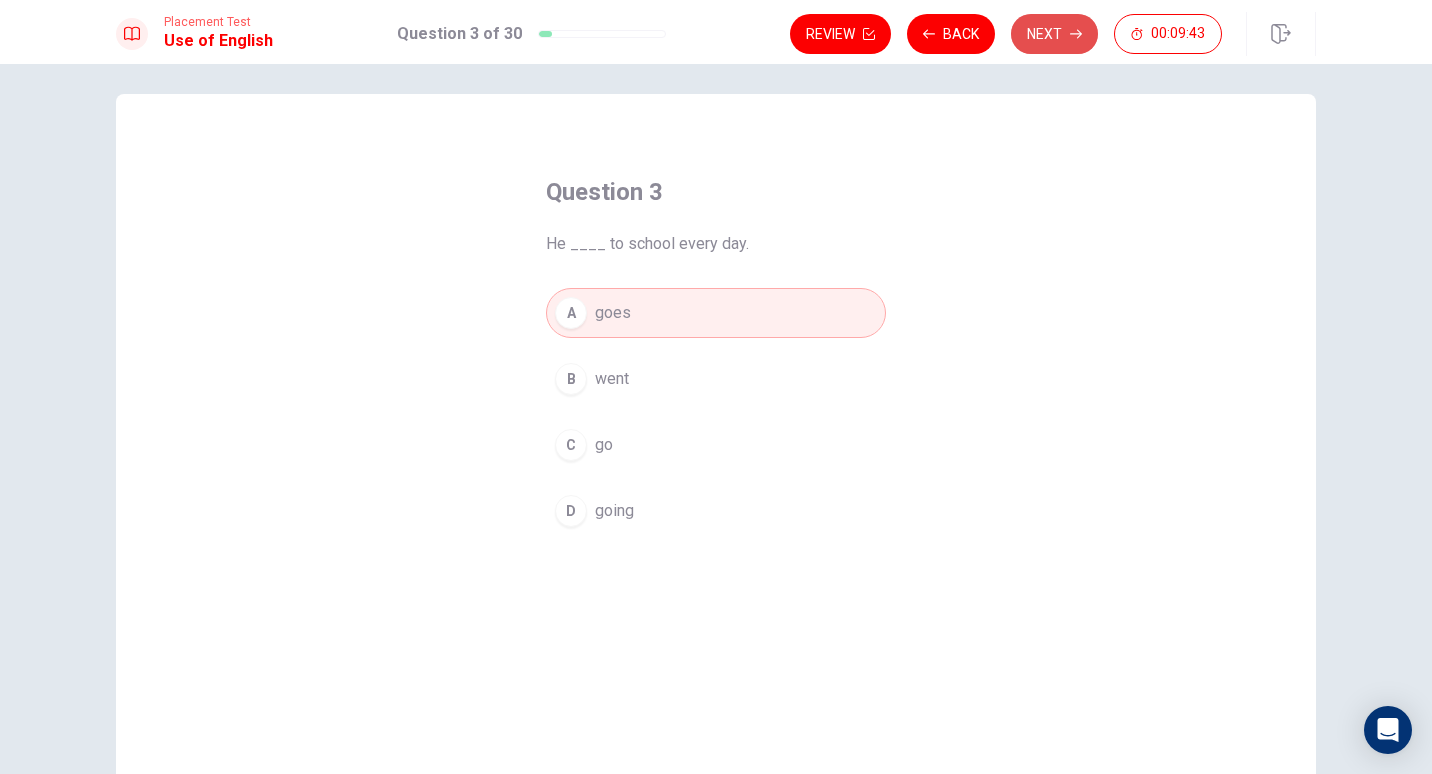 click on "Next" at bounding box center [1054, 34] 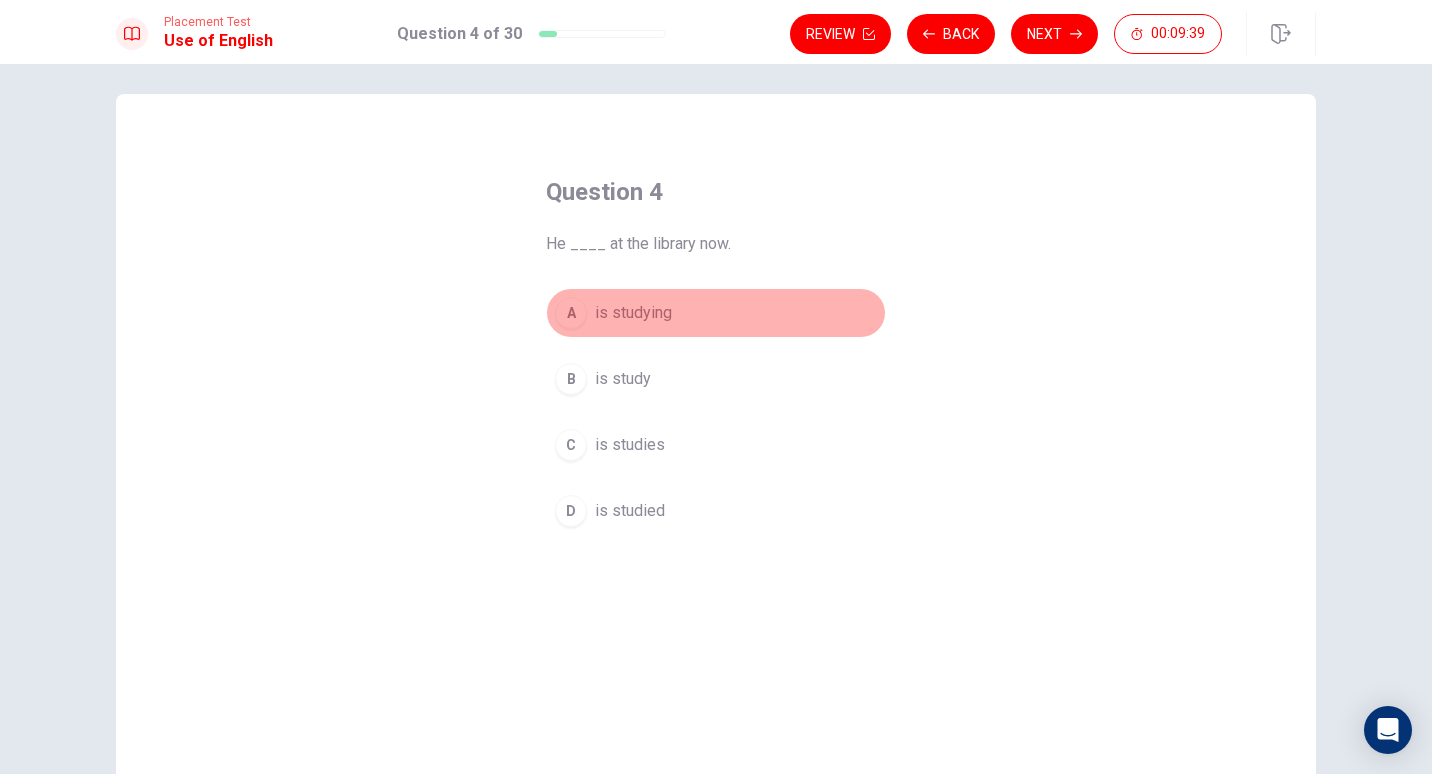 click on "A" at bounding box center (571, 313) 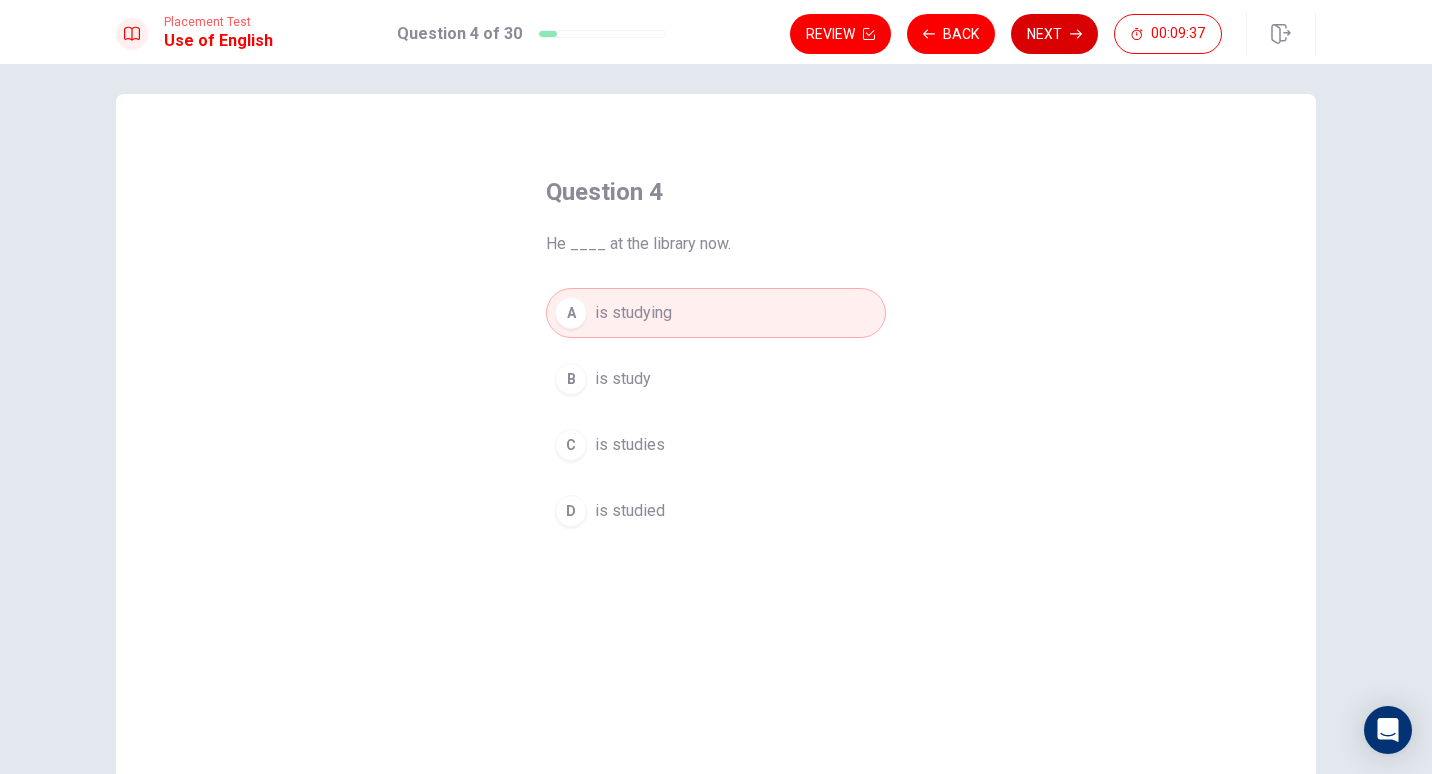 click on "Next" at bounding box center (1054, 34) 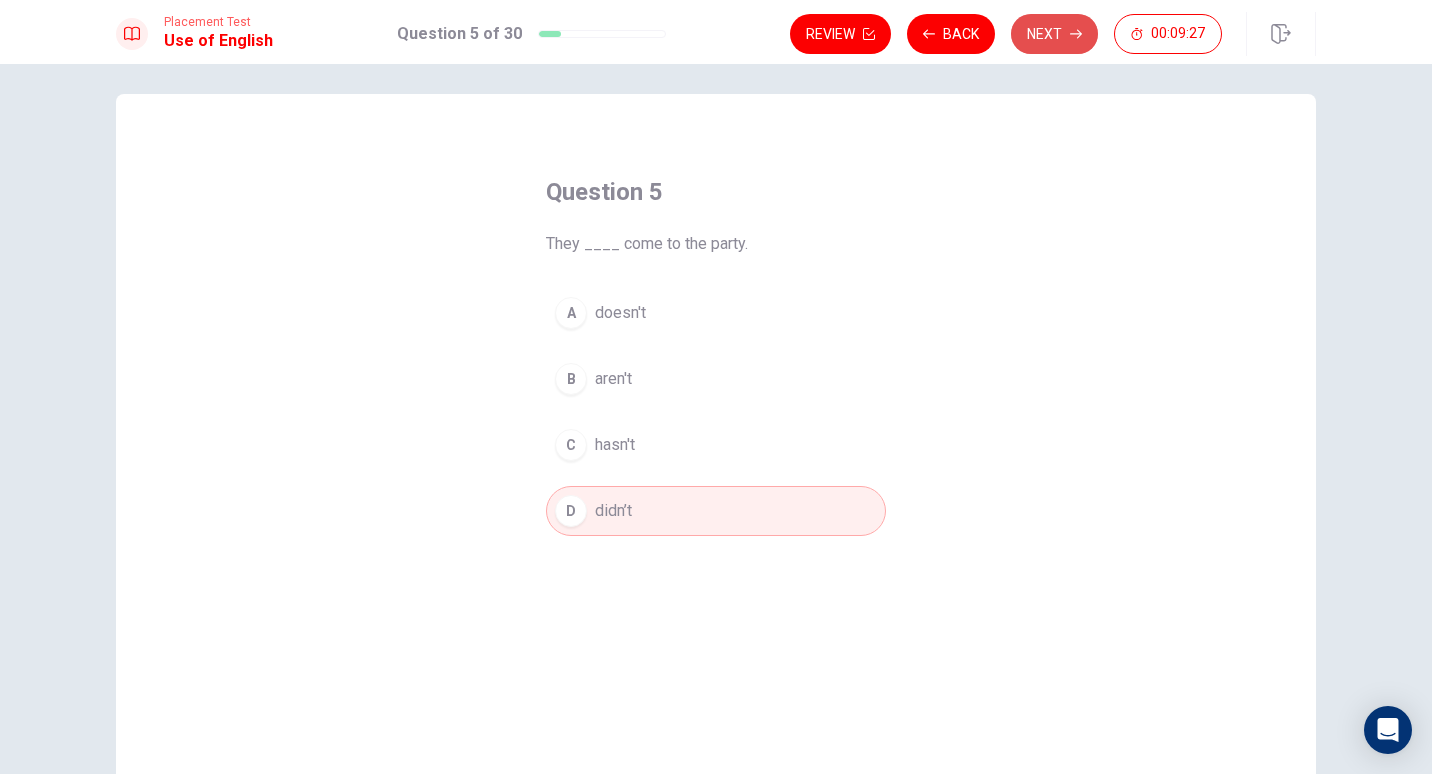 click on "Next" at bounding box center (1054, 34) 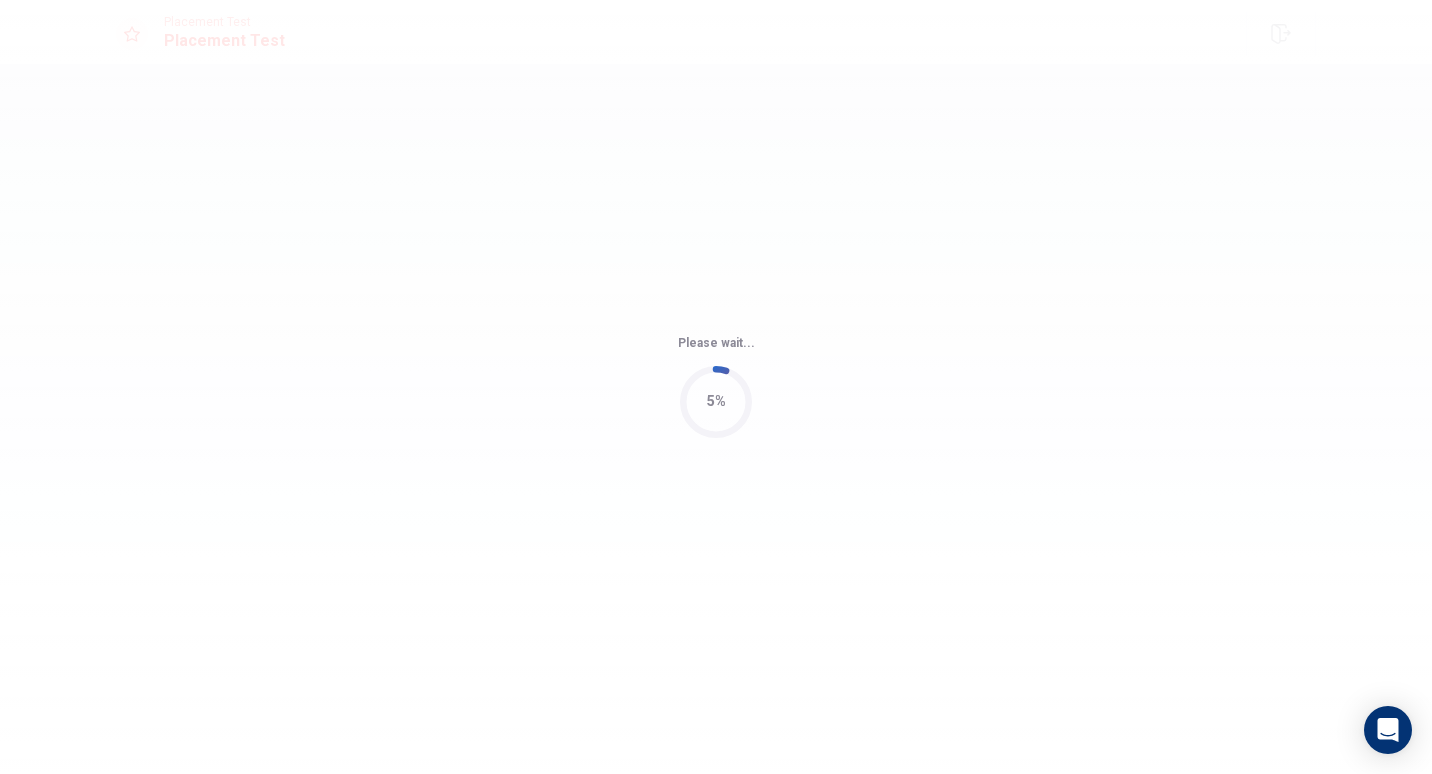 scroll, scrollTop: 0, scrollLeft: 0, axis: both 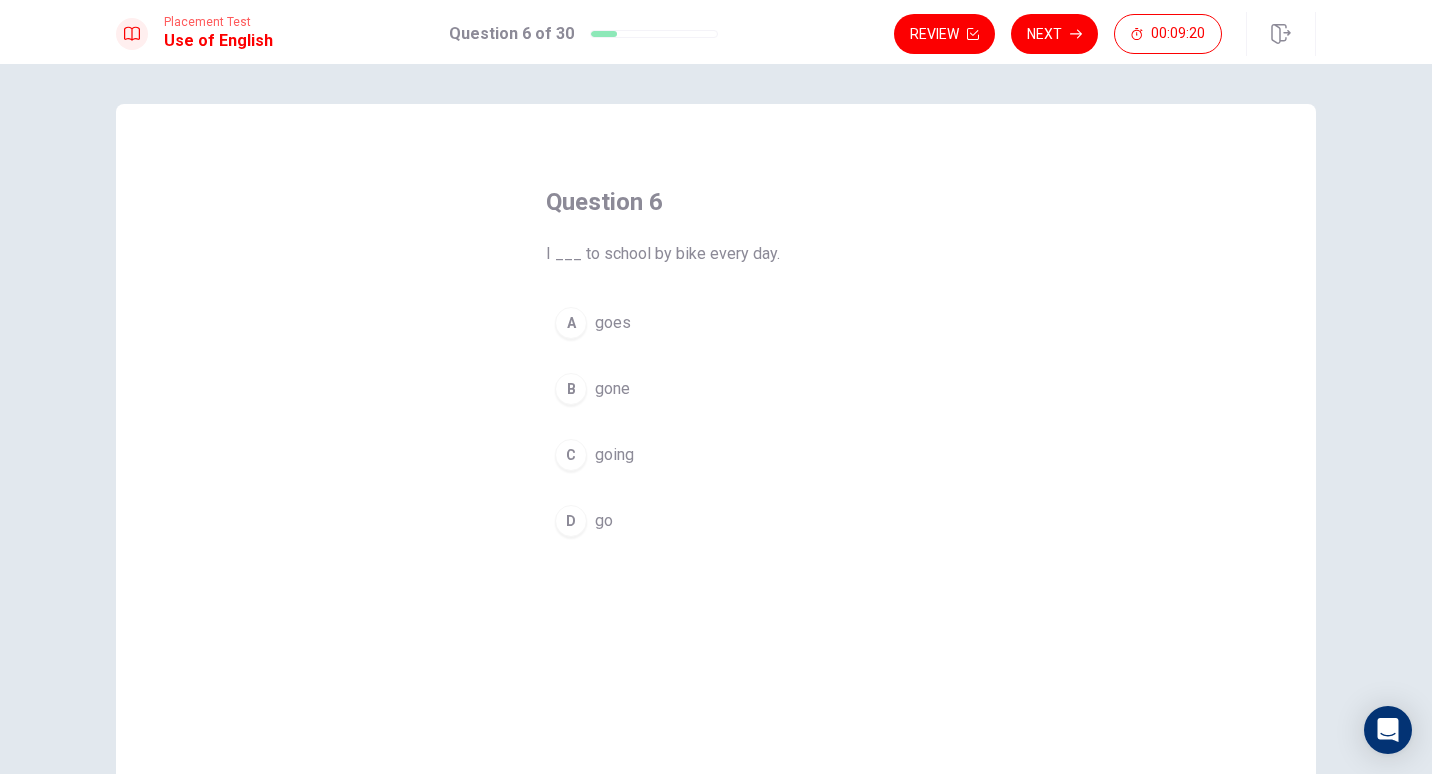 click on "D" at bounding box center [571, 521] 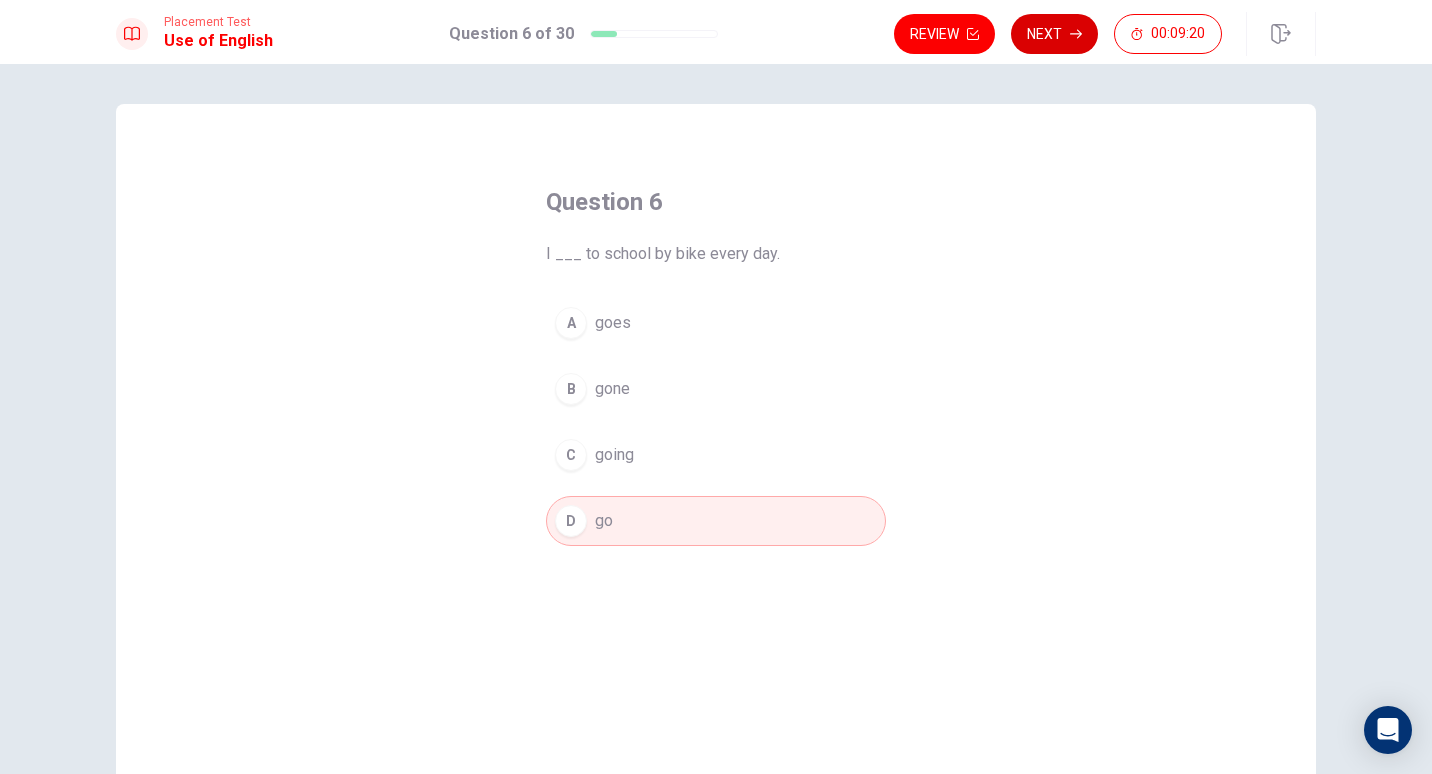 click on "Next" at bounding box center (1054, 34) 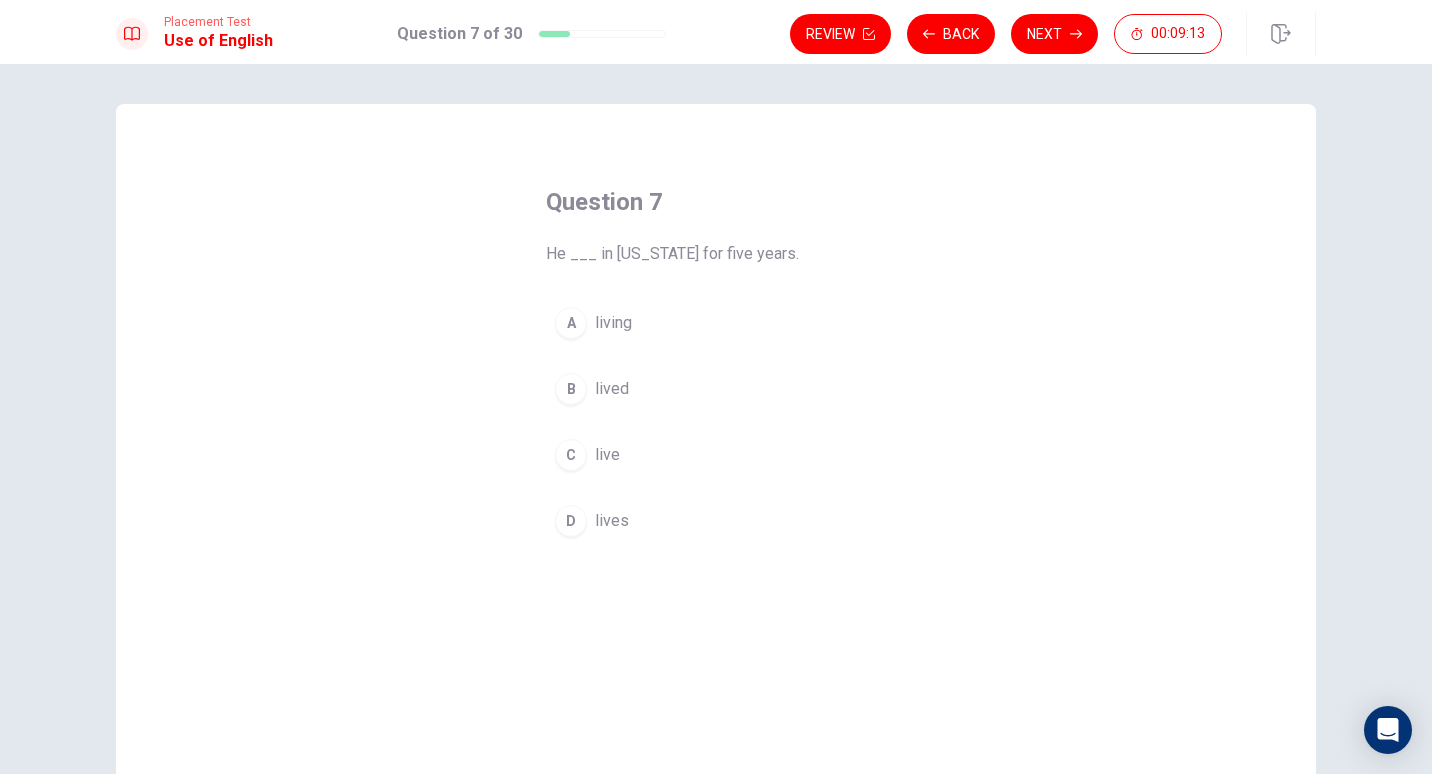 click on "D" at bounding box center [571, 521] 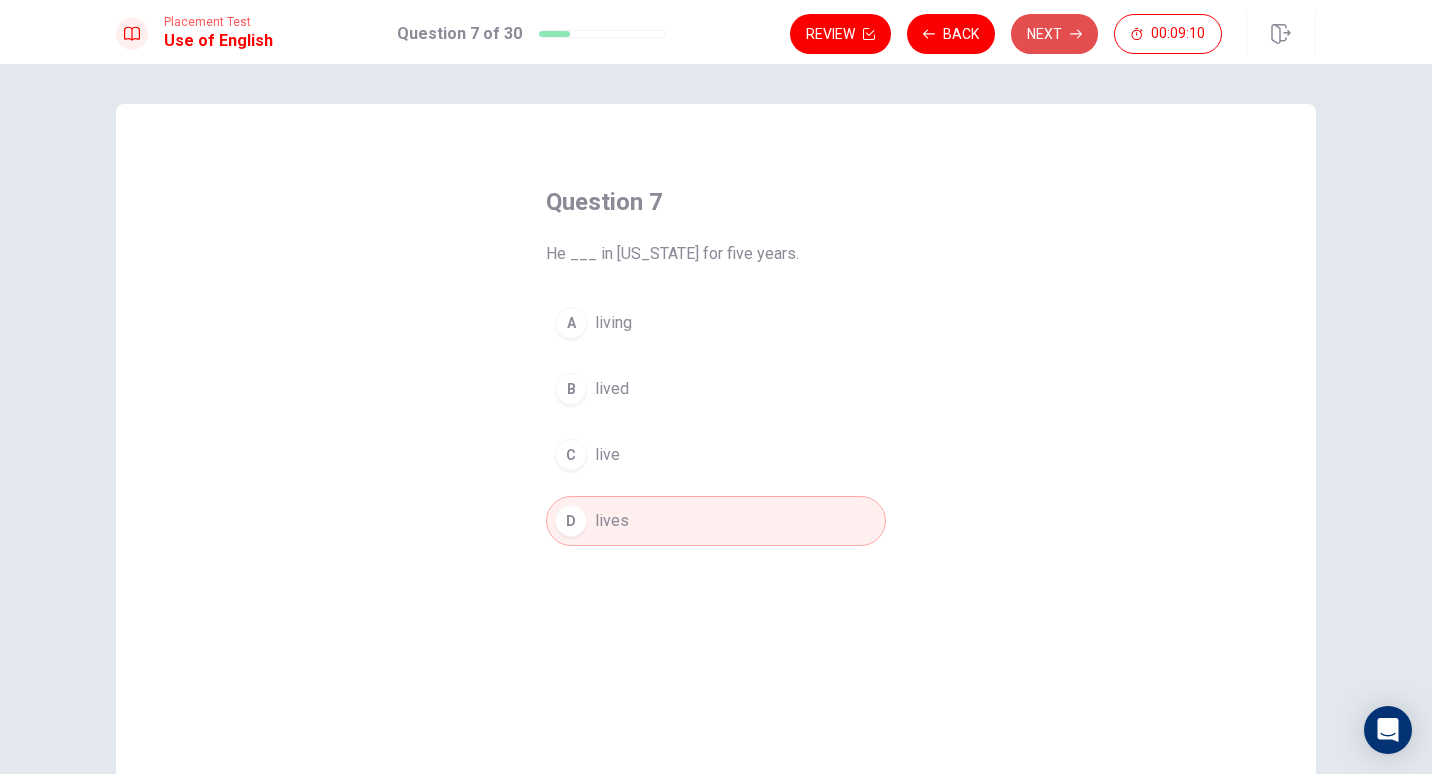 click on "Next" at bounding box center [1054, 34] 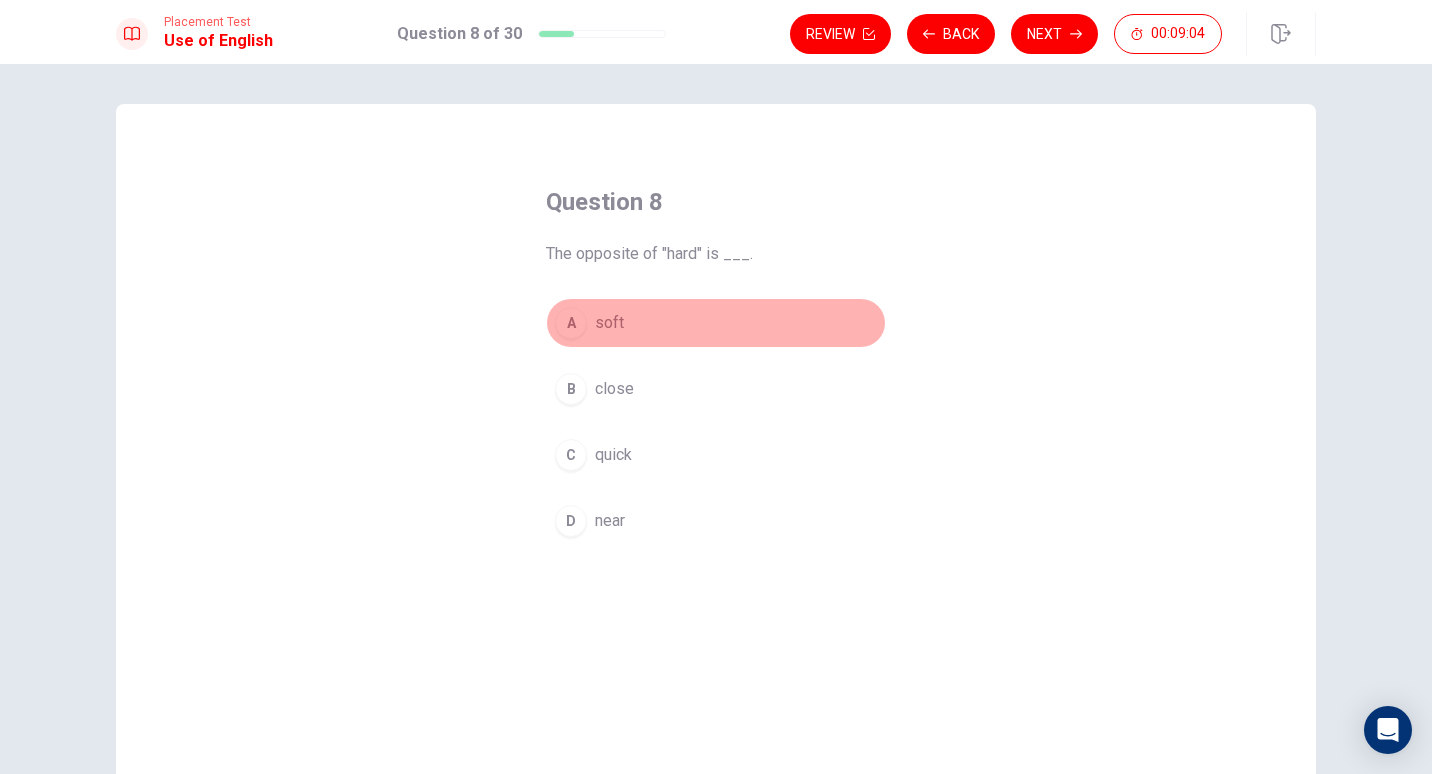 click on "A" at bounding box center (571, 323) 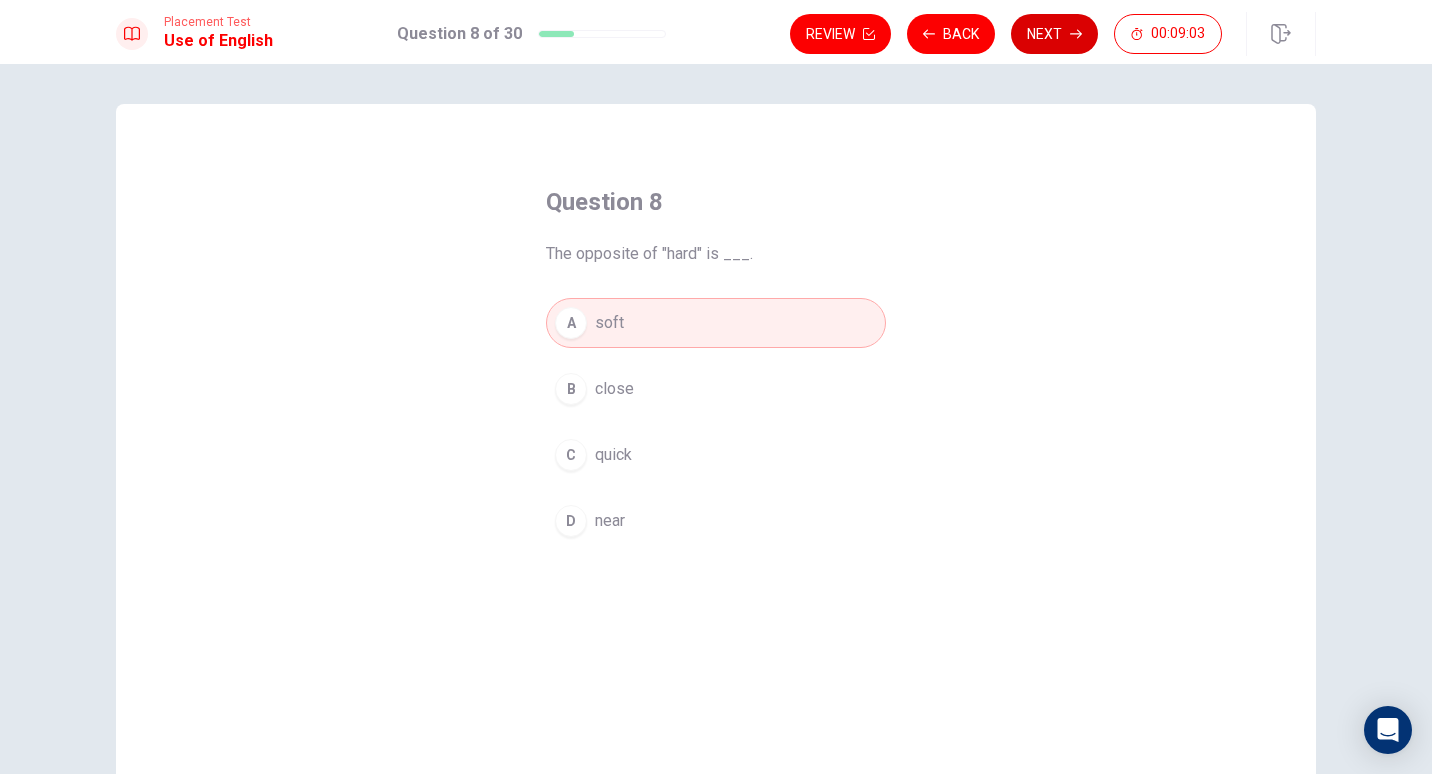 click on "Next" at bounding box center (1054, 34) 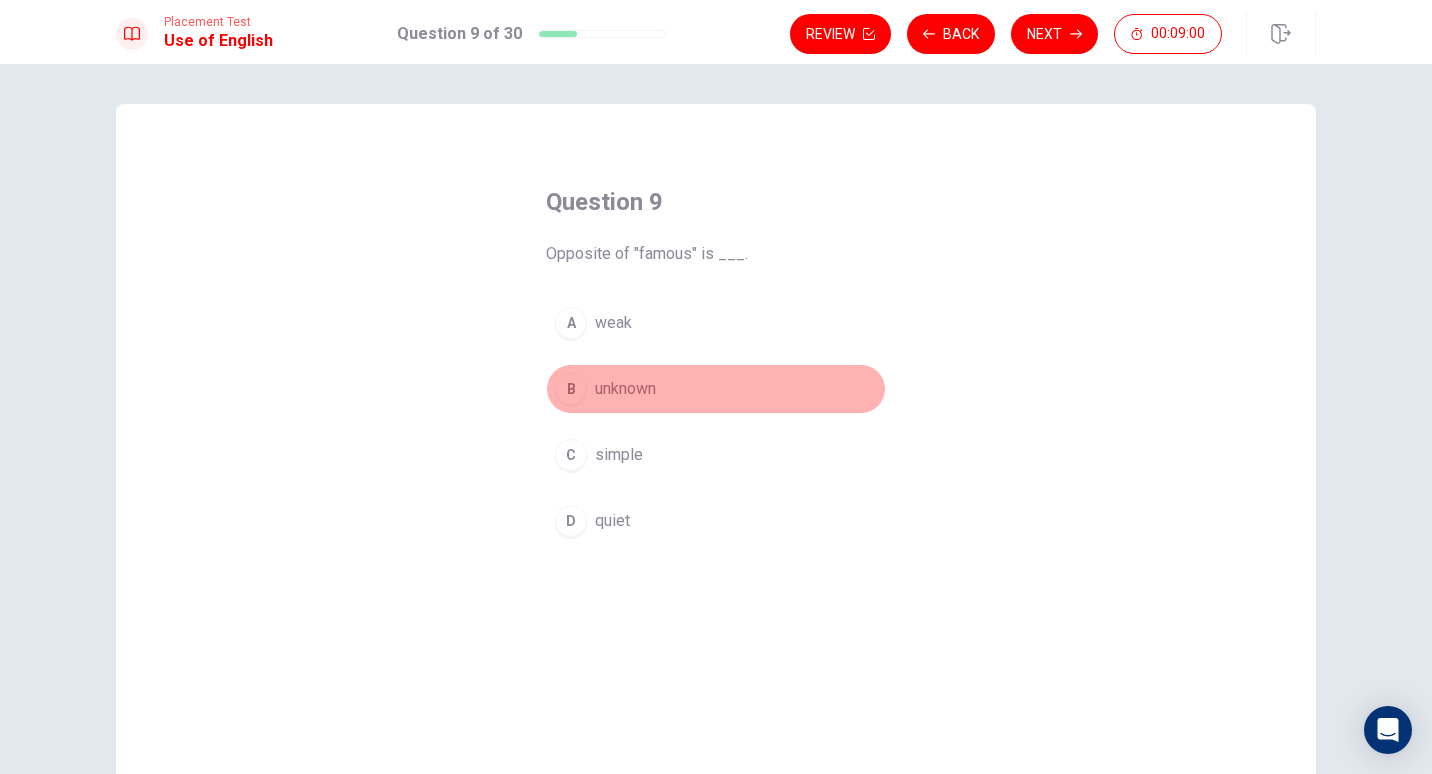 click on "B" at bounding box center (571, 389) 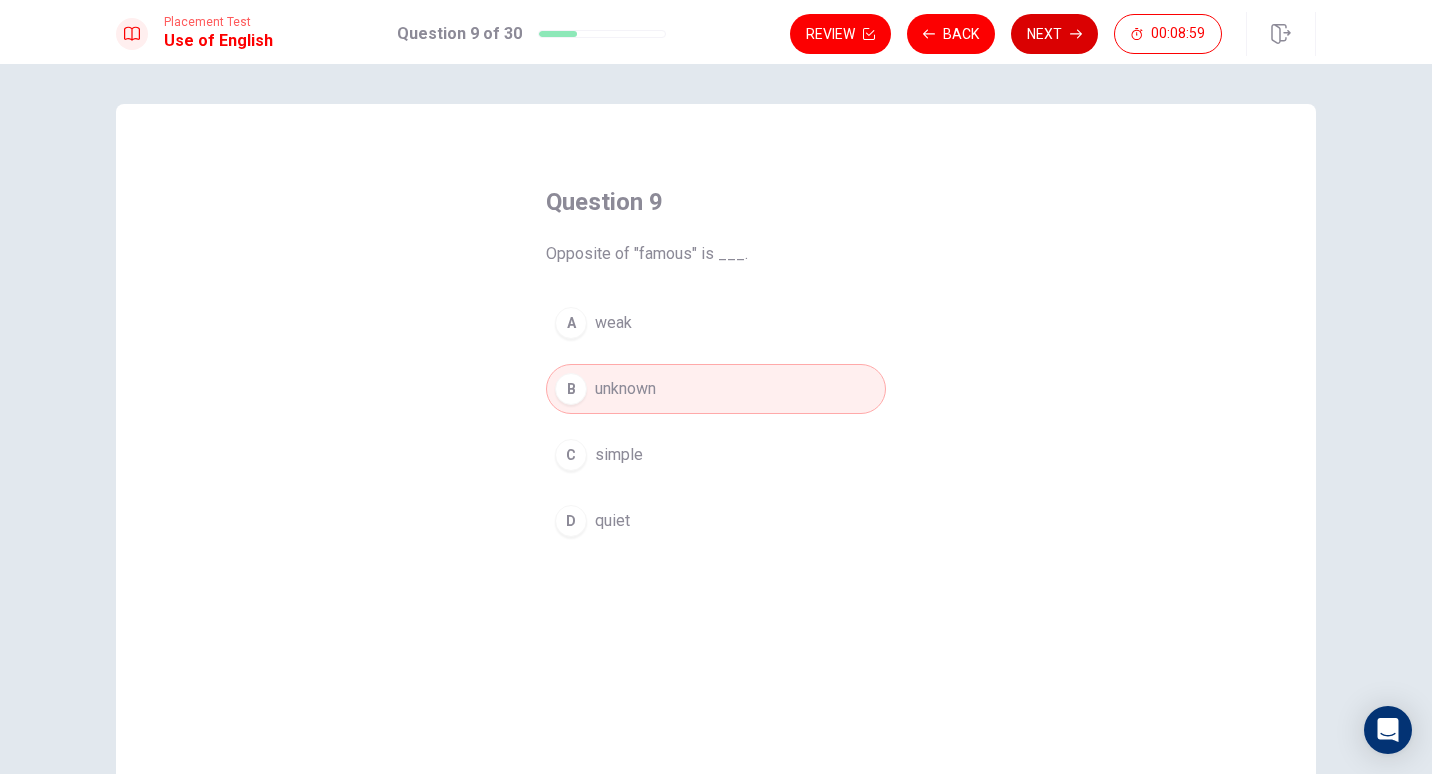 click on "Next" at bounding box center (1054, 34) 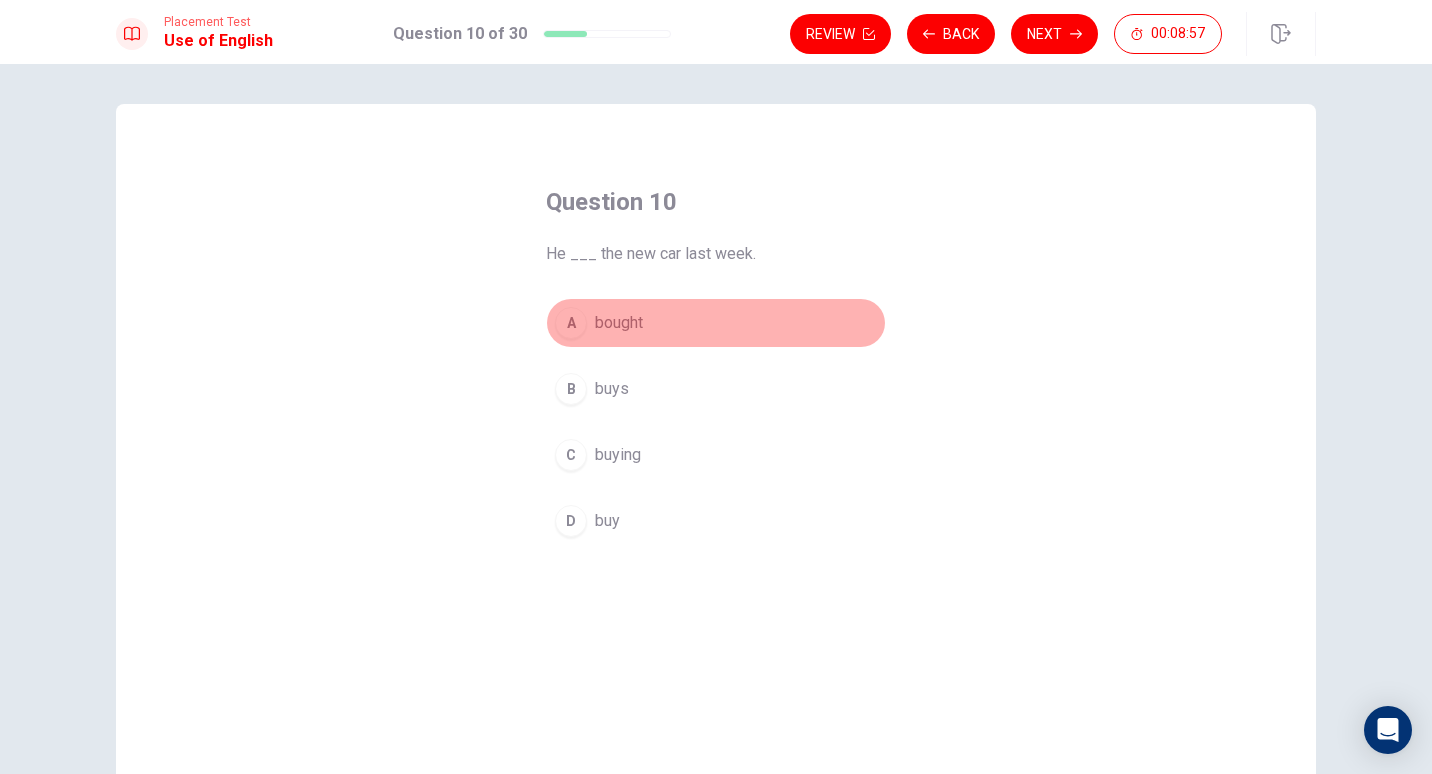 click on "A" at bounding box center (571, 323) 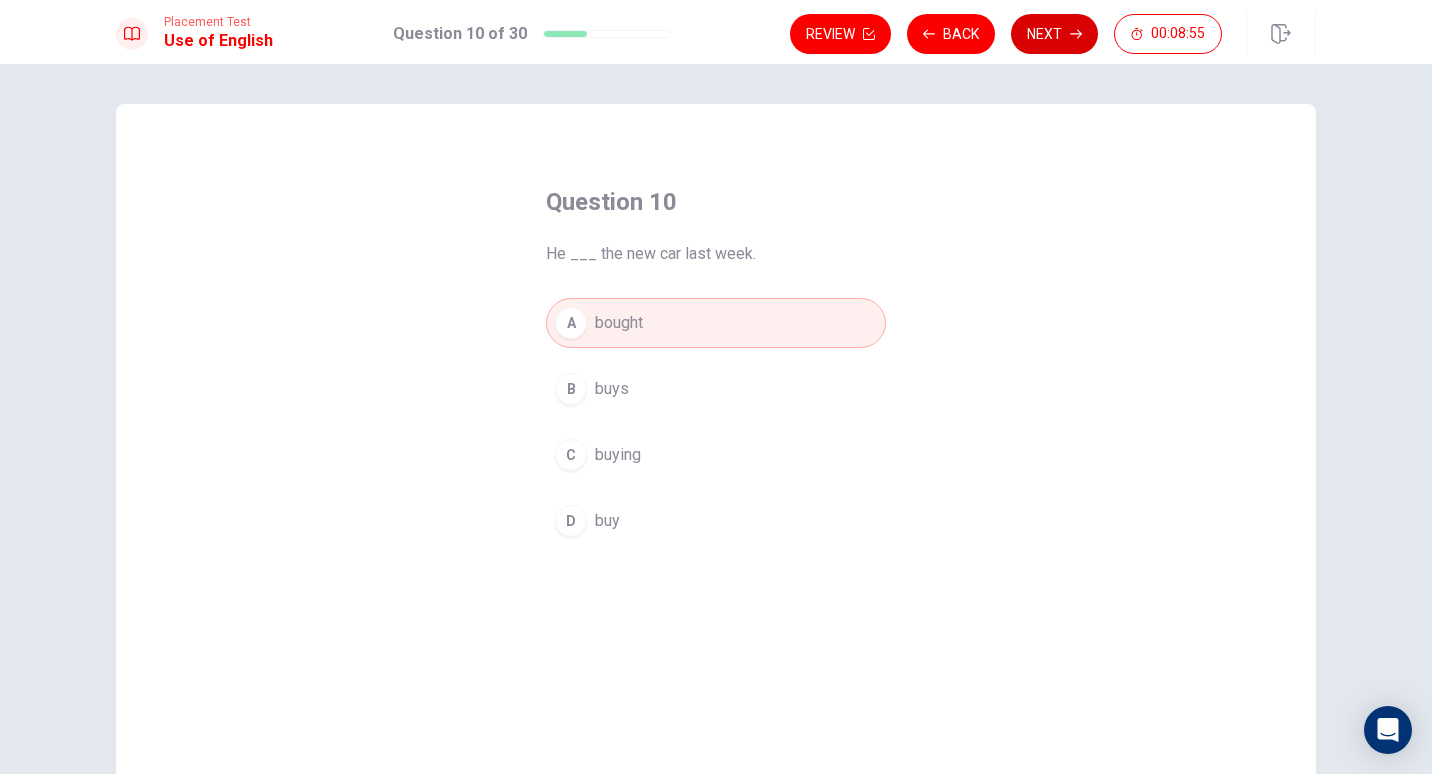 click on "Next" at bounding box center [1054, 34] 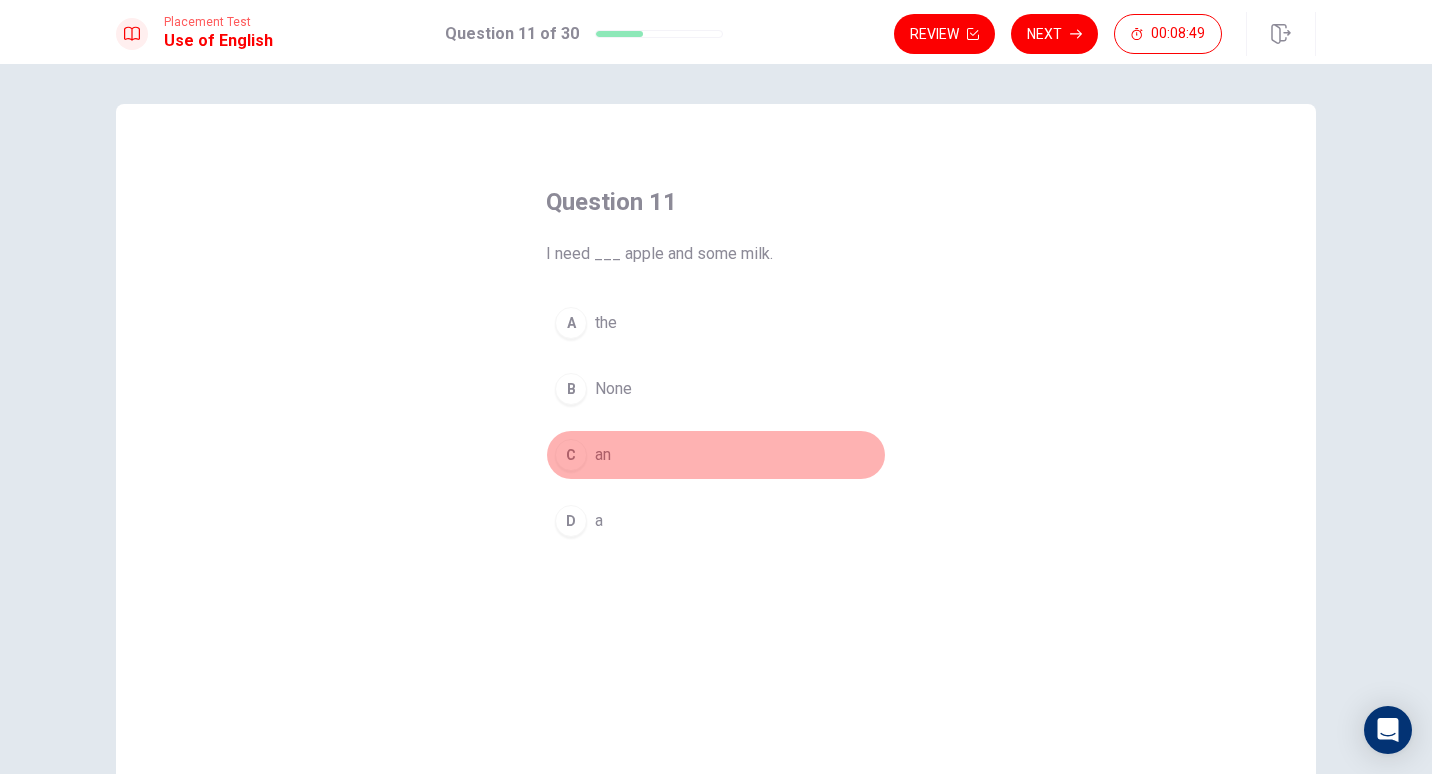 click on "C" at bounding box center (571, 455) 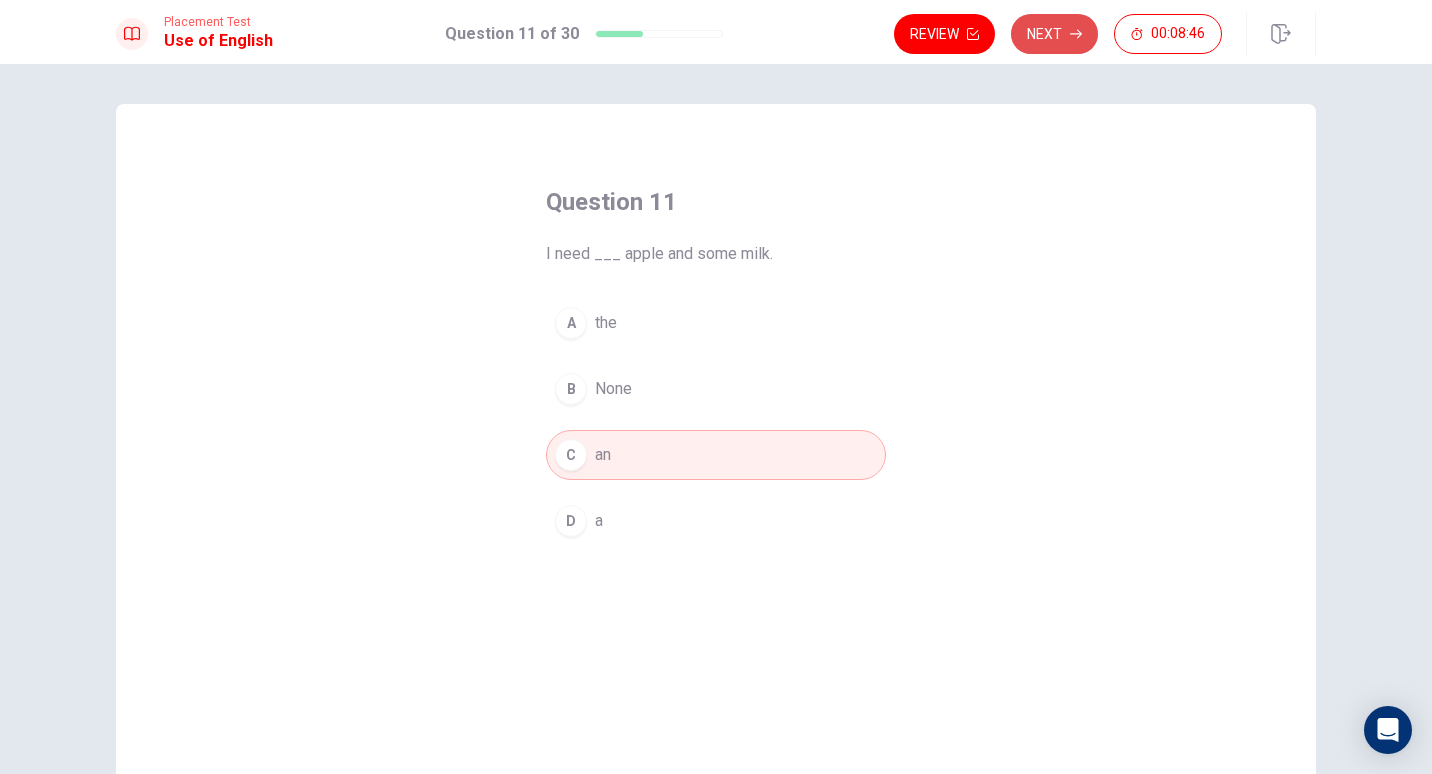 click 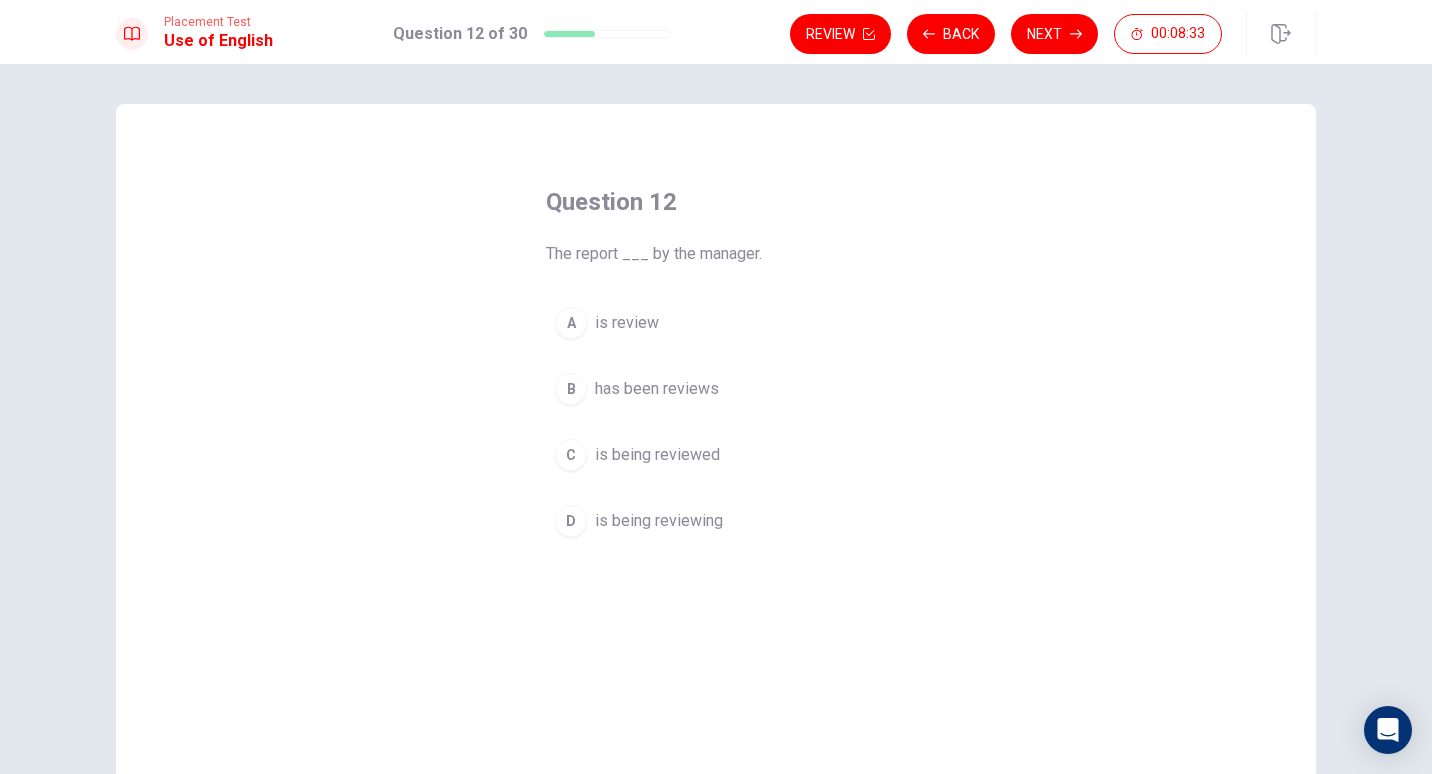 click on "C" at bounding box center (571, 455) 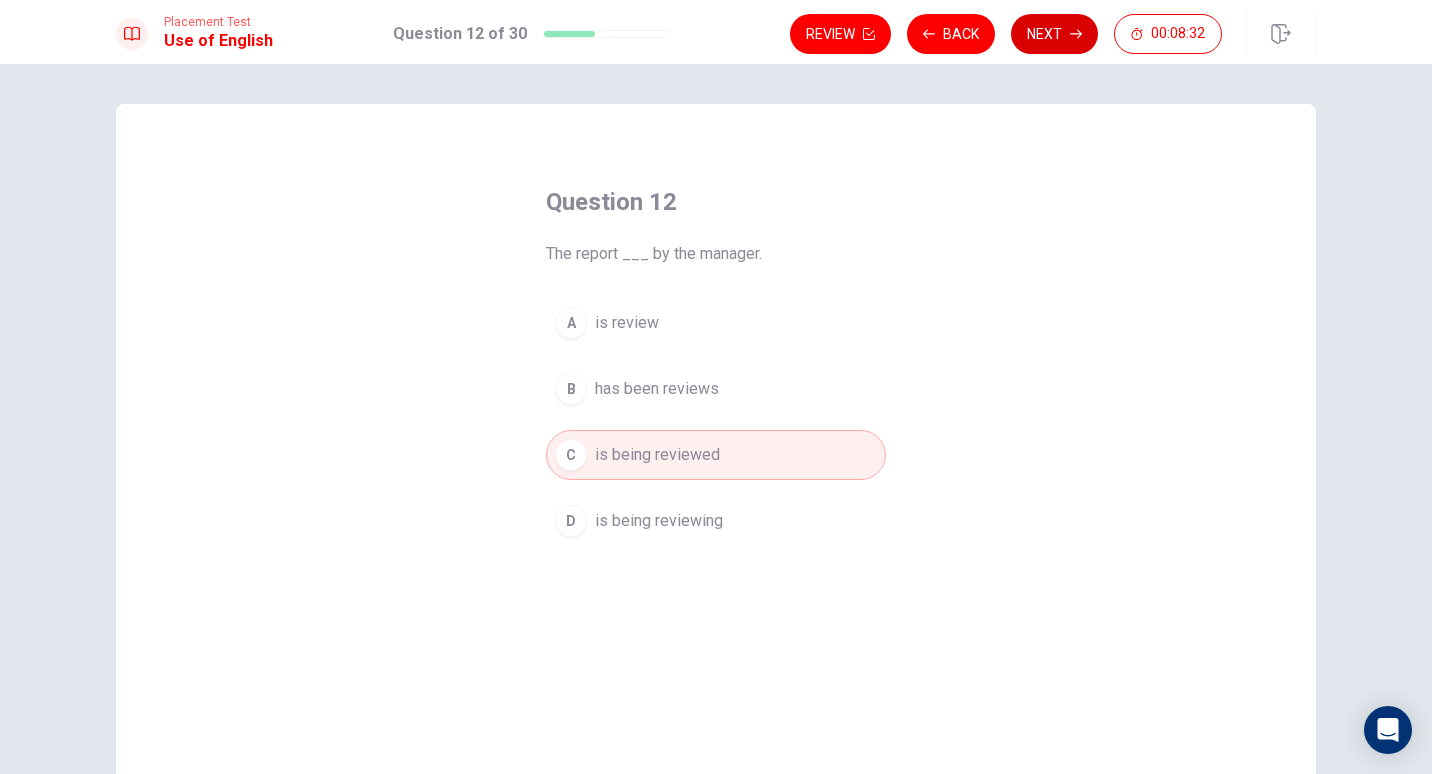 click on "Next" at bounding box center [1054, 34] 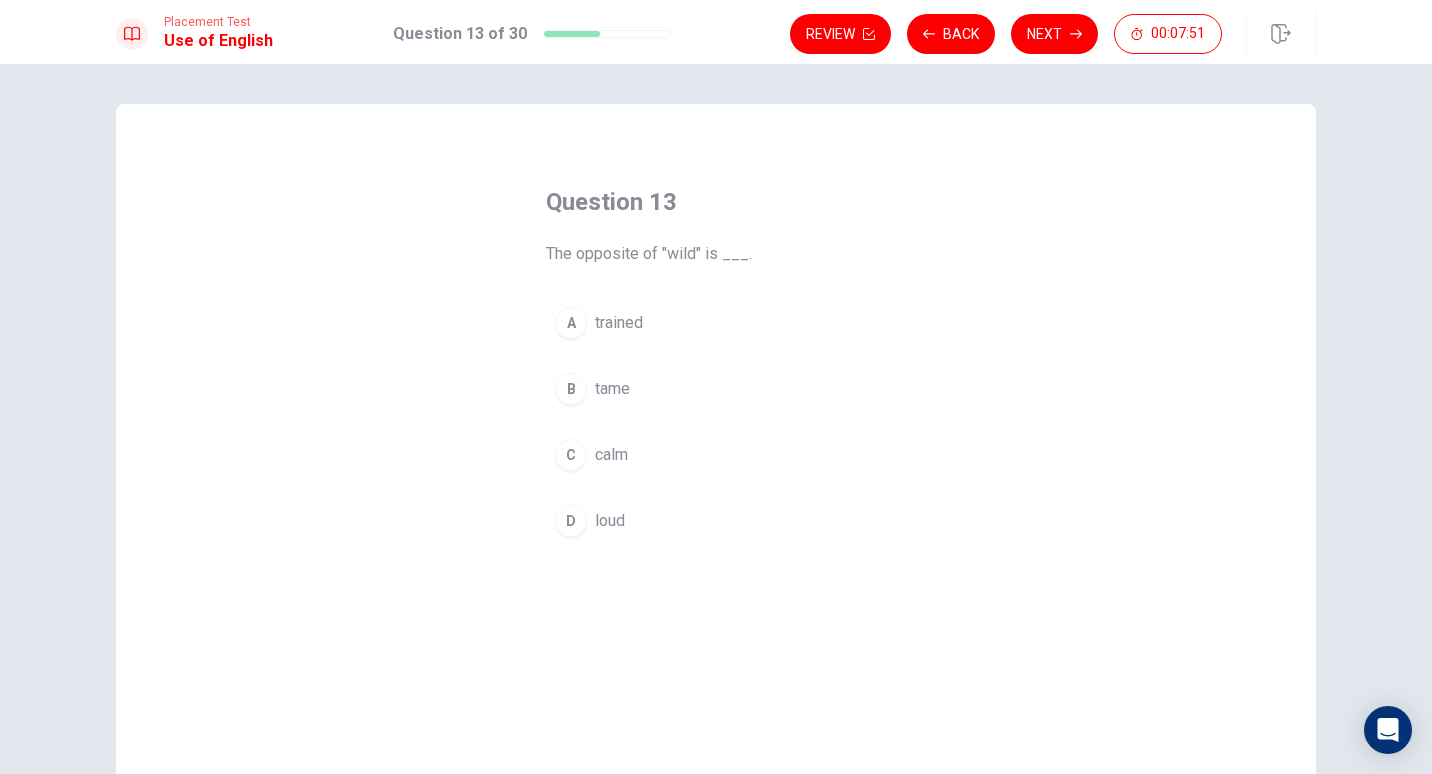 click on "C" at bounding box center [571, 455] 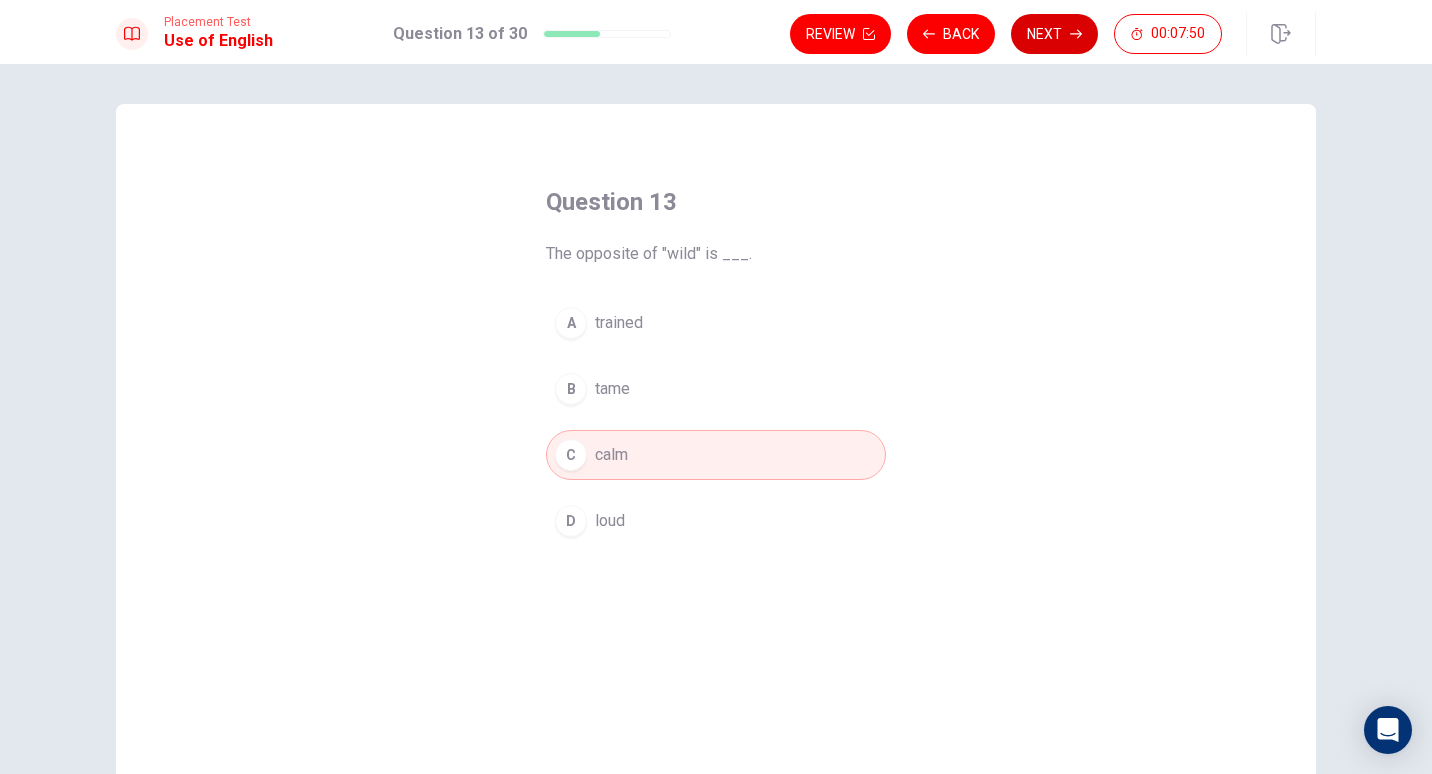 click on "Next" at bounding box center (1054, 34) 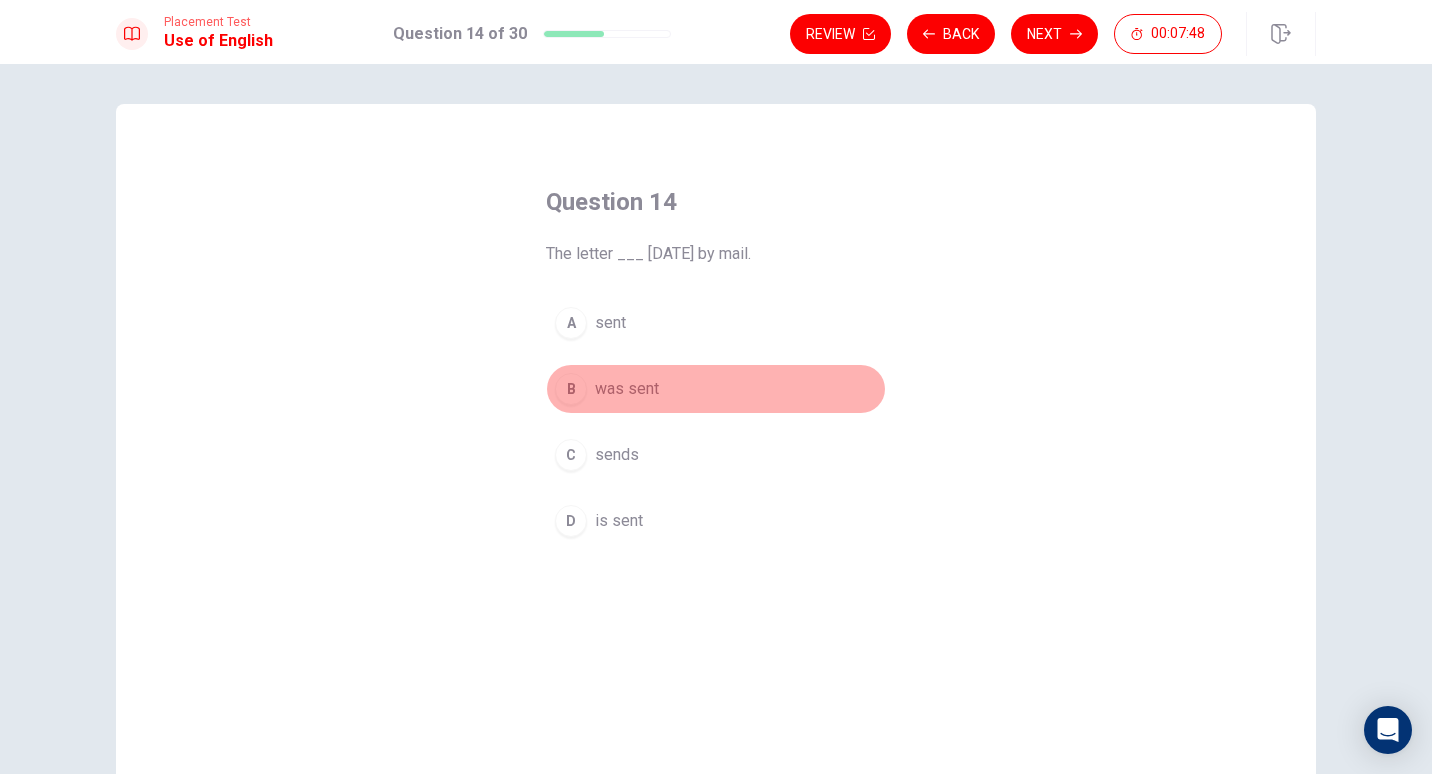 click on "B" at bounding box center [571, 389] 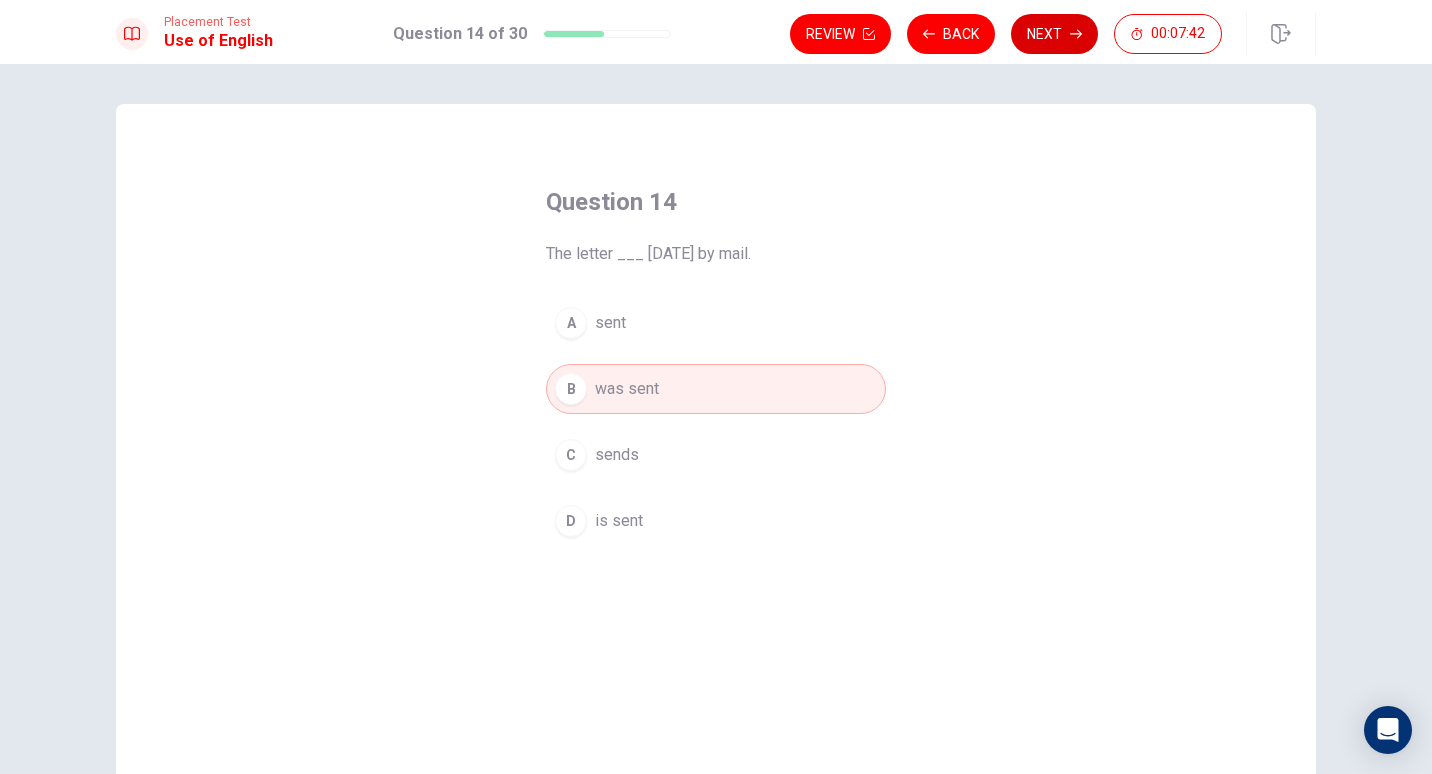 click on "Next" at bounding box center (1054, 34) 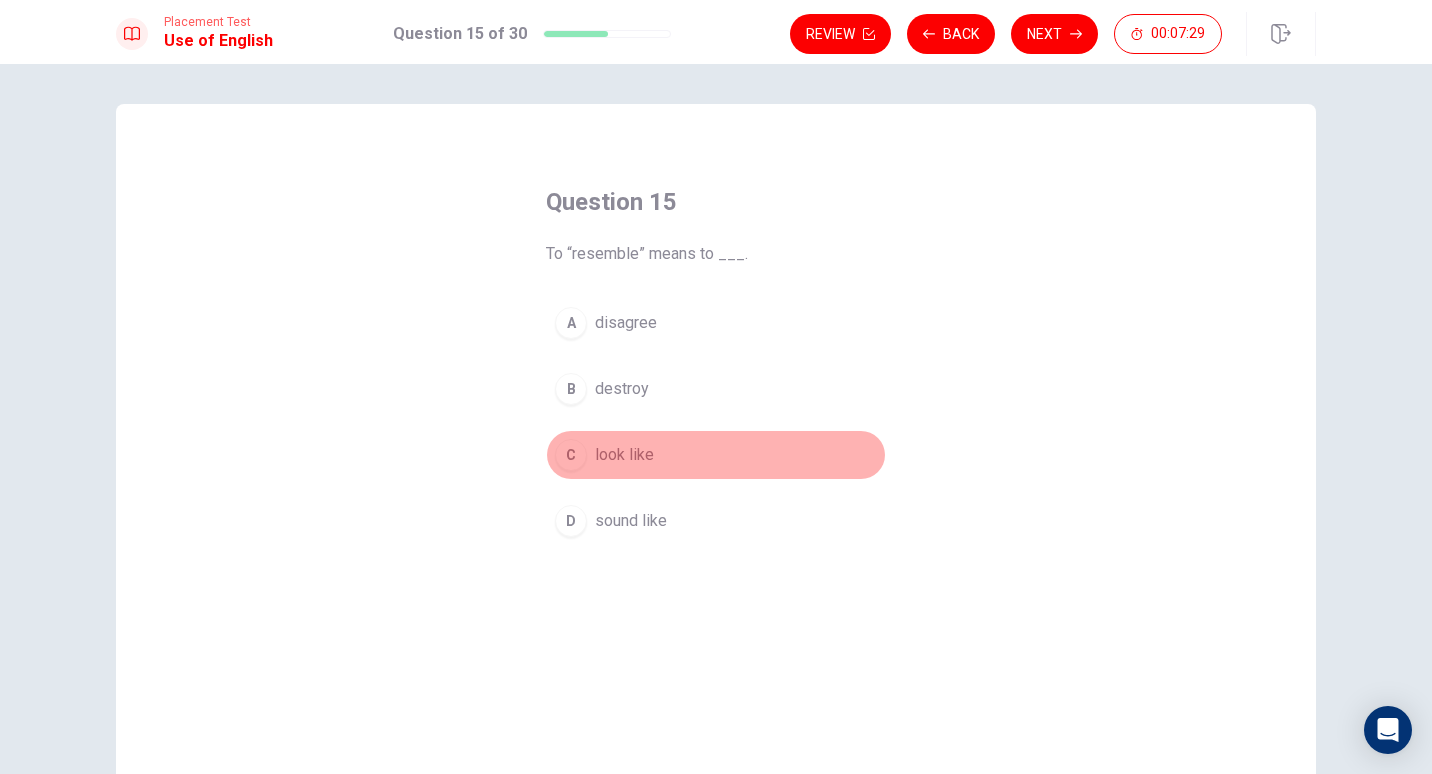 click on "C" at bounding box center [571, 455] 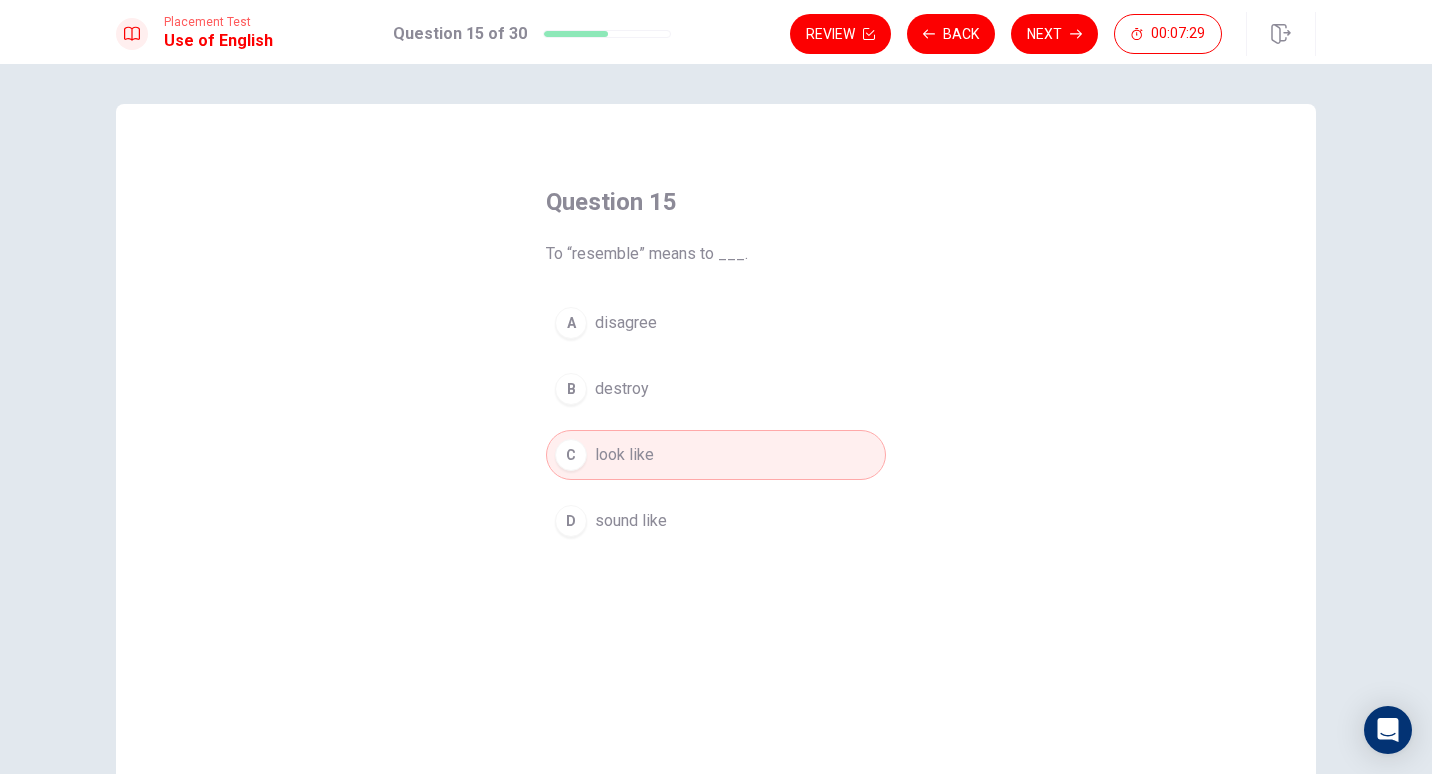 click on "Next" at bounding box center [1054, 34] 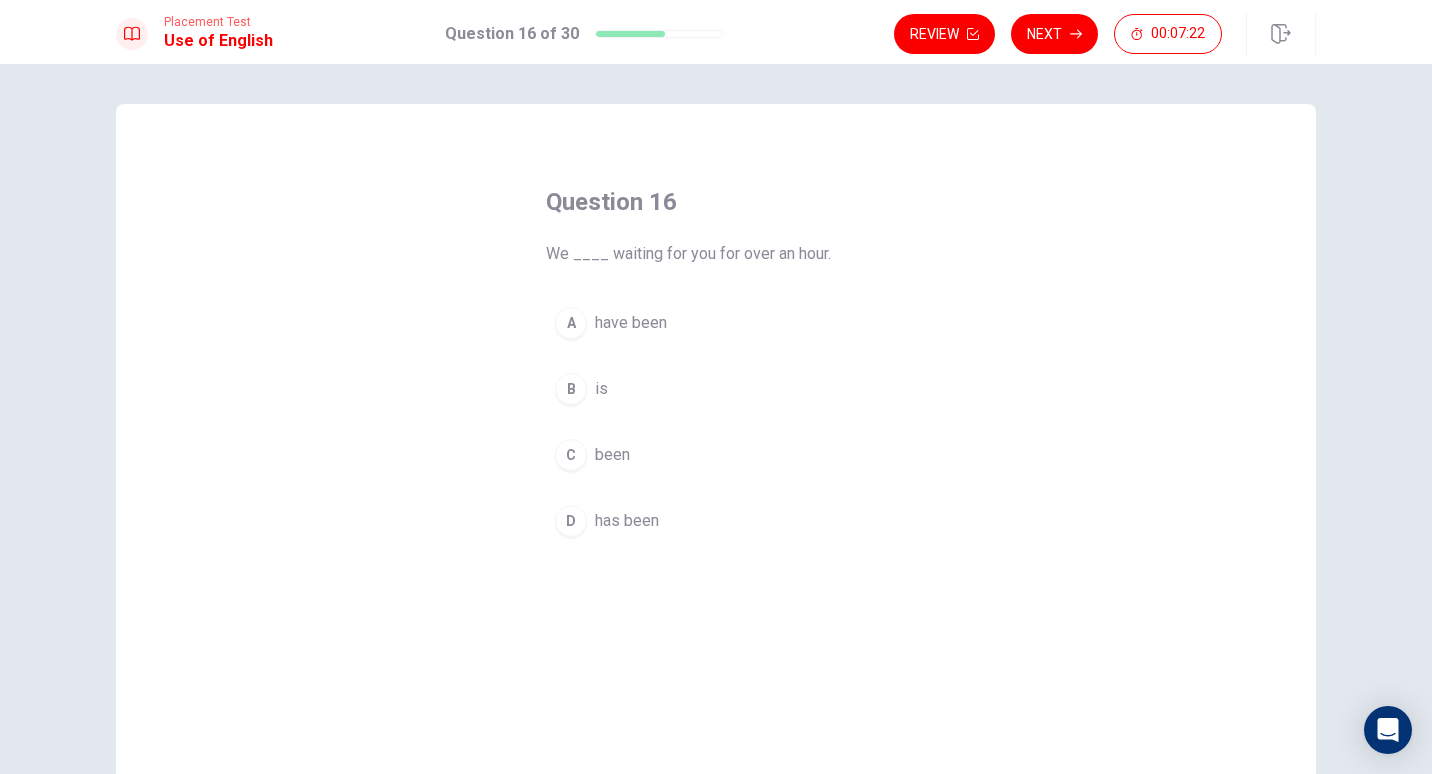 click on "A" at bounding box center (571, 323) 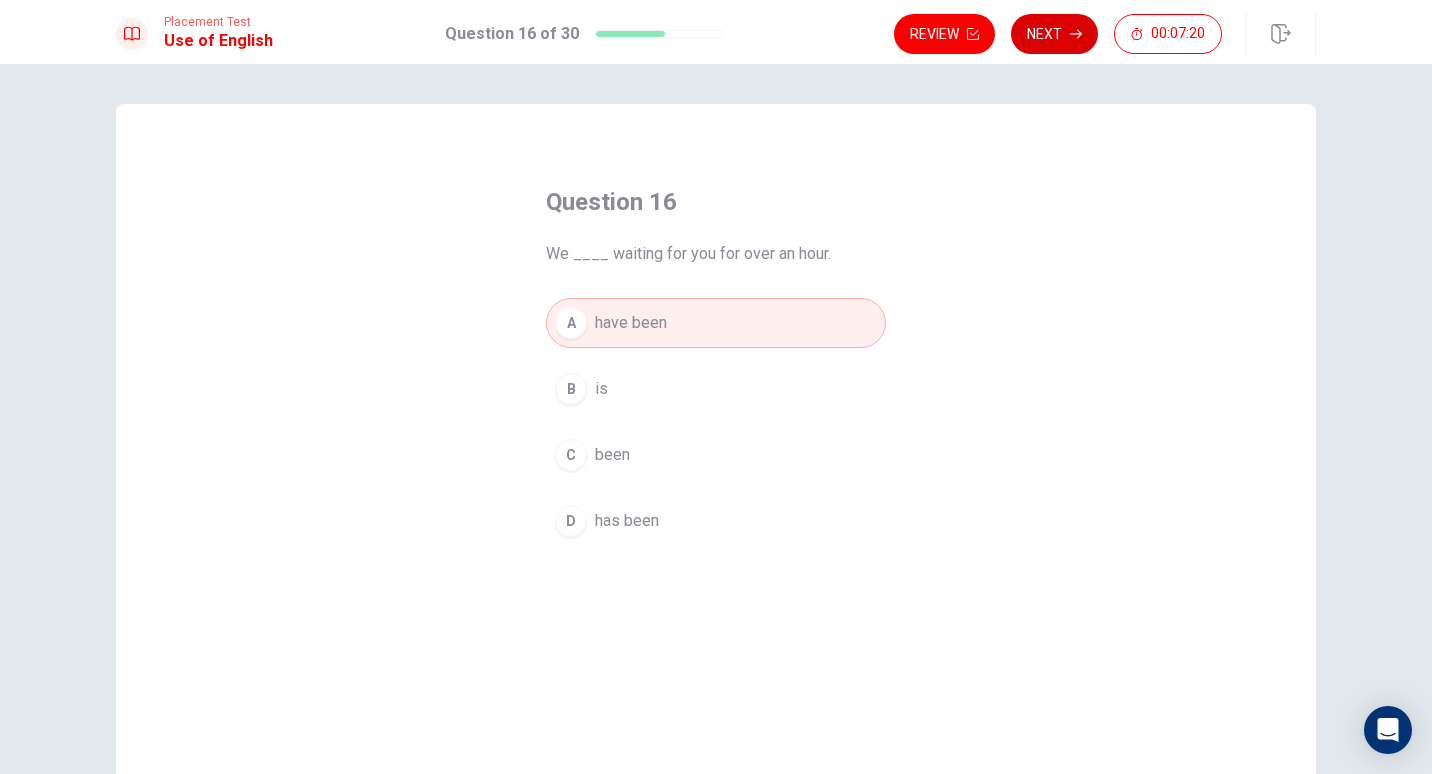 click on "Next" at bounding box center [1054, 34] 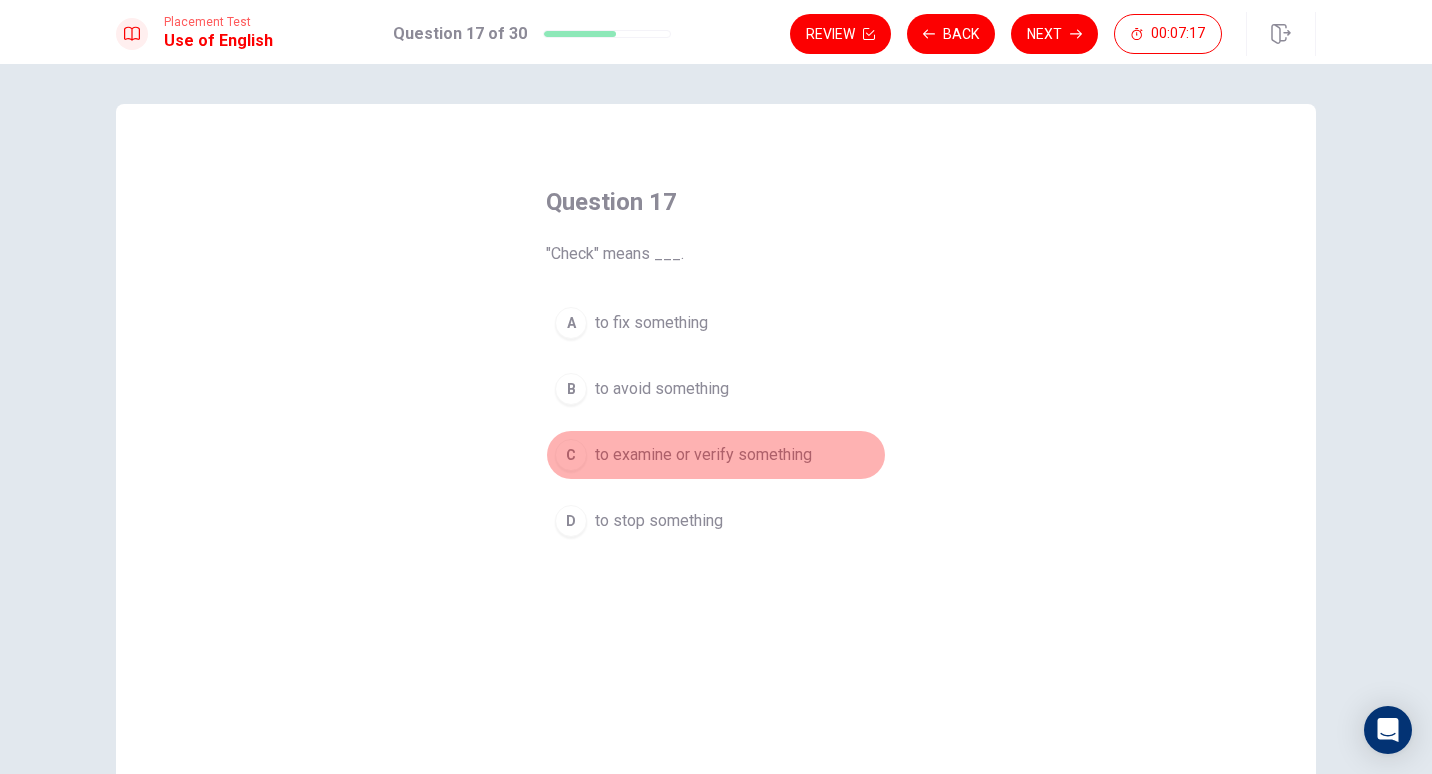 click on "to examine or verify something" at bounding box center [703, 455] 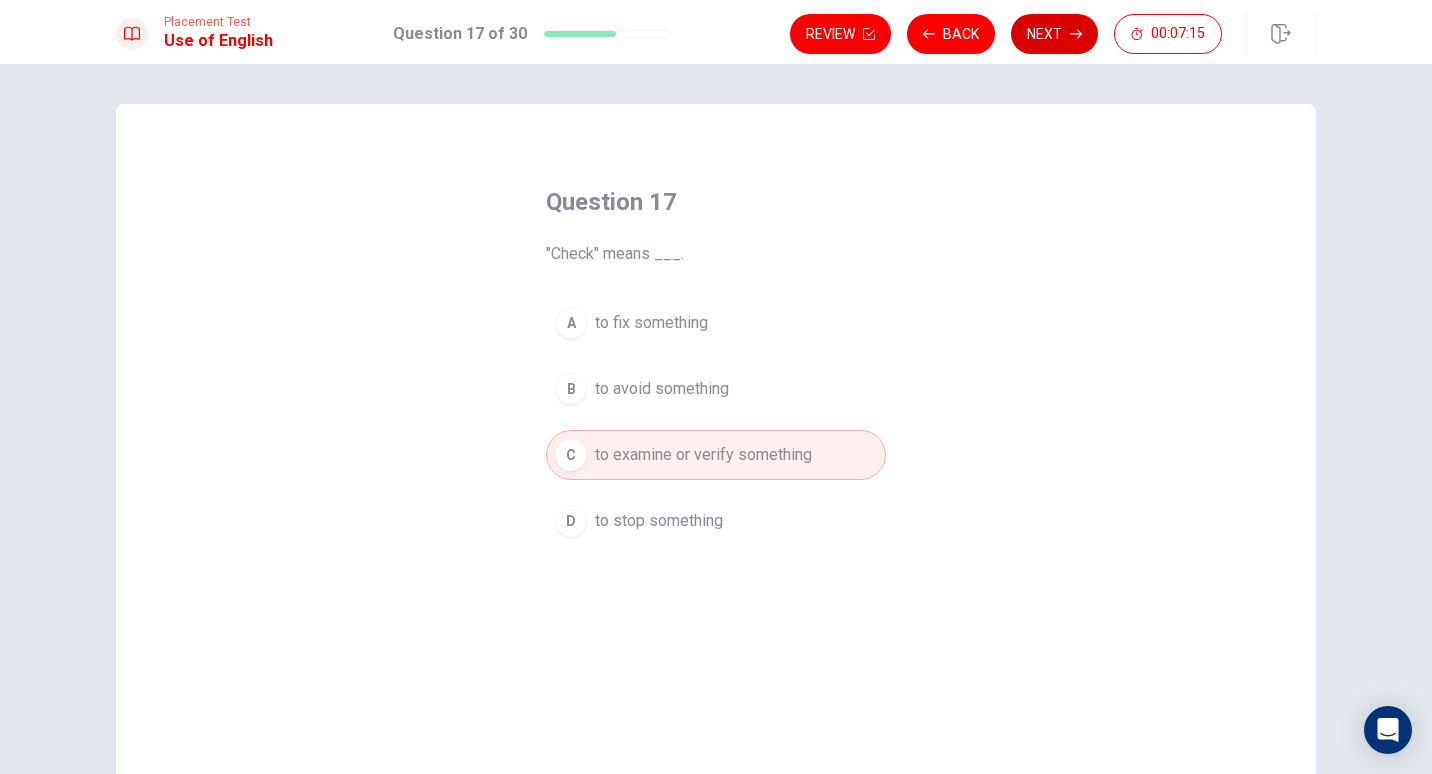 click on "Next" at bounding box center (1054, 34) 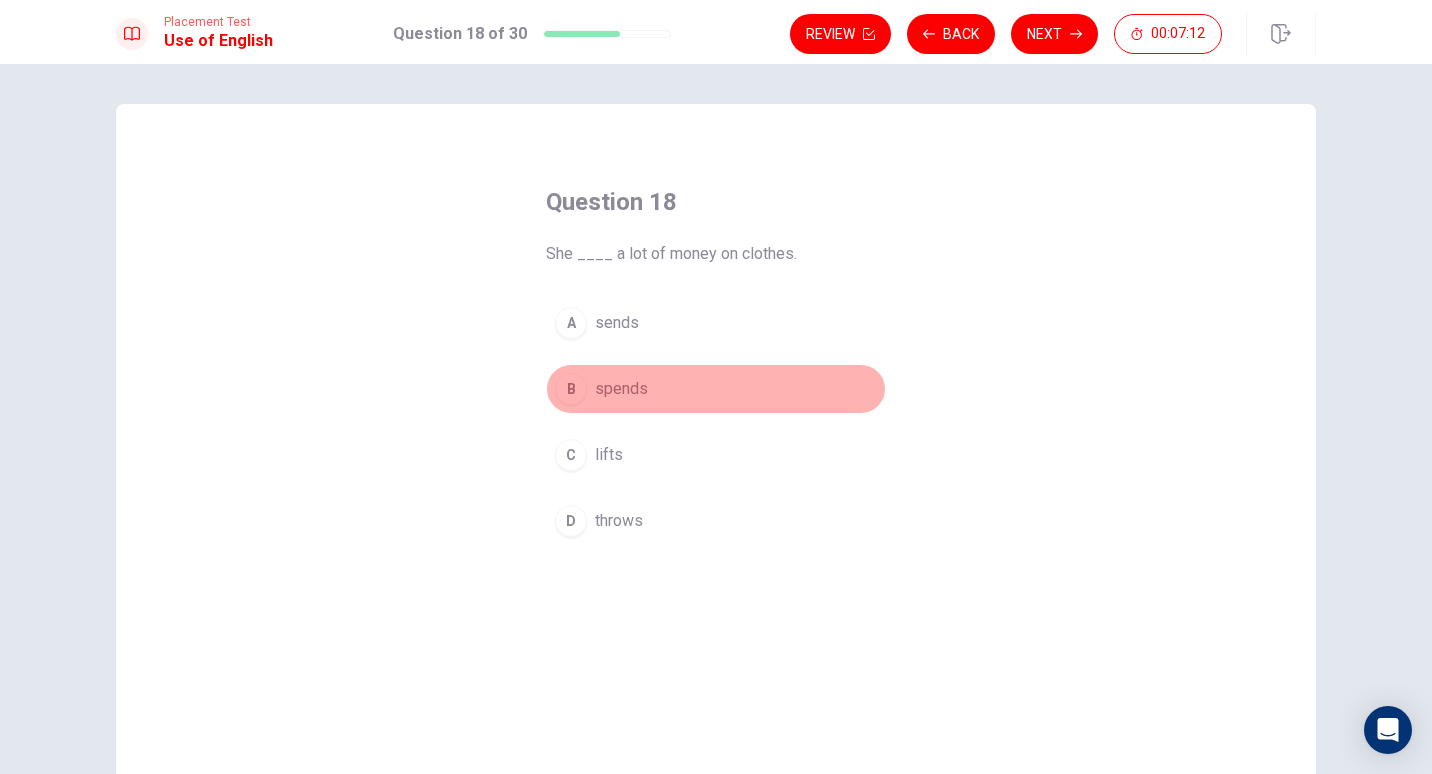 click on "B" at bounding box center [571, 389] 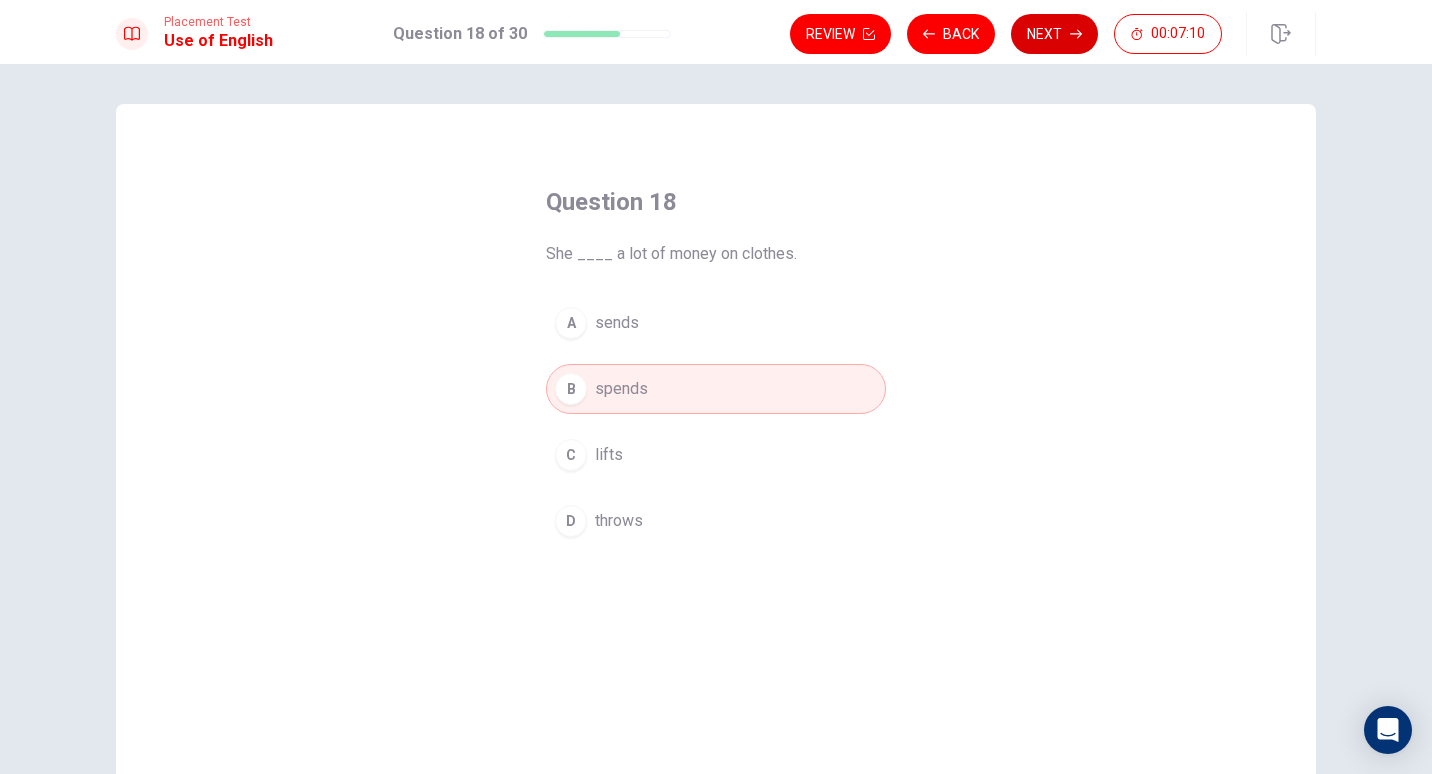 click on "Next" at bounding box center (1054, 34) 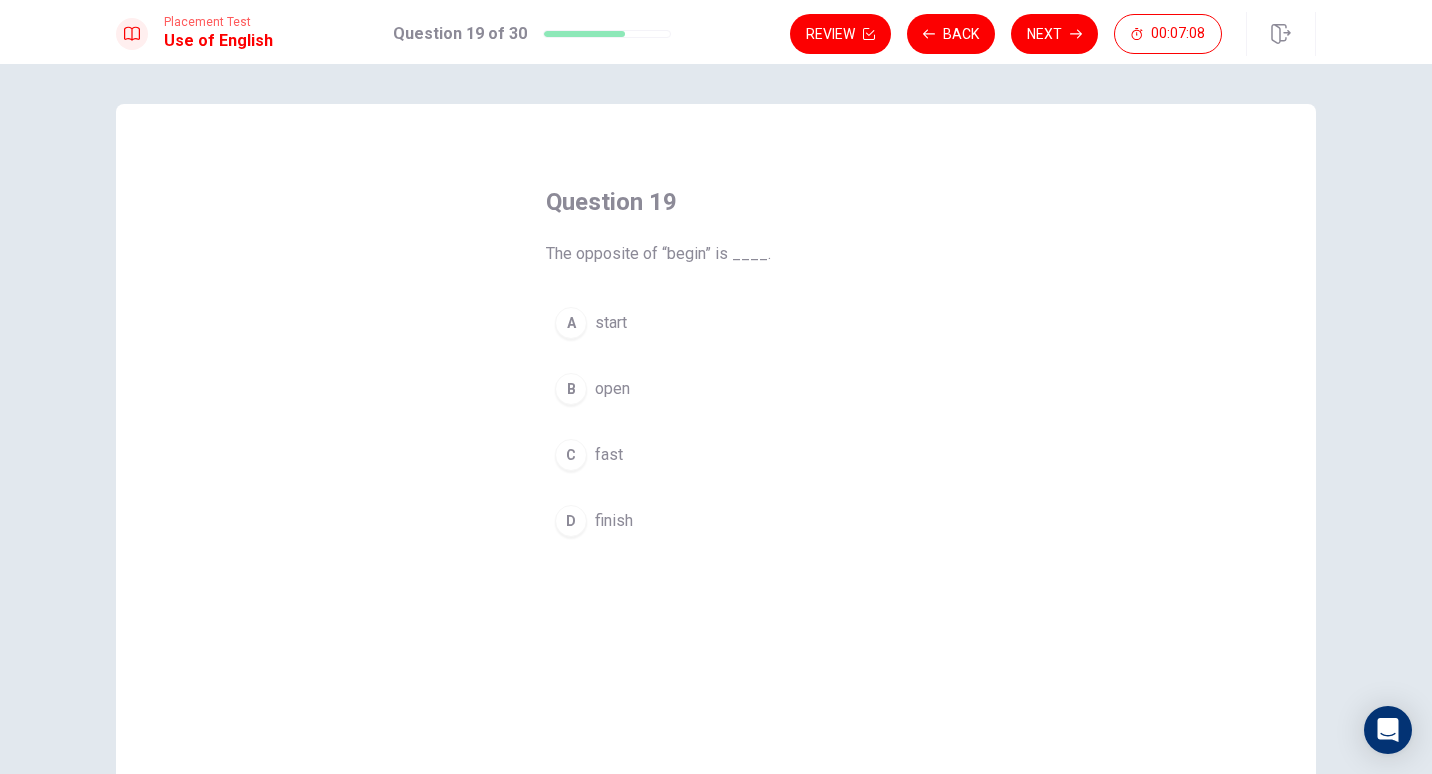 click on "D" at bounding box center [571, 521] 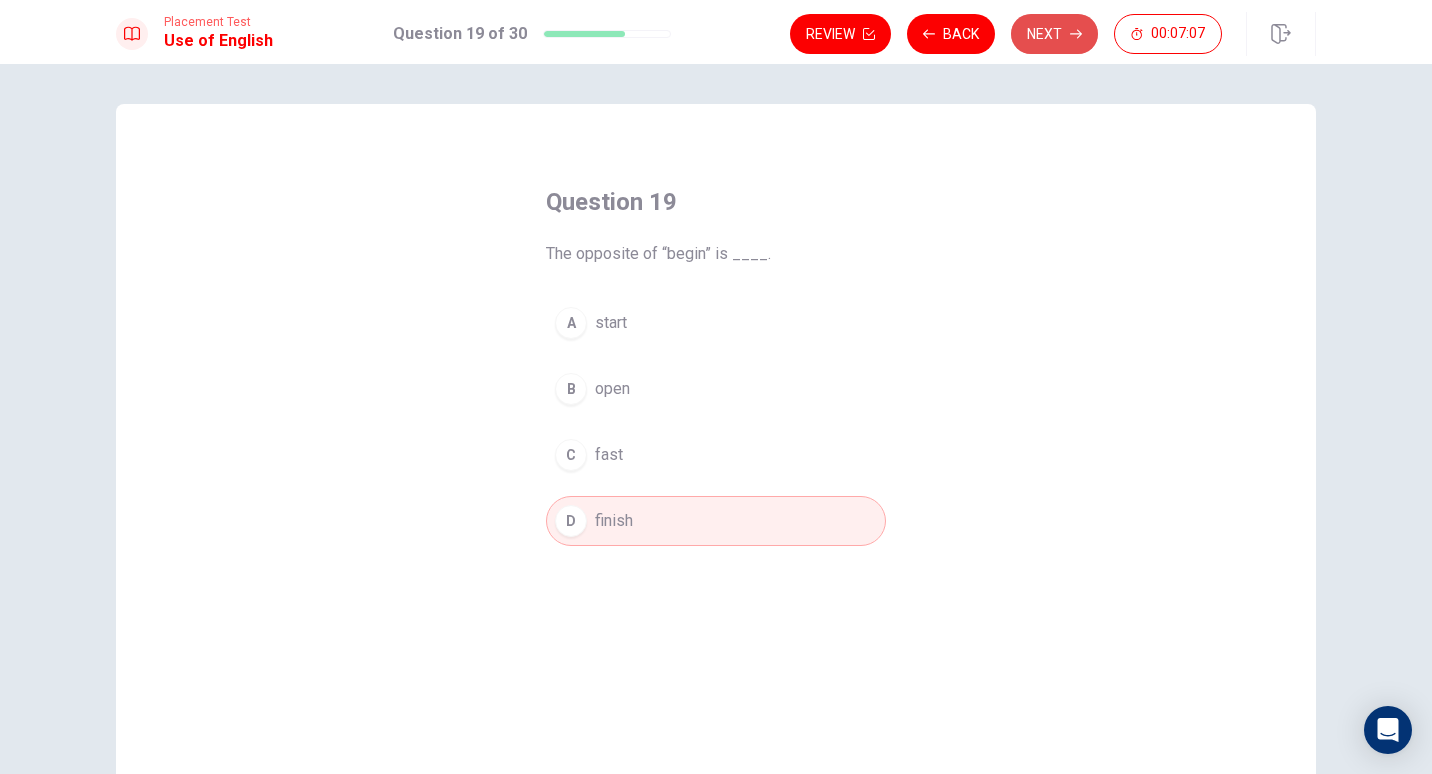 click on "Next" at bounding box center [1054, 34] 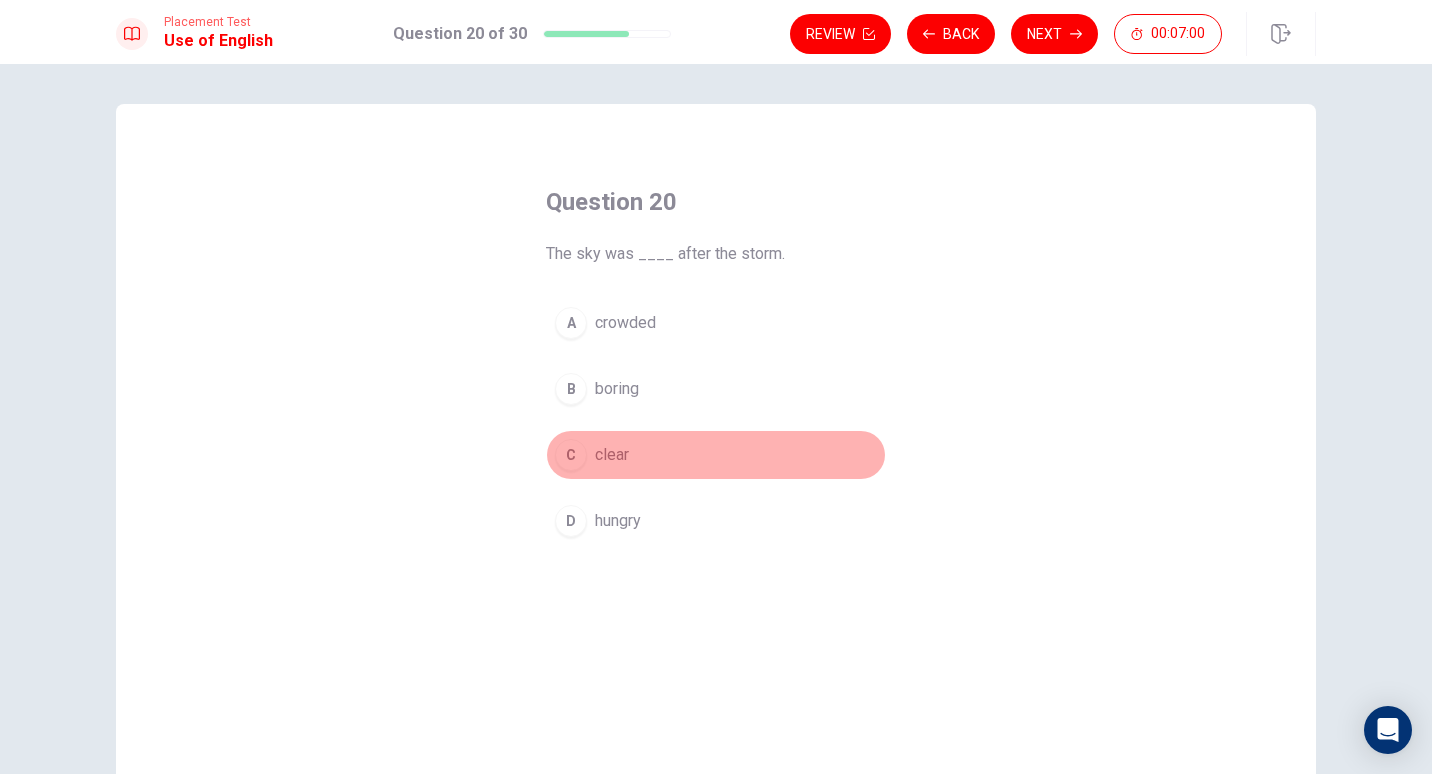 click on "C" at bounding box center [571, 455] 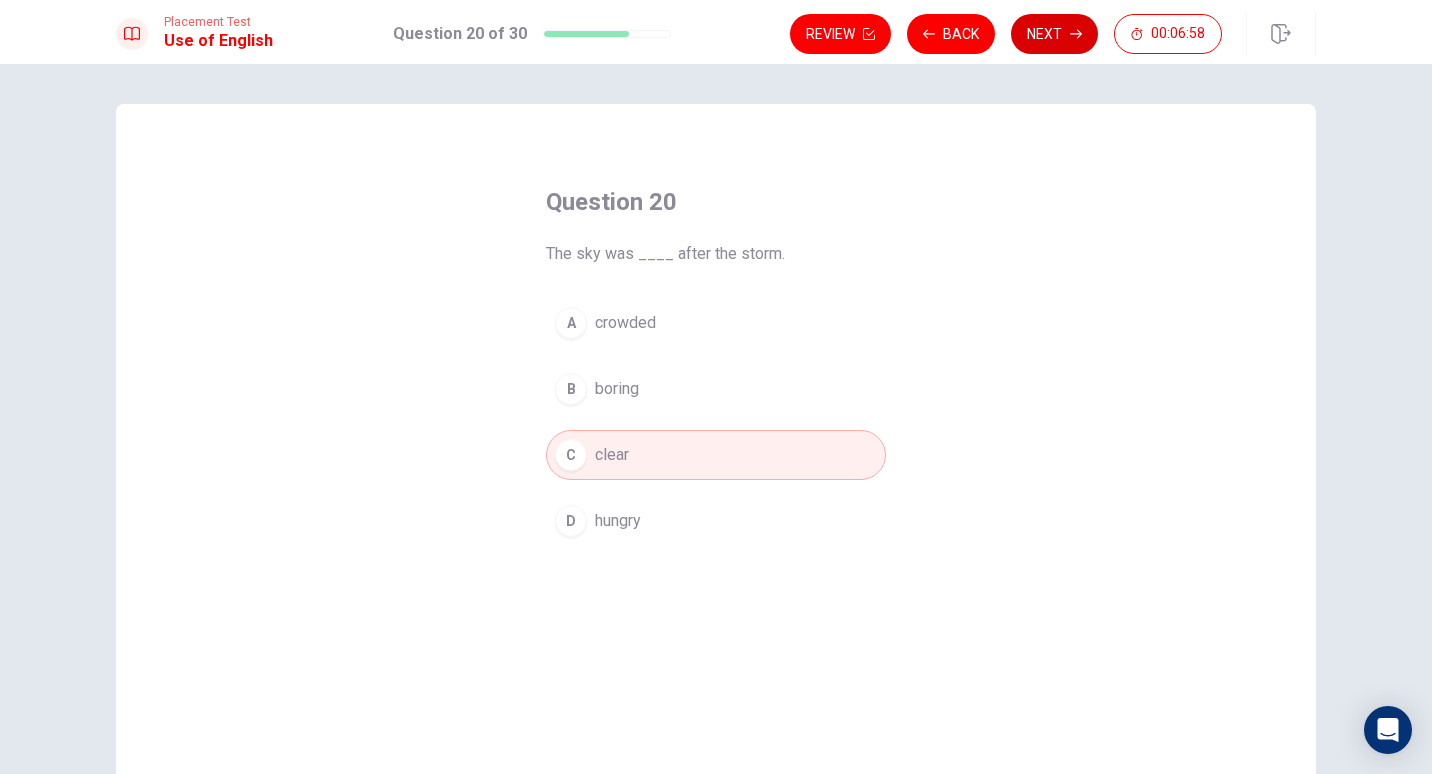 click on "Next" at bounding box center (1054, 34) 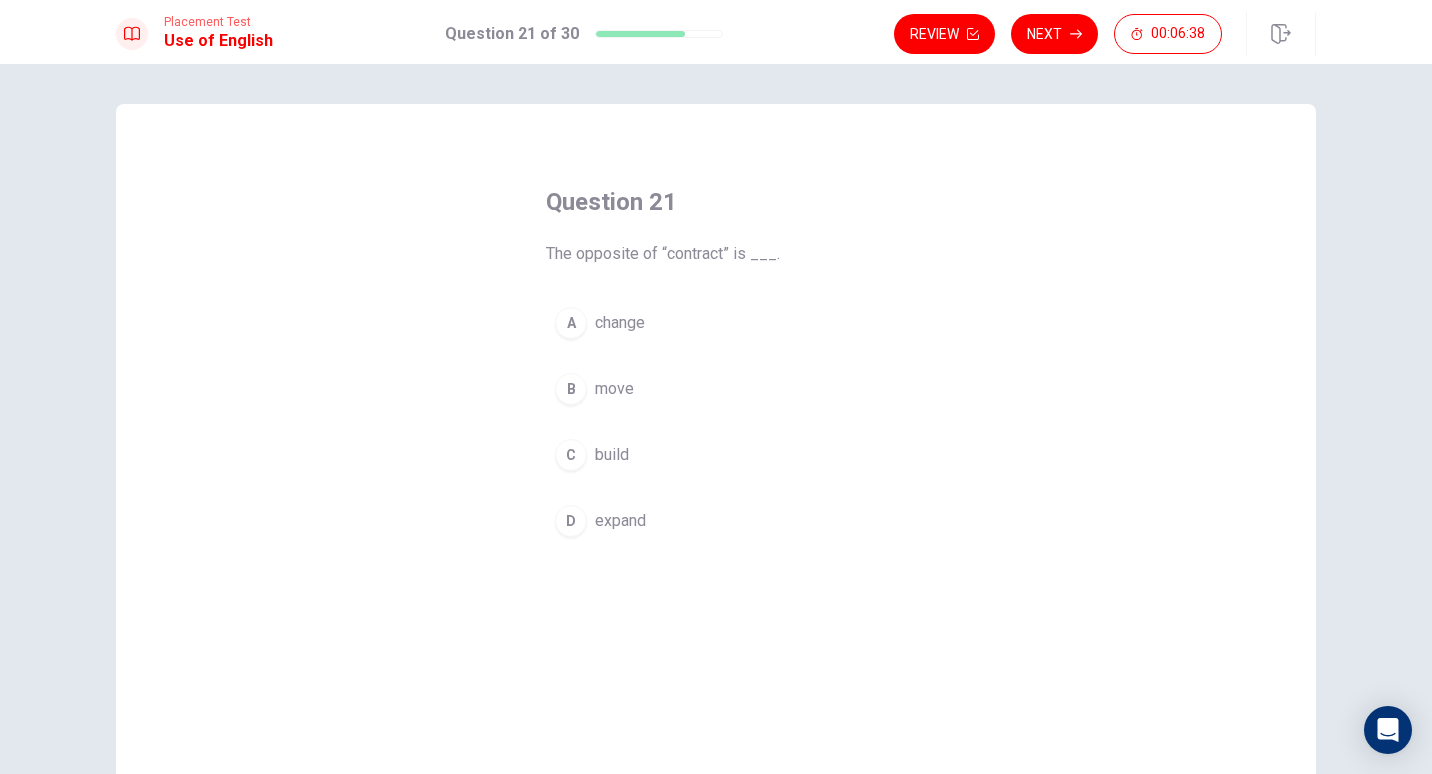 click on "D" at bounding box center (571, 521) 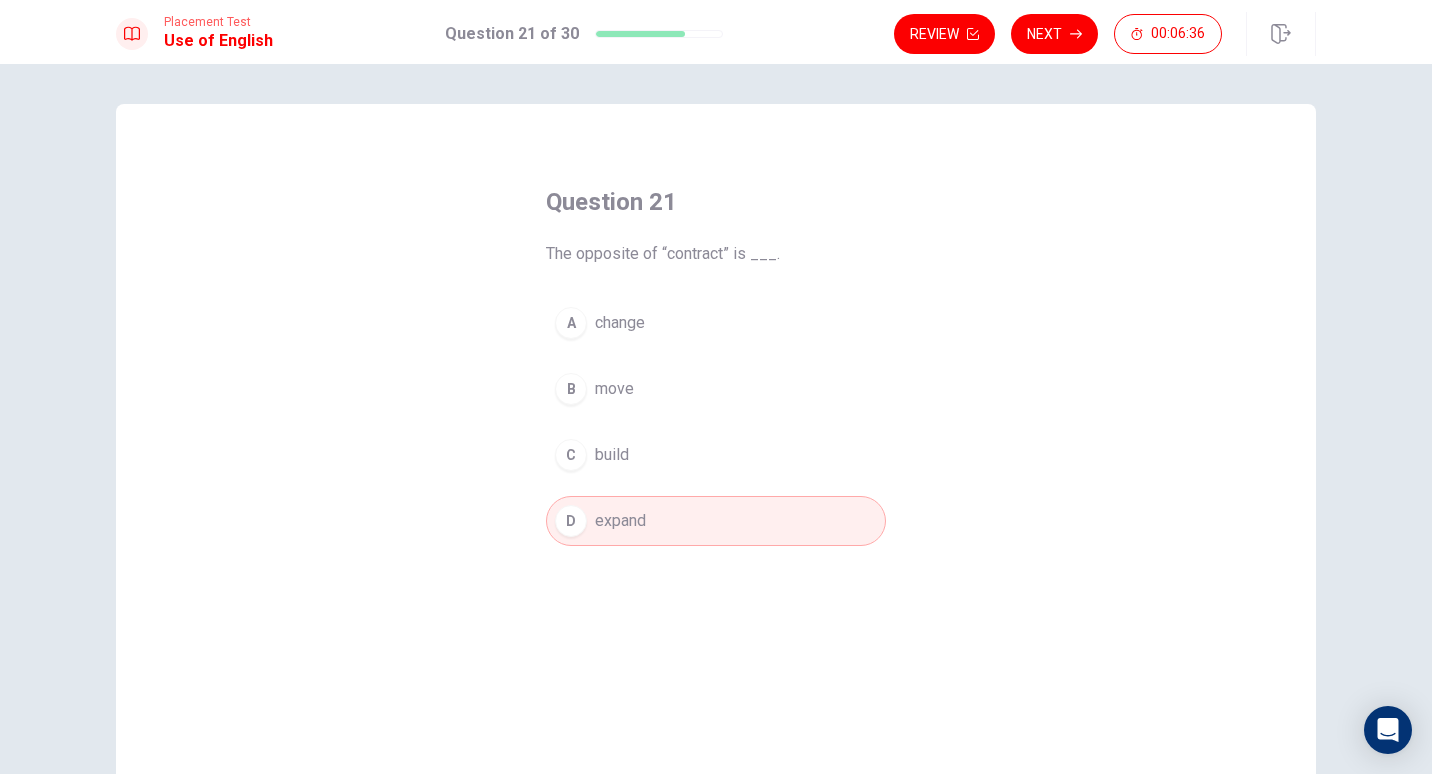click on "C" at bounding box center [571, 455] 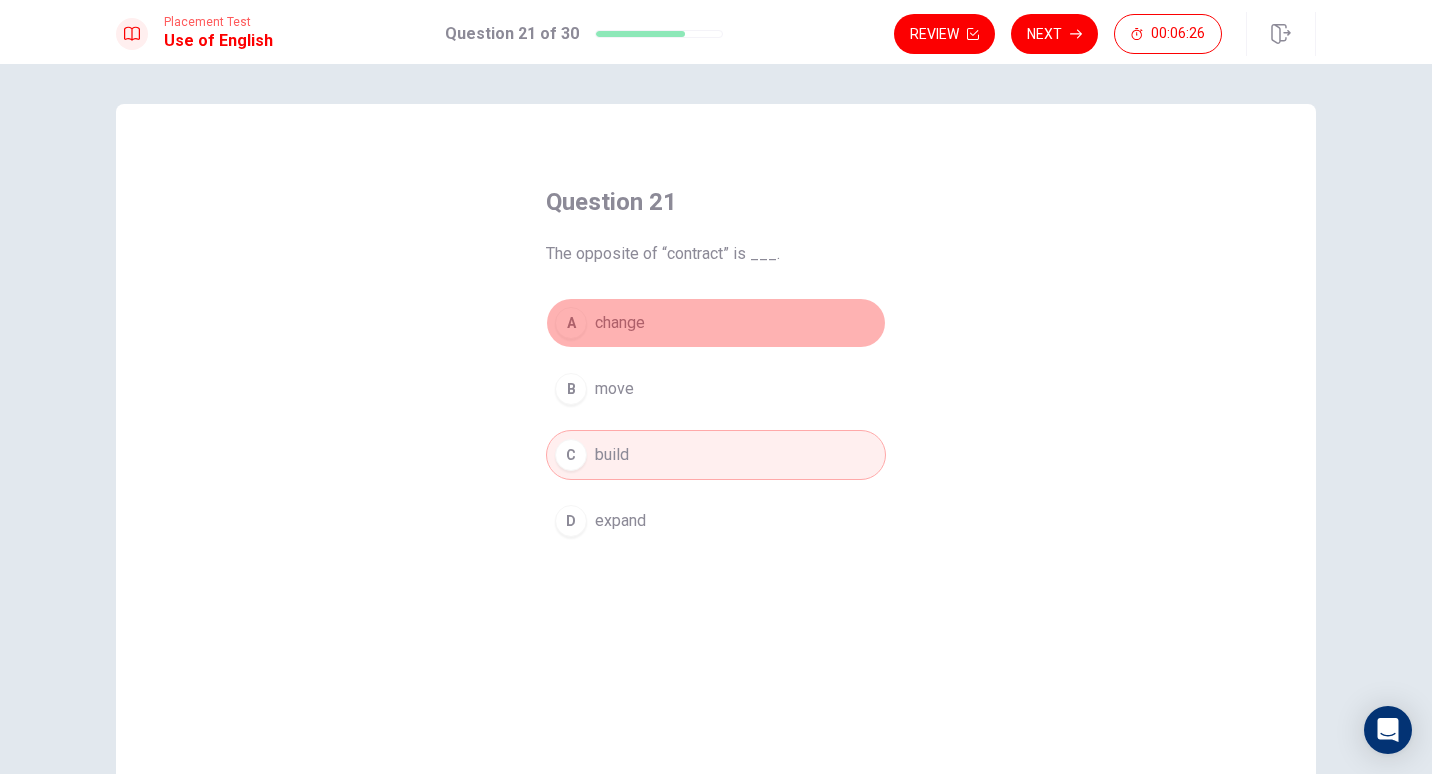 click on "A" at bounding box center (571, 323) 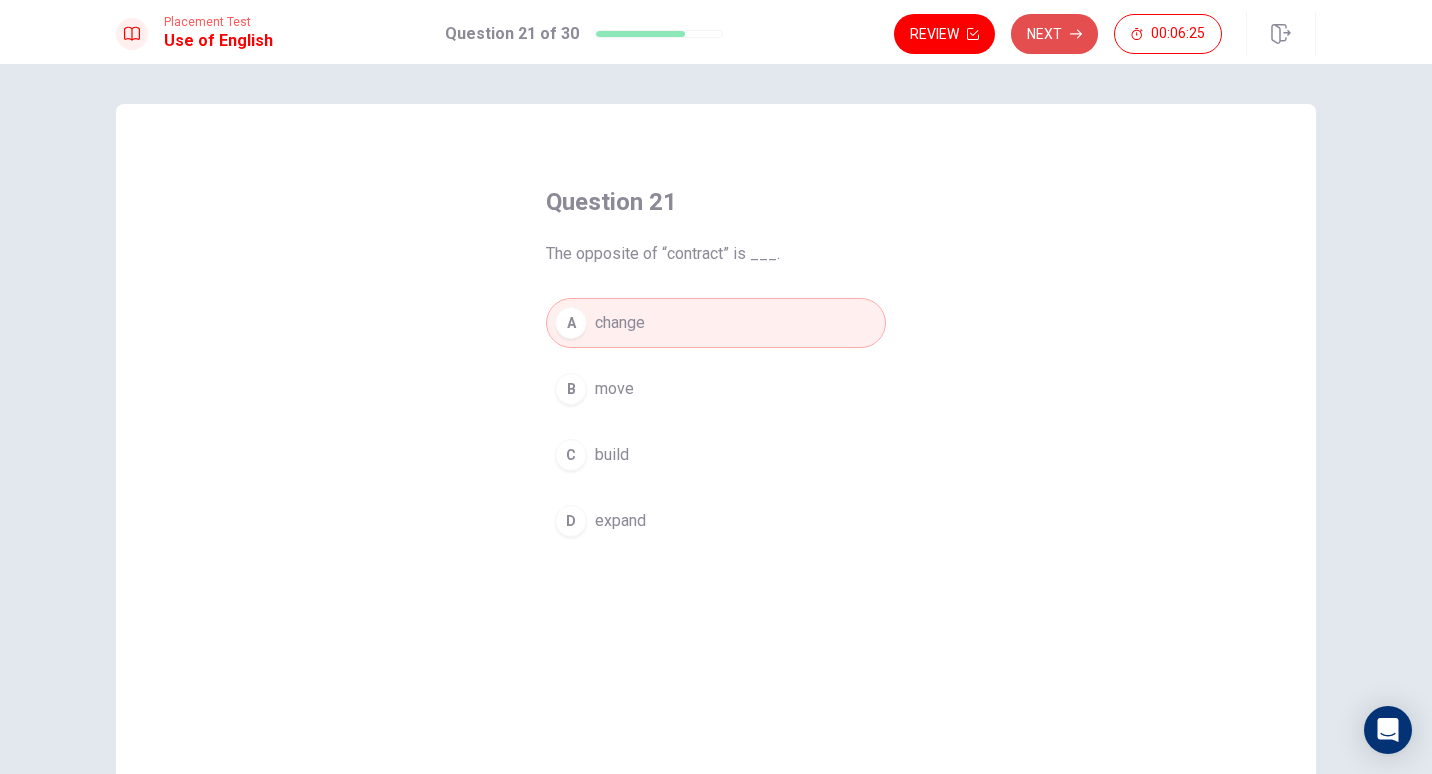 click on "Next" at bounding box center [1054, 34] 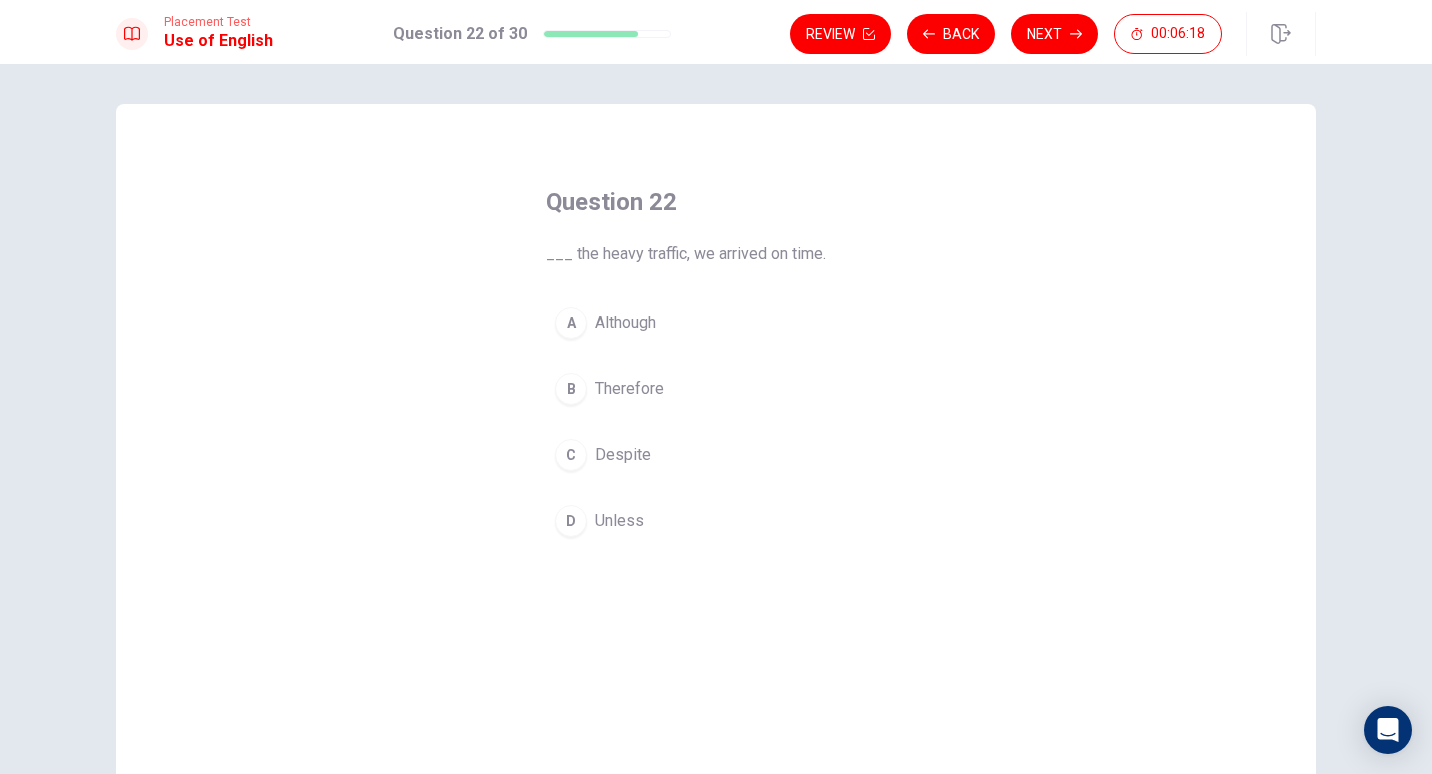 click on "C" at bounding box center [571, 455] 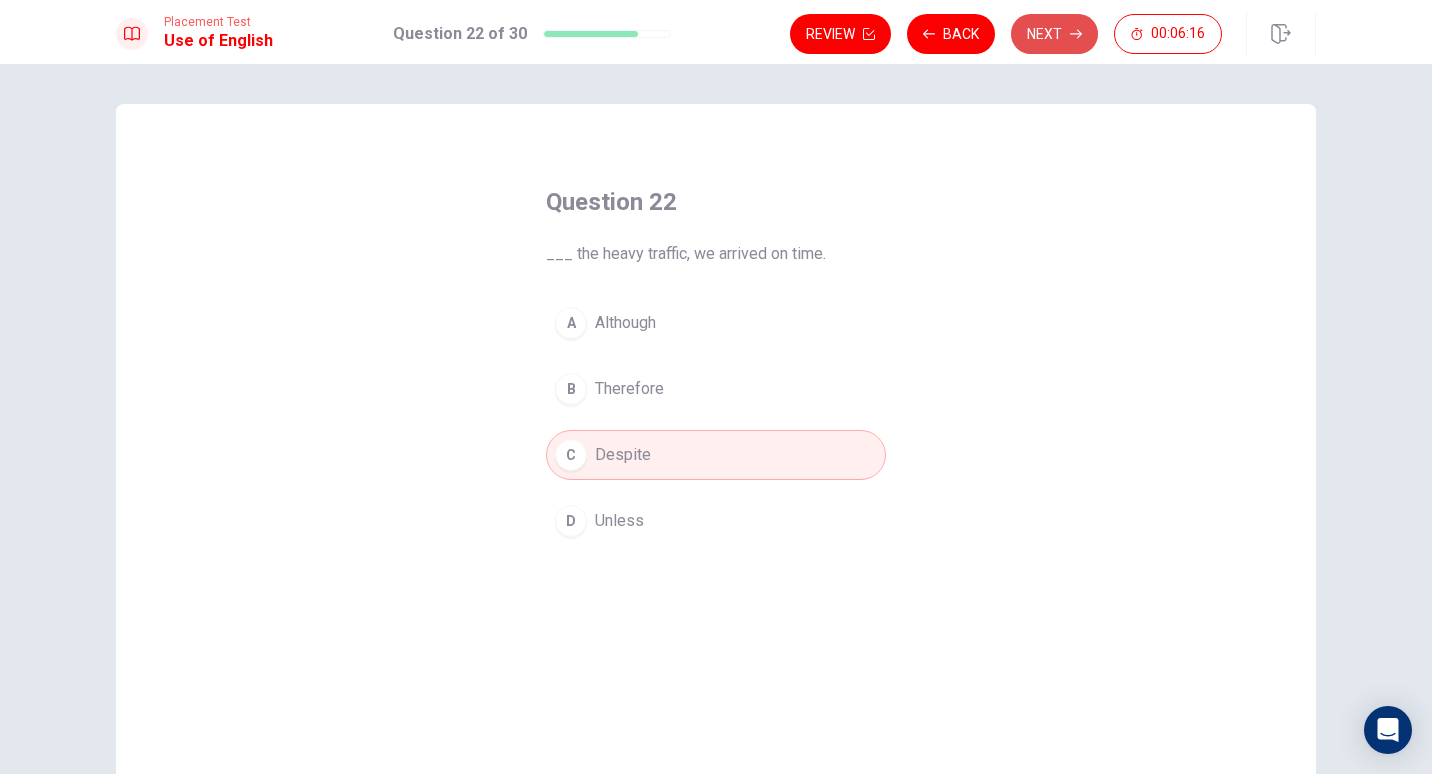 click on "Next" at bounding box center [1054, 34] 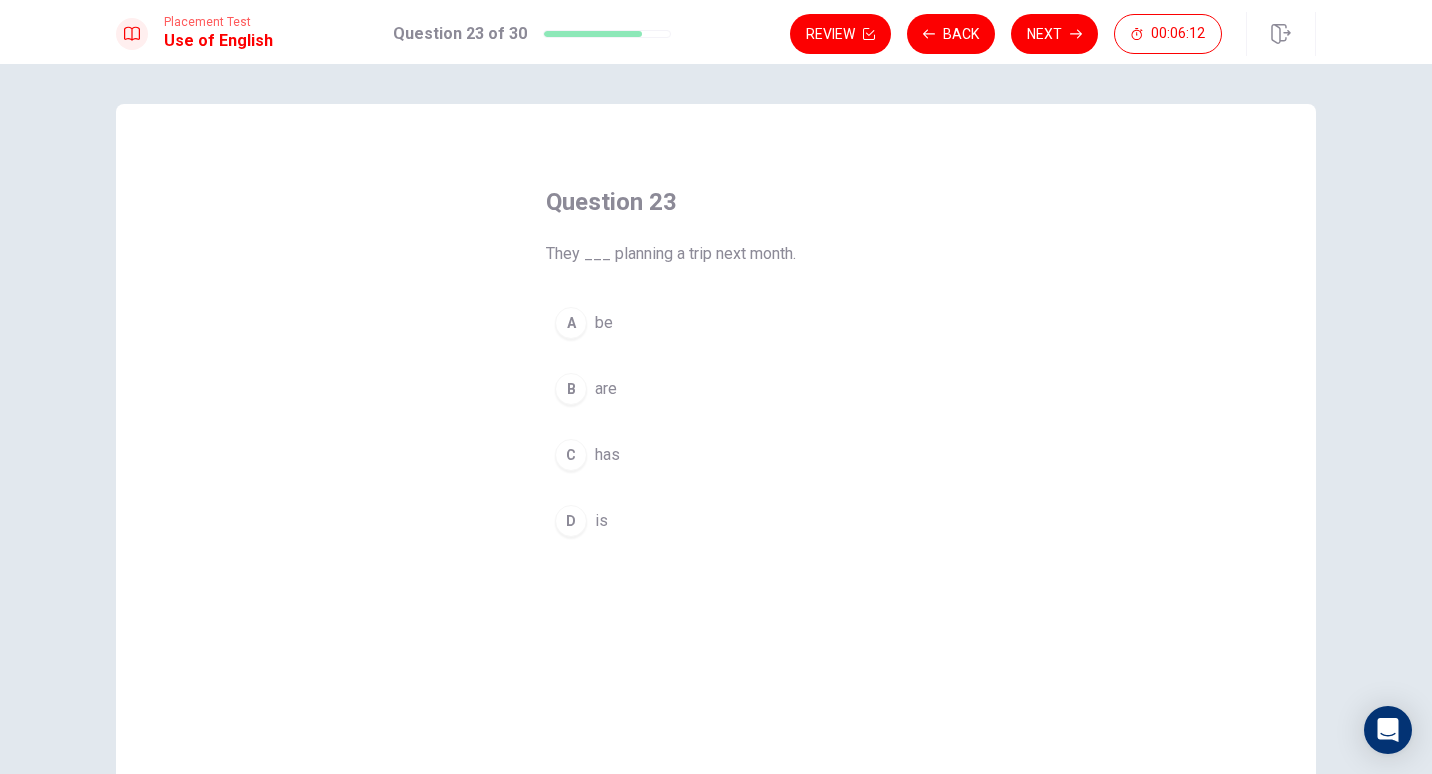 click on "B" at bounding box center [571, 389] 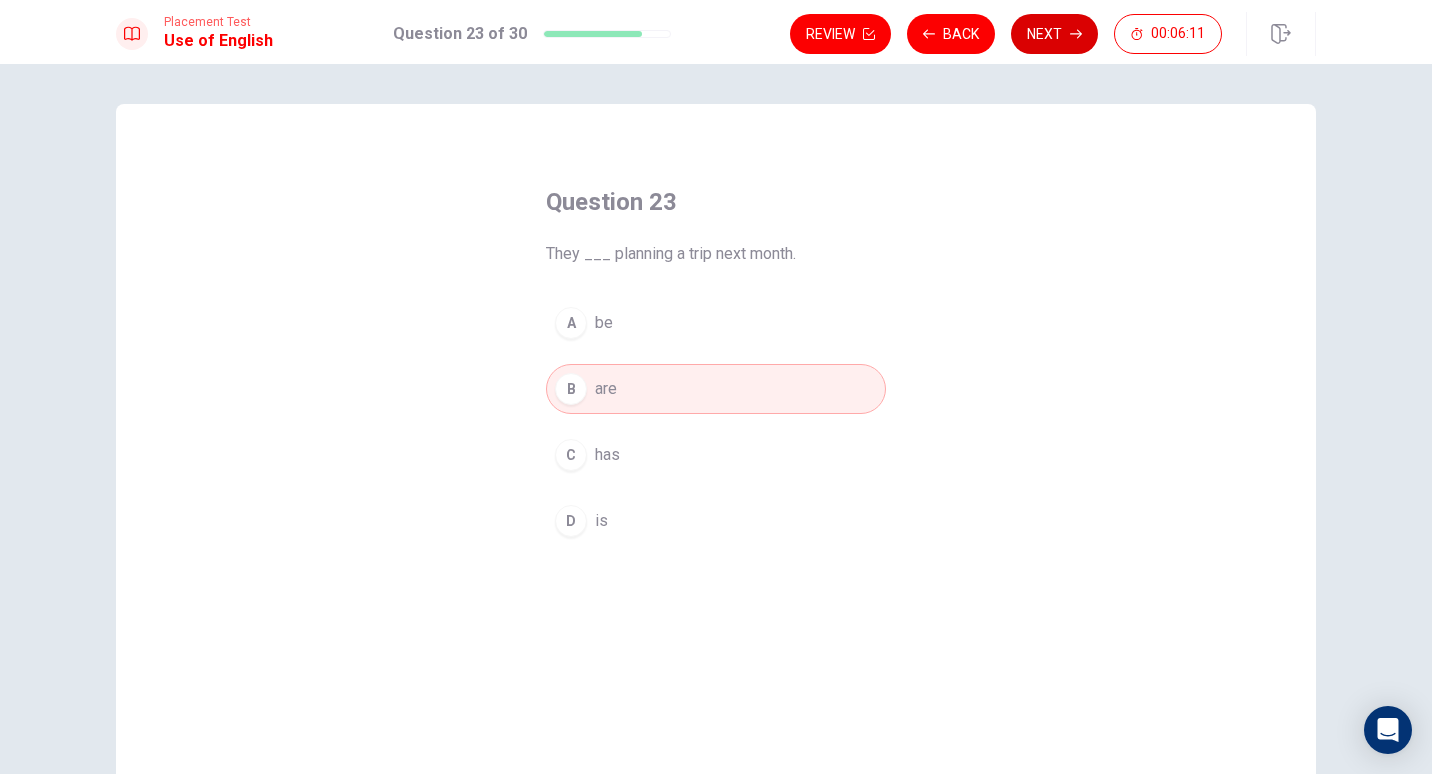 click on "Next" at bounding box center (1054, 34) 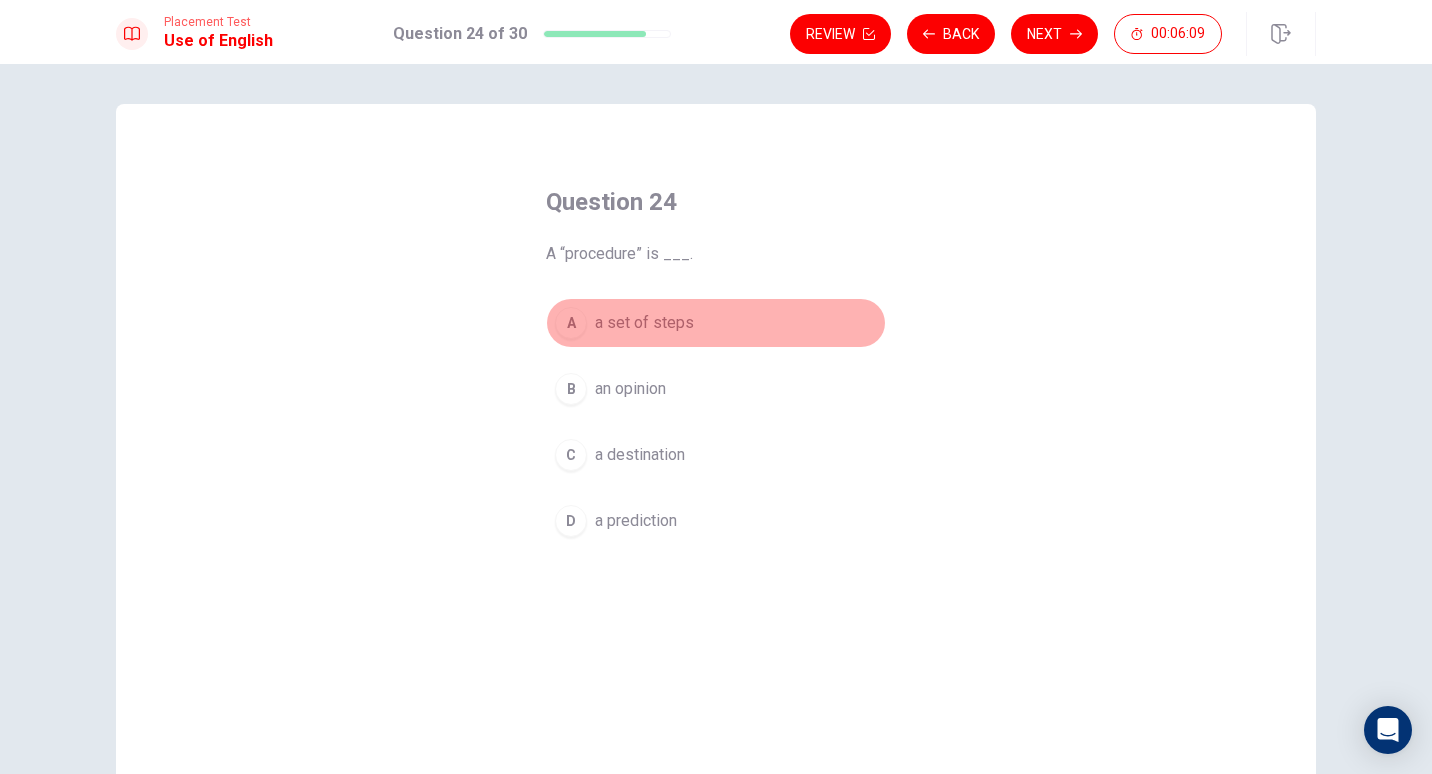 click on "A" at bounding box center [571, 323] 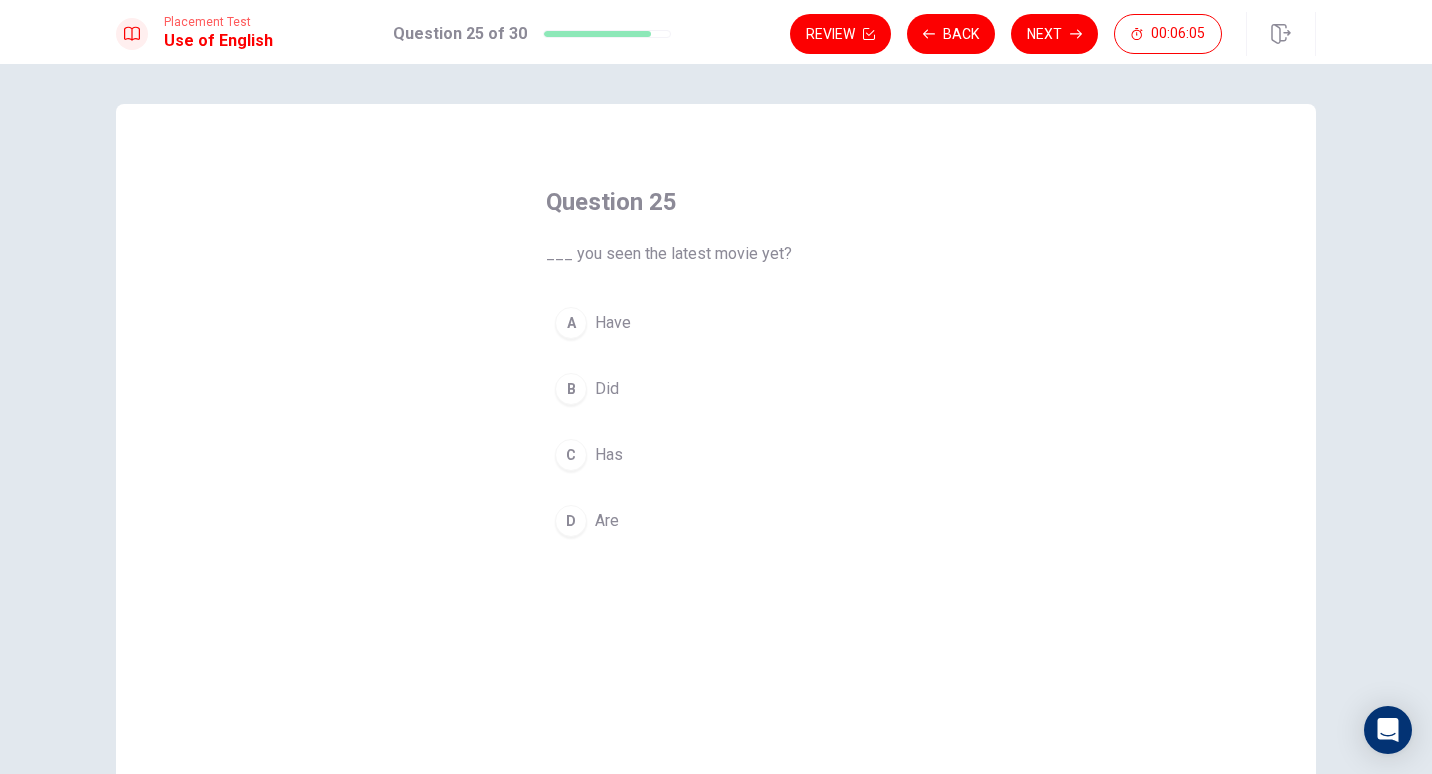 click on "A" at bounding box center (571, 323) 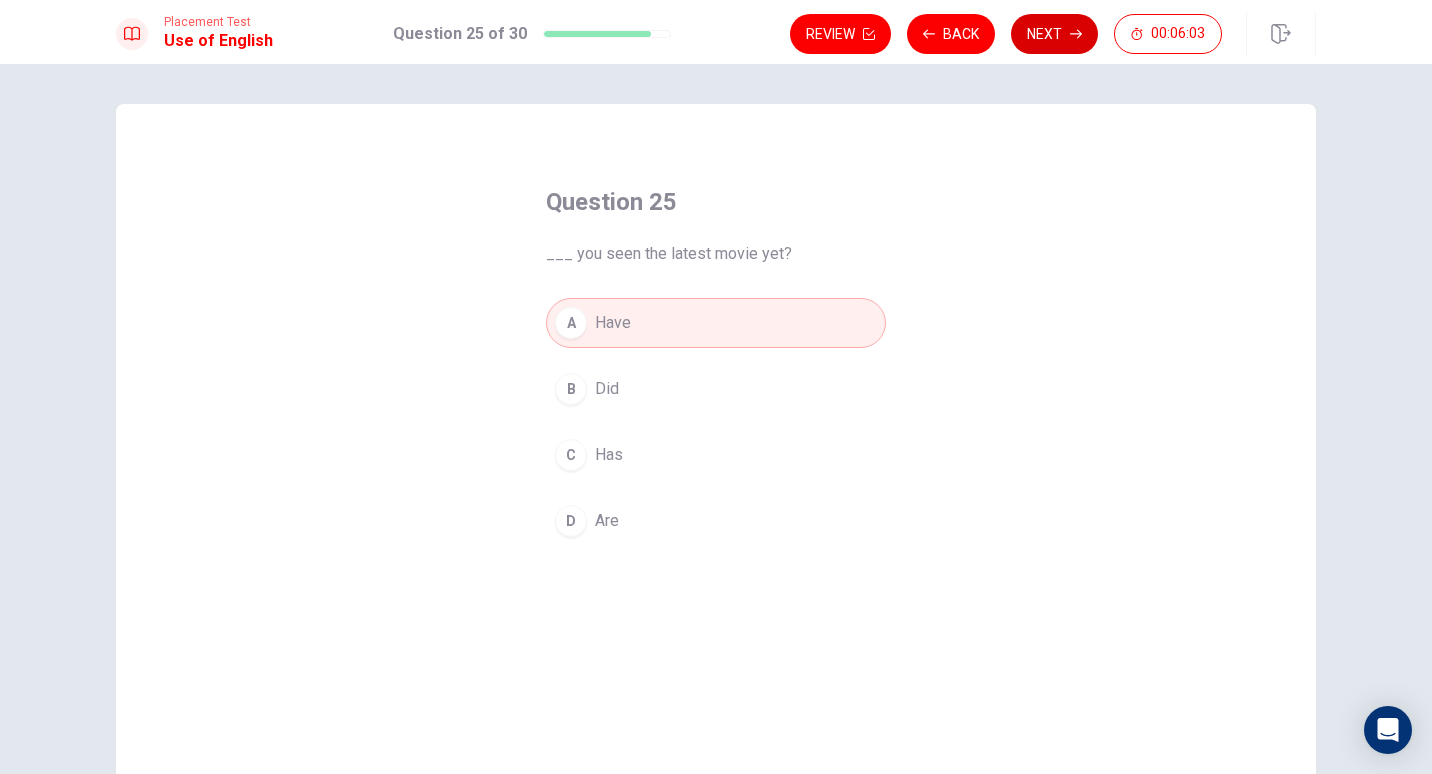click on "Next" at bounding box center [1054, 34] 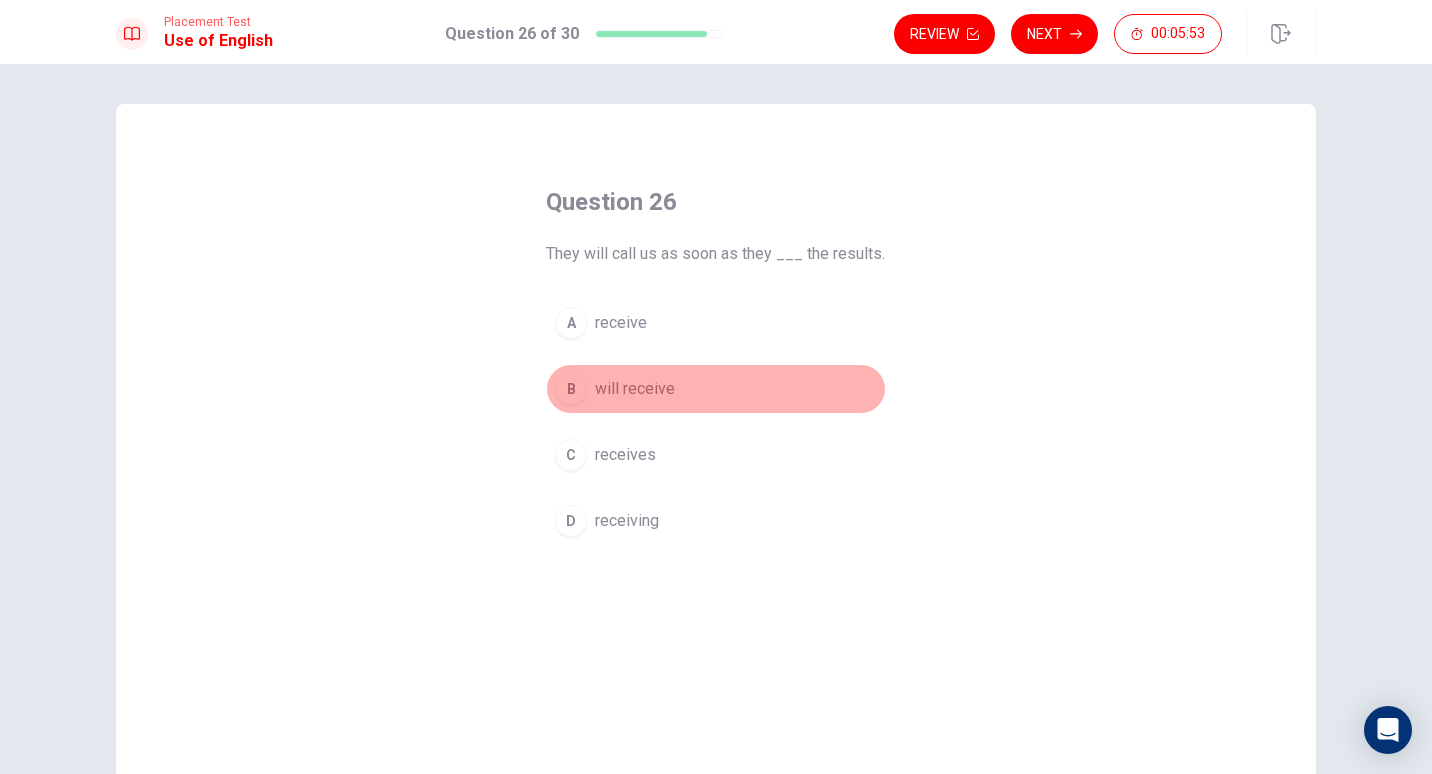 click on "B" at bounding box center [571, 389] 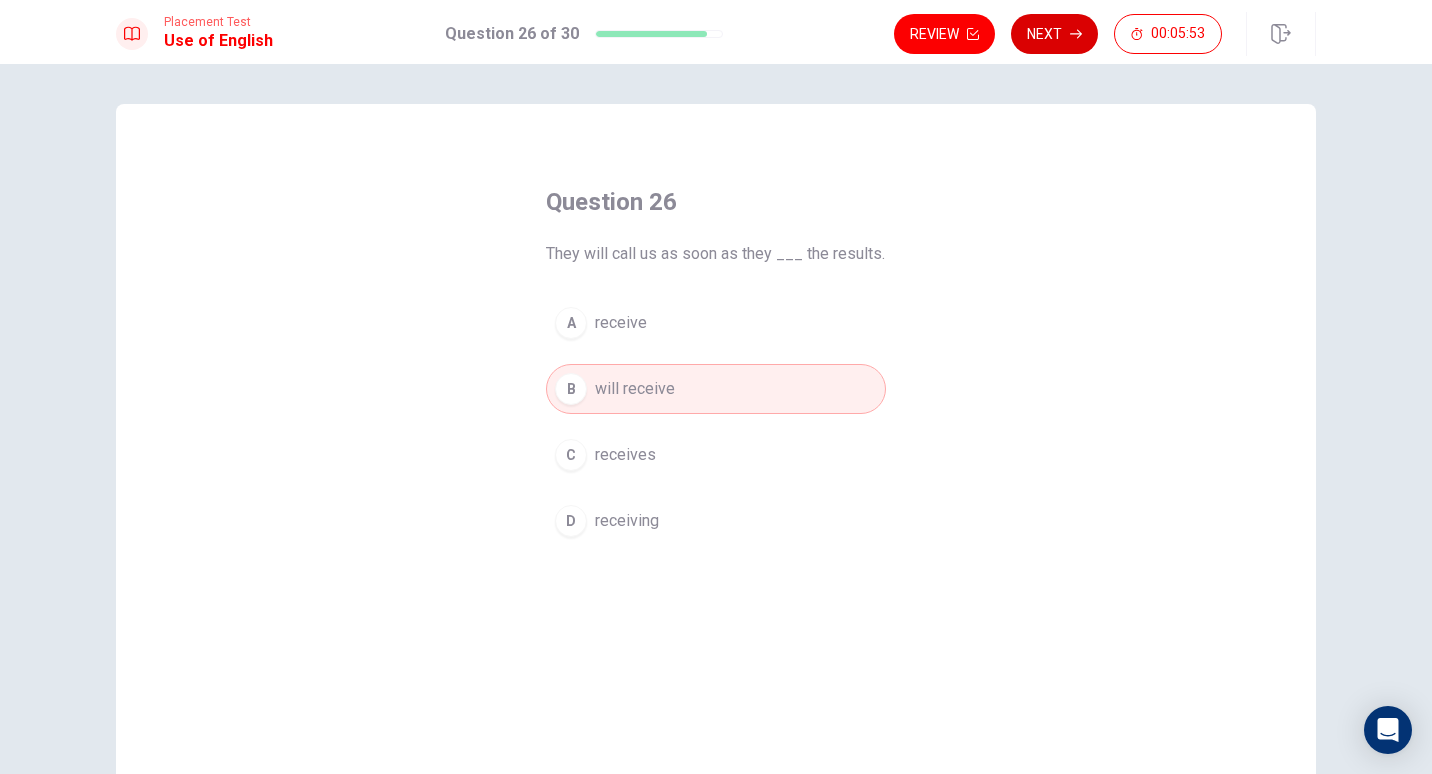 click on "Next" at bounding box center (1054, 34) 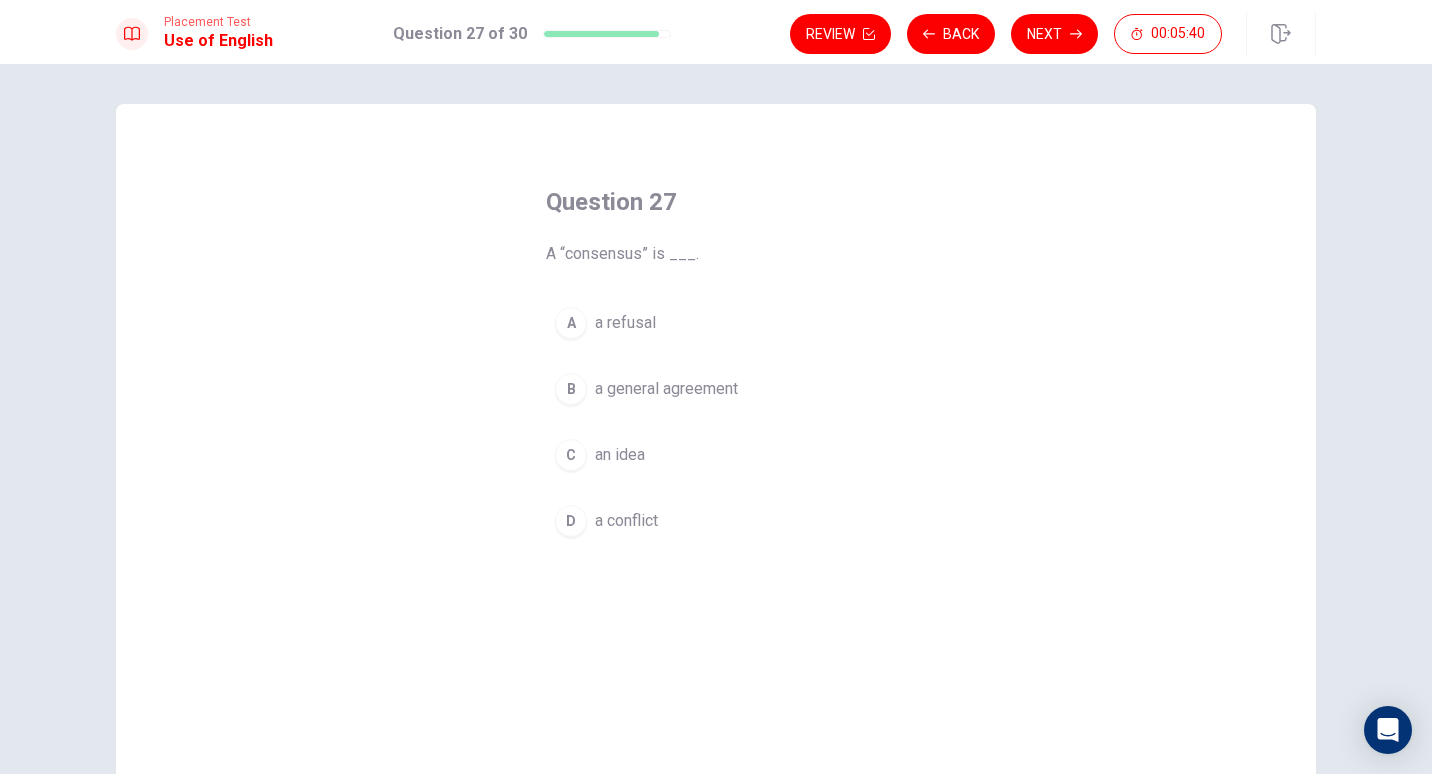 click on "B a general agreement" at bounding box center [716, 389] 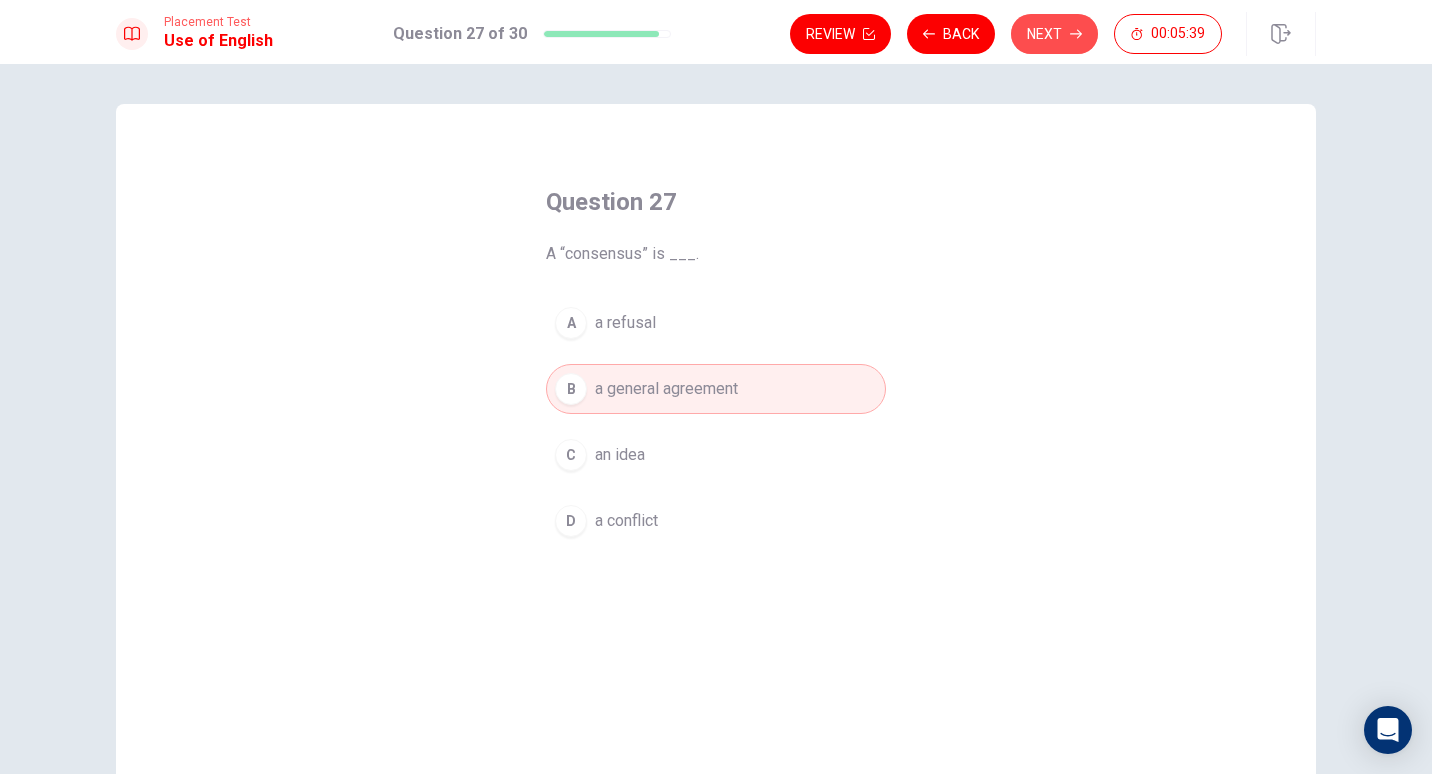 click on "Next" at bounding box center (1054, 34) 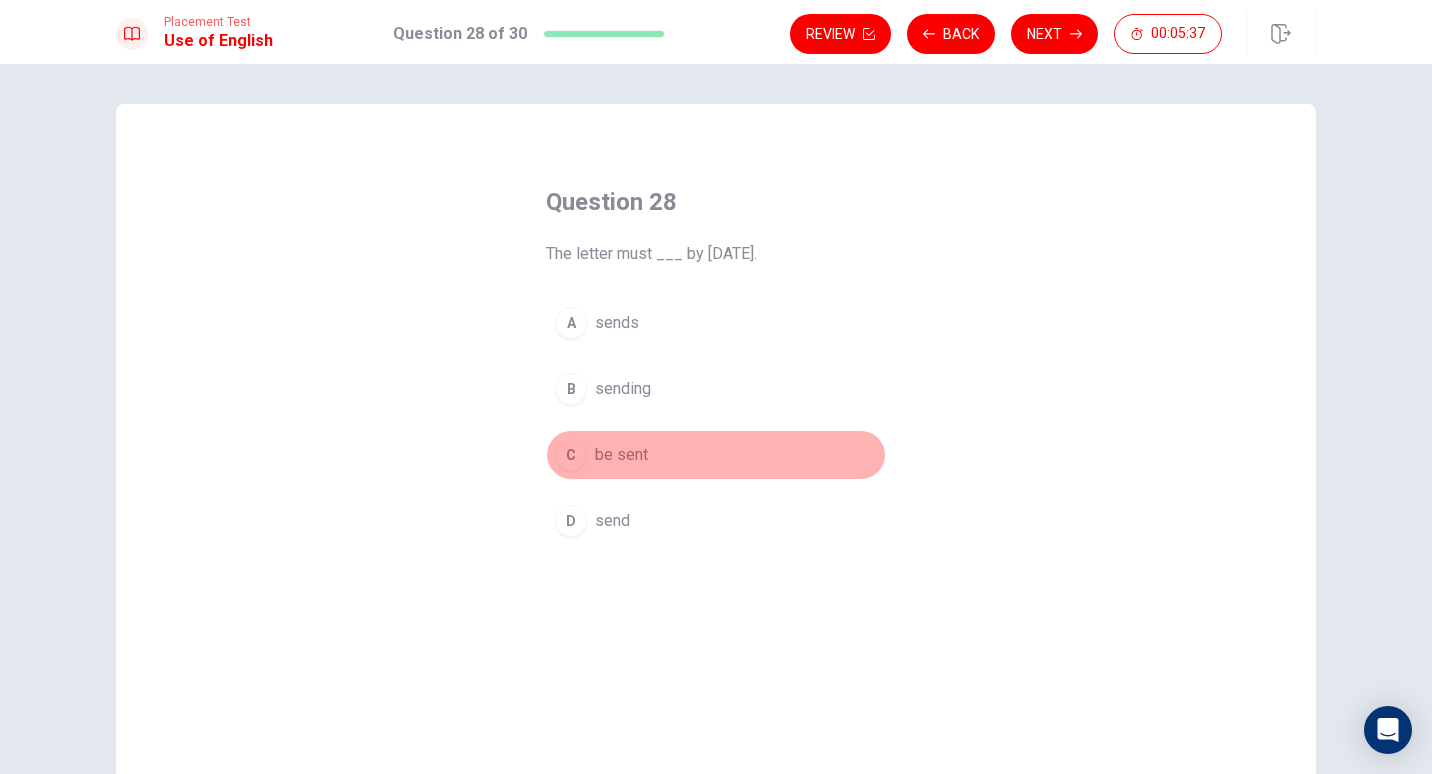 click on "C" at bounding box center (571, 455) 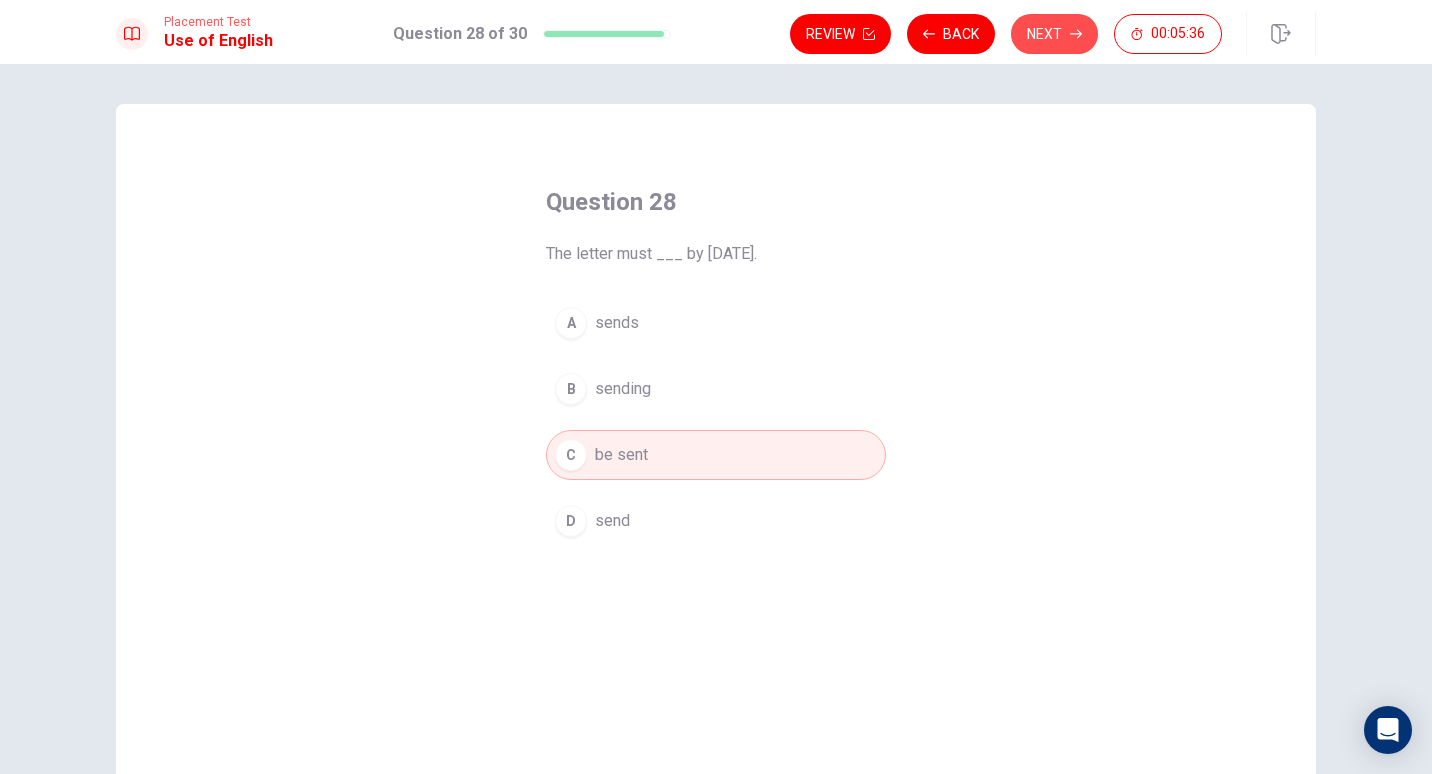 click on "Next" at bounding box center [1054, 34] 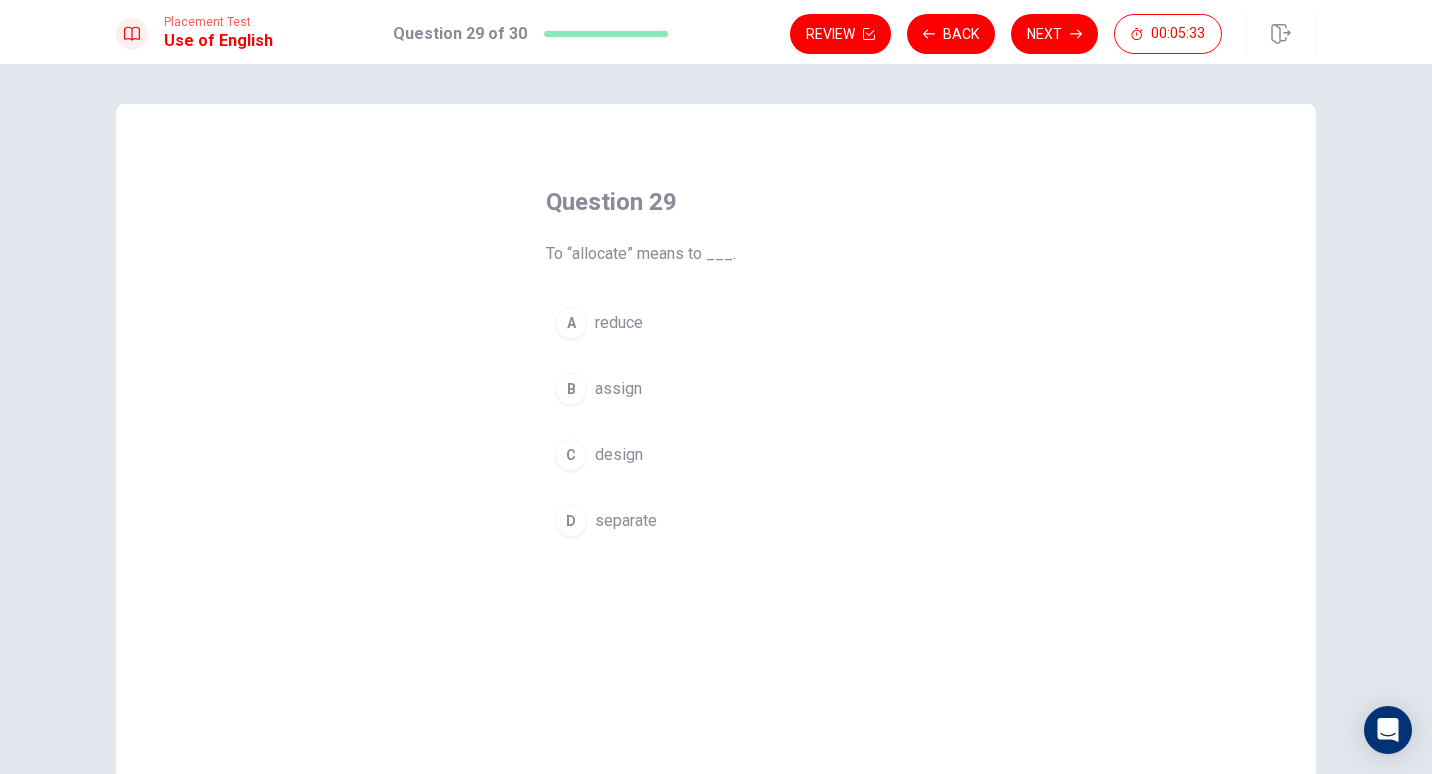 click on "B assign" at bounding box center [716, 389] 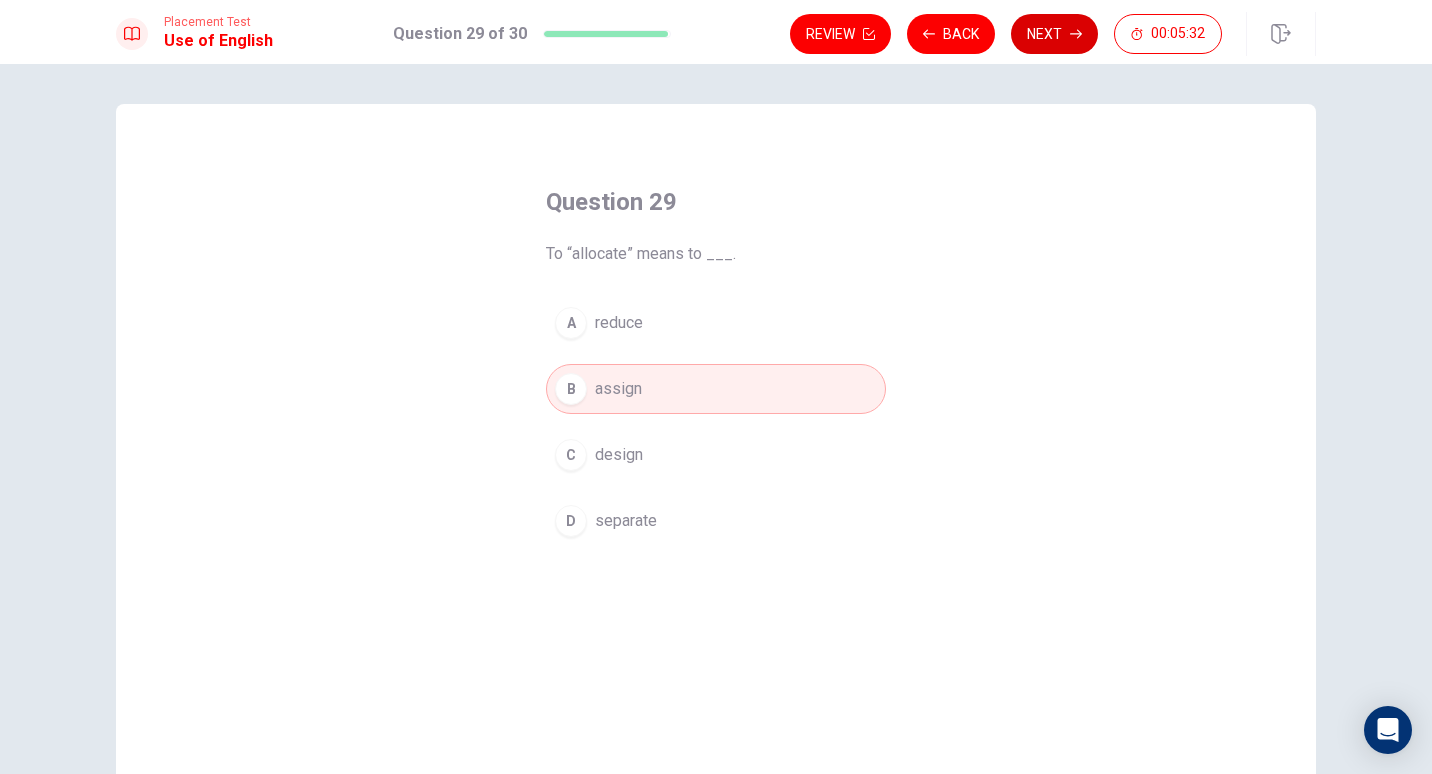 click on "Next" at bounding box center (1054, 34) 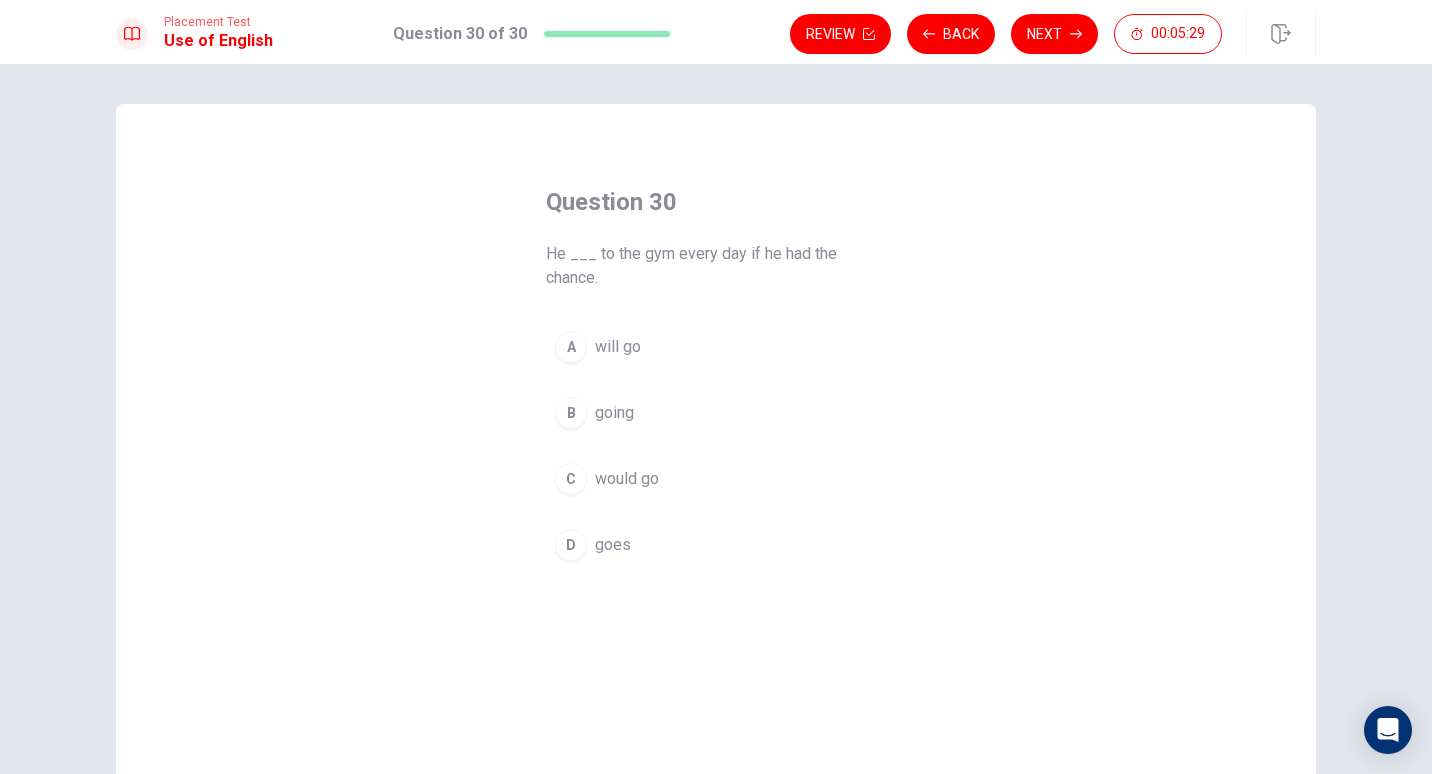 click on "C" at bounding box center (571, 479) 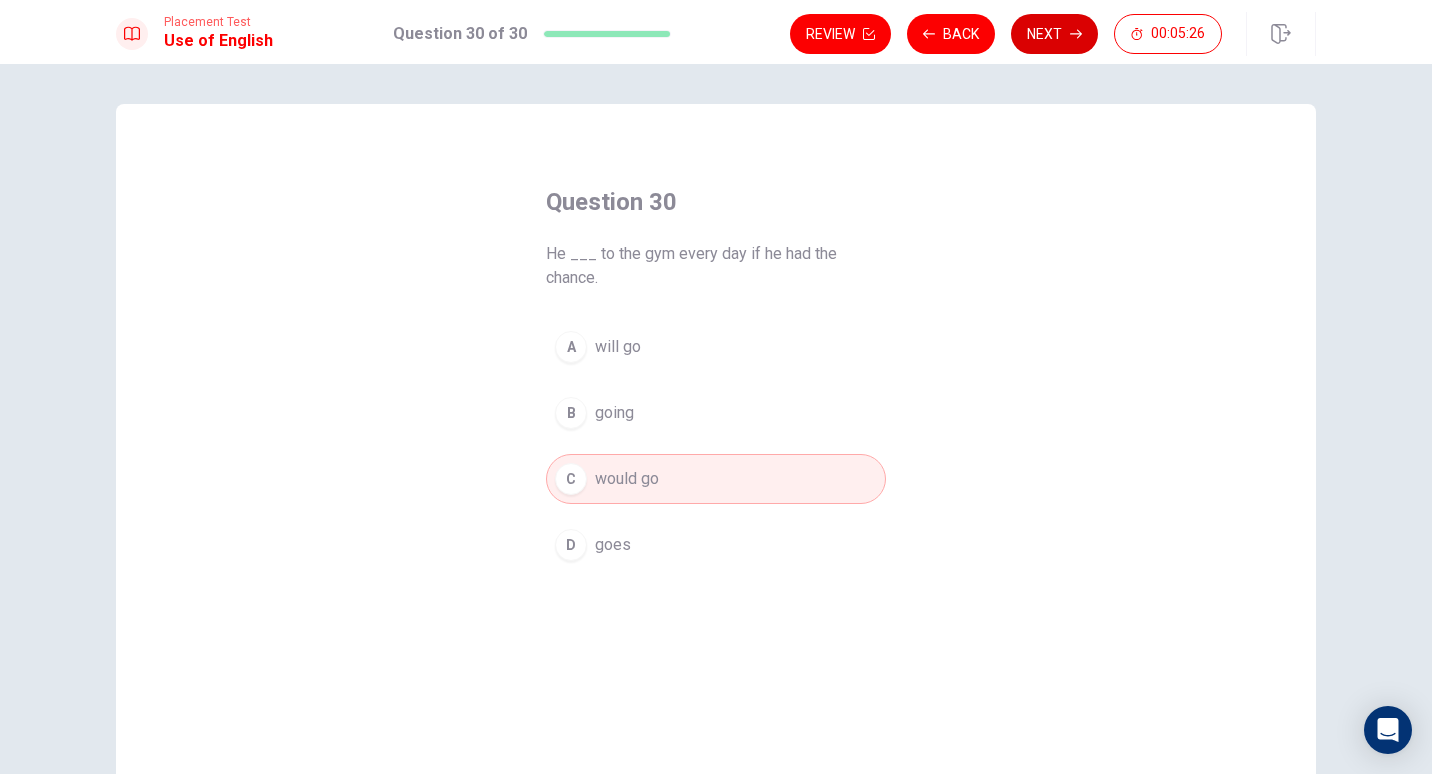 click on "Next" at bounding box center (1054, 34) 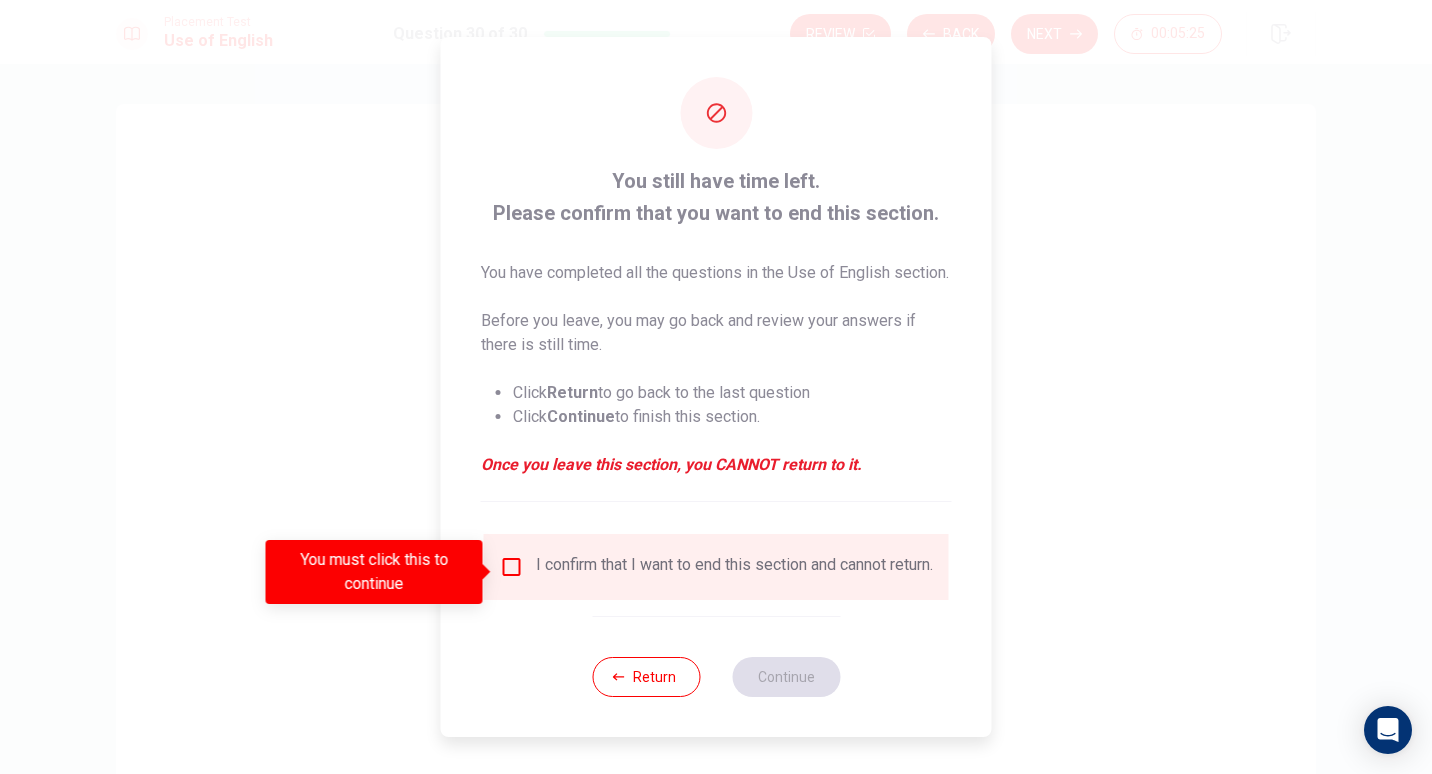 click on "I confirm that I want to end this section and cannot return." at bounding box center [734, 567] 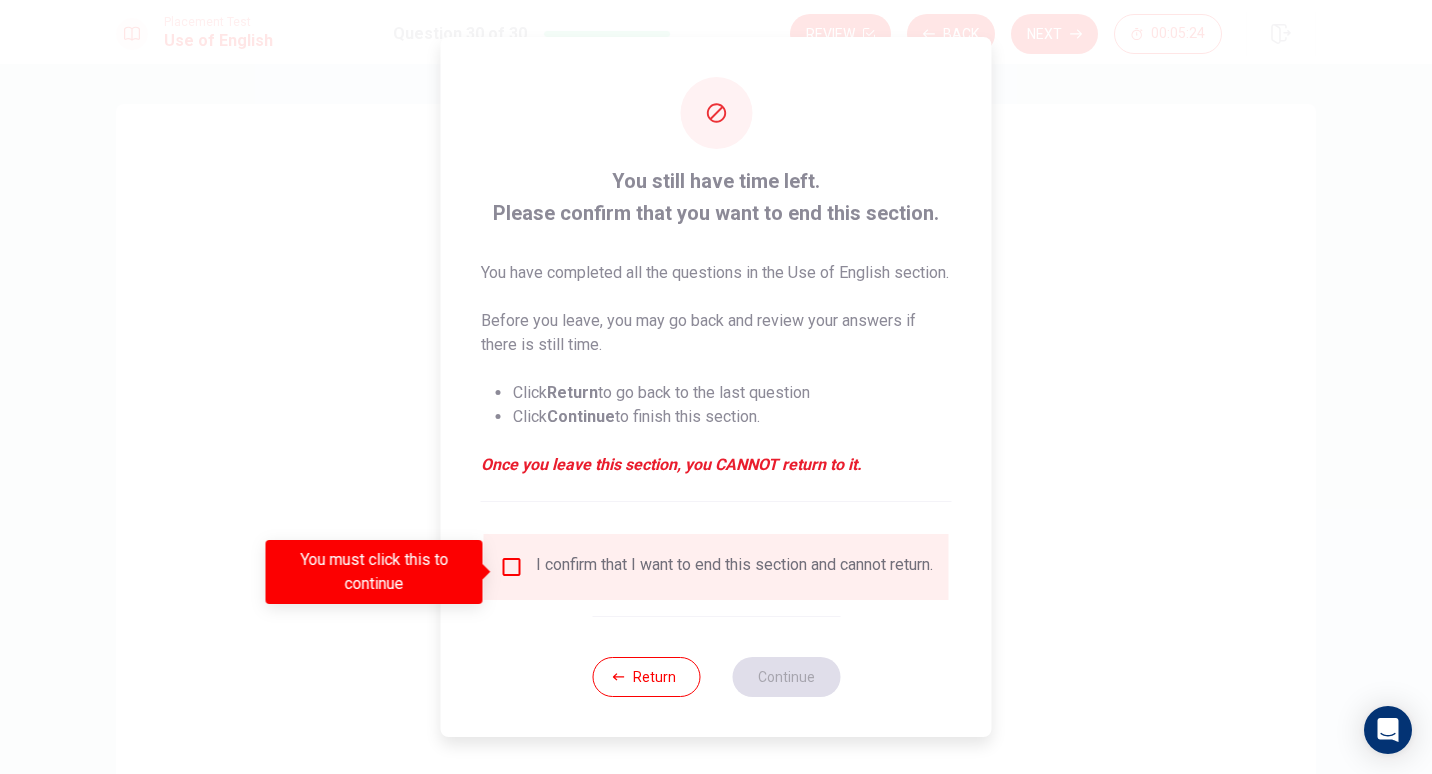 click on "I confirm that I want to end this section and cannot return." at bounding box center [716, 567] 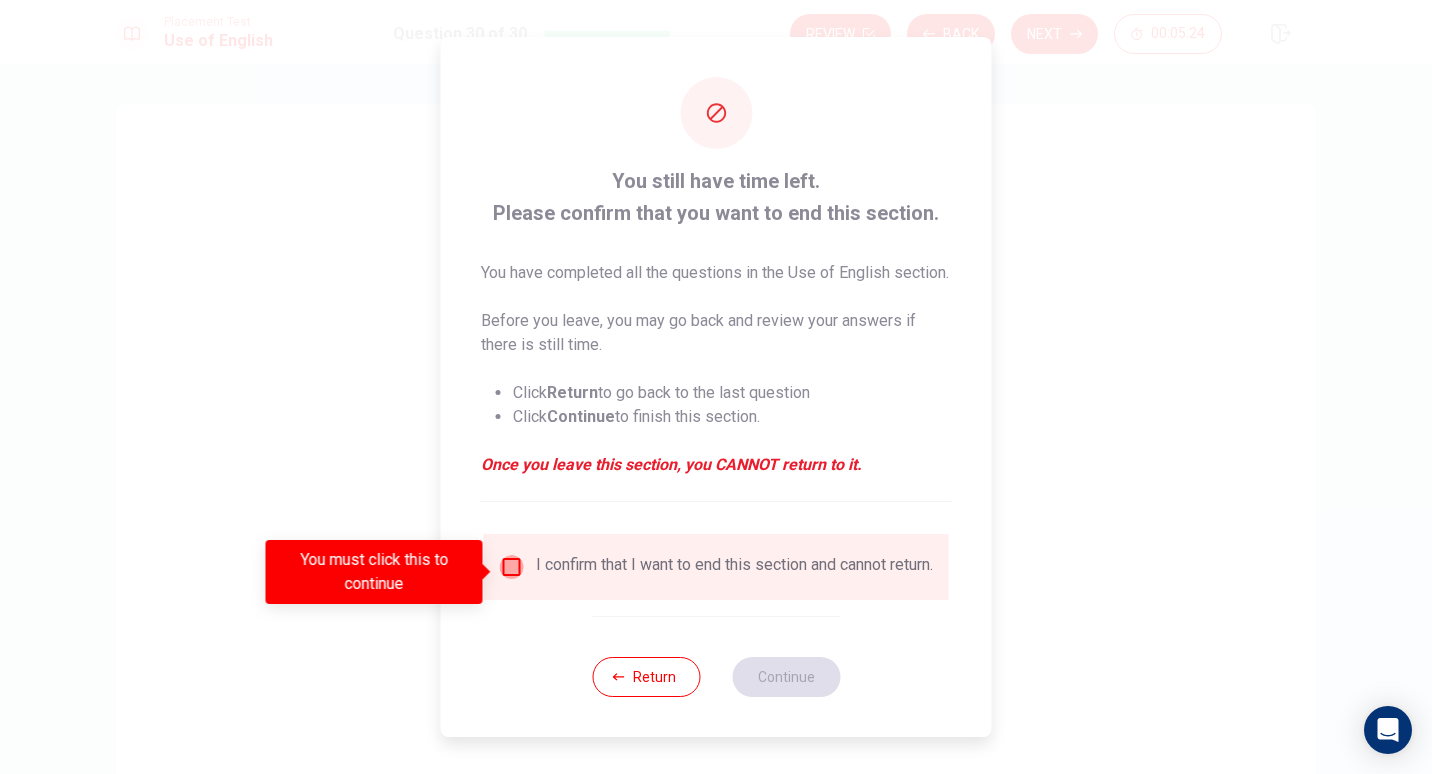 click at bounding box center (512, 567) 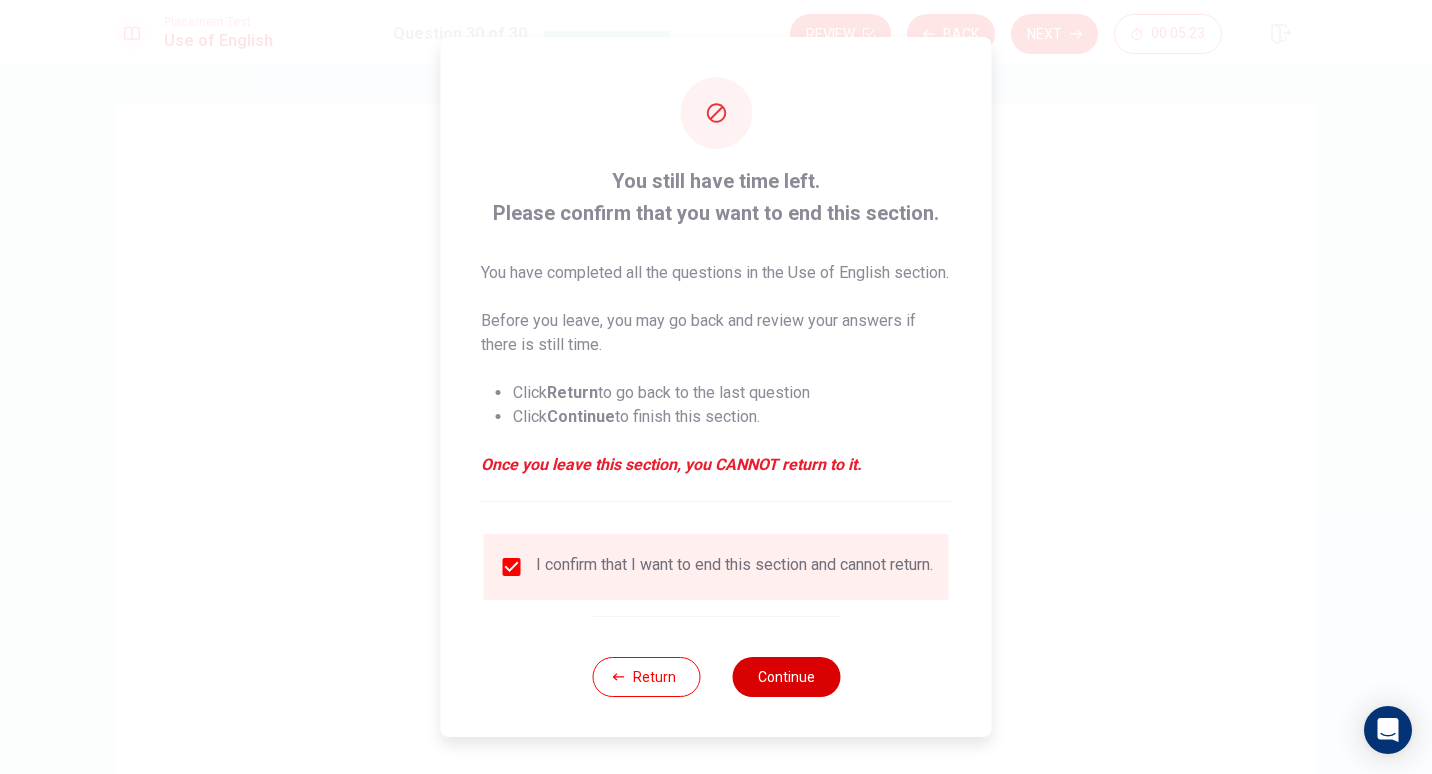 click on "Continue" at bounding box center (786, 677) 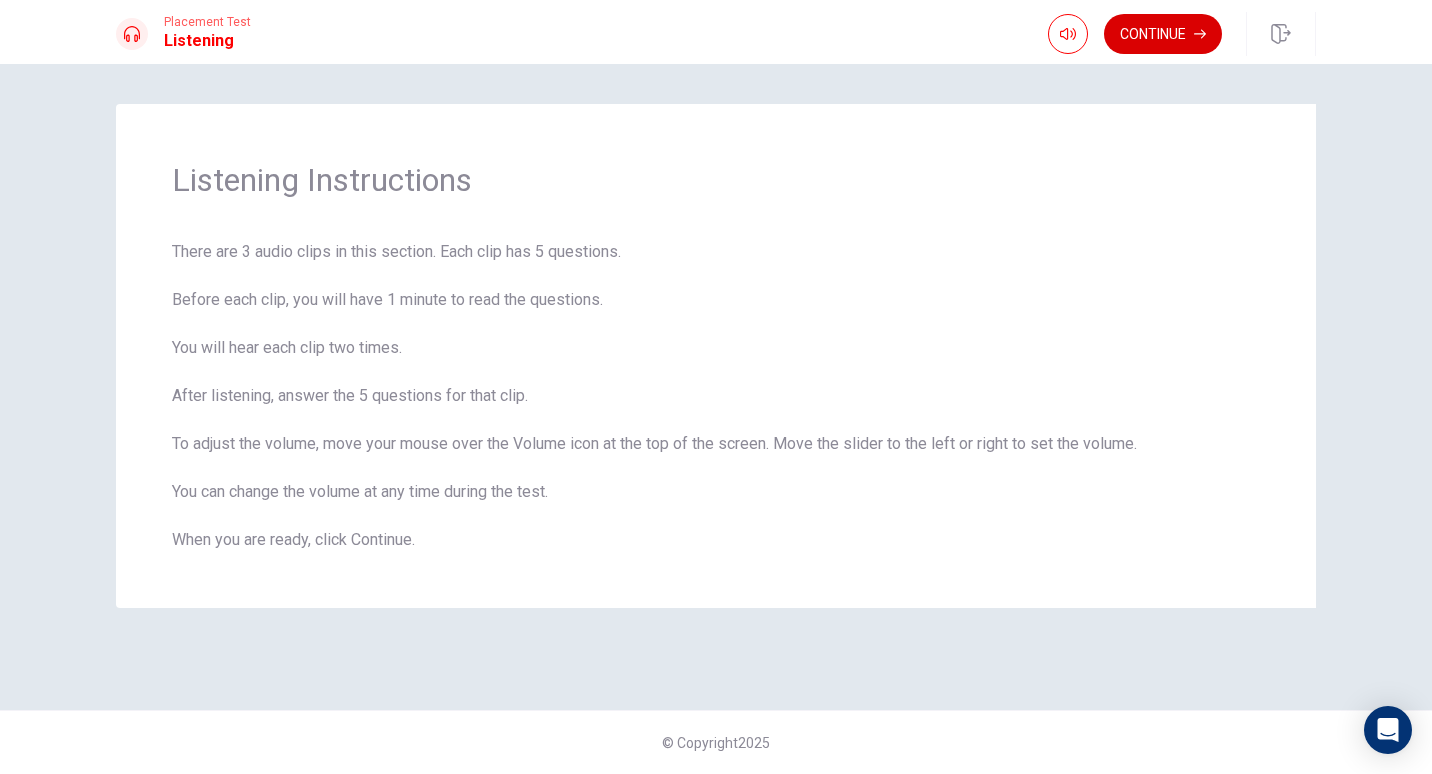 click on "Continue" at bounding box center (1163, 34) 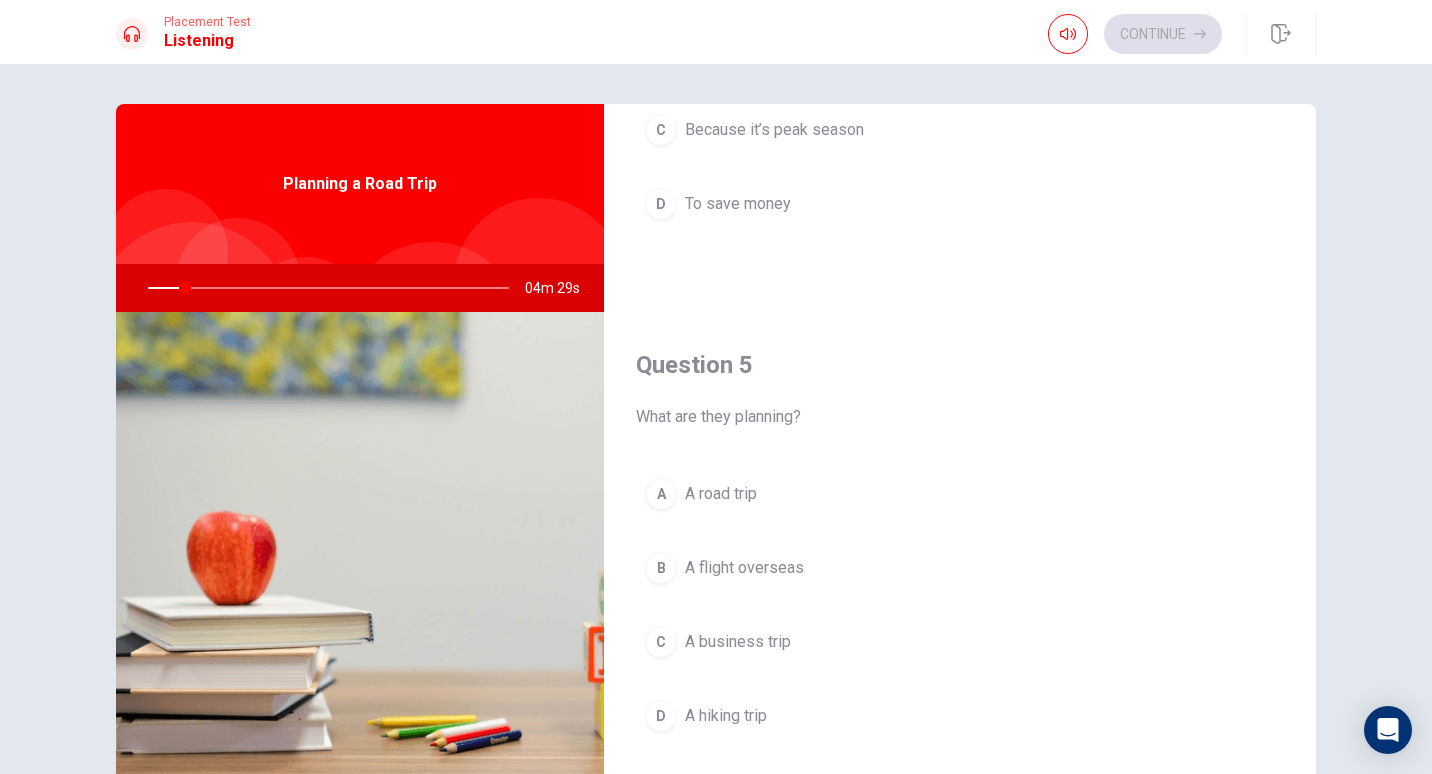 scroll, scrollTop: 1865, scrollLeft: 0, axis: vertical 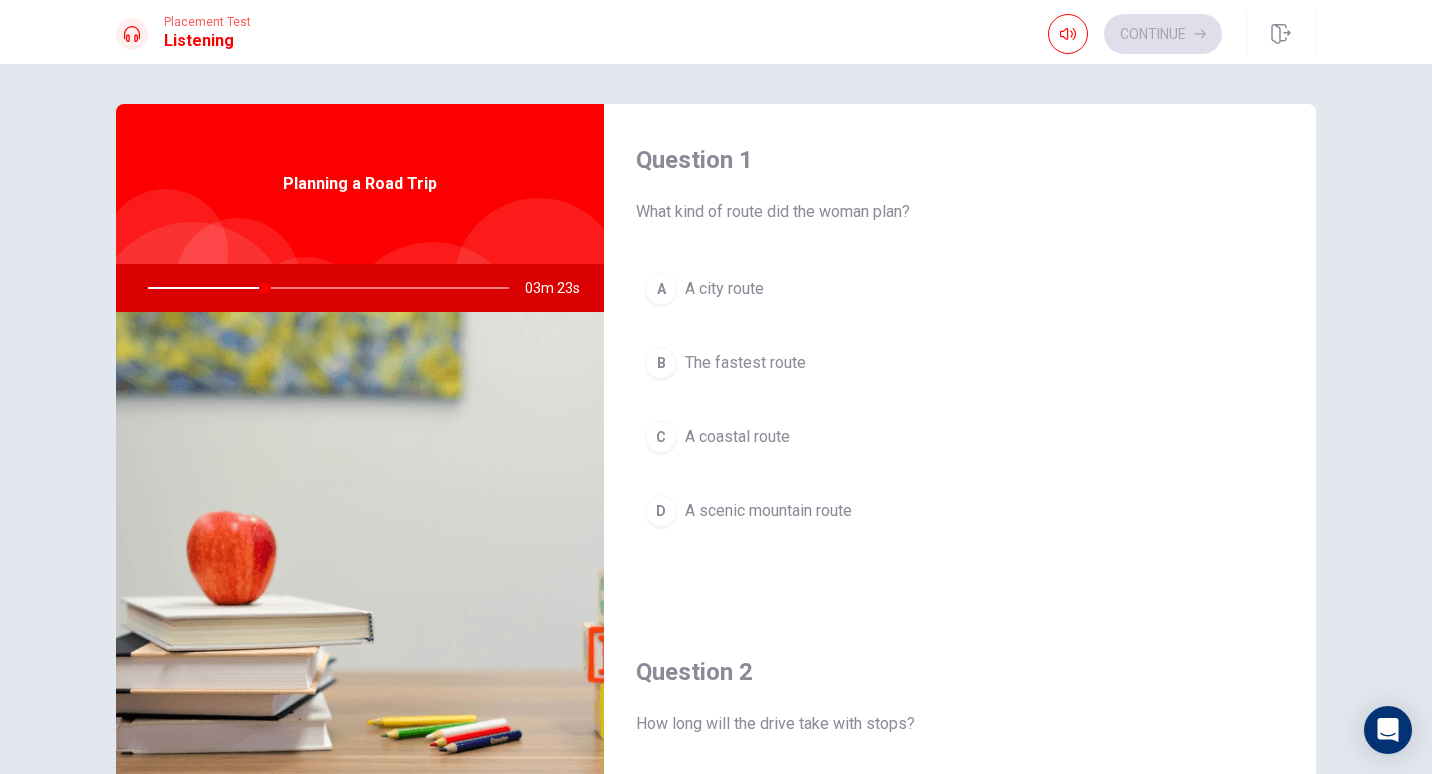 click on "D" at bounding box center [661, 511] 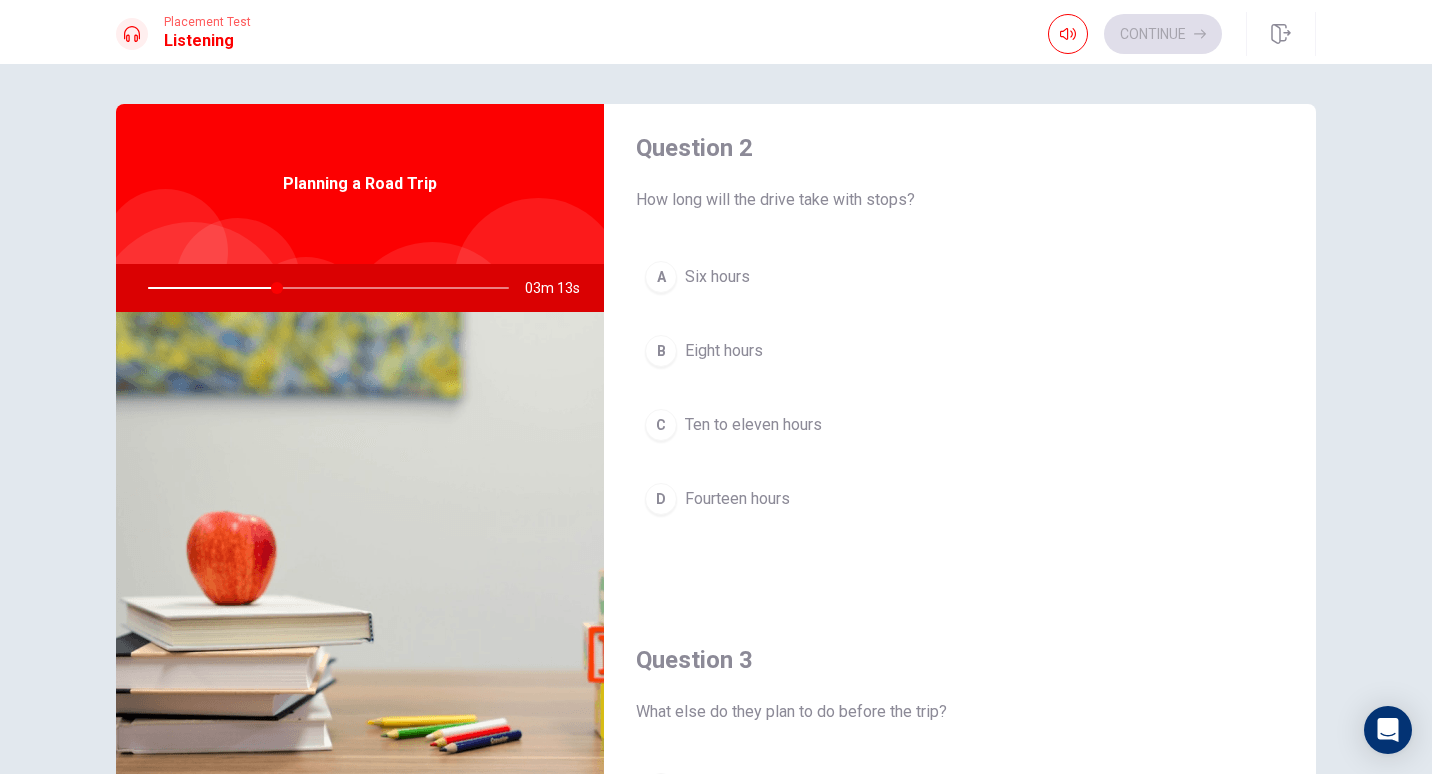 scroll, scrollTop: 500, scrollLeft: 0, axis: vertical 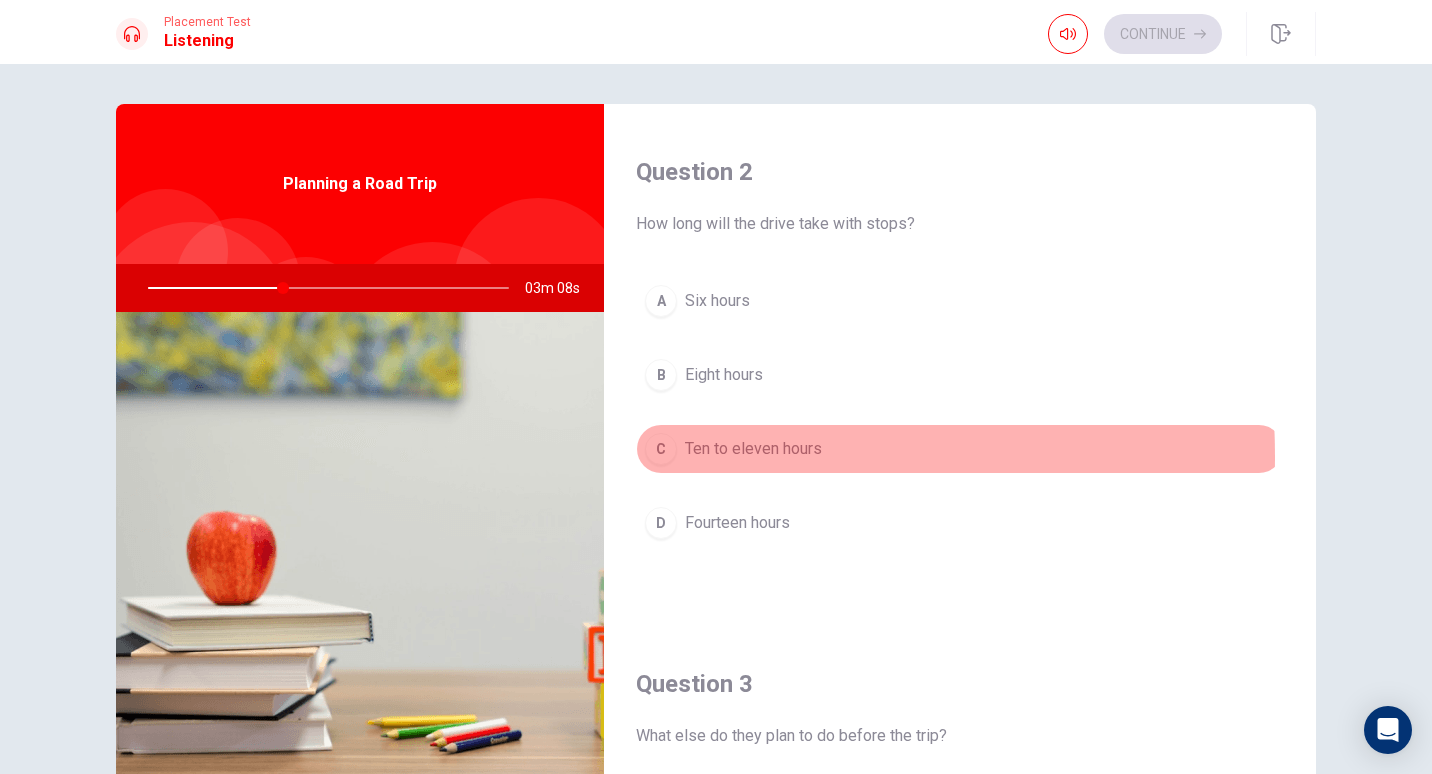 click on "C" at bounding box center [661, 449] 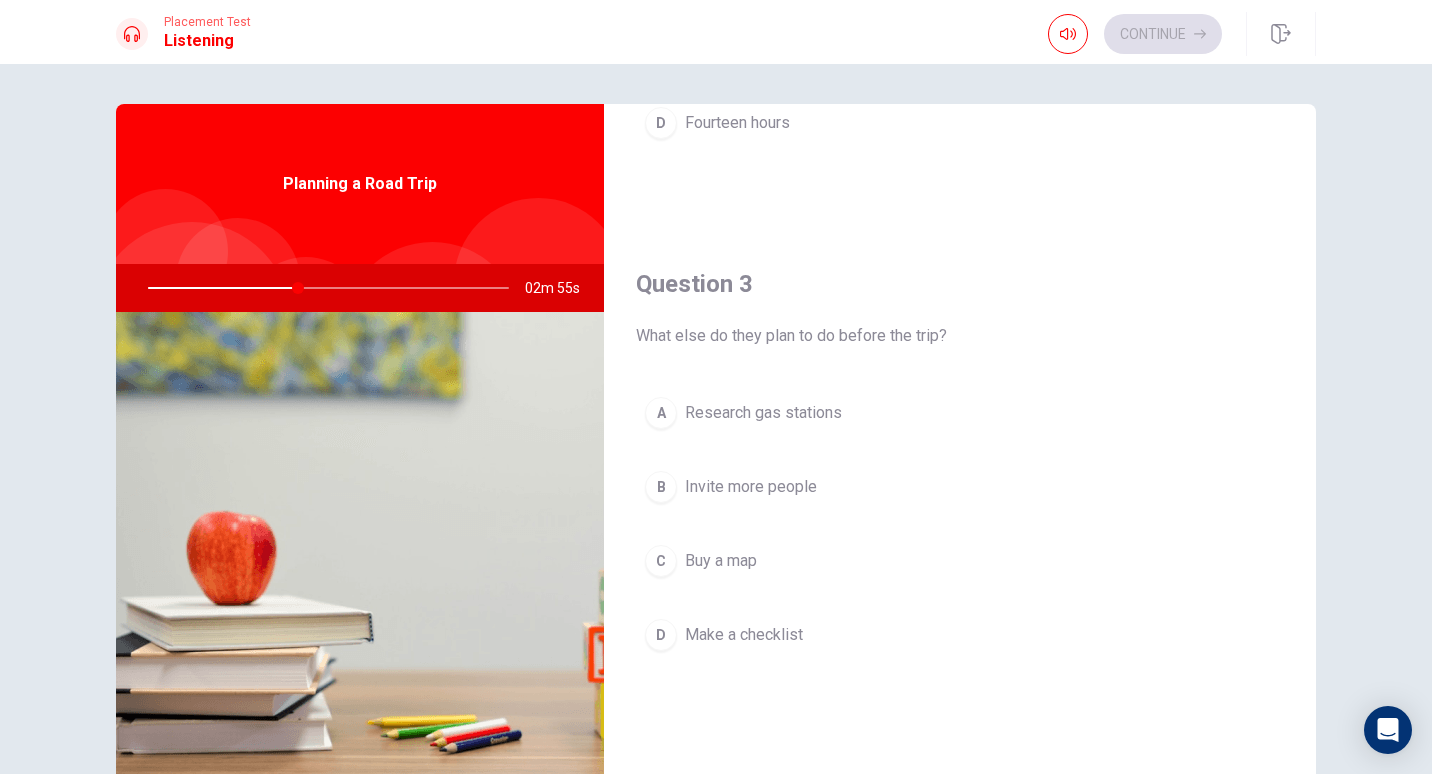 scroll, scrollTop: 1300, scrollLeft: 0, axis: vertical 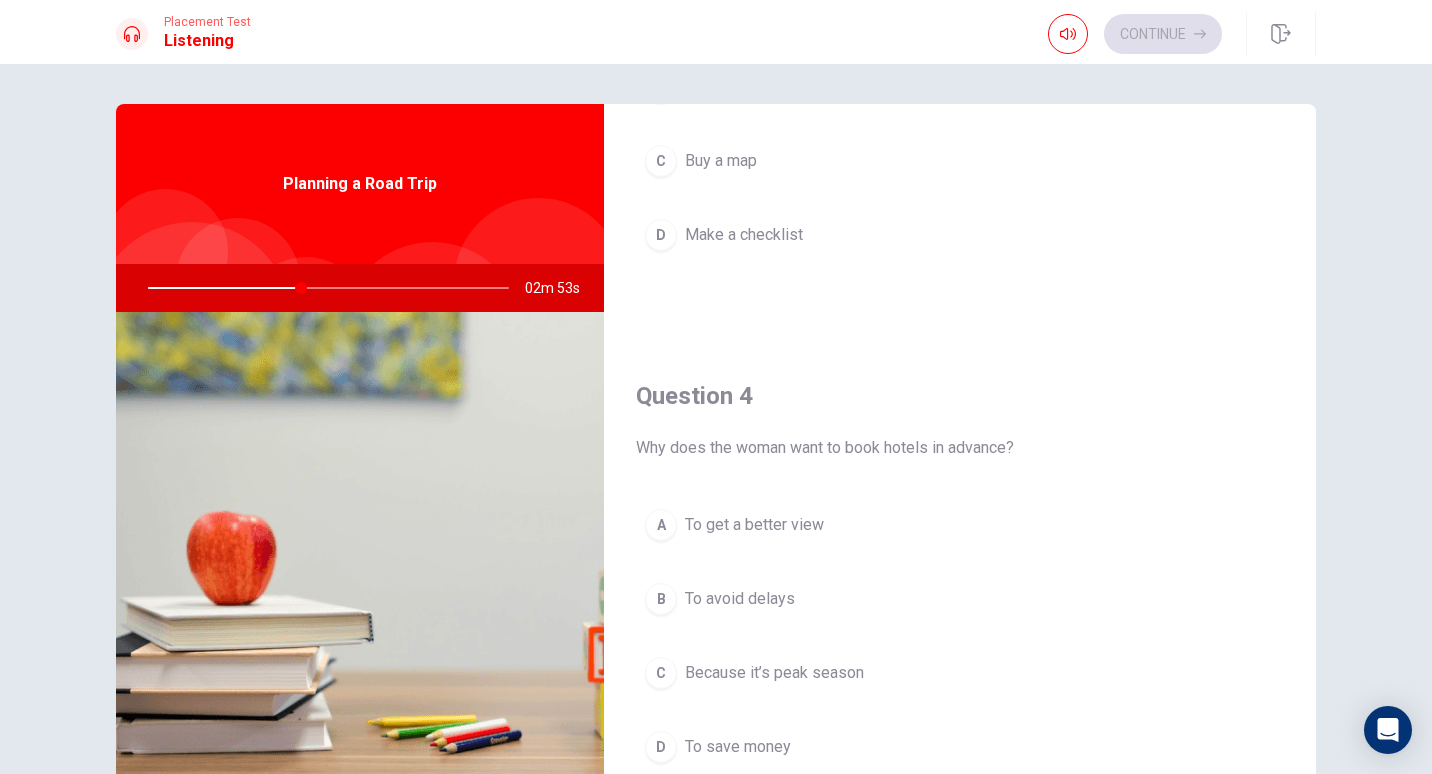 click on "Because it’s peak season" at bounding box center [774, 673] 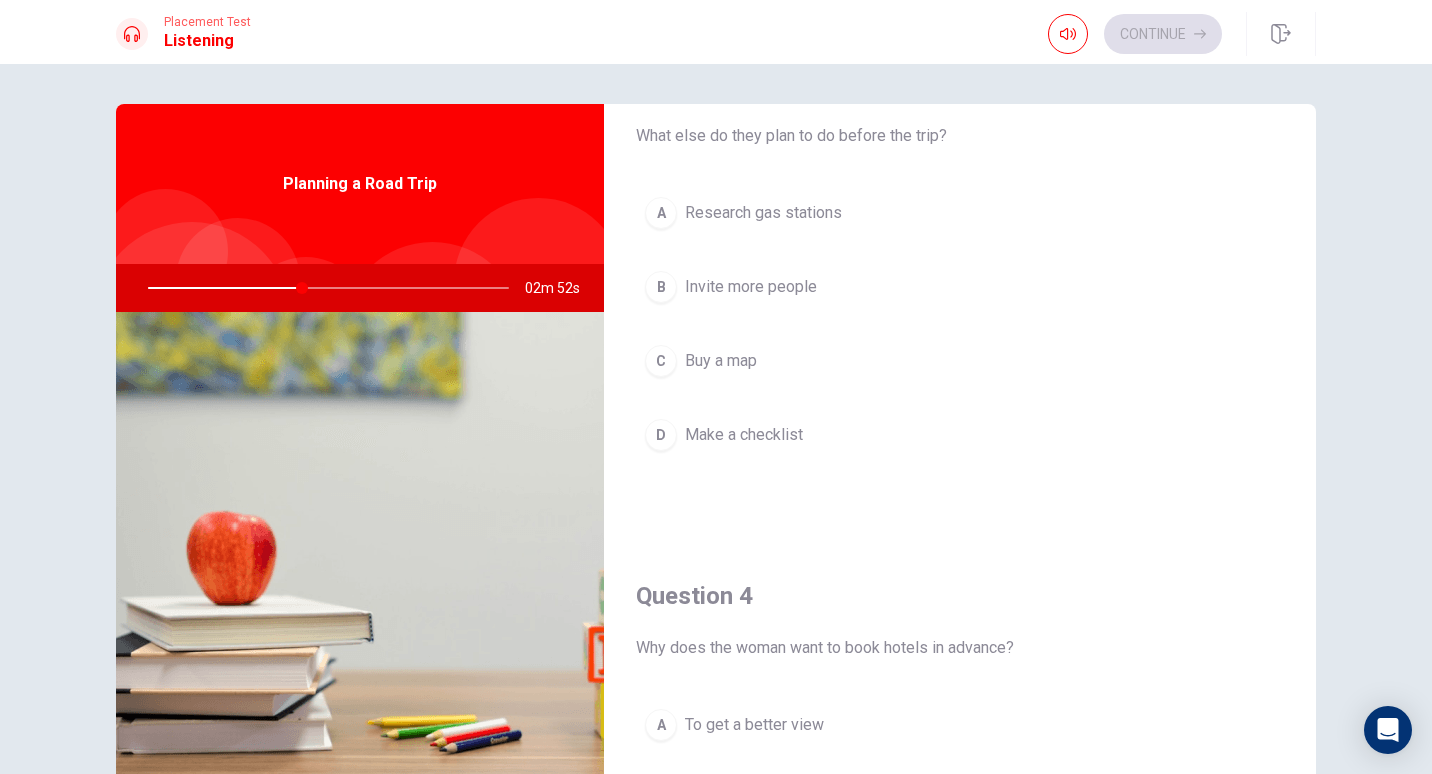 scroll, scrollTop: 1000, scrollLeft: 0, axis: vertical 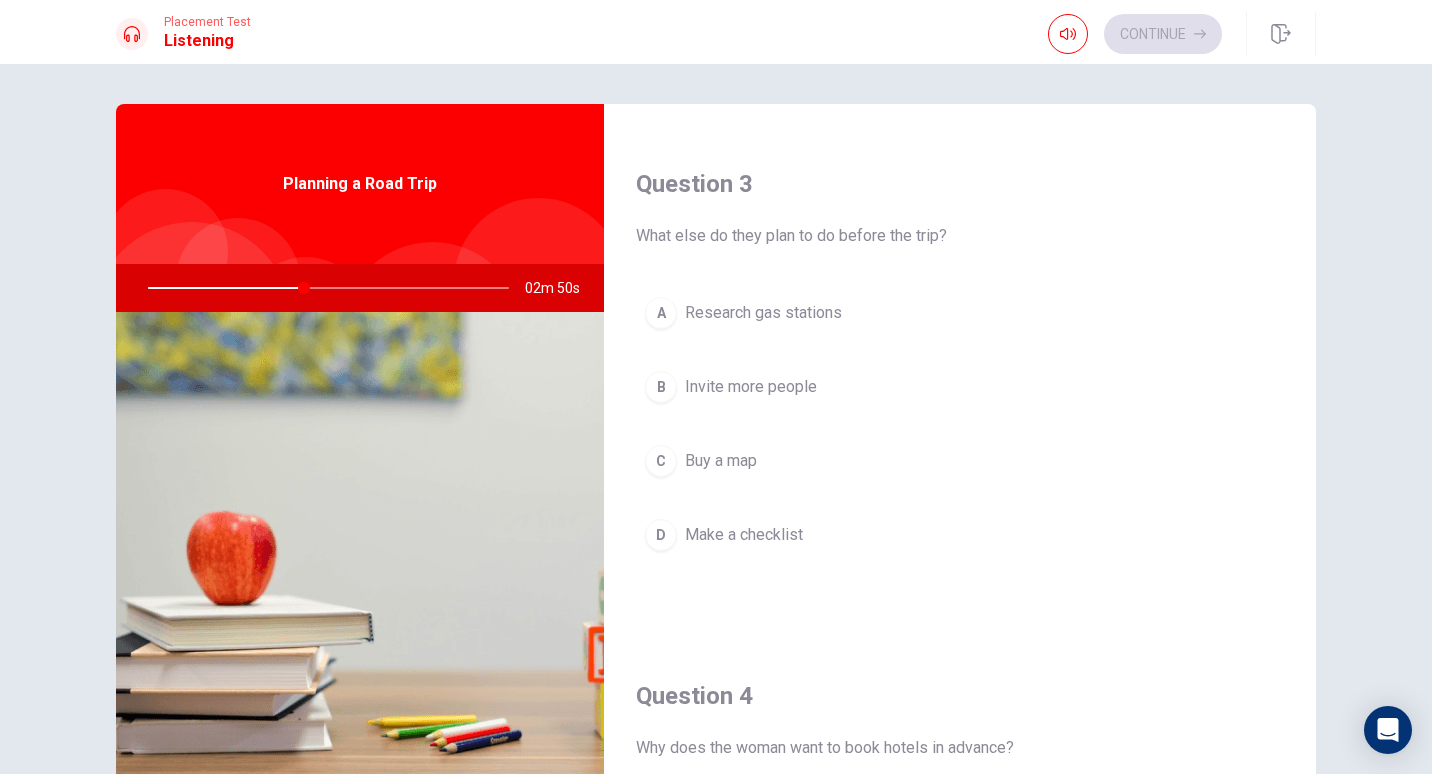 click on "Make a checklist" at bounding box center [744, 535] 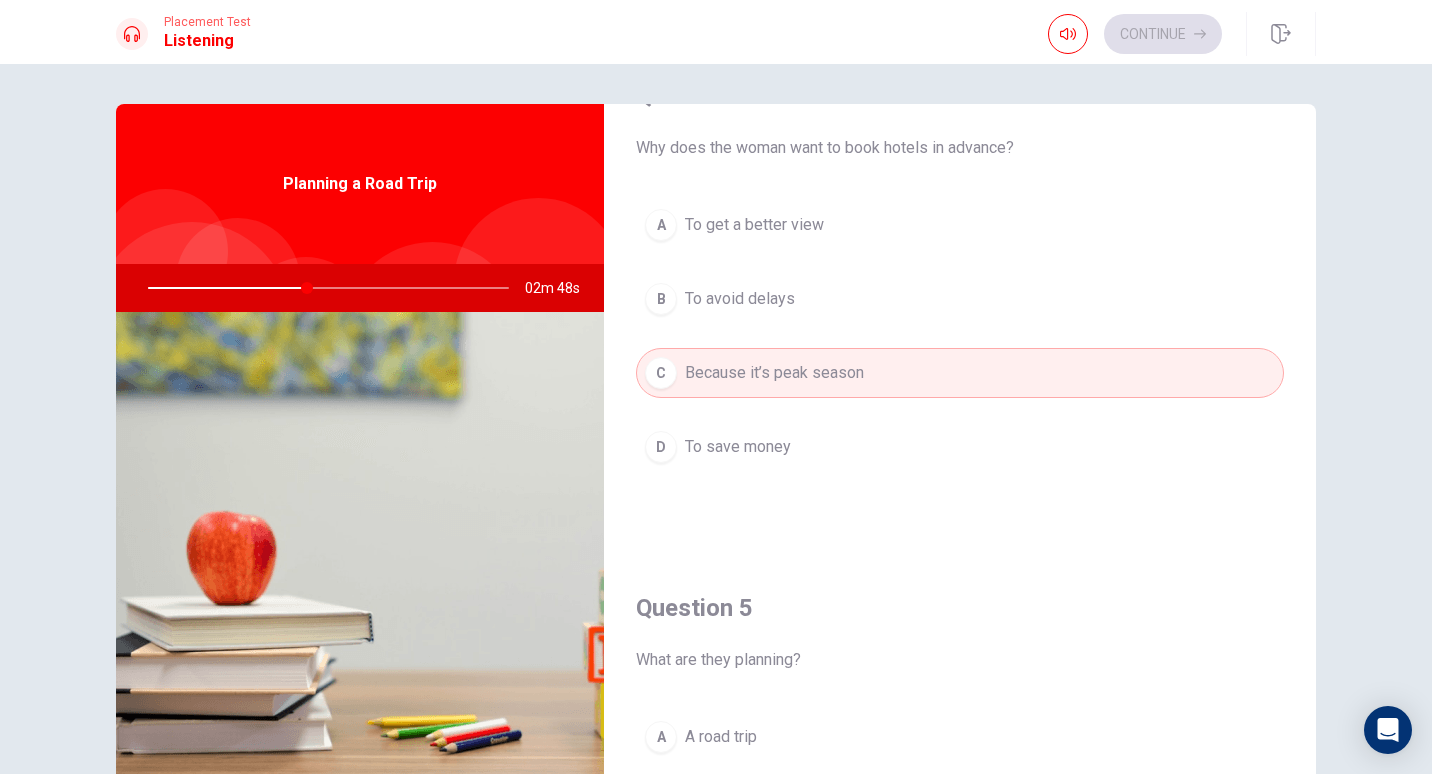 scroll, scrollTop: 1865, scrollLeft: 0, axis: vertical 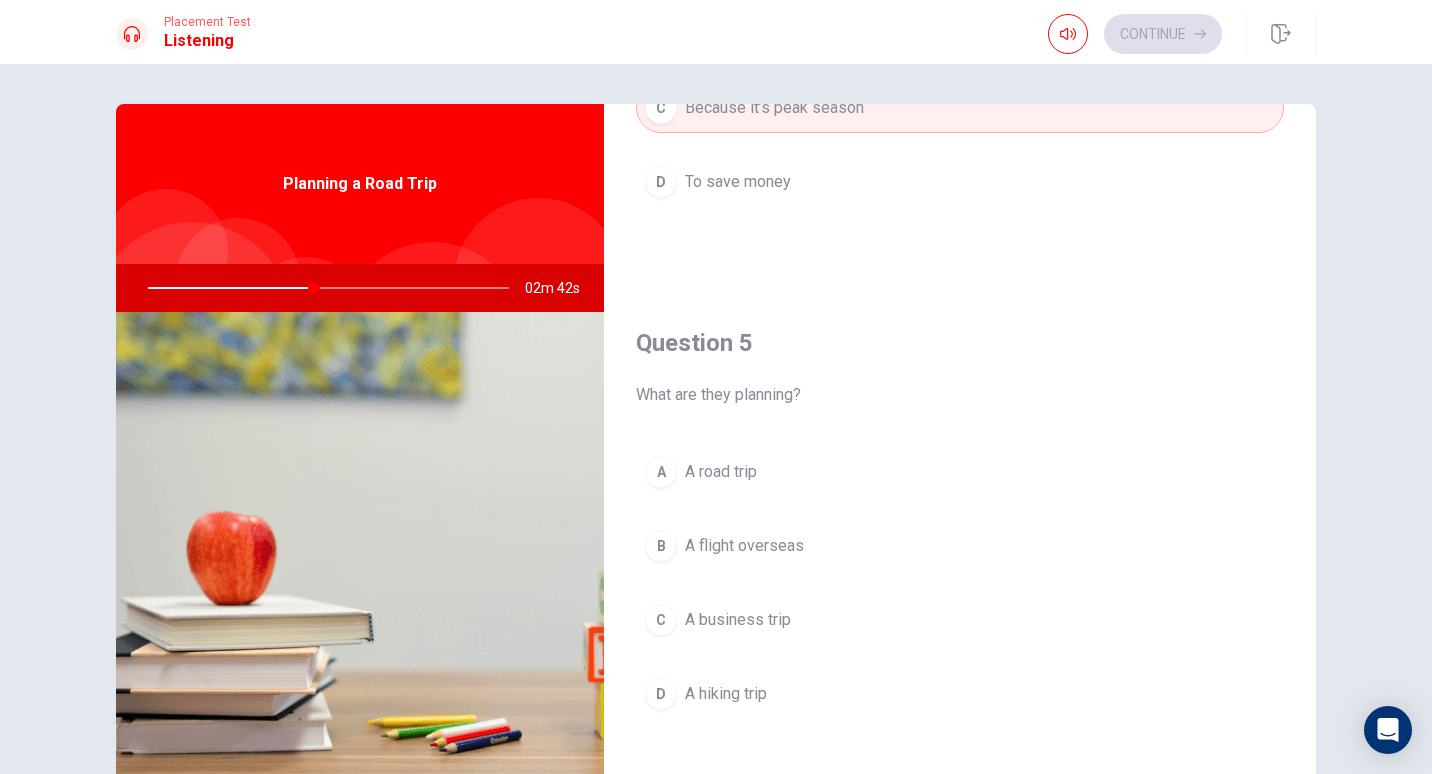 click on "A road trip" at bounding box center [721, 472] 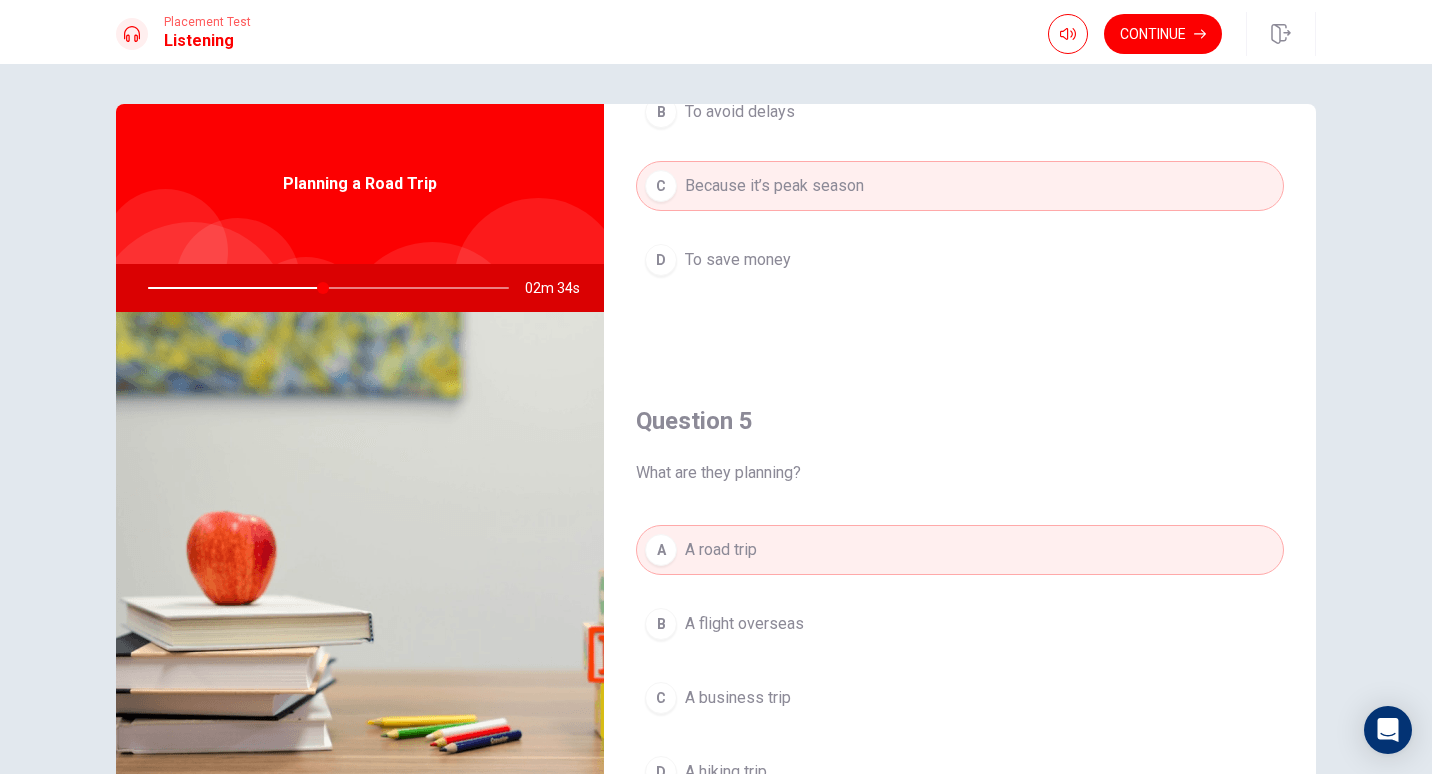 scroll, scrollTop: 1865, scrollLeft: 0, axis: vertical 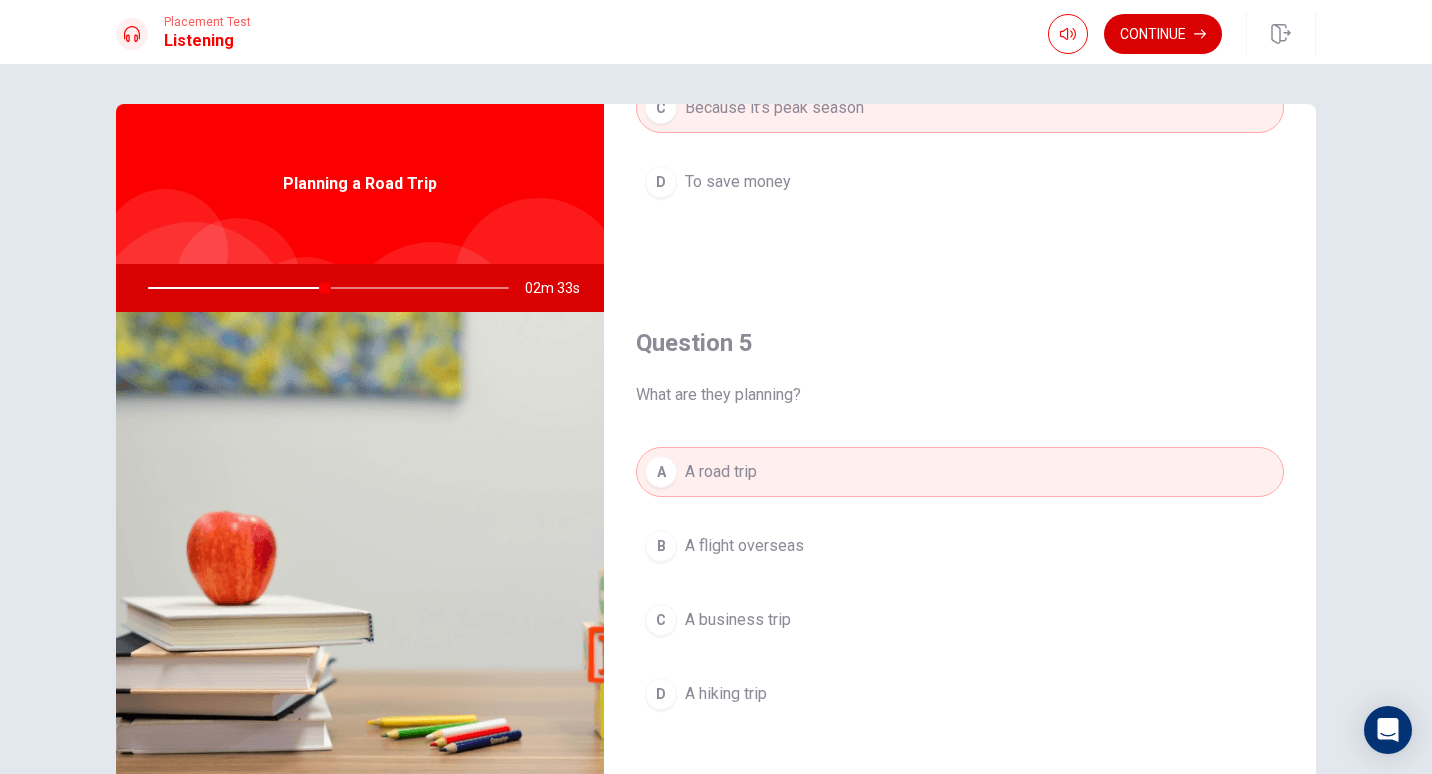 click on "Continue" at bounding box center (1163, 34) 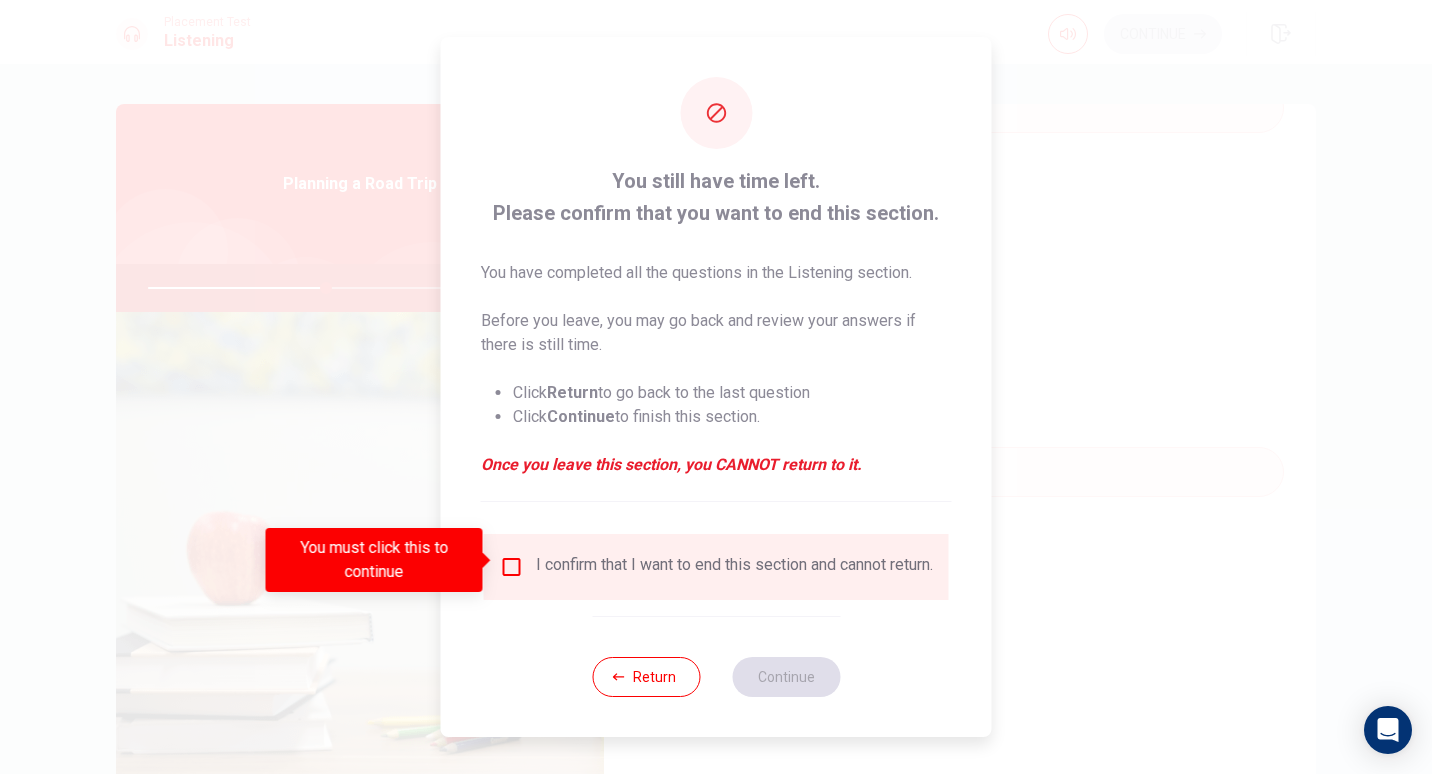 click on "I confirm that I want to end this section and cannot return." at bounding box center [734, 567] 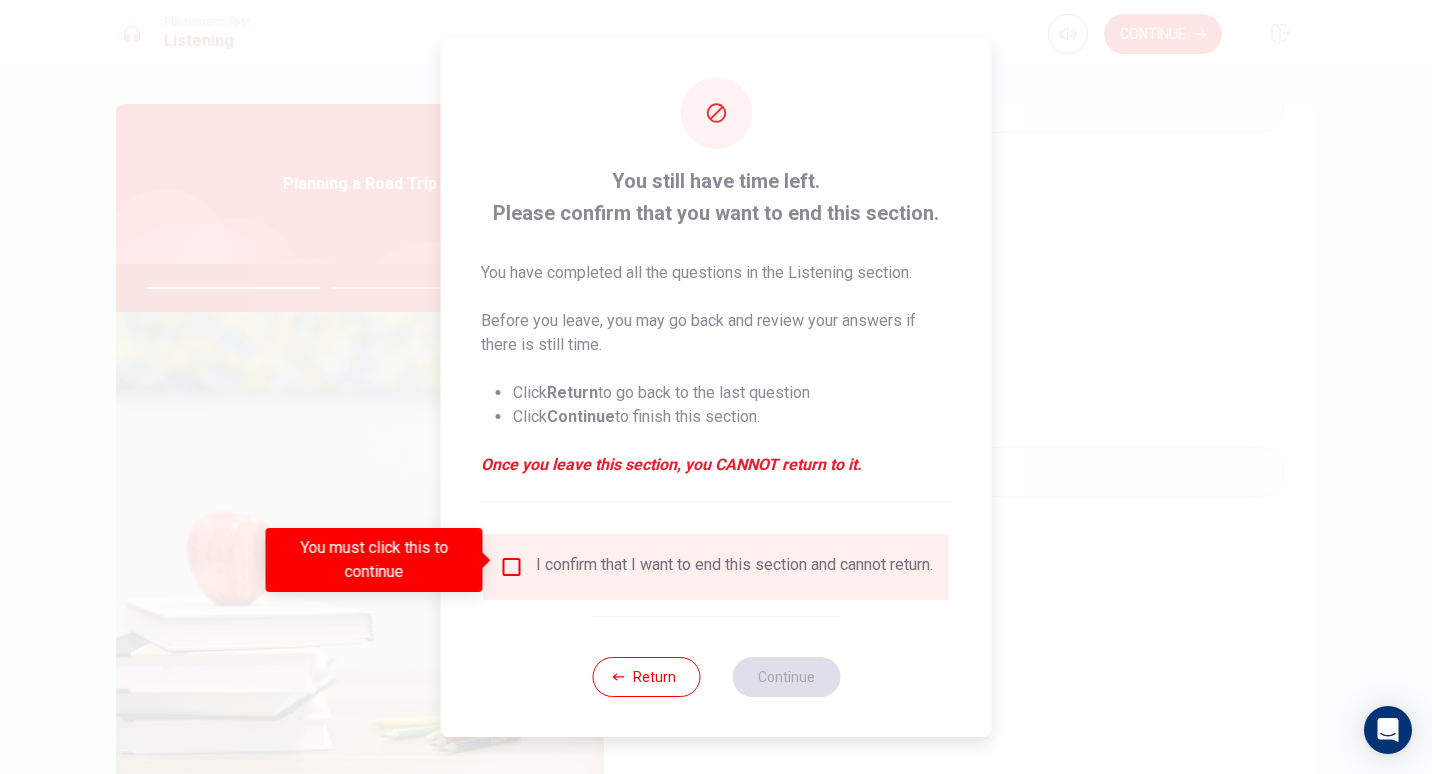 click on "I confirm that I want to end this section and cannot return." at bounding box center (716, 567) 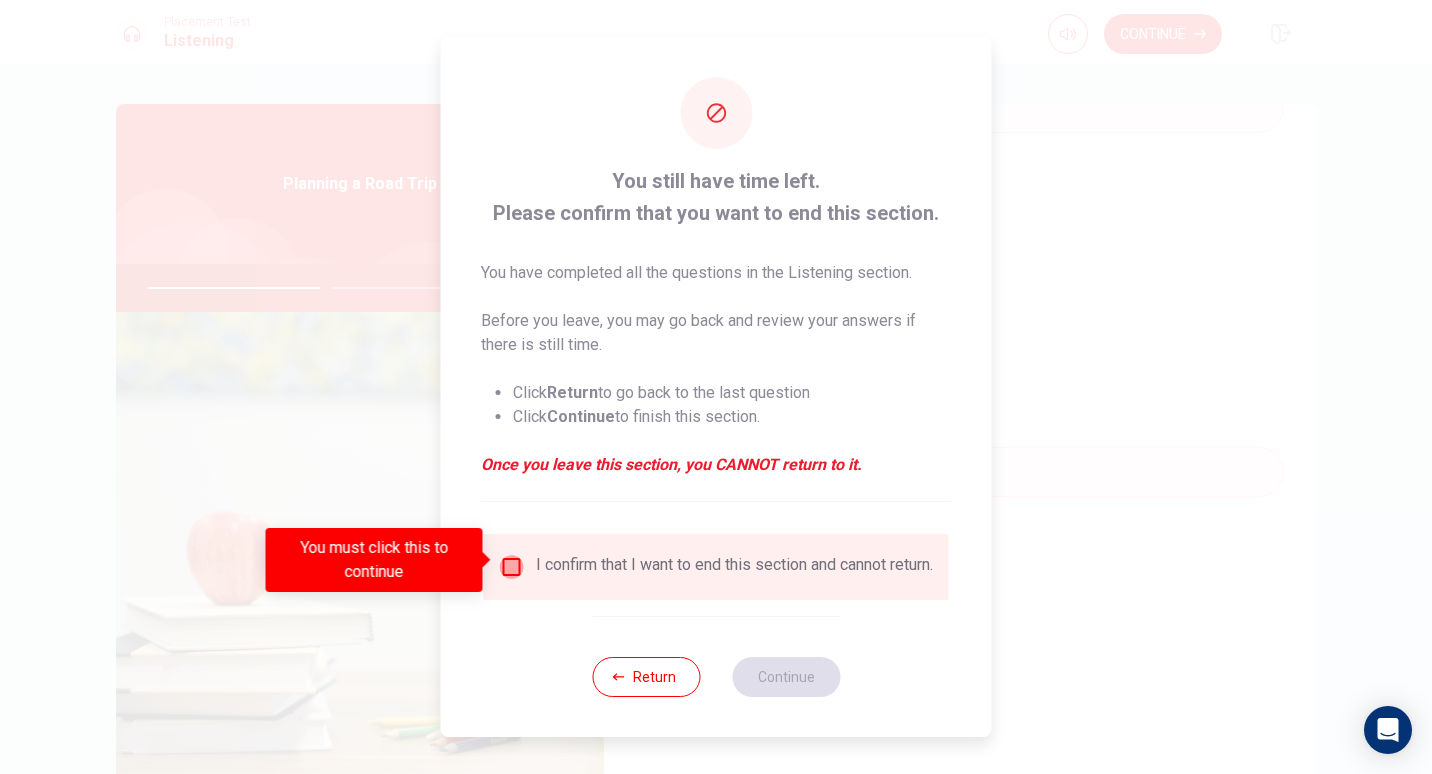 click at bounding box center (512, 567) 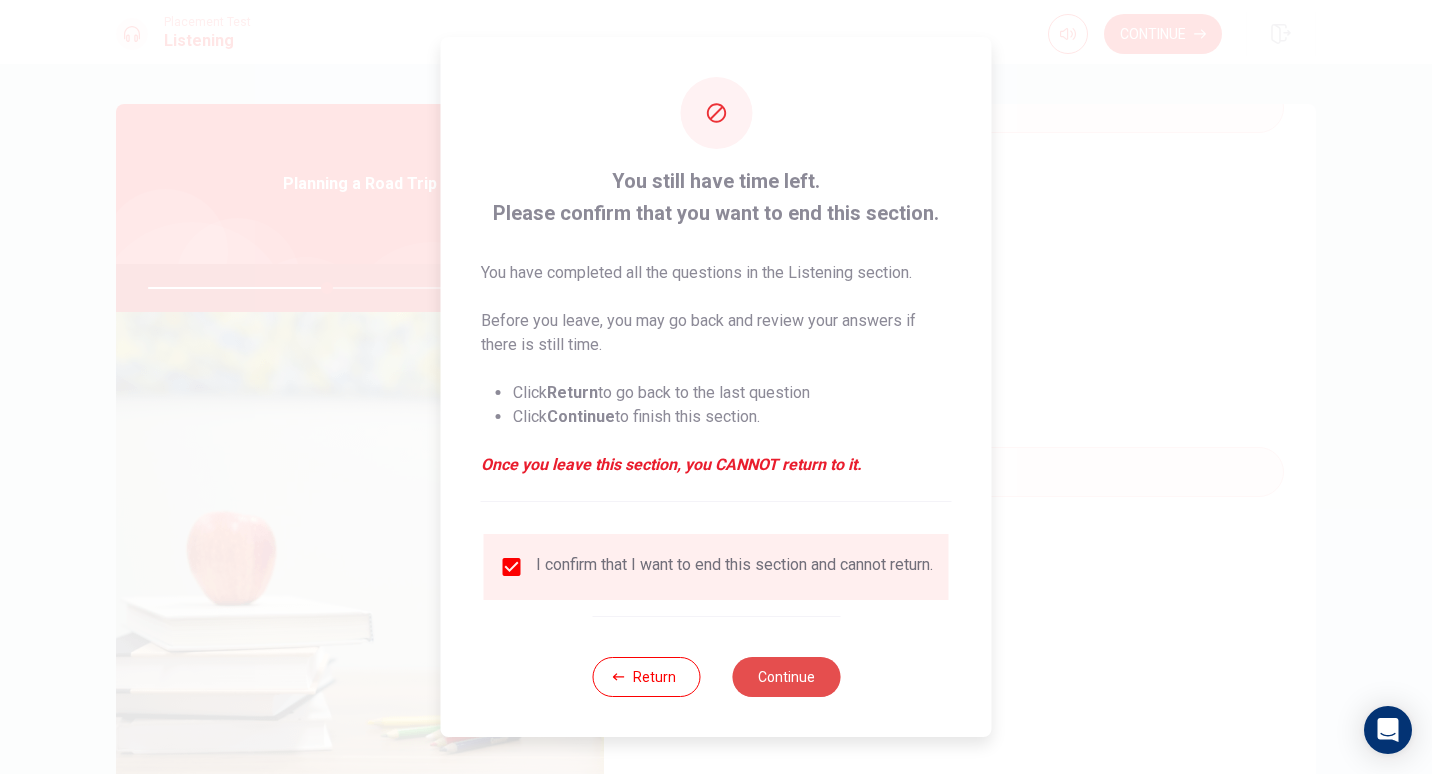 click on "Continue" at bounding box center [786, 677] 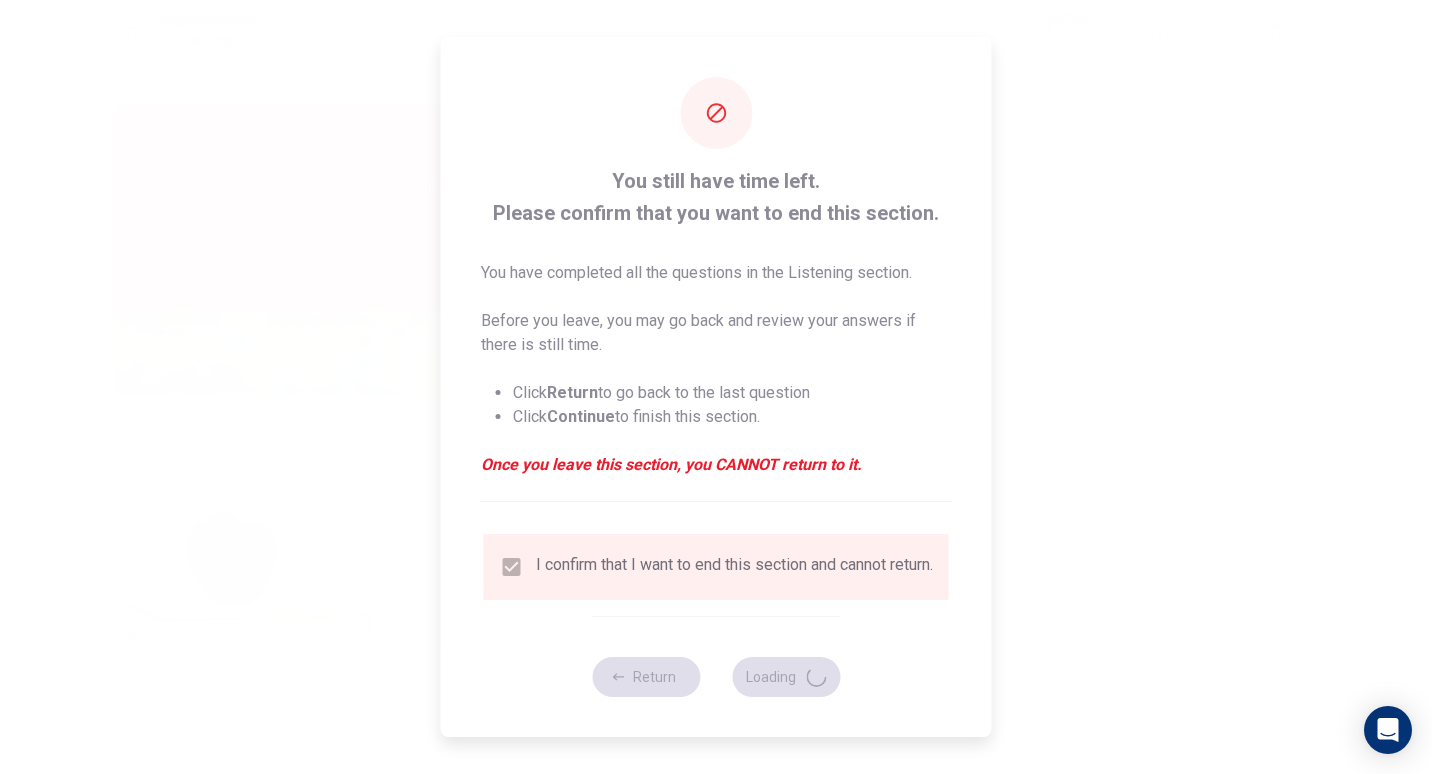 type on "50" 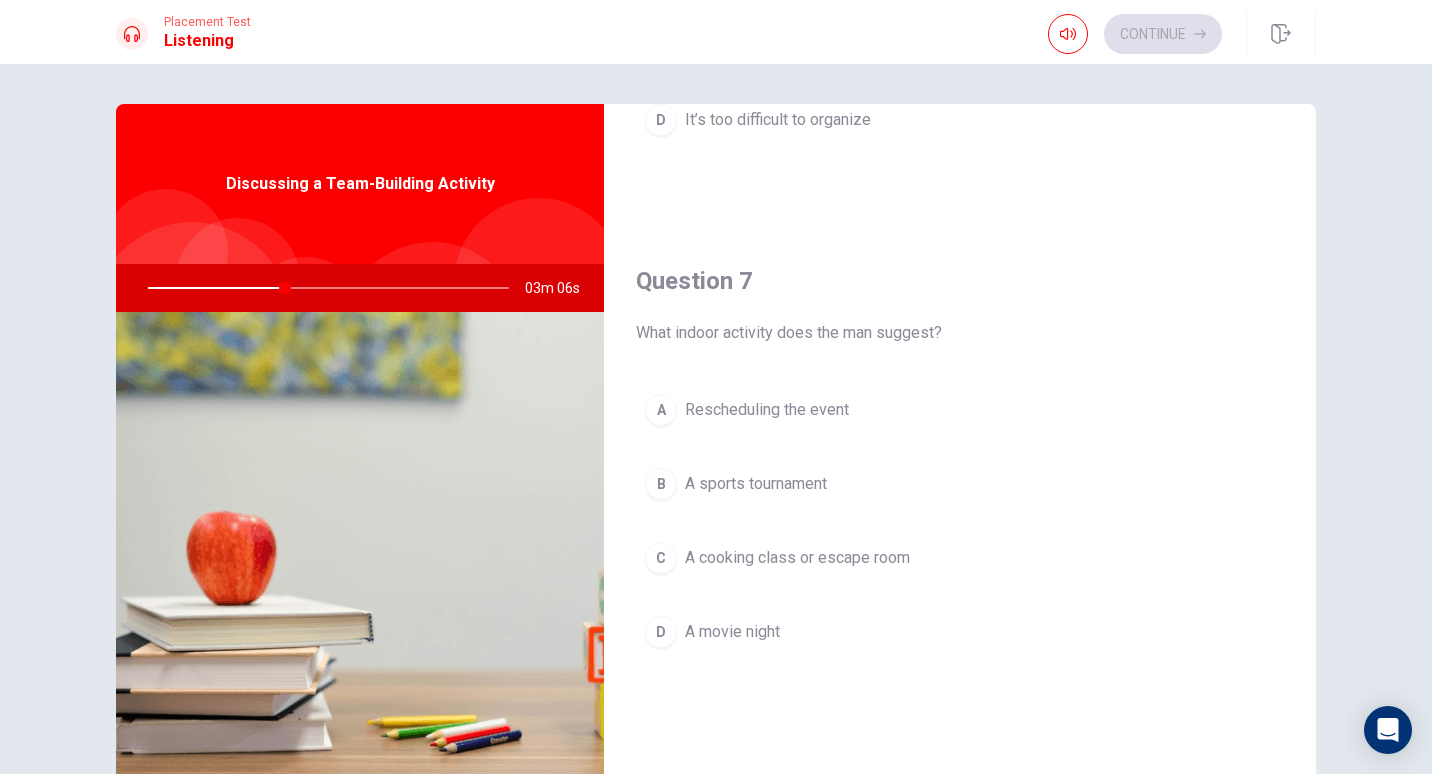scroll, scrollTop: 400, scrollLeft: 0, axis: vertical 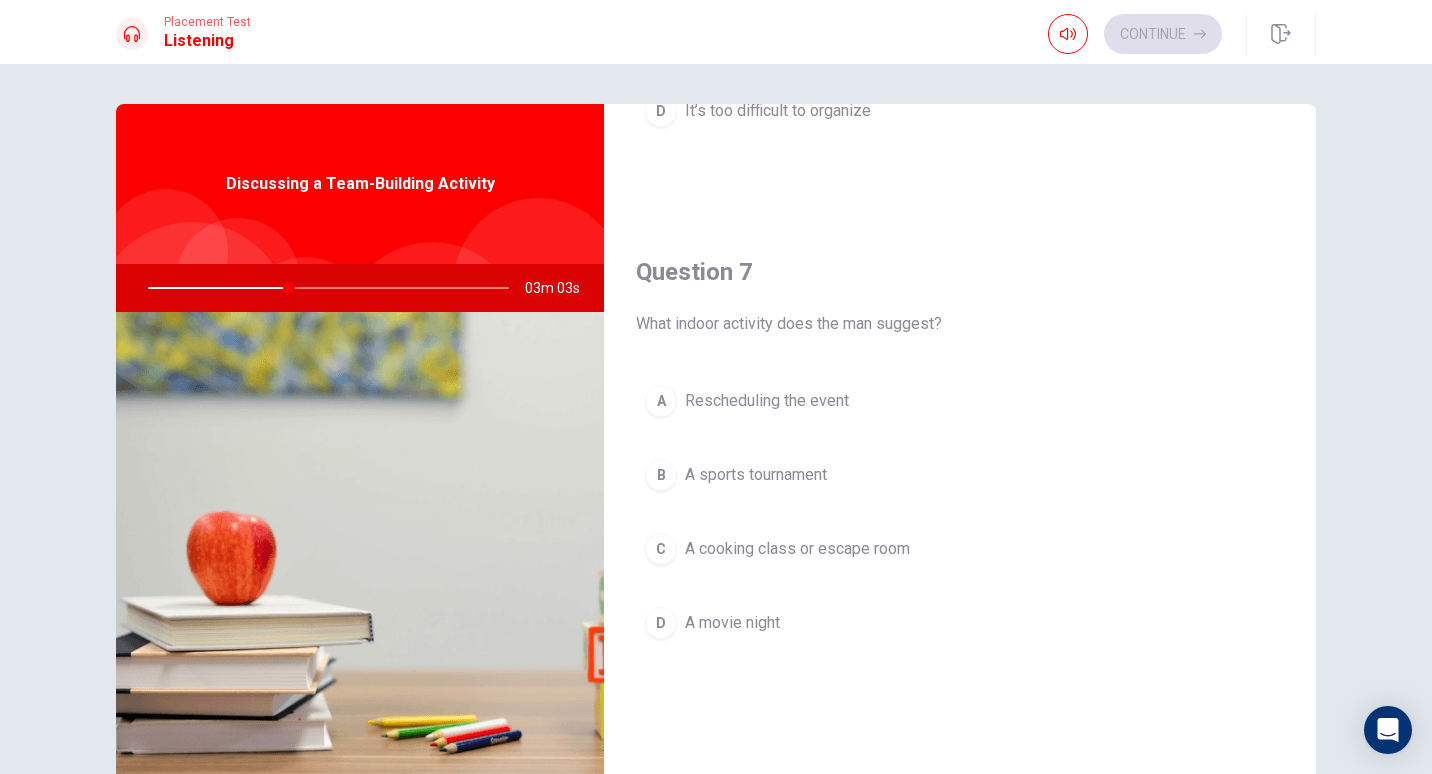 click on "A cooking class or escape room" at bounding box center [797, 549] 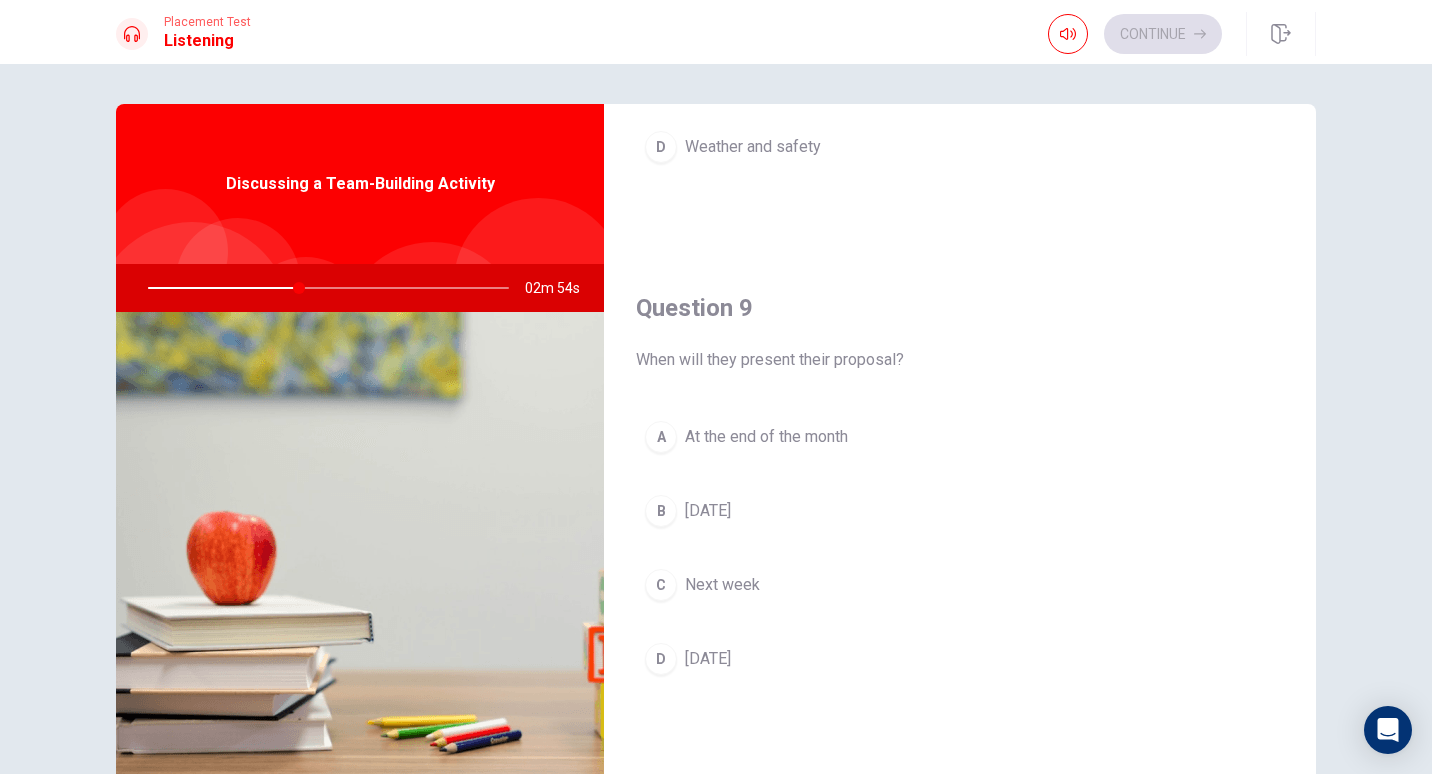 scroll, scrollTop: 1400, scrollLeft: 0, axis: vertical 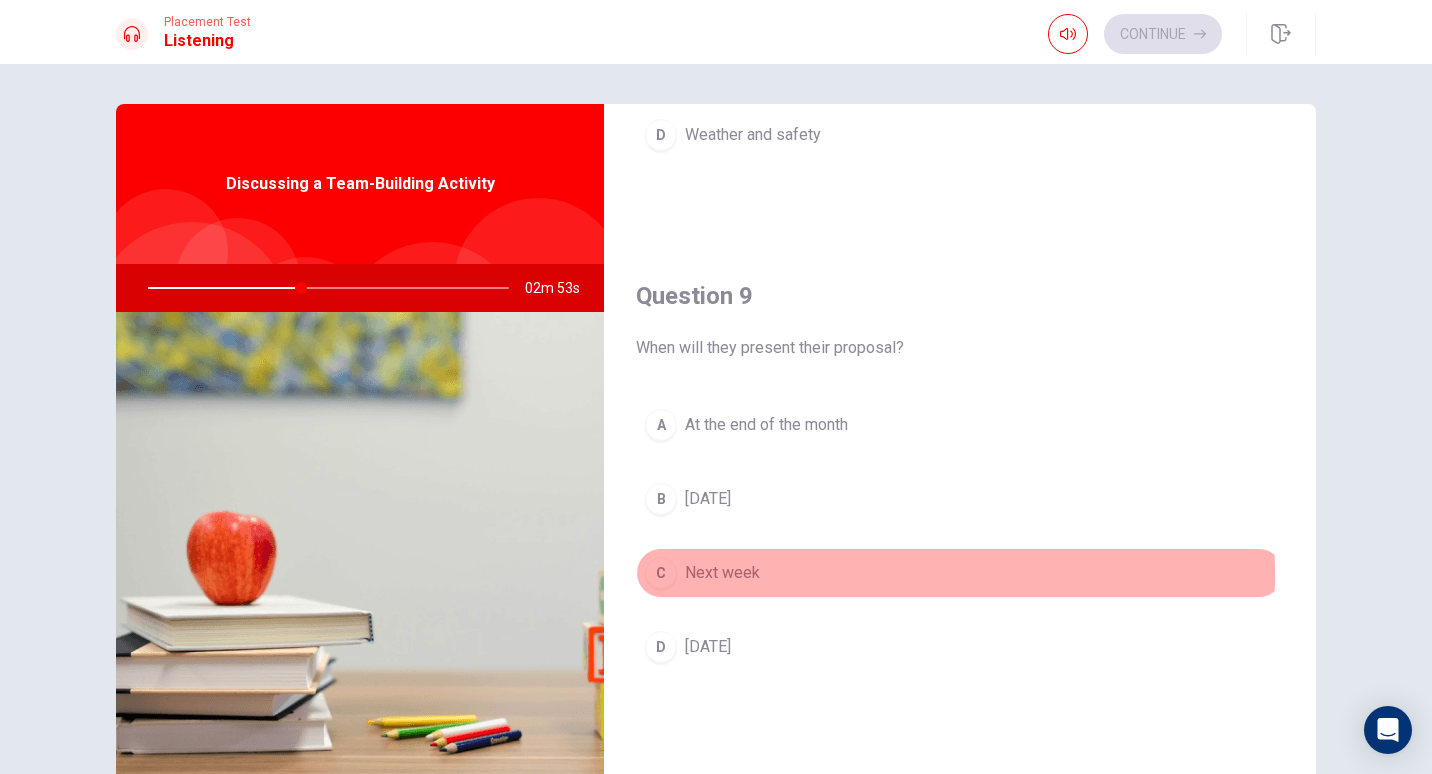 drag, startPoint x: 670, startPoint y: 575, endPoint x: 734, endPoint y: 538, distance: 73.92564 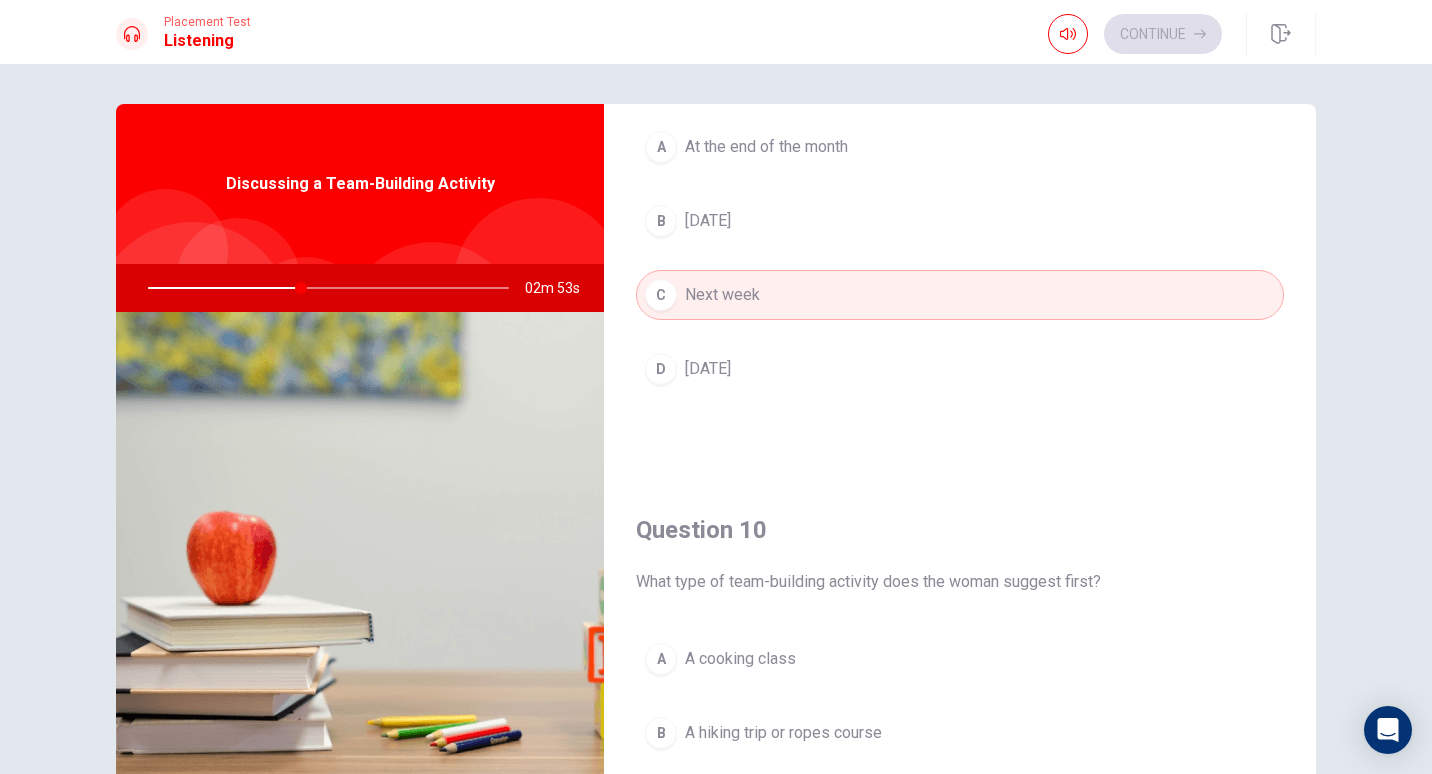 scroll, scrollTop: 1865, scrollLeft: 0, axis: vertical 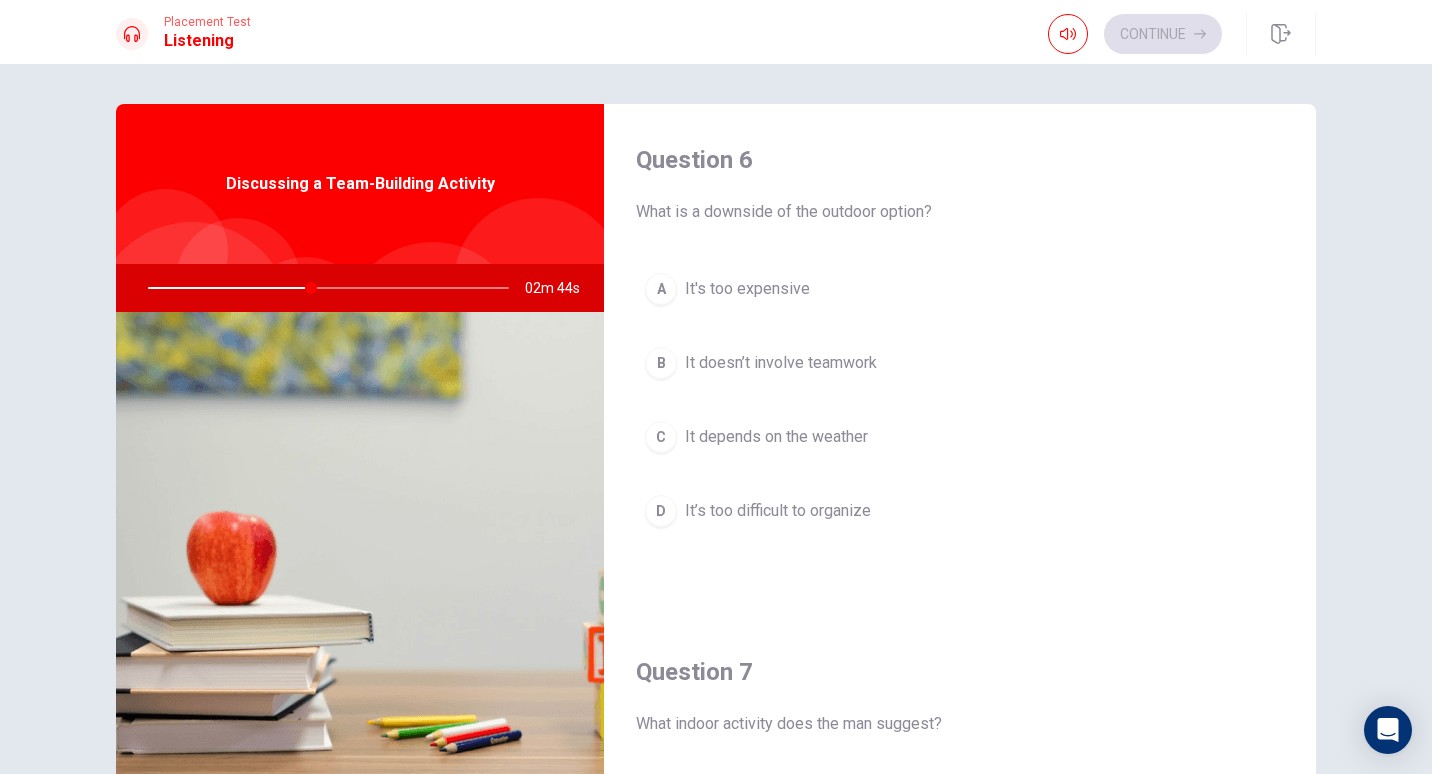 click on "C It depends on the weather" at bounding box center [960, 437] 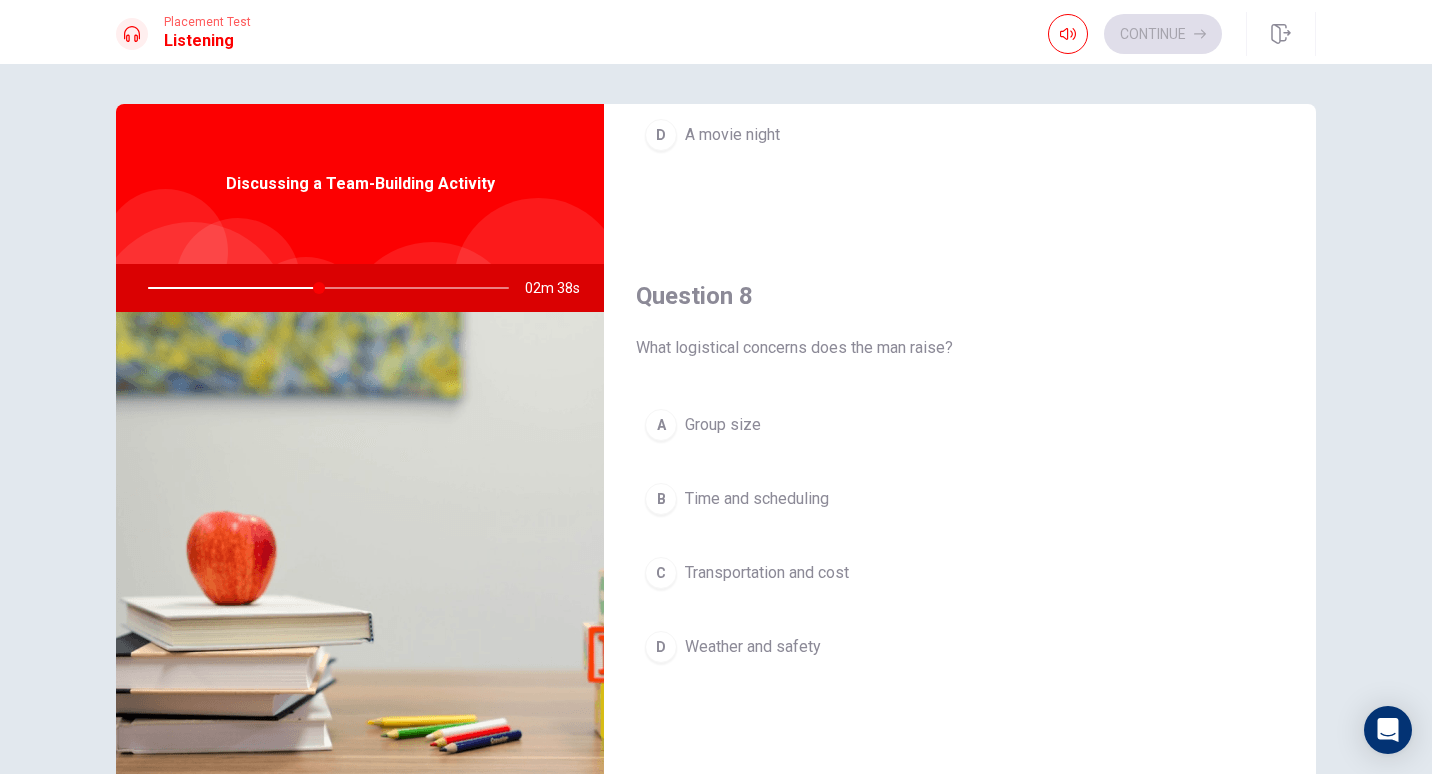 scroll, scrollTop: 900, scrollLeft: 0, axis: vertical 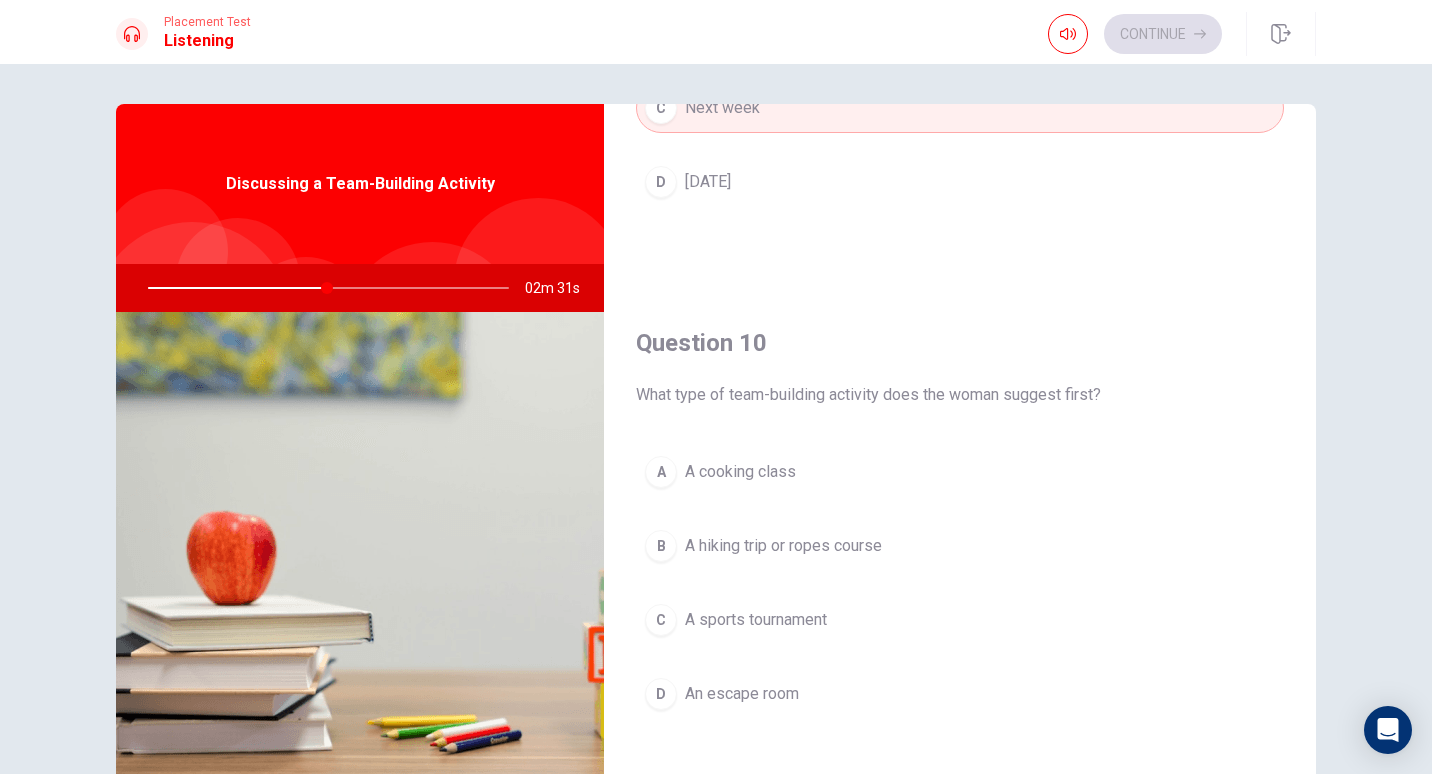 click on "A hiking trip or ropes course" at bounding box center [783, 546] 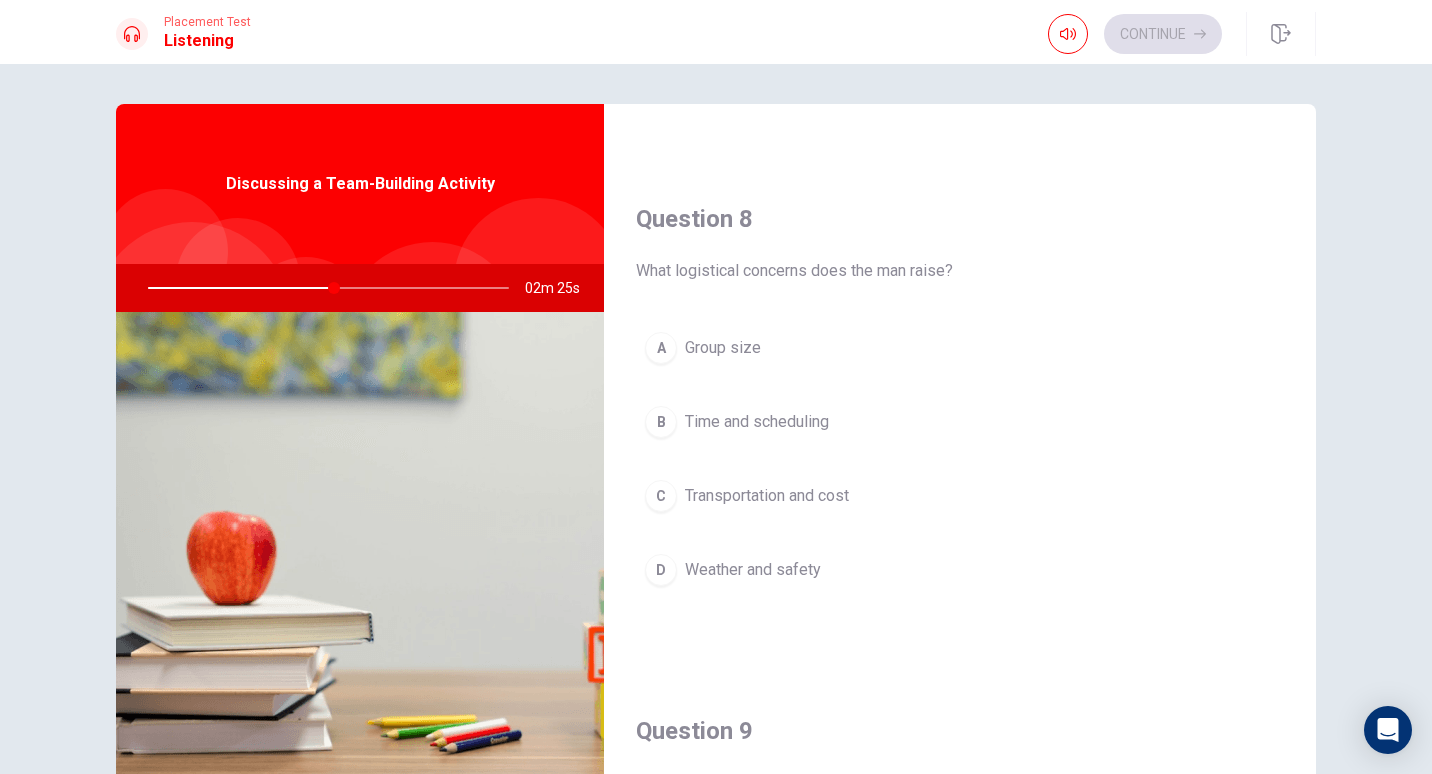 click on "Transportation and cost" at bounding box center [767, 496] 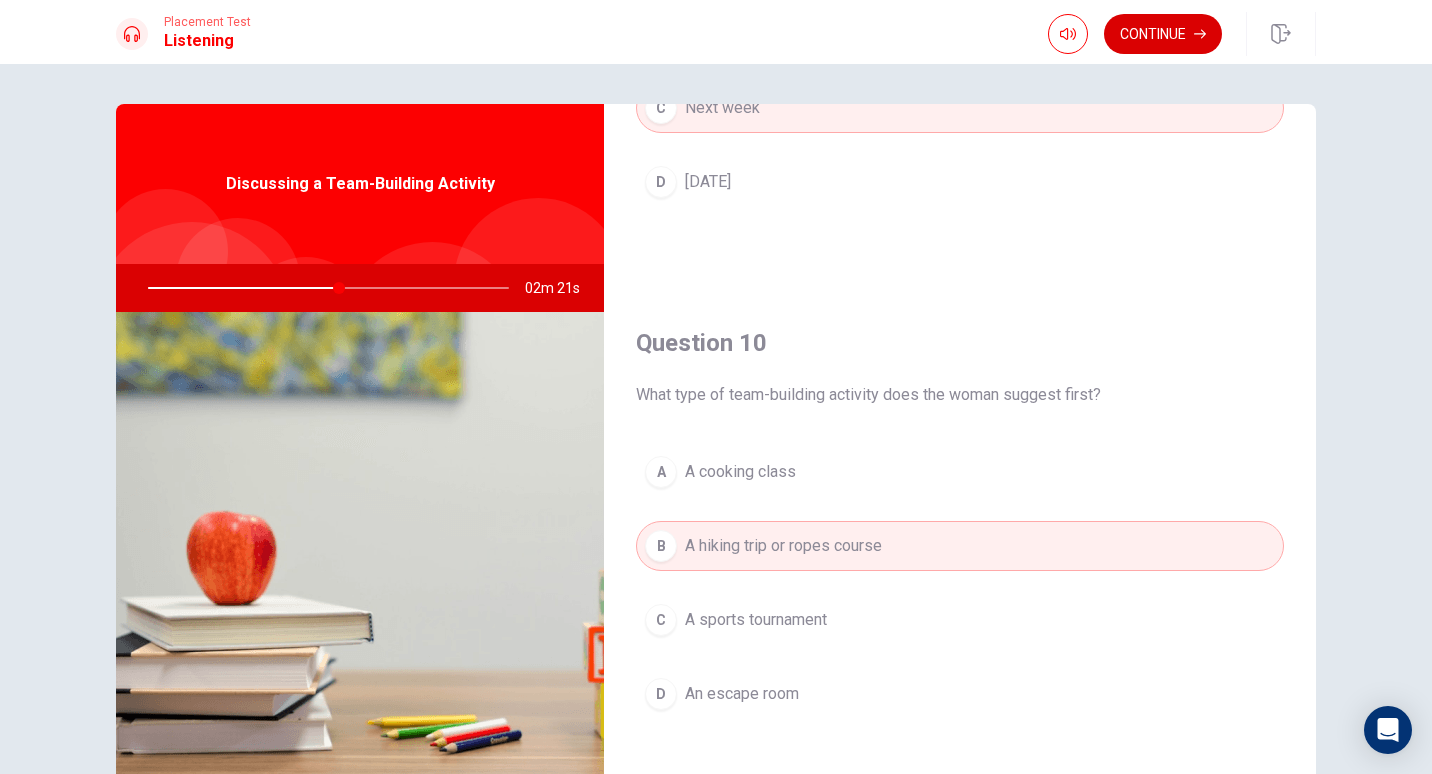 click on "Continue" at bounding box center (1163, 34) 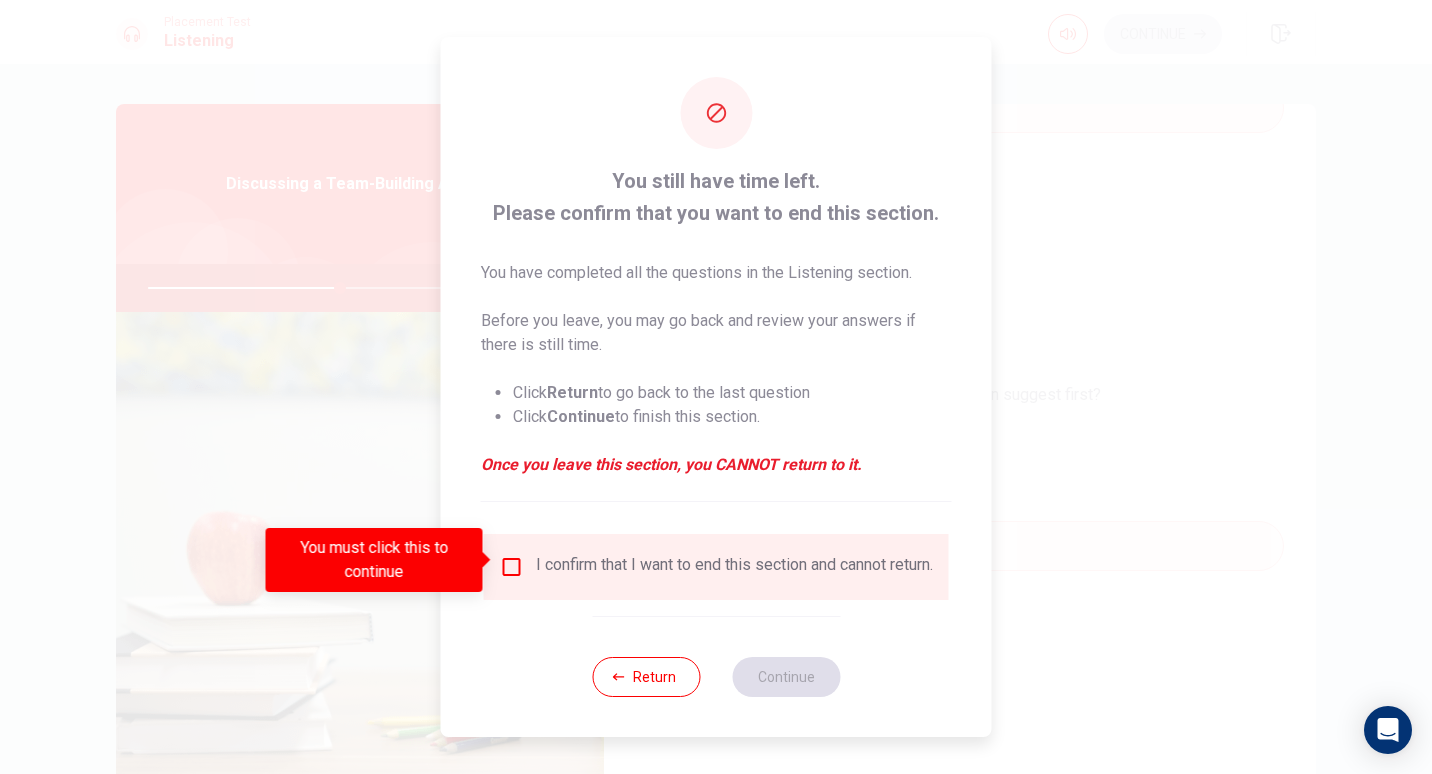 click at bounding box center [512, 567] 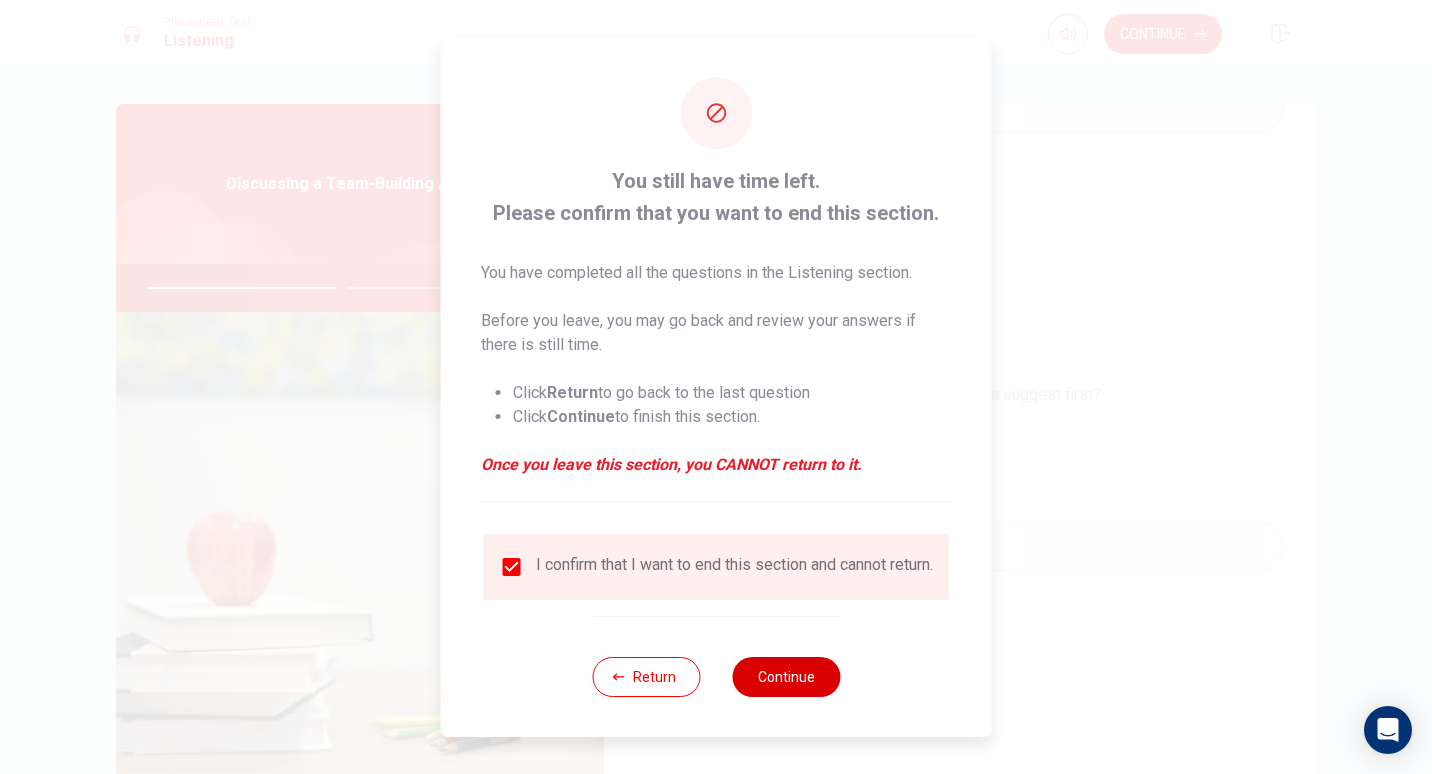 click on "Continue" at bounding box center (786, 677) 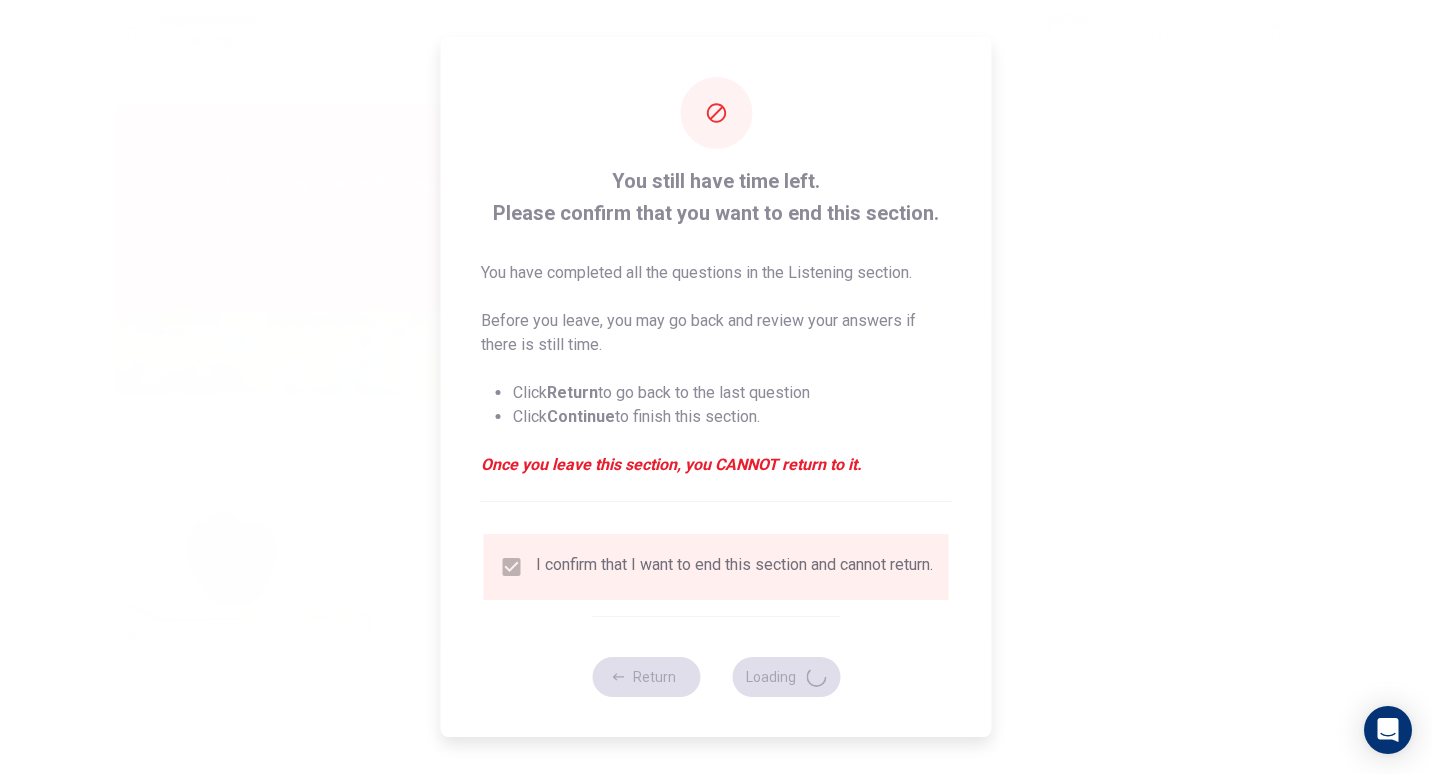 type on "54" 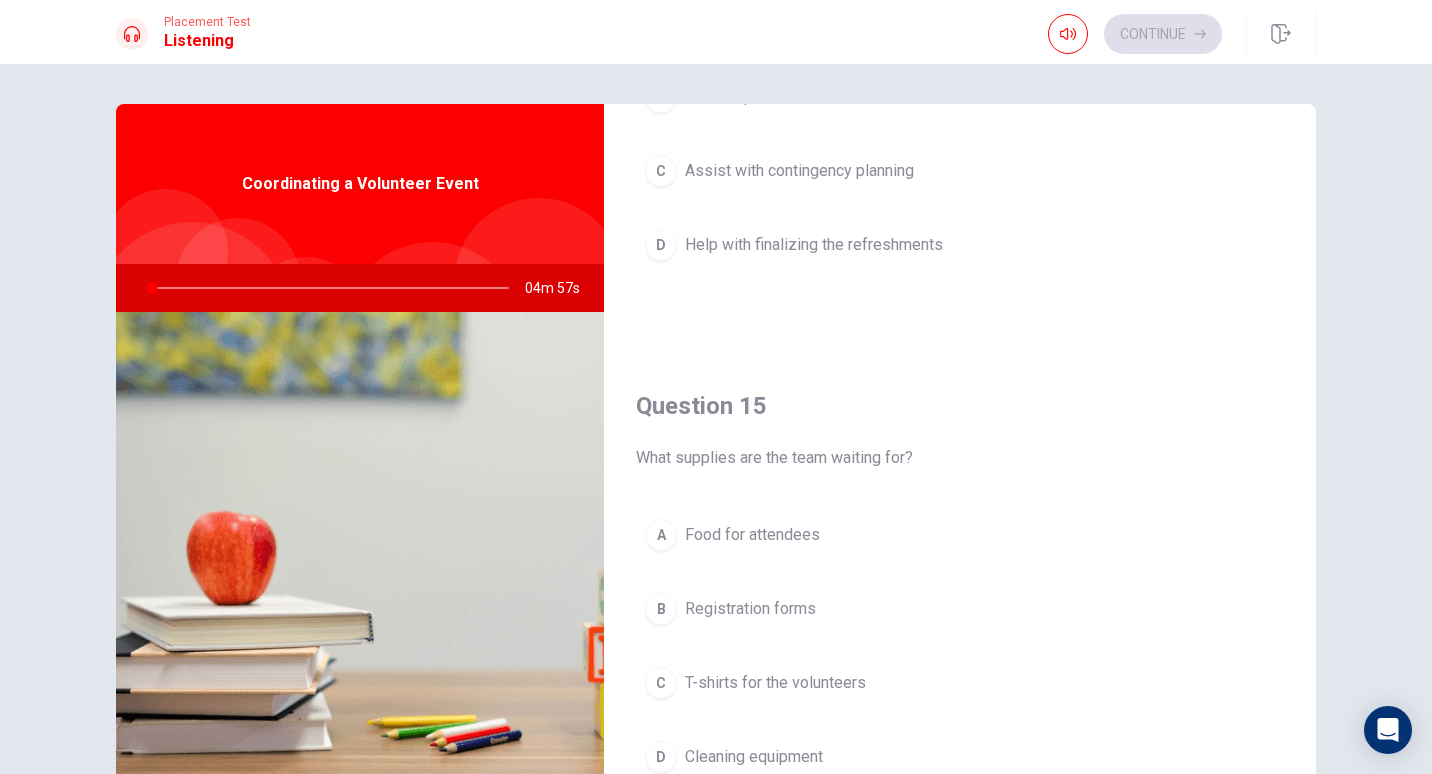 scroll, scrollTop: 1865, scrollLeft: 0, axis: vertical 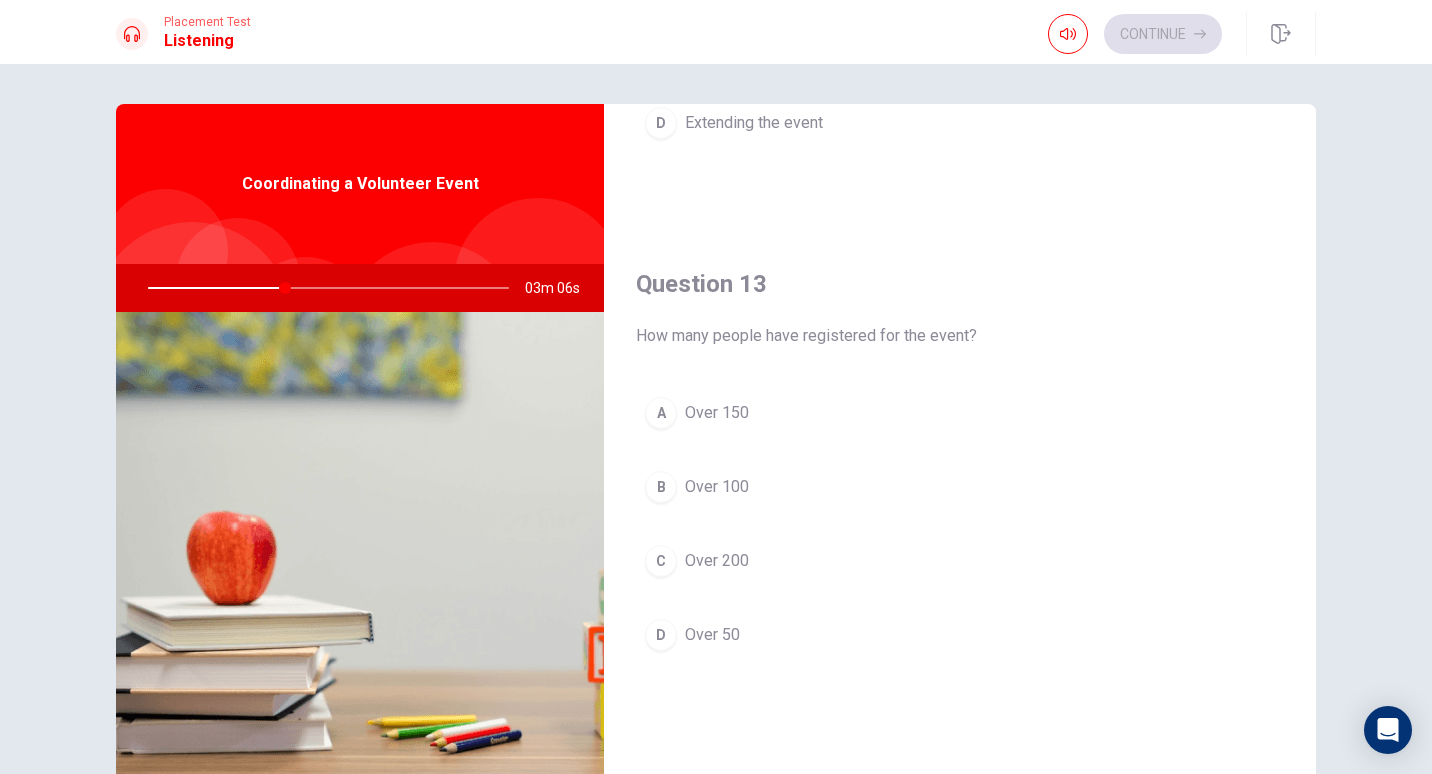 click on "B" at bounding box center (661, 487) 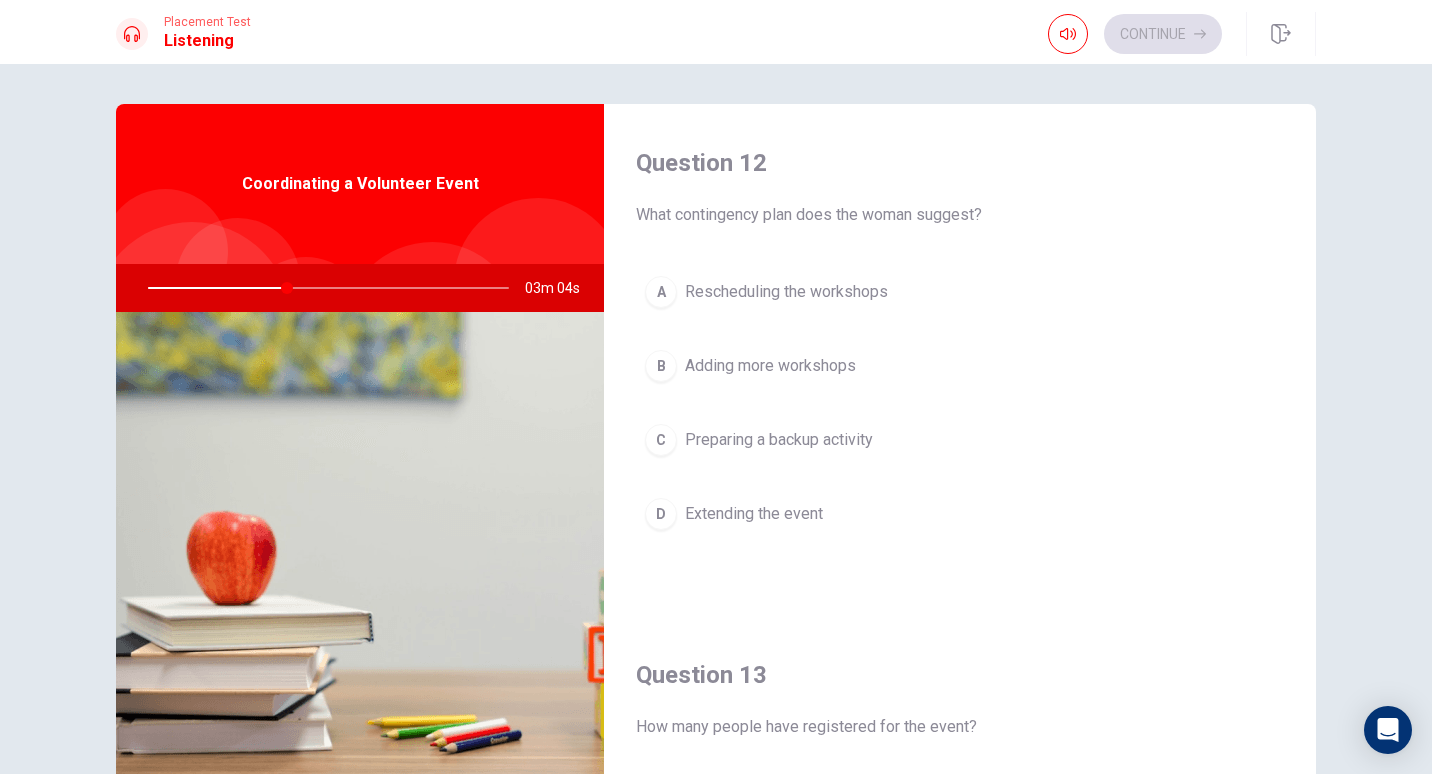 scroll, scrollTop: 400, scrollLeft: 0, axis: vertical 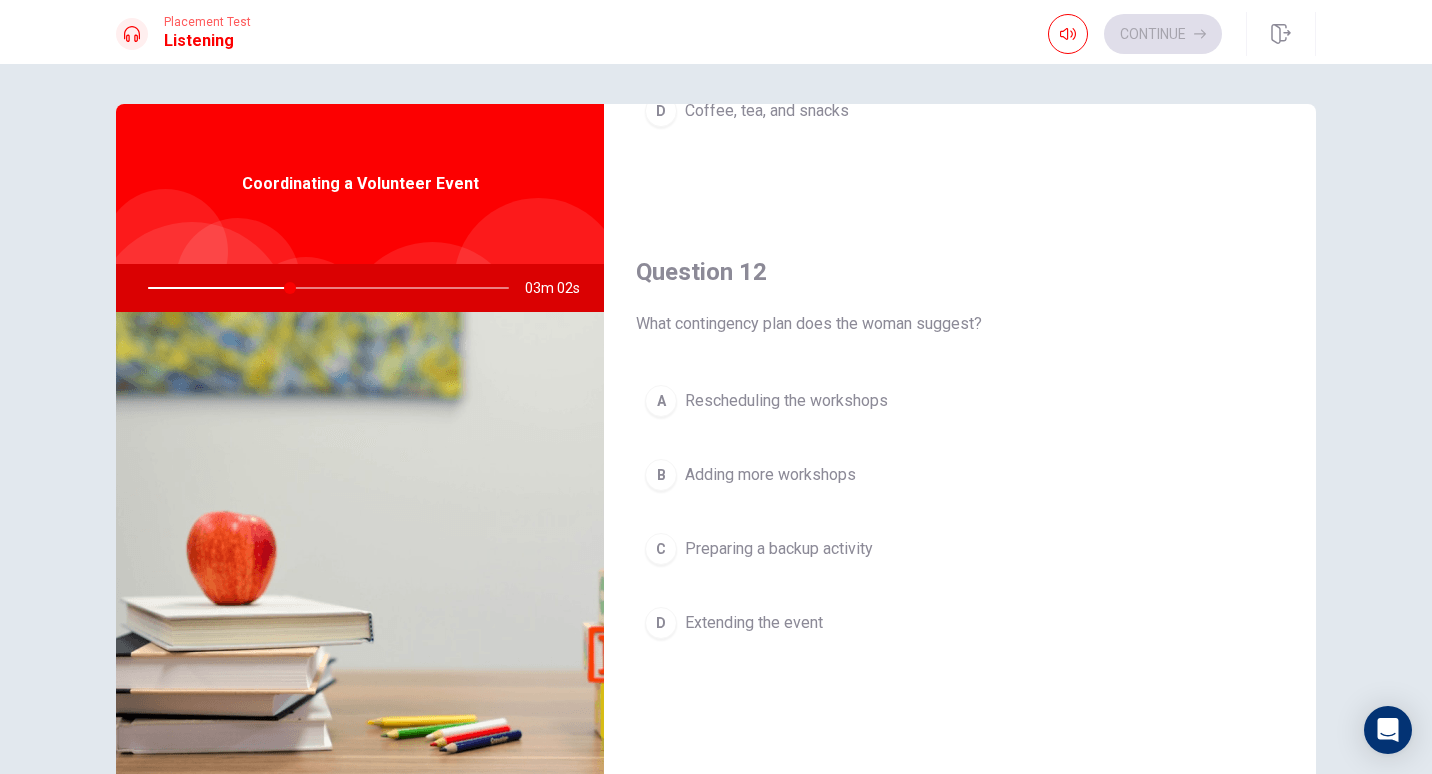 click on "A" at bounding box center (661, 401) 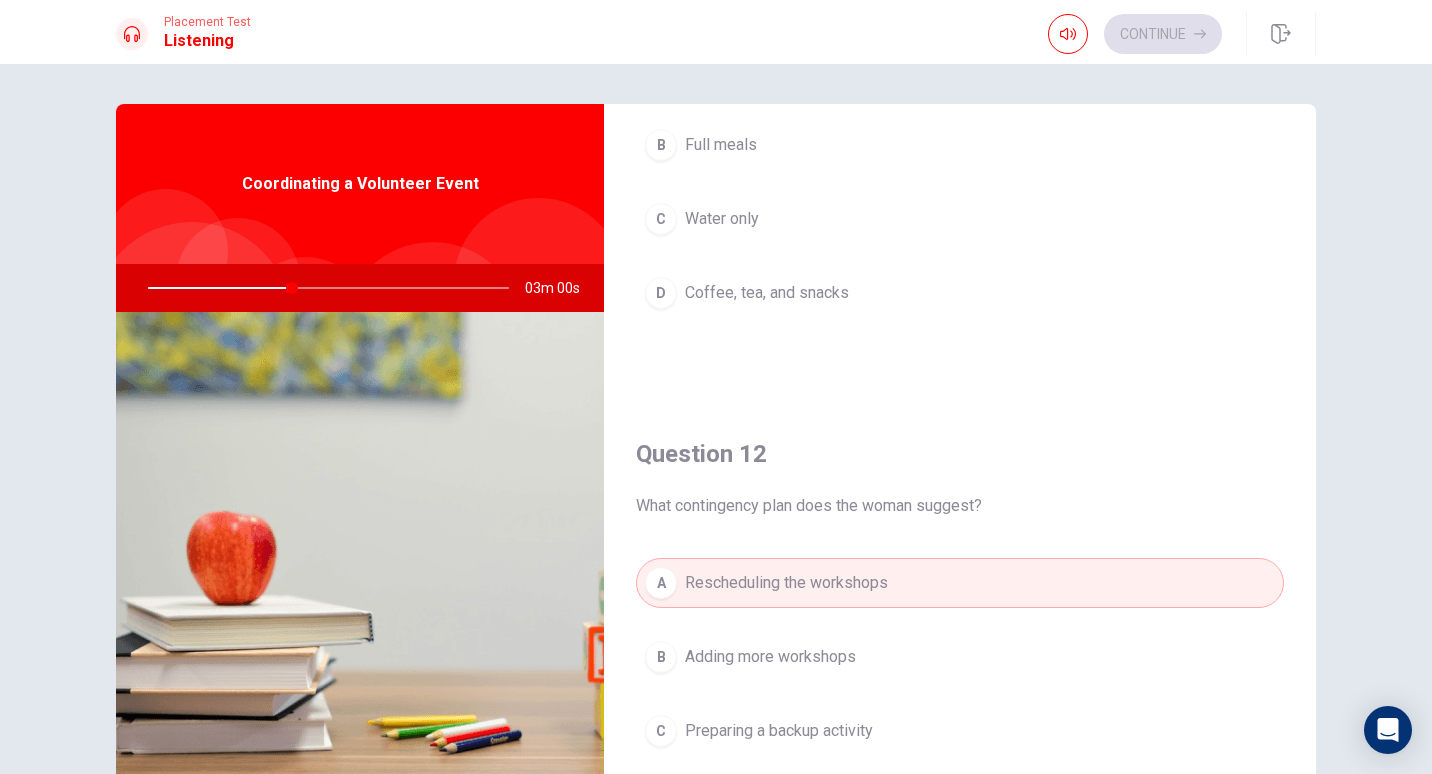 scroll, scrollTop: 0, scrollLeft: 0, axis: both 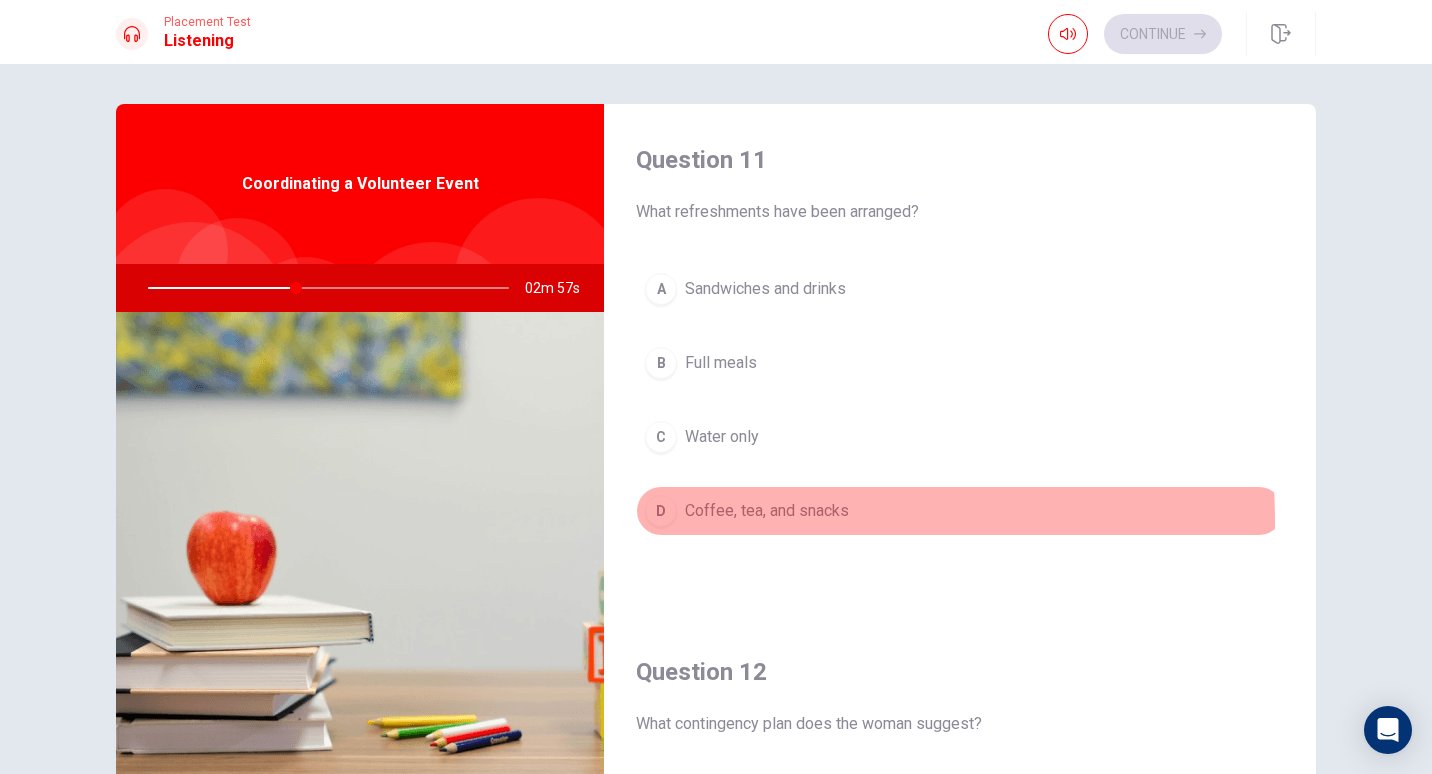 click on "D Coffee, tea, and snacks" at bounding box center [960, 511] 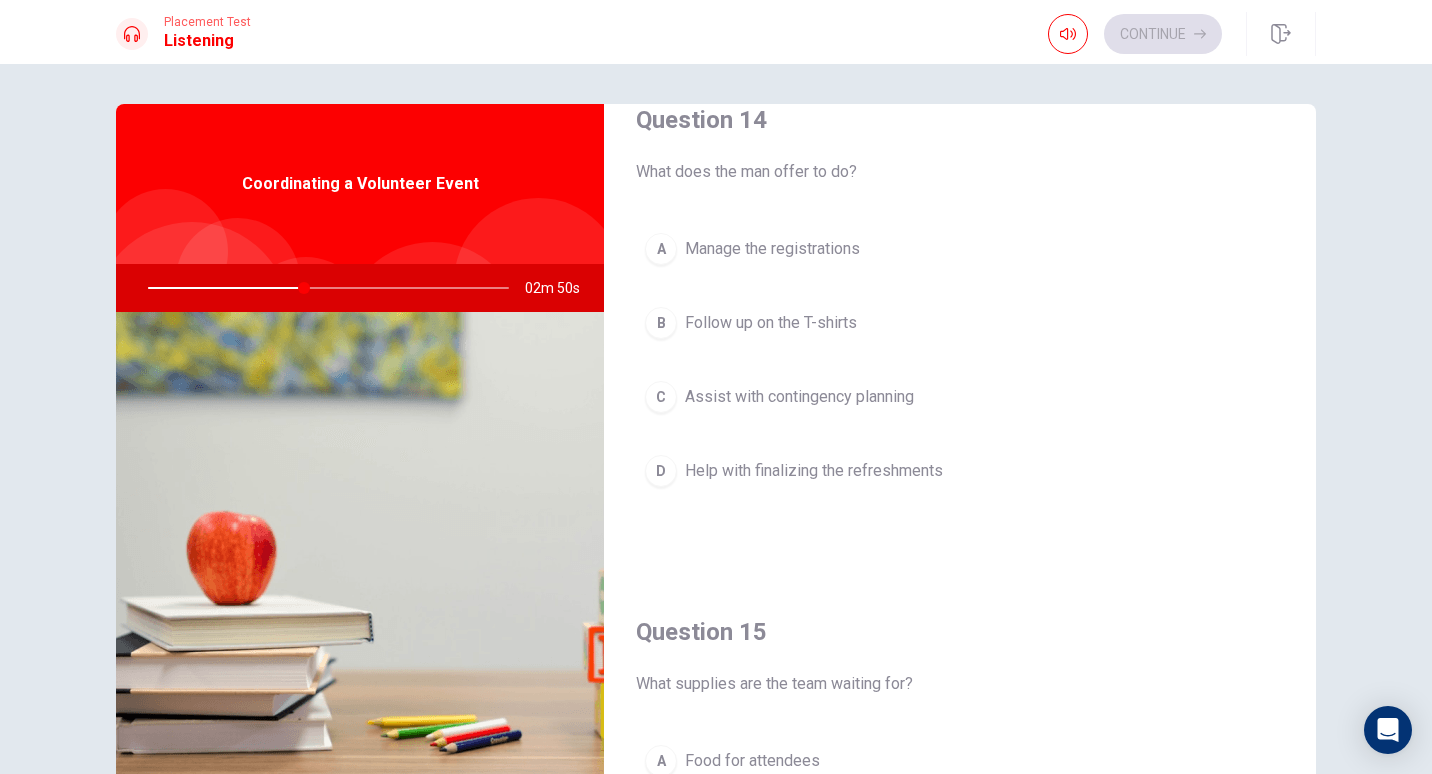 scroll, scrollTop: 1600, scrollLeft: 0, axis: vertical 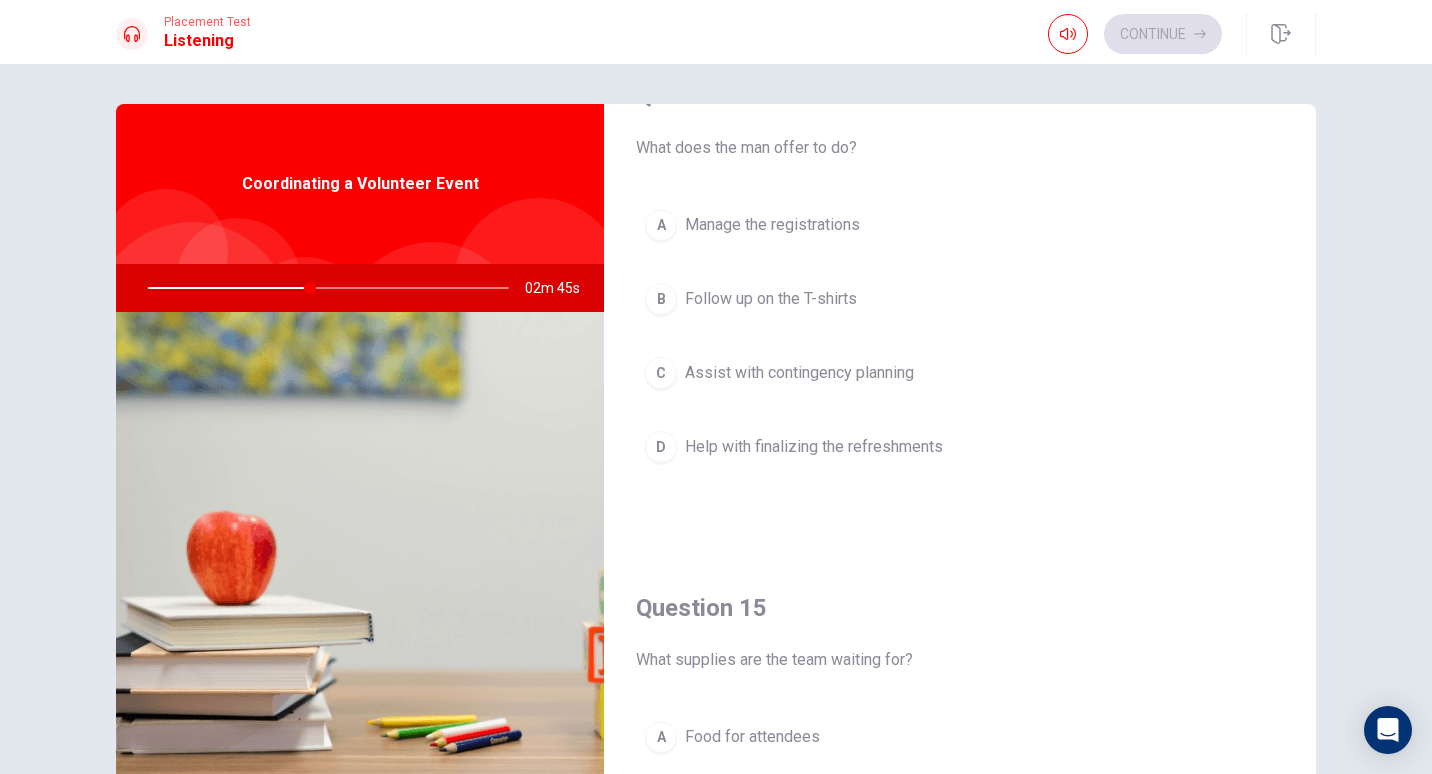 click on "C" at bounding box center [661, 373] 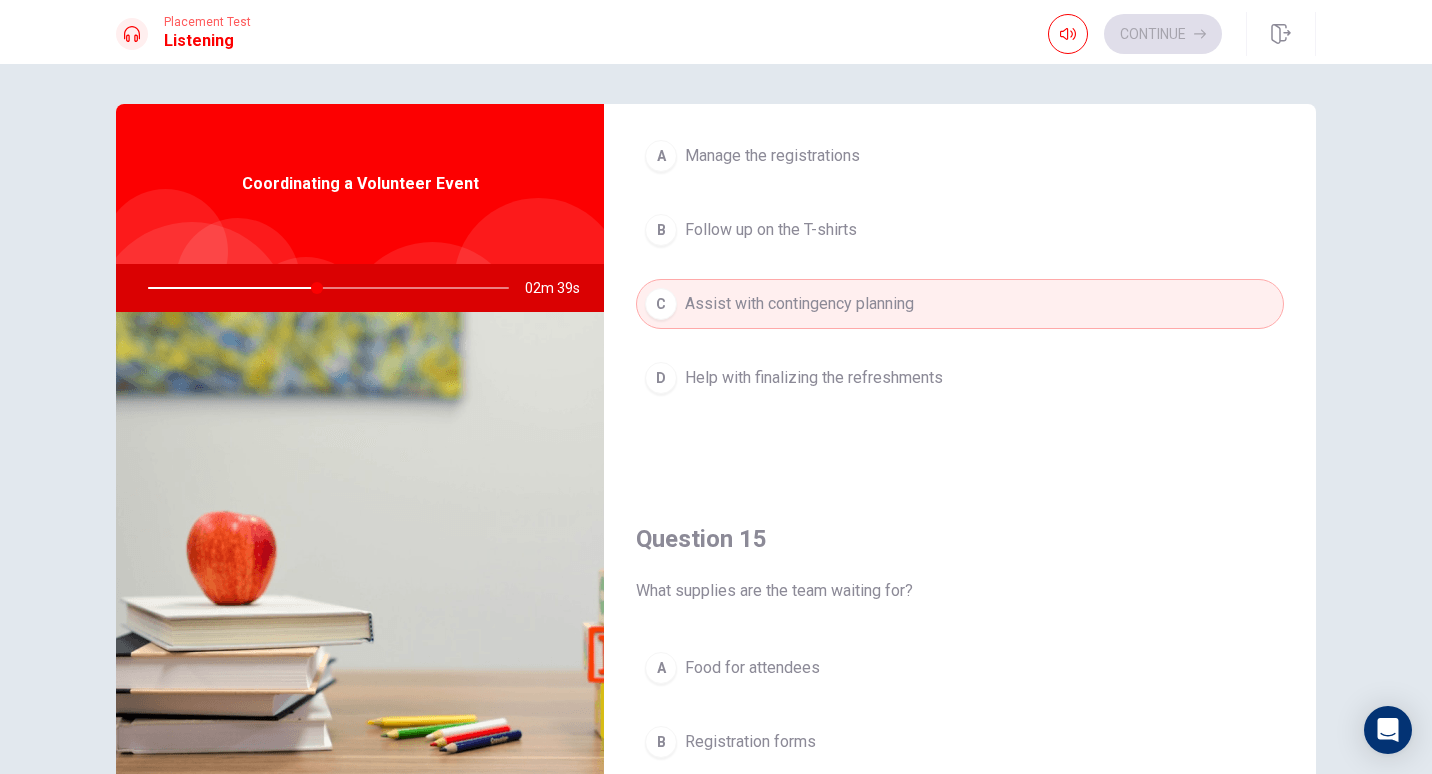 scroll, scrollTop: 1865, scrollLeft: 0, axis: vertical 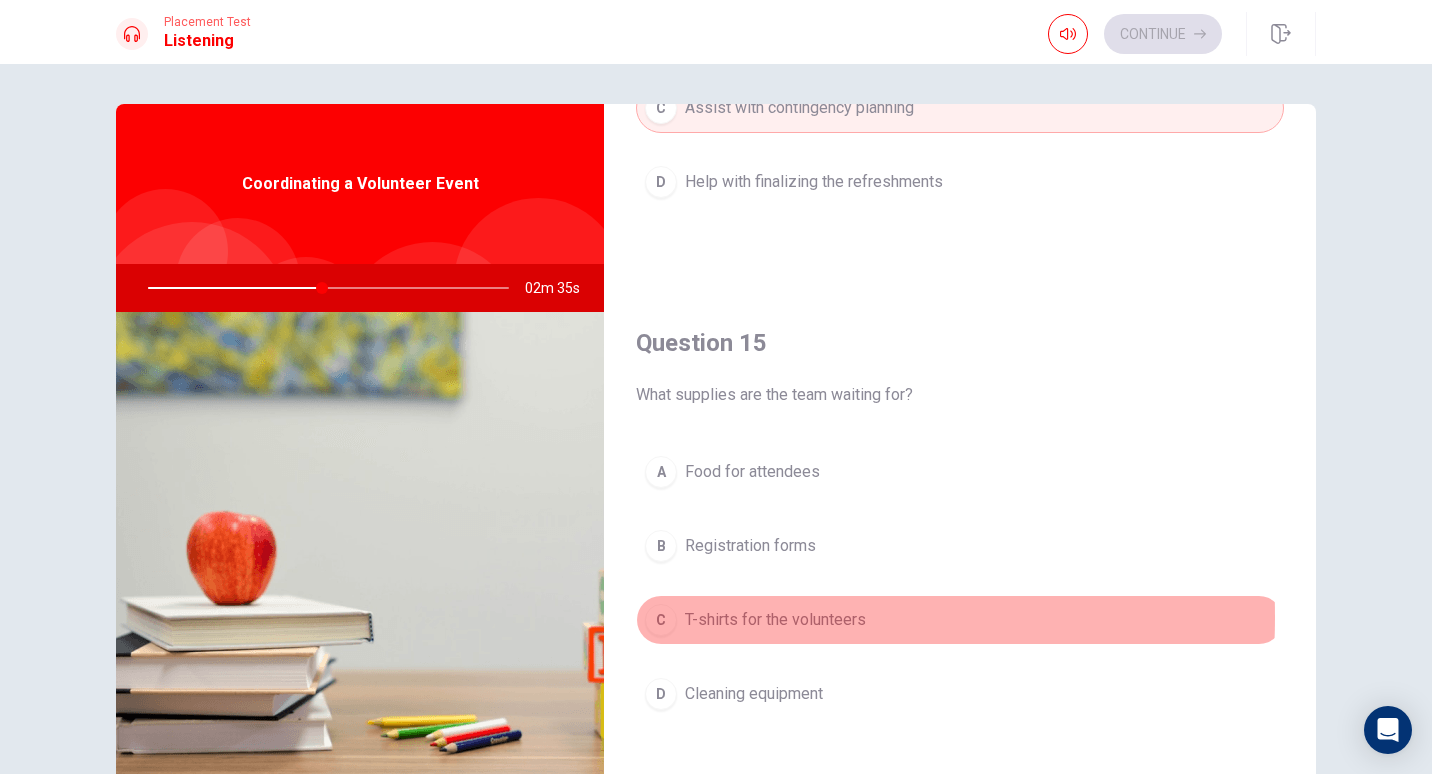 click on "C" at bounding box center [661, 620] 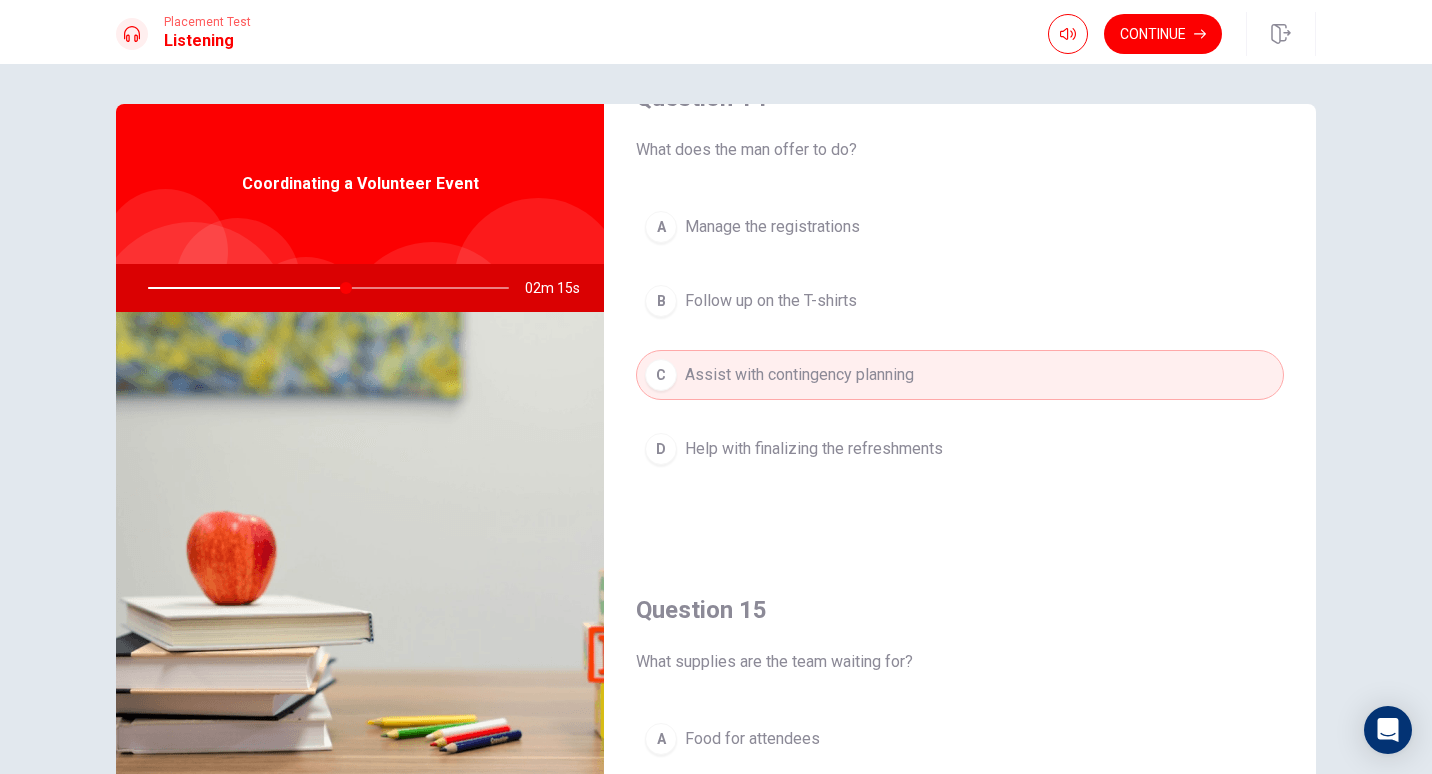 scroll, scrollTop: 1865, scrollLeft: 0, axis: vertical 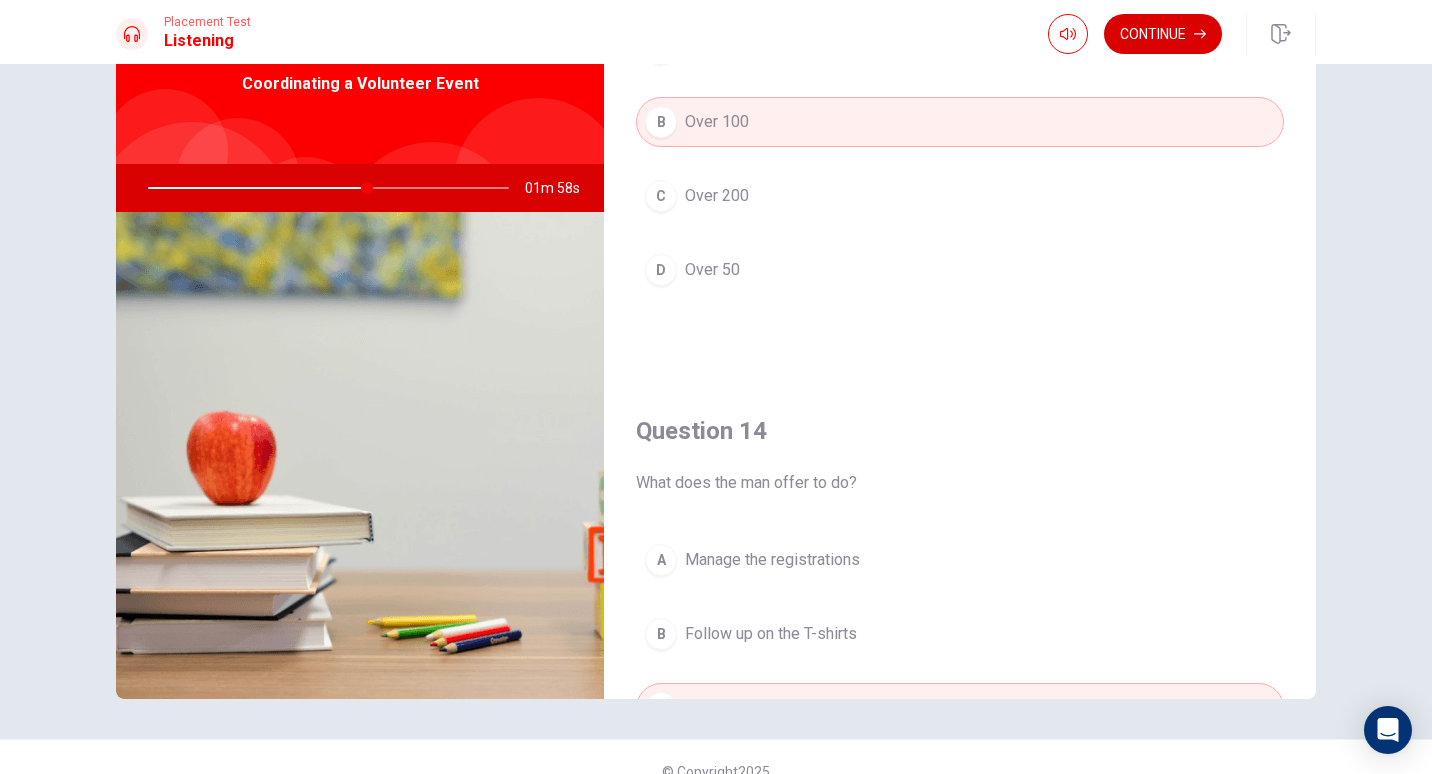 click on "Continue" at bounding box center (1163, 34) 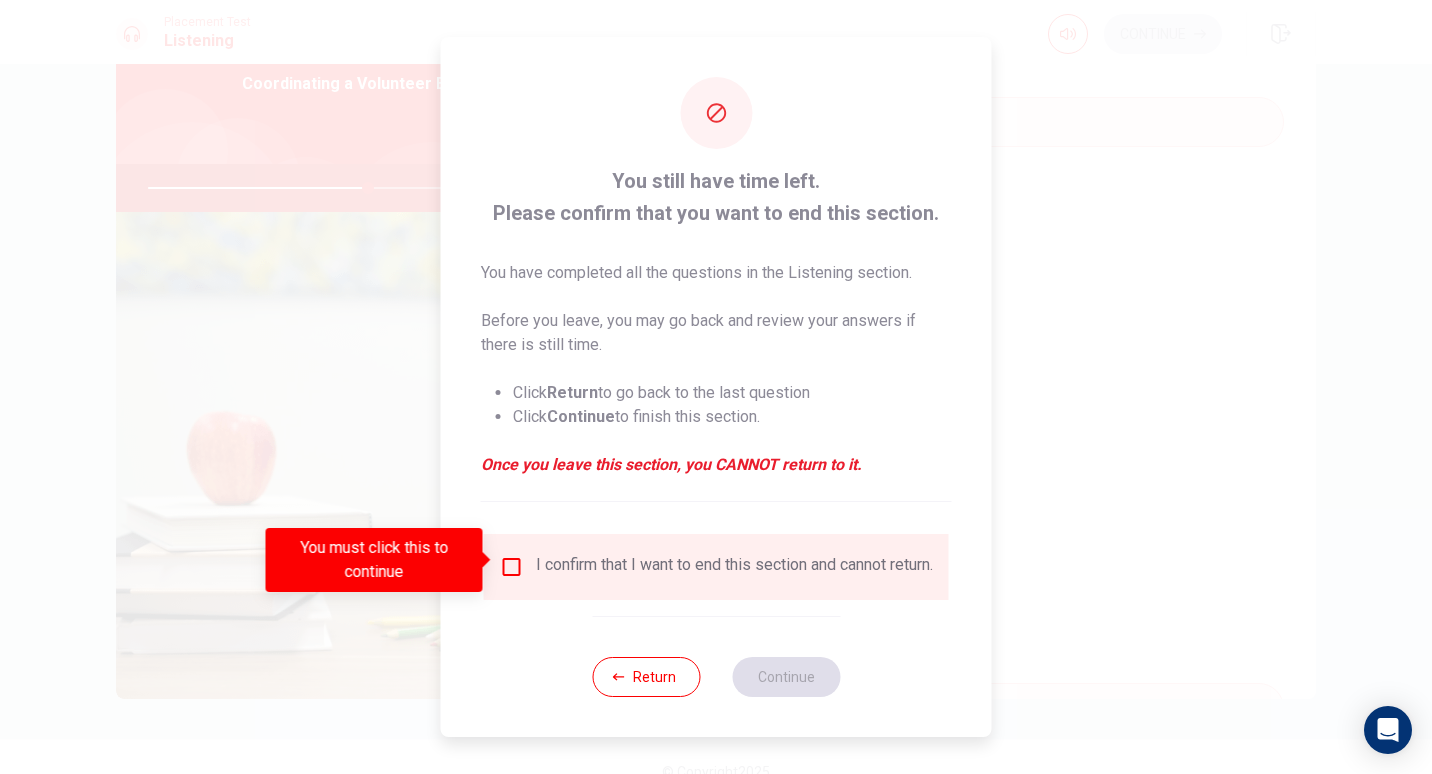 click at bounding box center [512, 567] 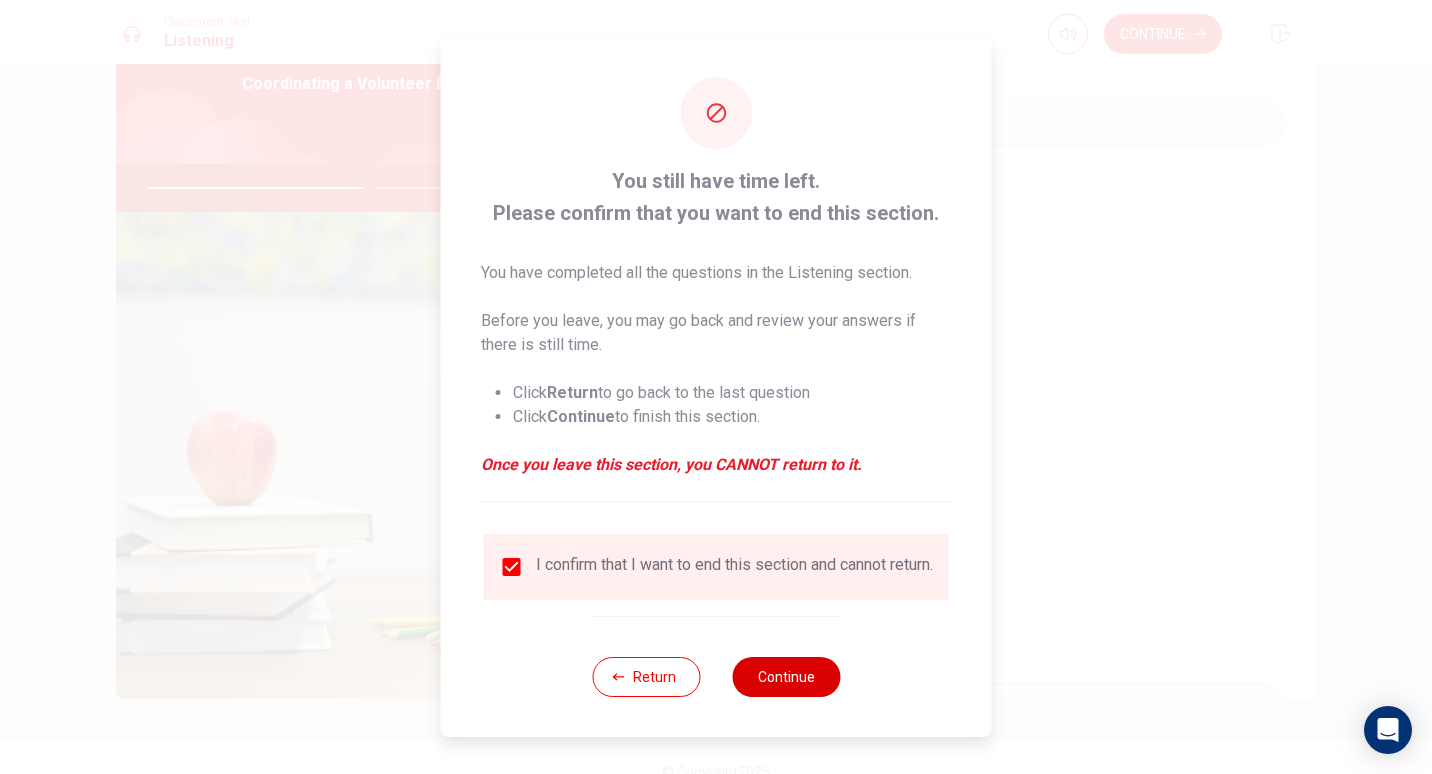 click on "Continue" at bounding box center (786, 677) 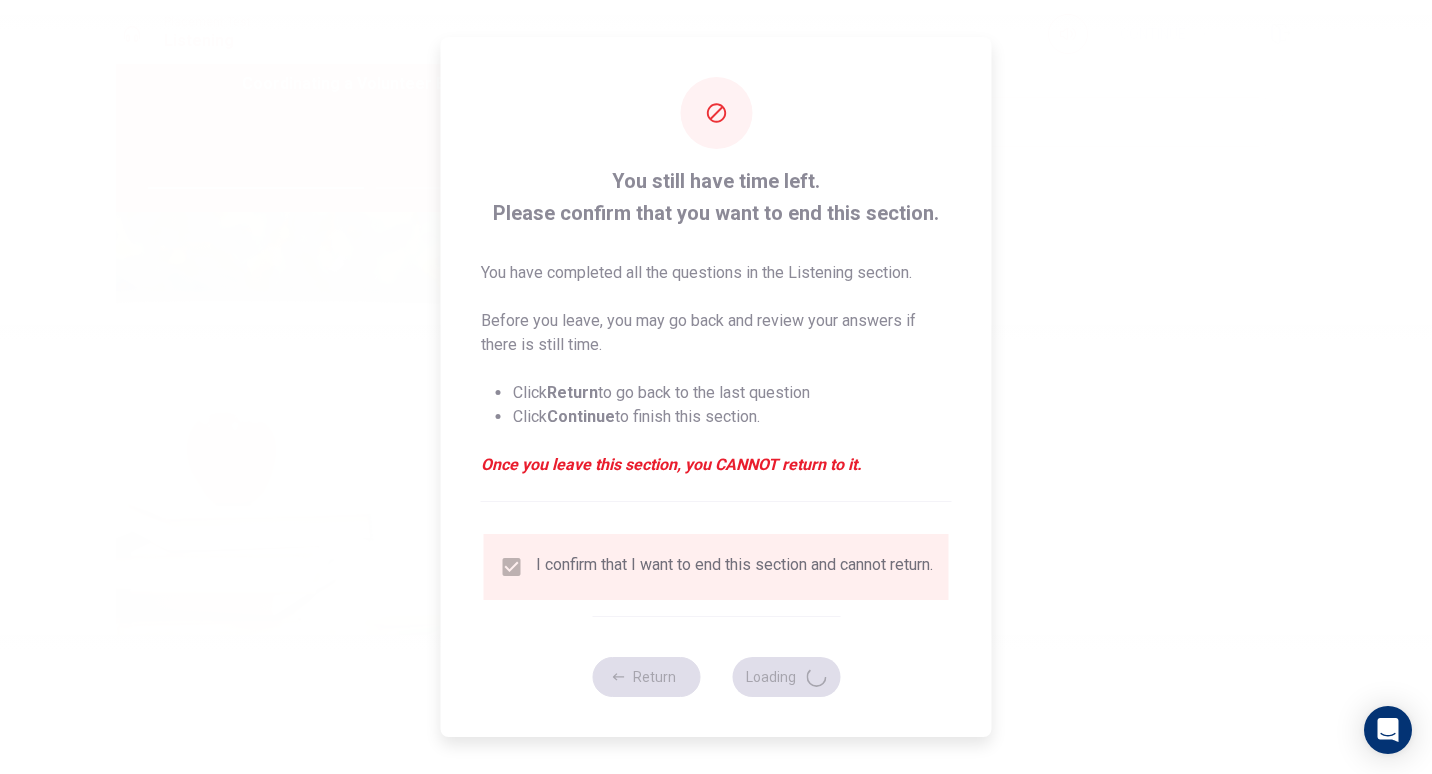 type on "62" 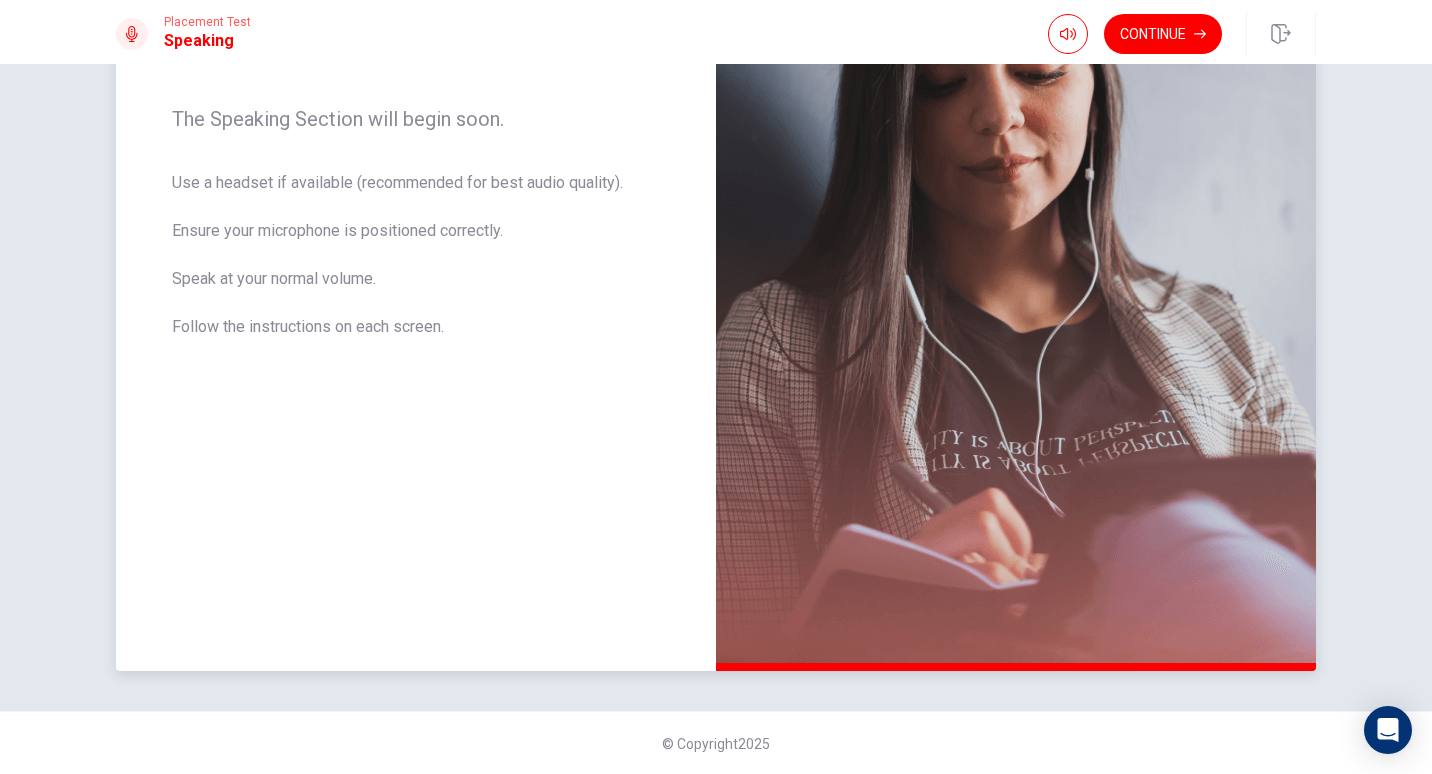 scroll, scrollTop: 306, scrollLeft: 0, axis: vertical 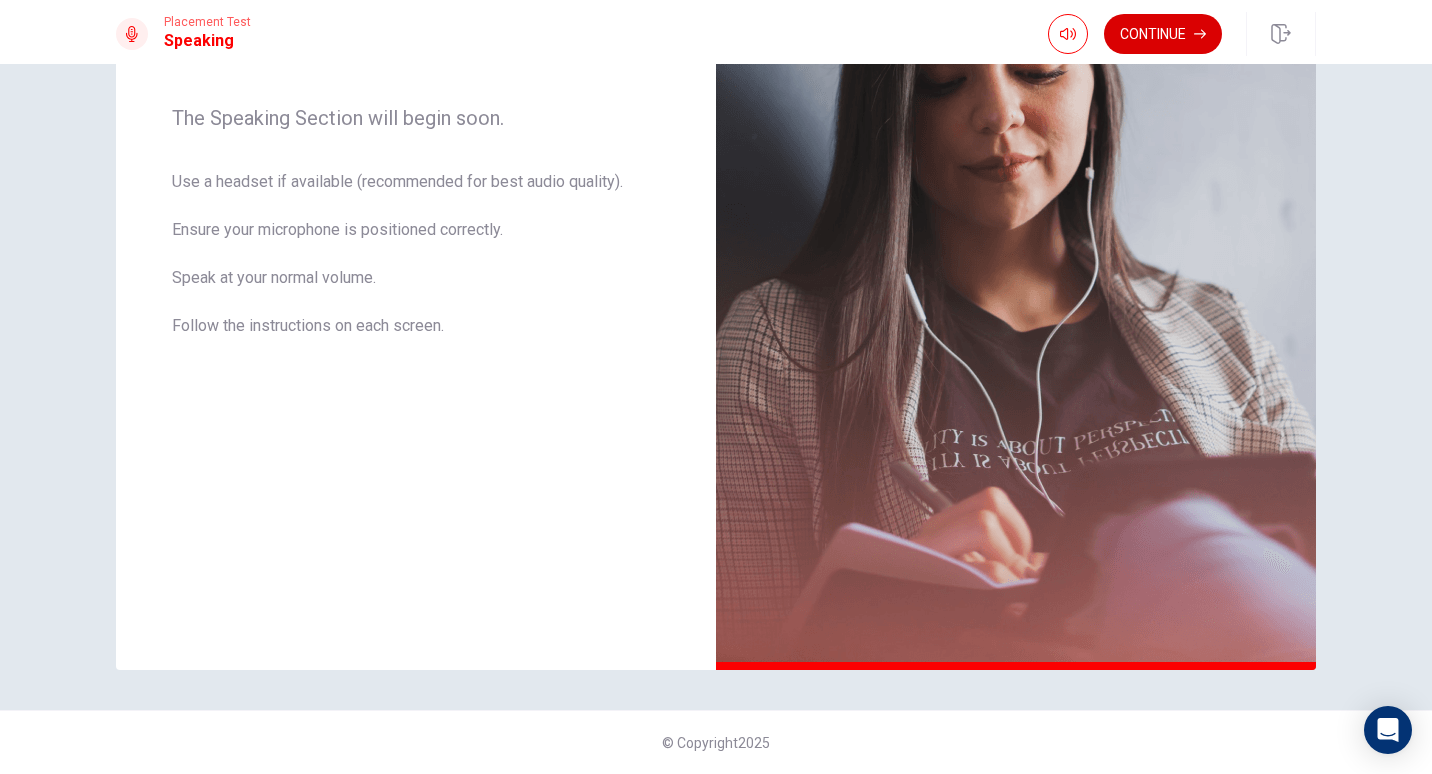 click on "Continue" at bounding box center (1163, 34) 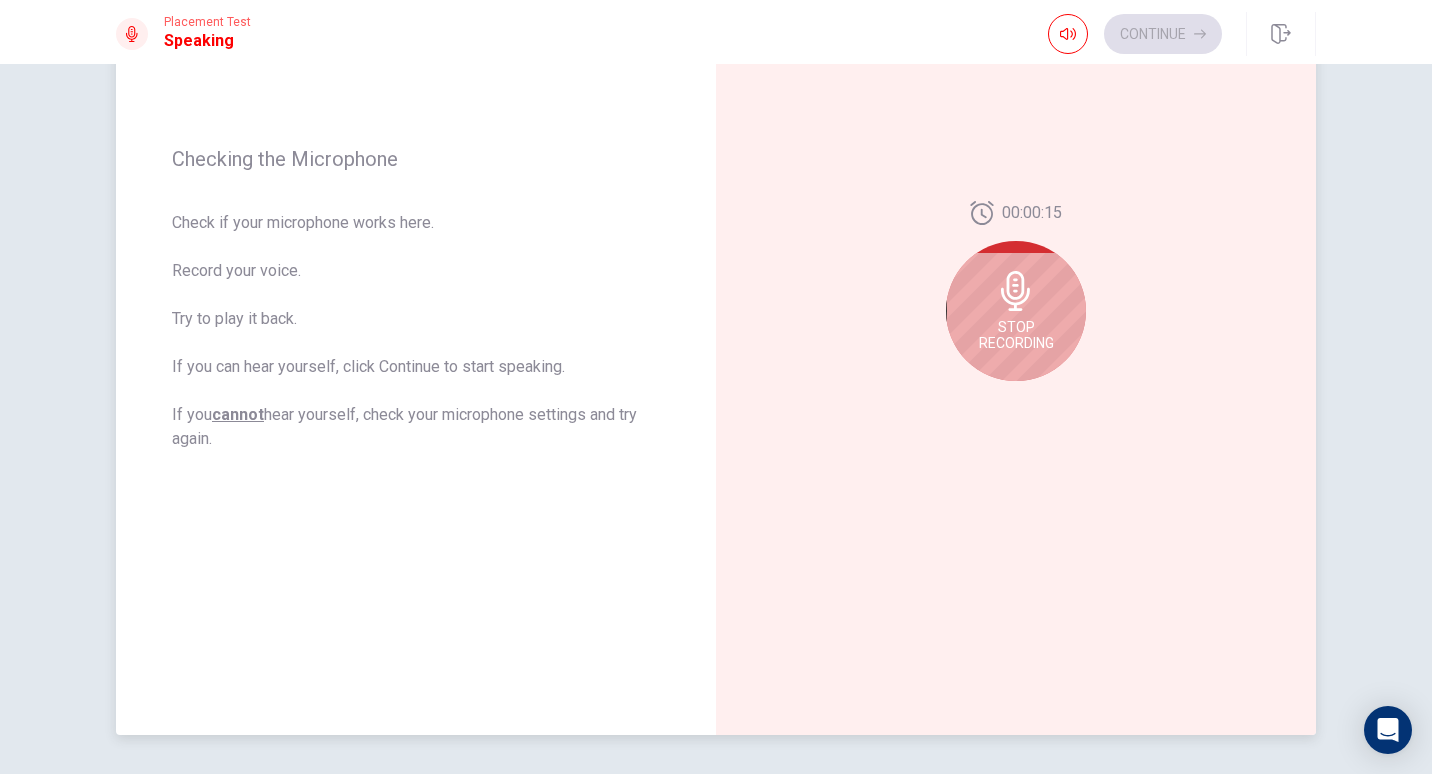 scroll, scrollTop: 206, scrollLeft: 0, axis: vertical 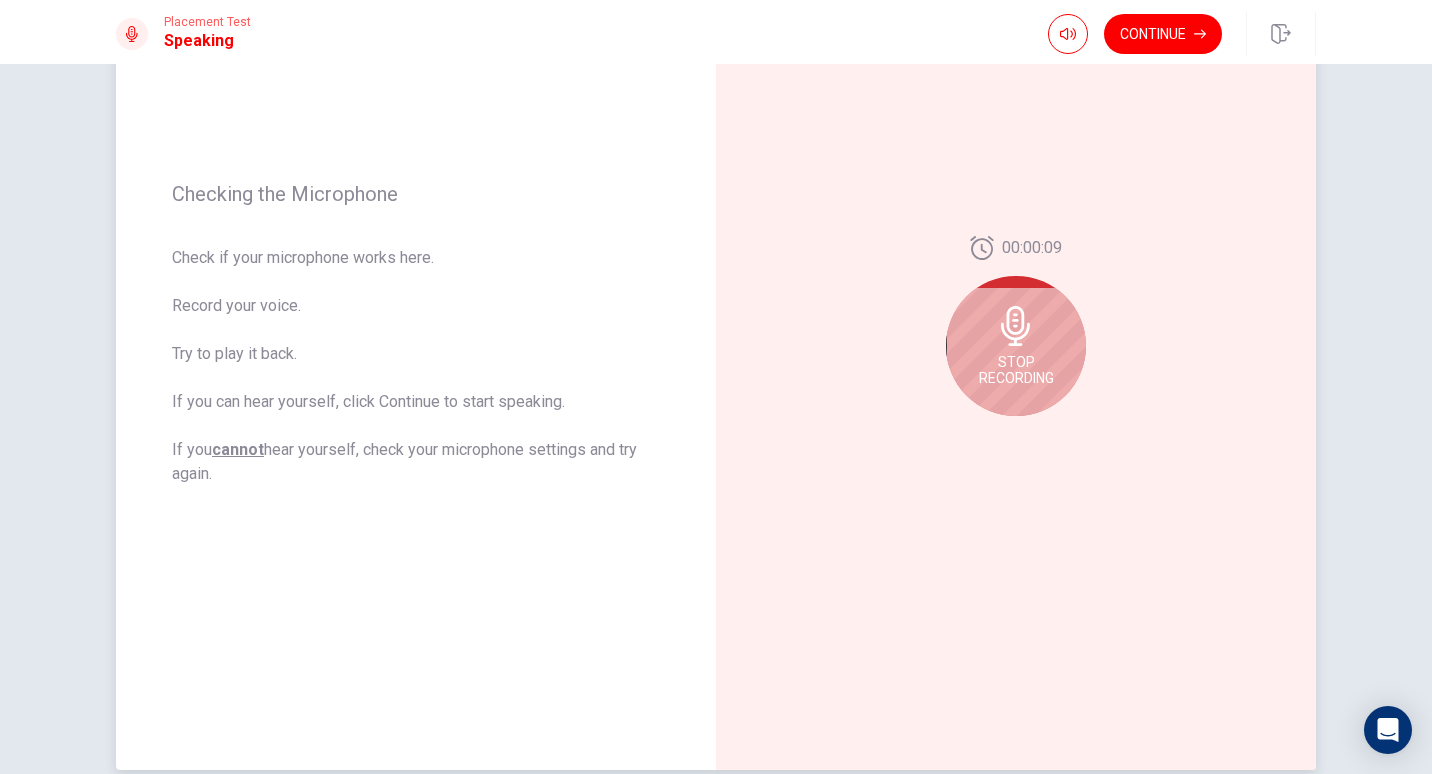 click on "Stop   Recording" at bounding box center (1016, 370) 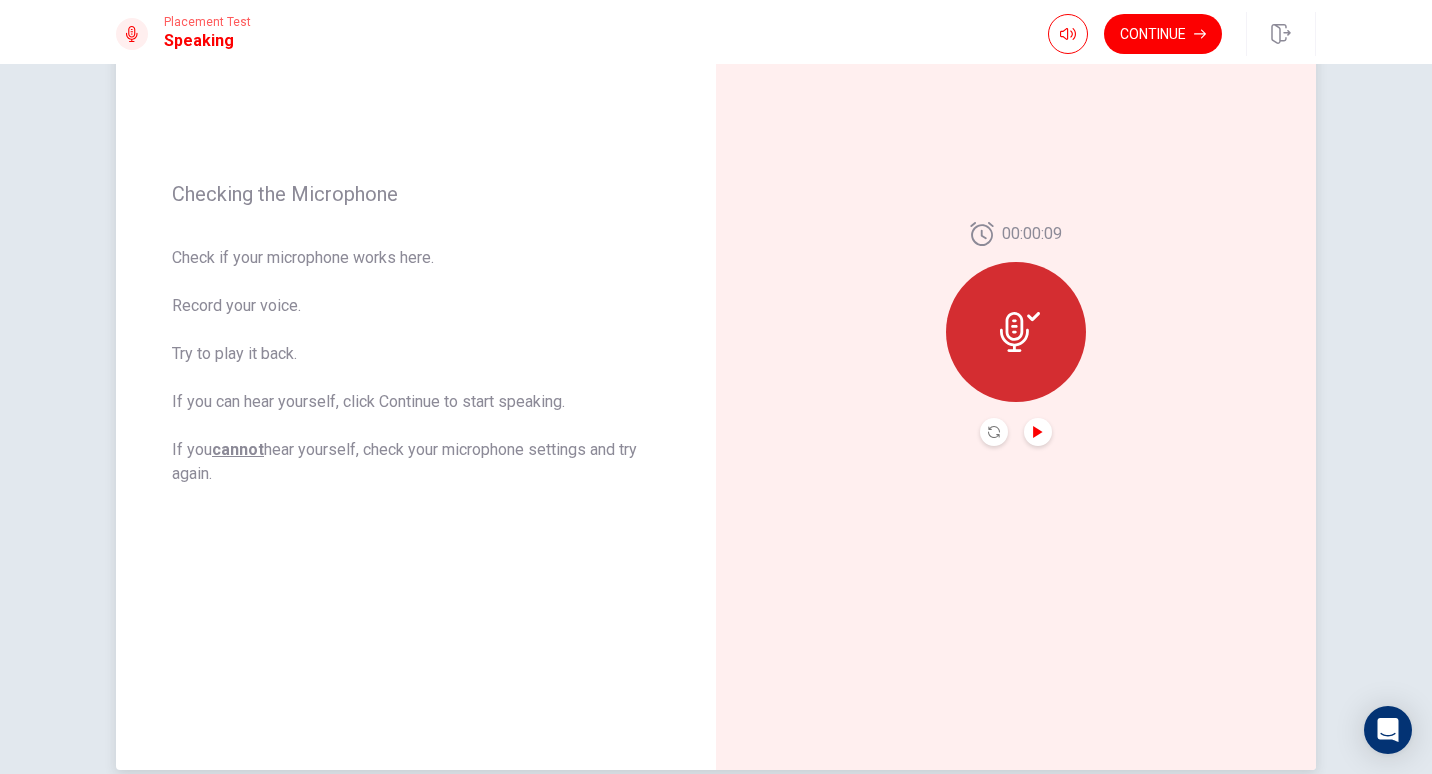 click 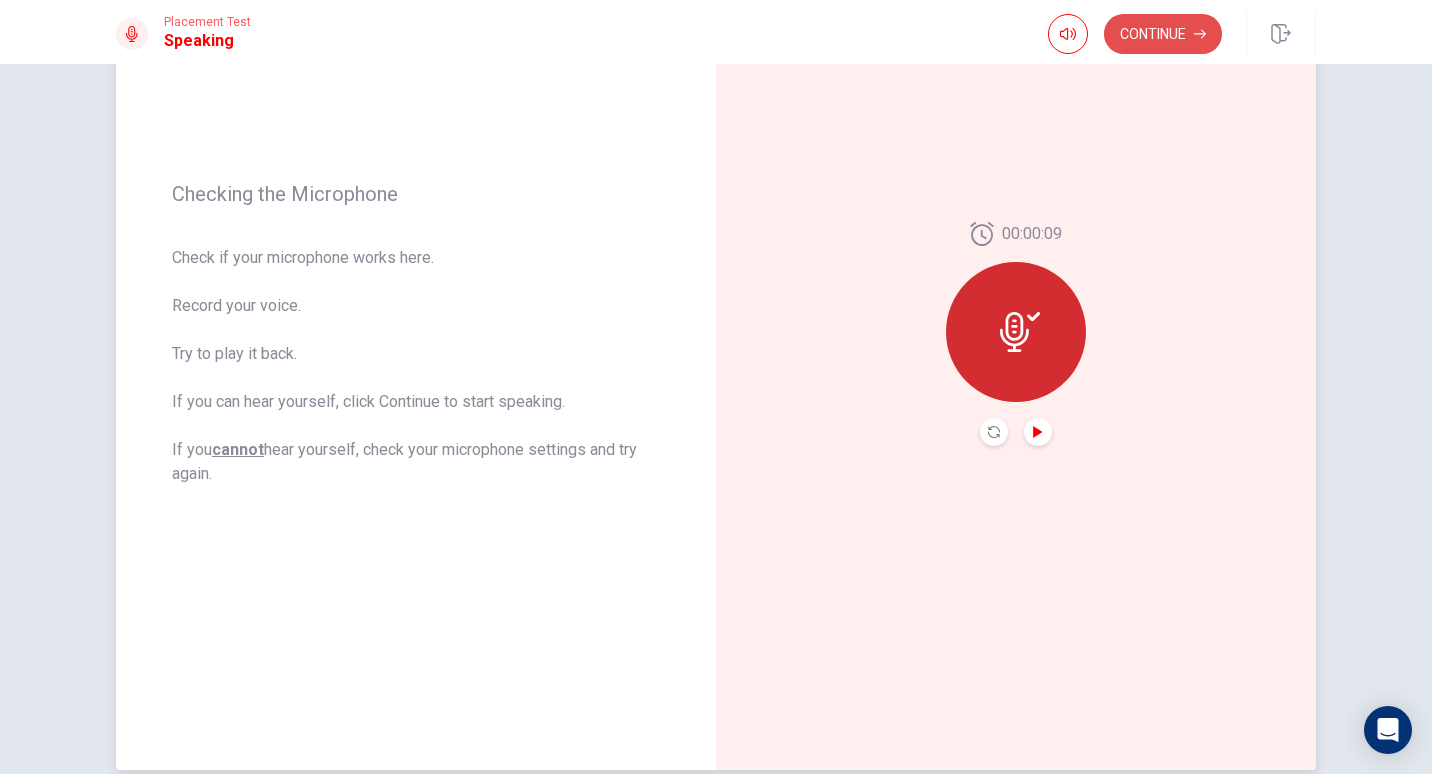 click on "Continue" at bounding box center [1163, 34] 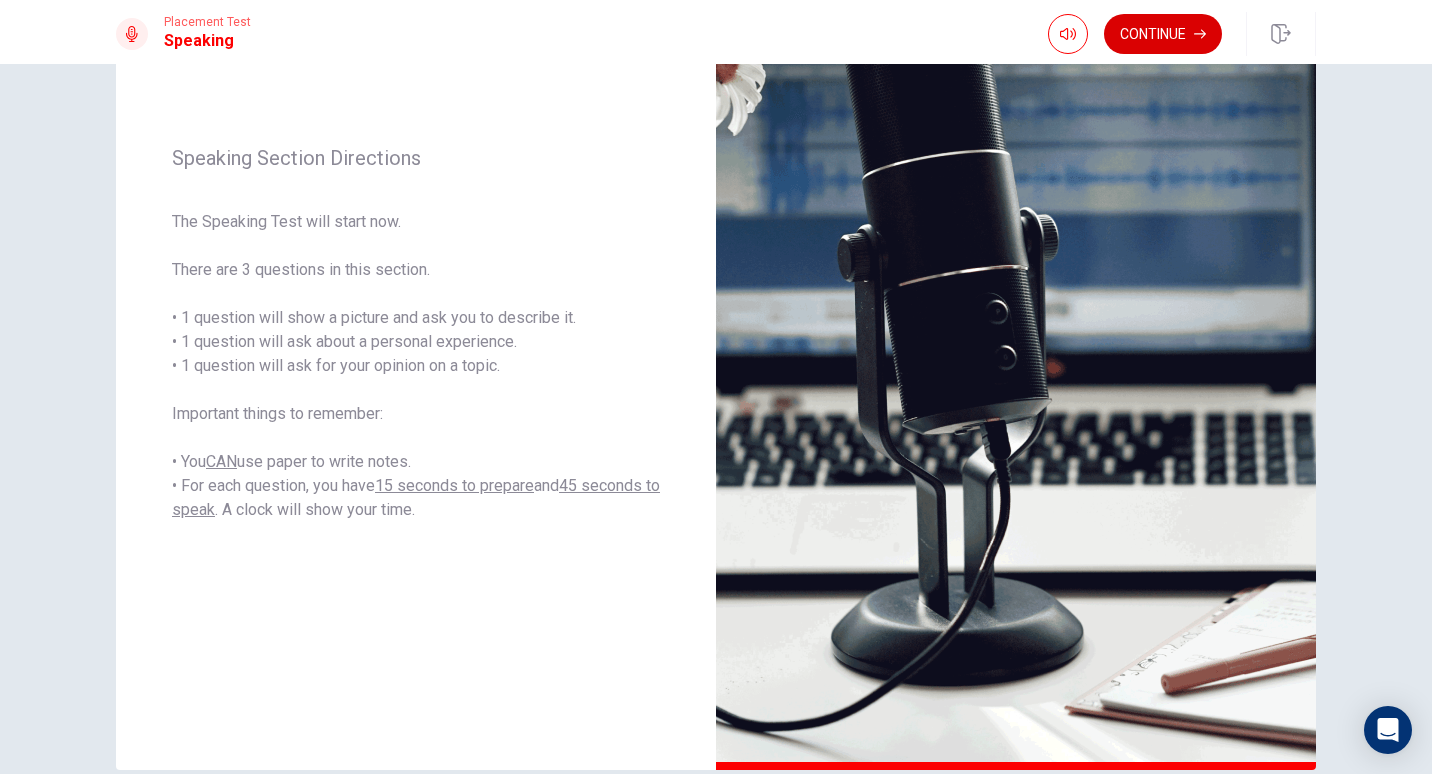 click on "Continue" at bounding box center [1163, 34] 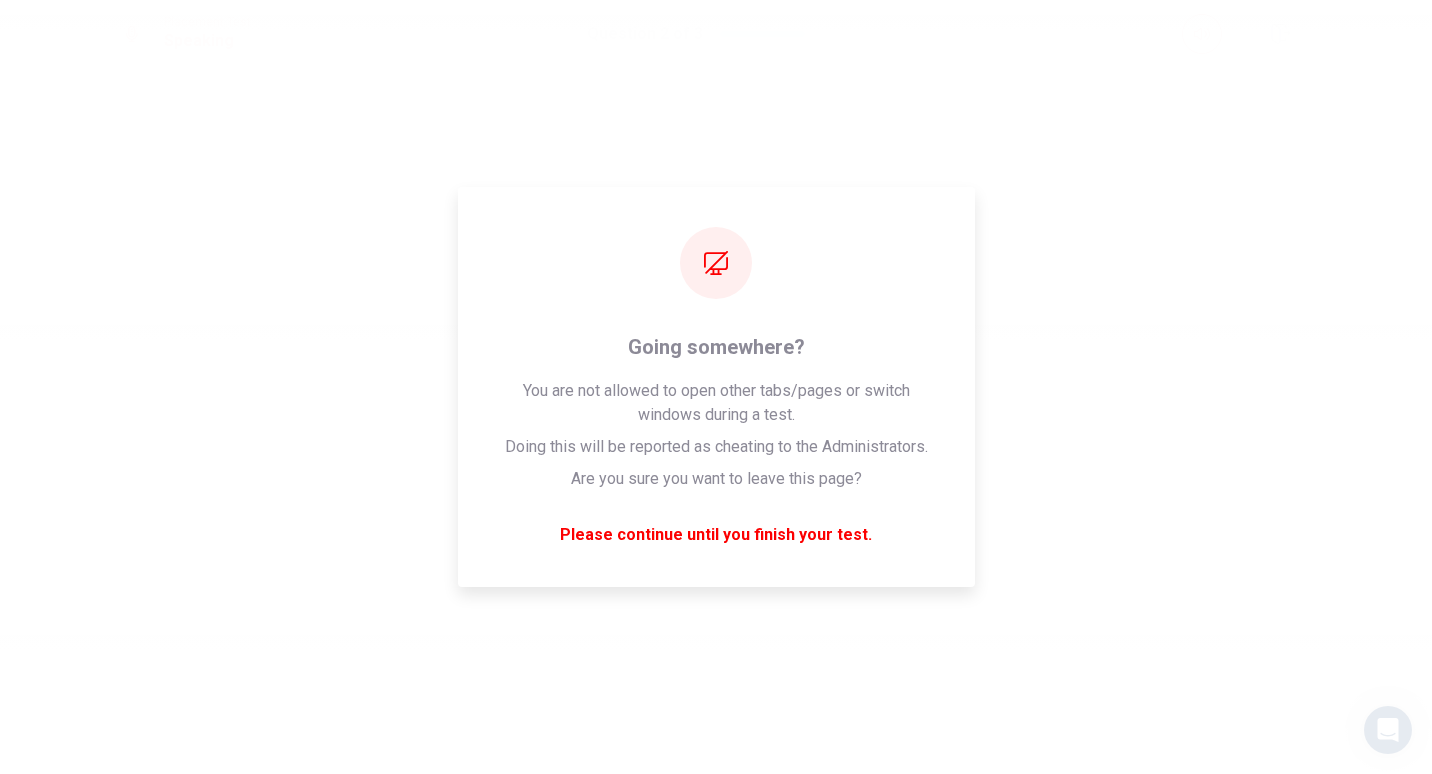 scroll, scrollTop: 0, scrollLeft: 0, axis: both 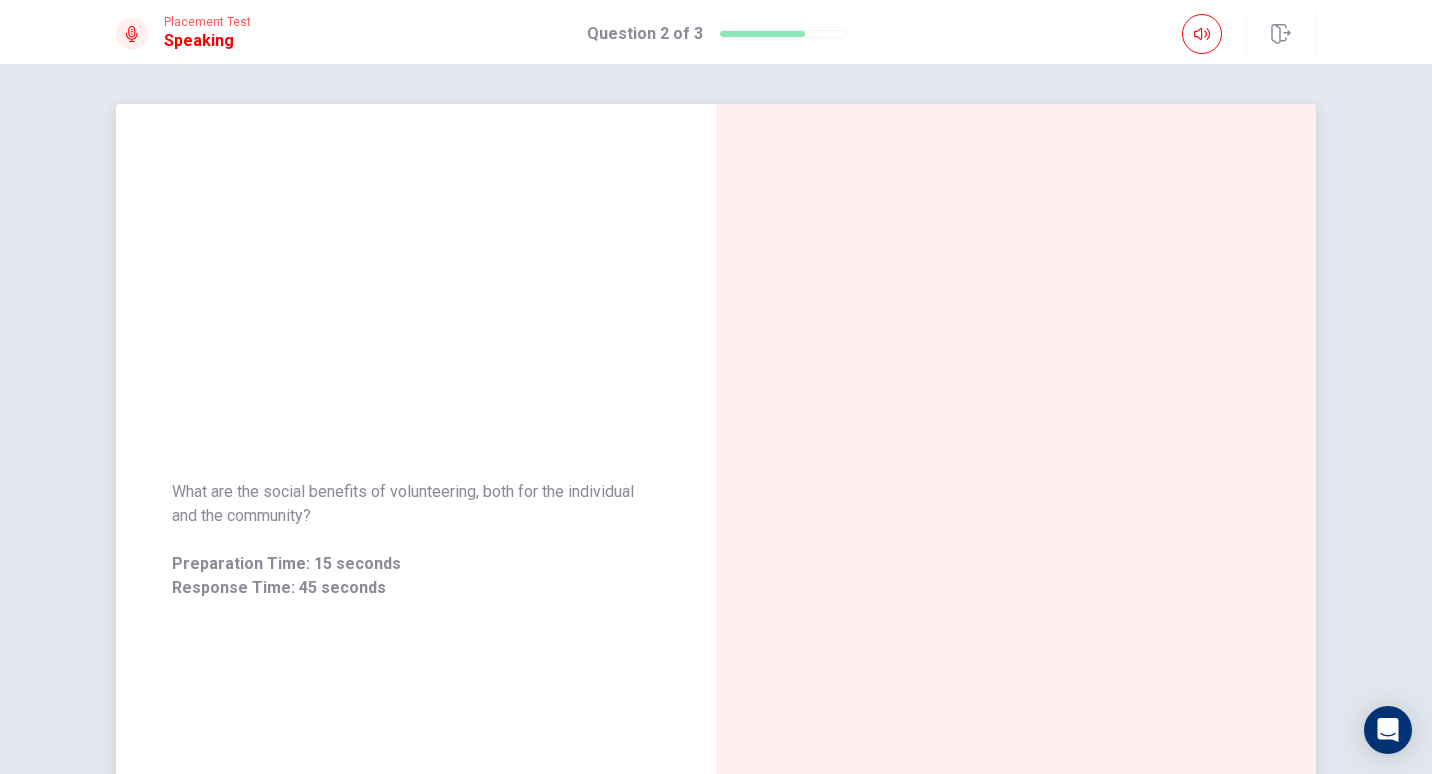 click at bounding box center [1016, 540] 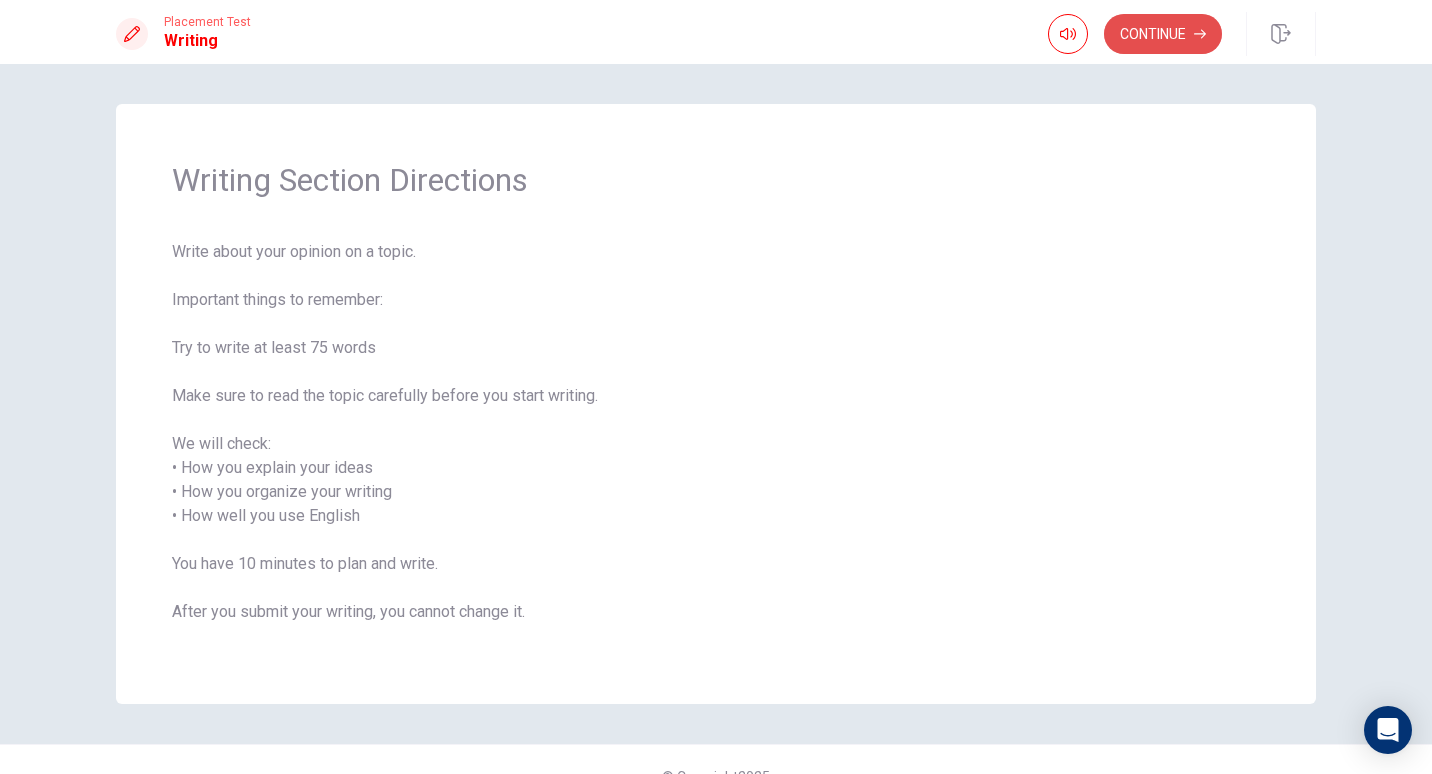 click on "Continue" at bounding box center [1163, 34] 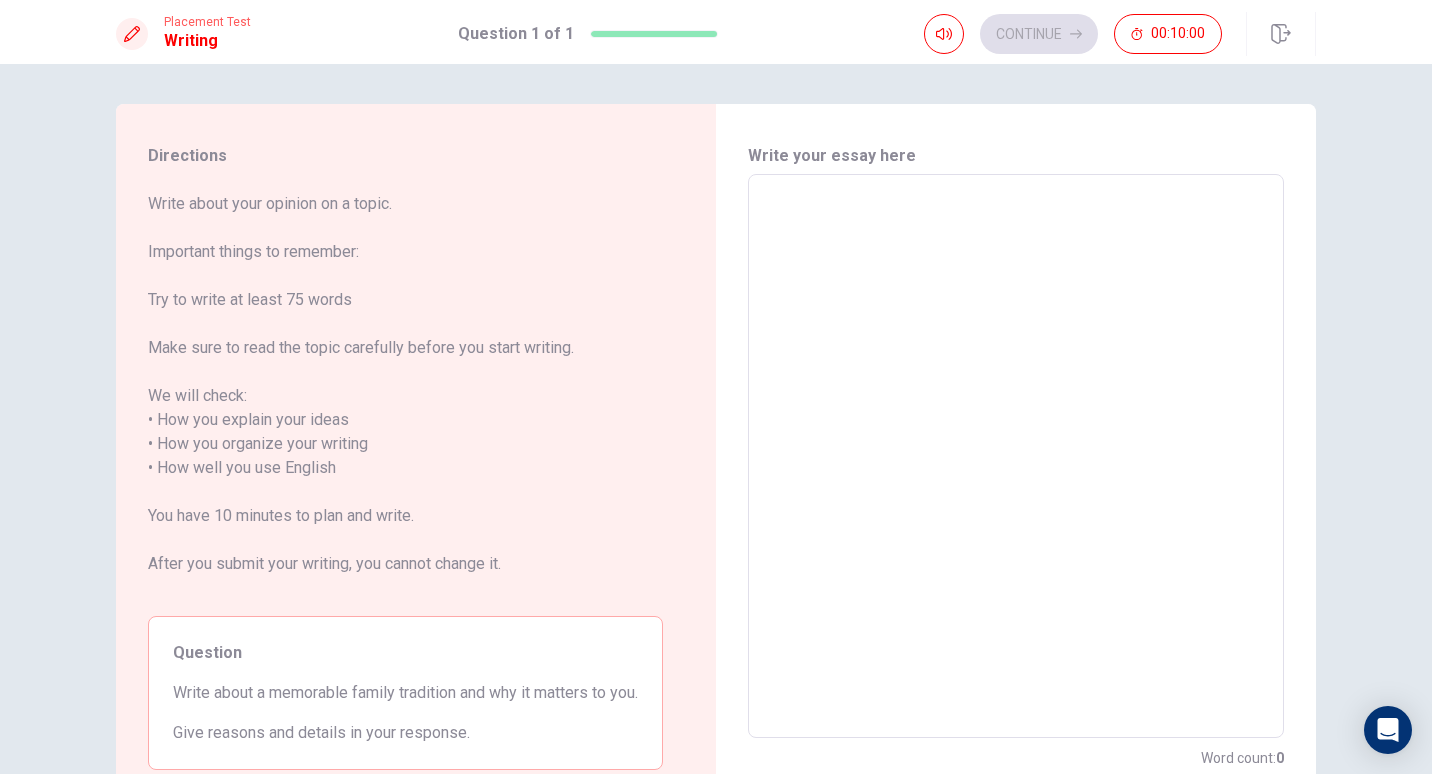 click at bounding box center [1016, 456] 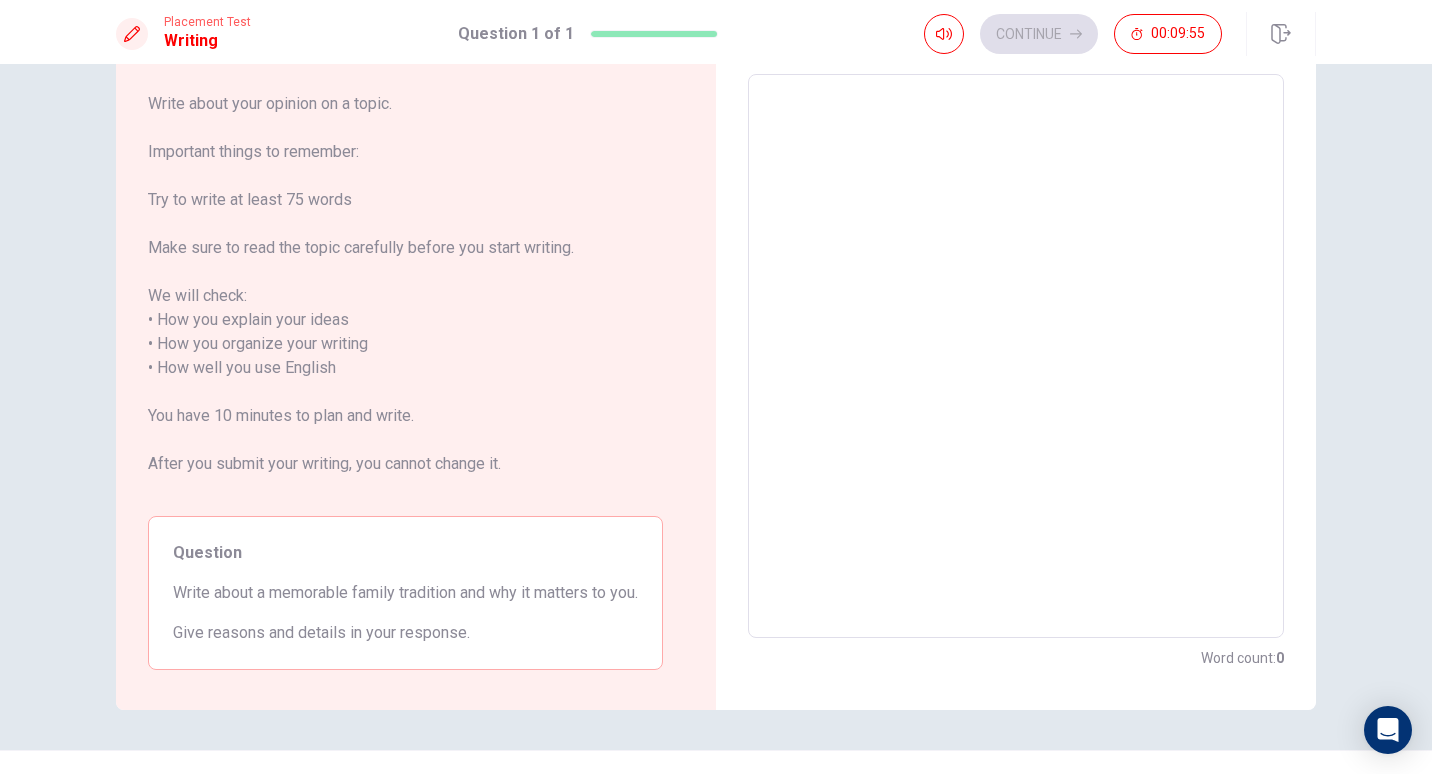 scroll, scrollTop: 0, scrollLeft: 0, axis: both 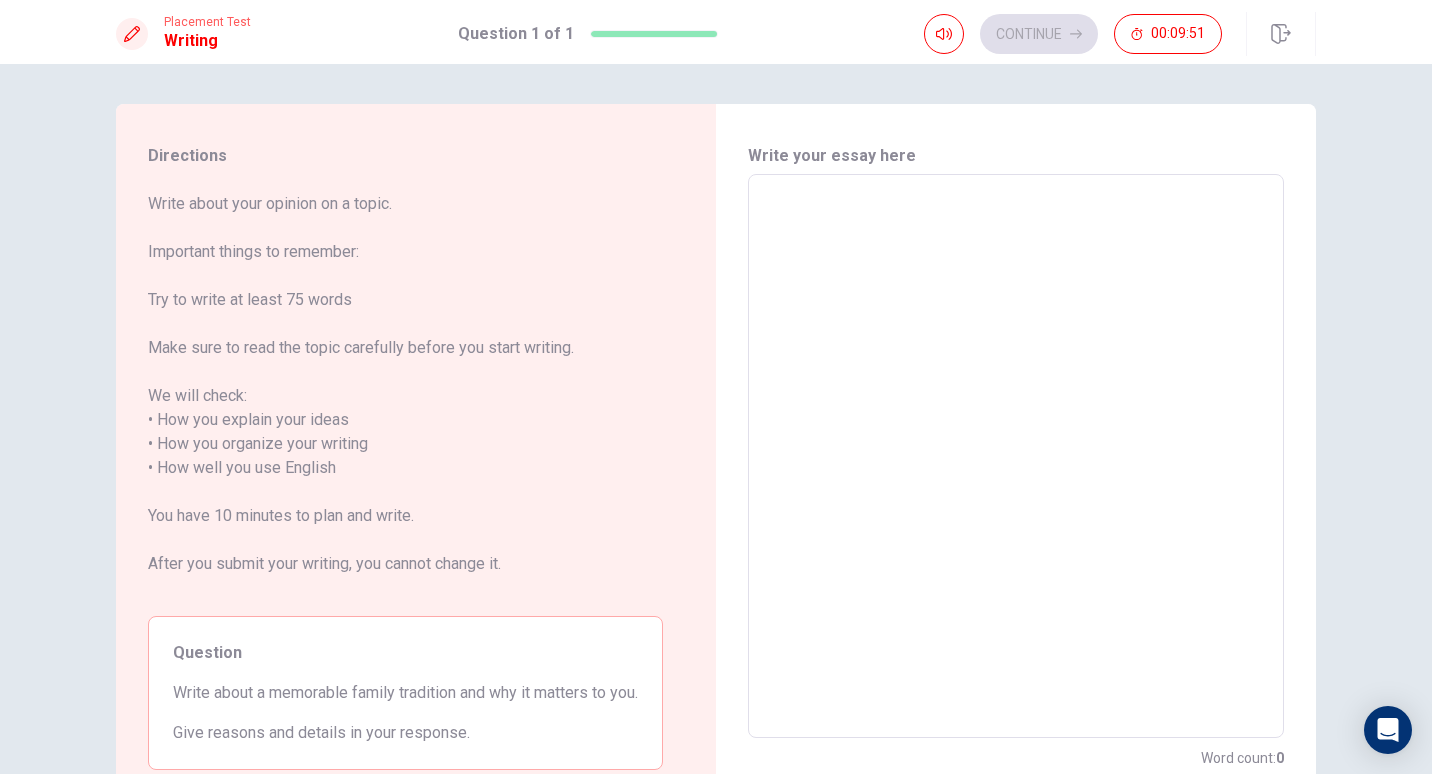 type on "ㅑ" 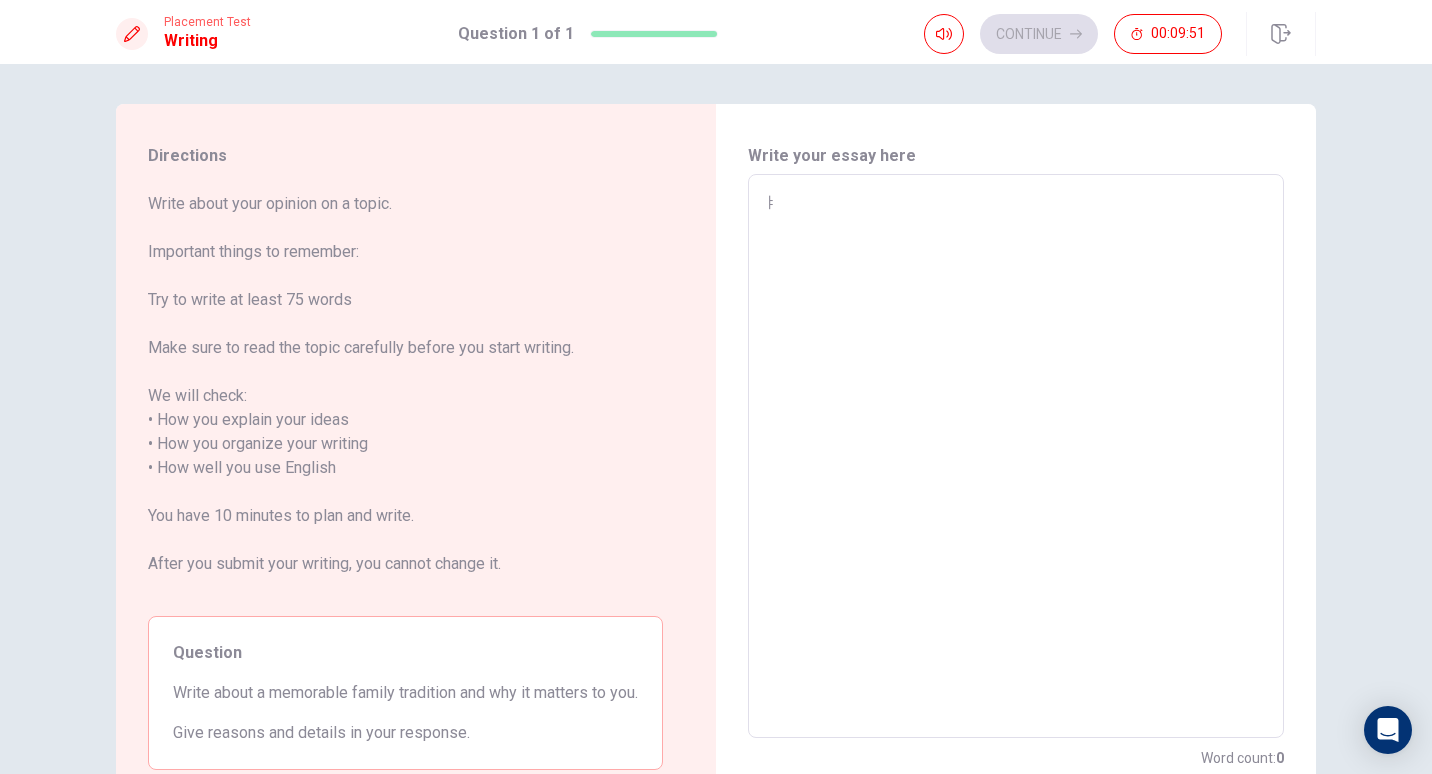 type on "x" 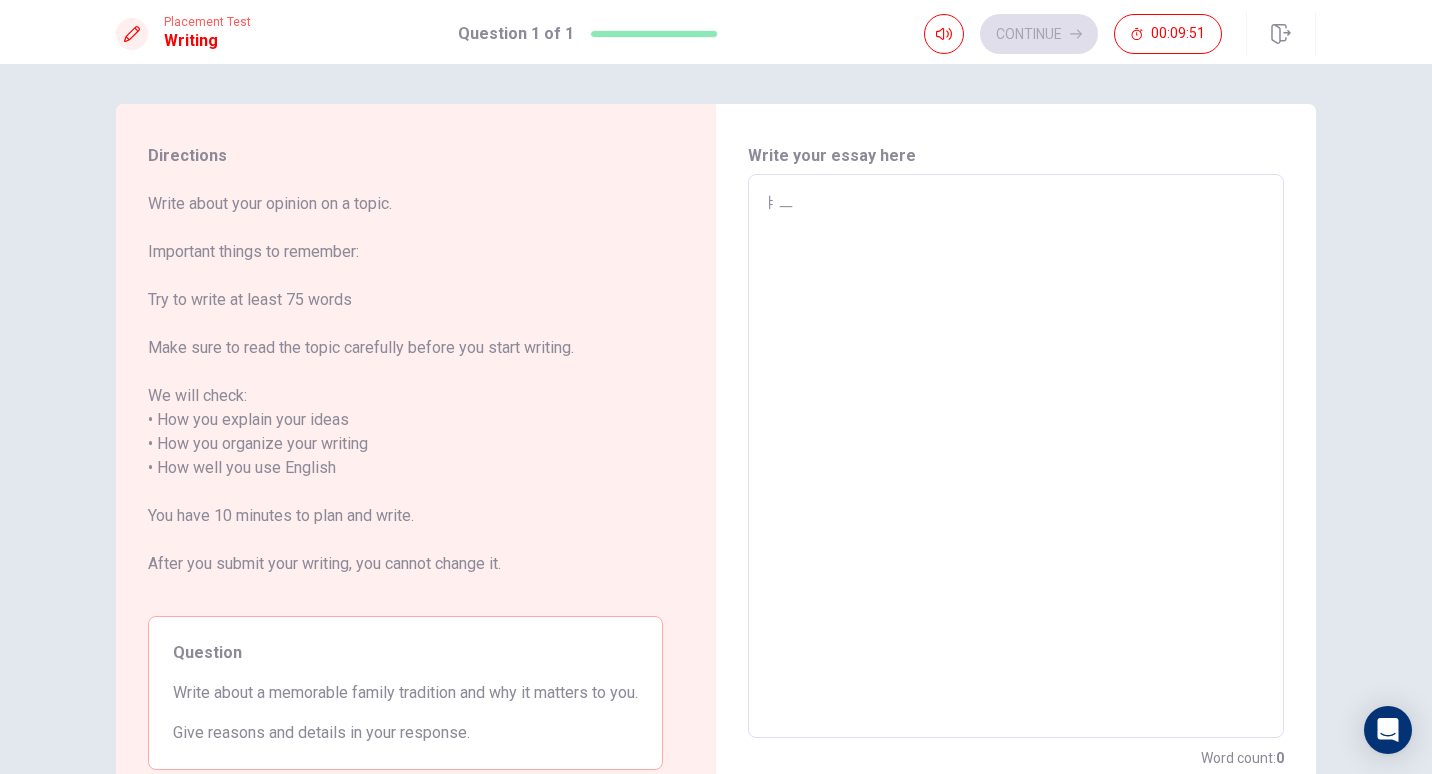 type on "x" 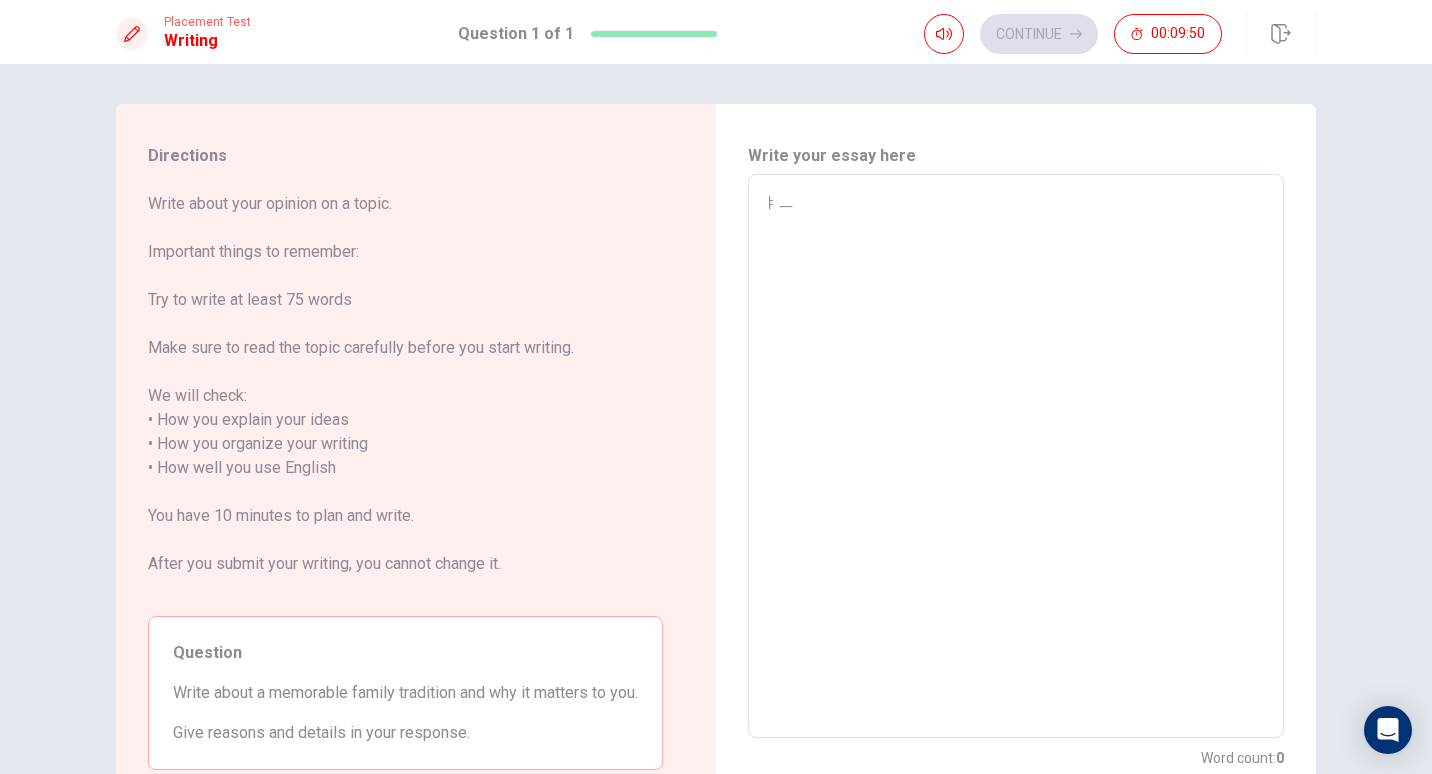type on "ㅑ" 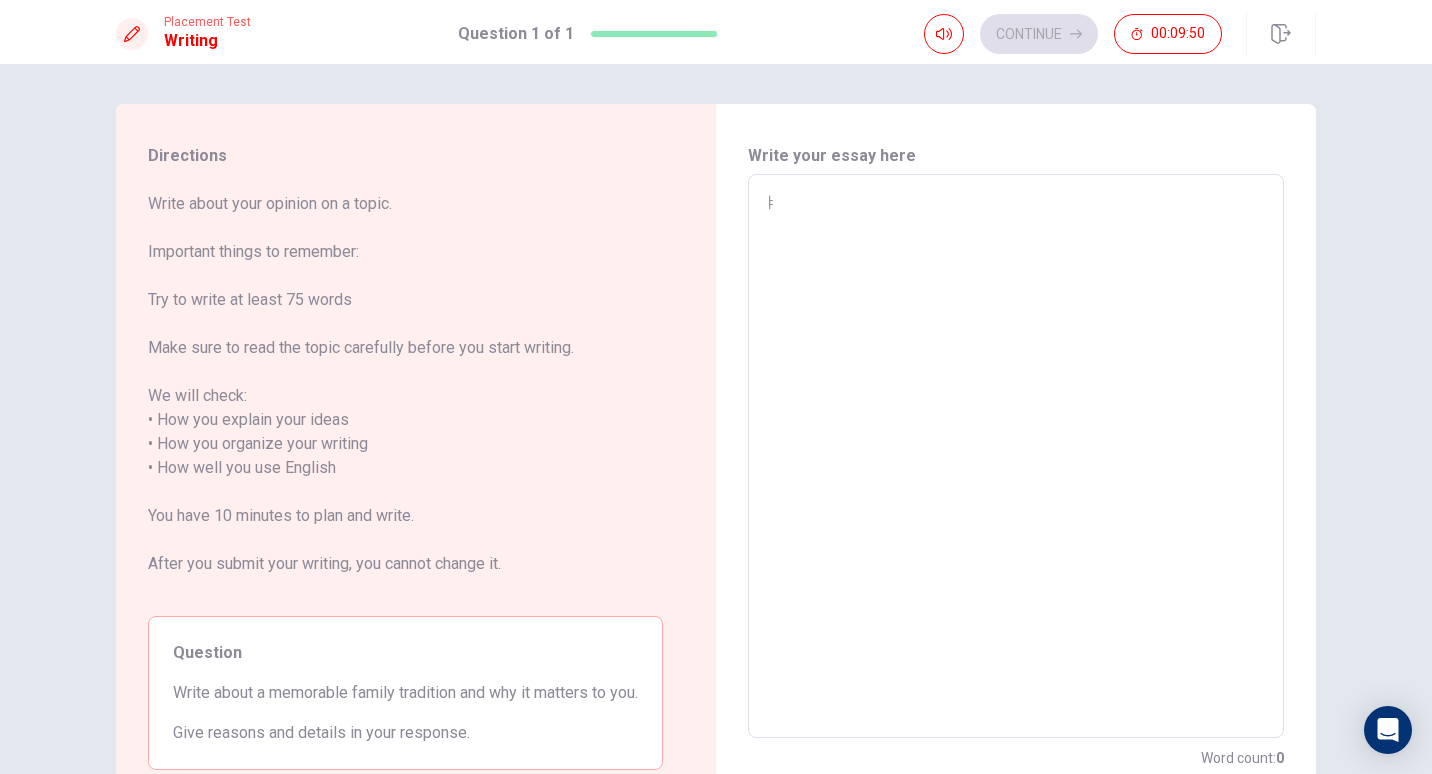 type on "x" 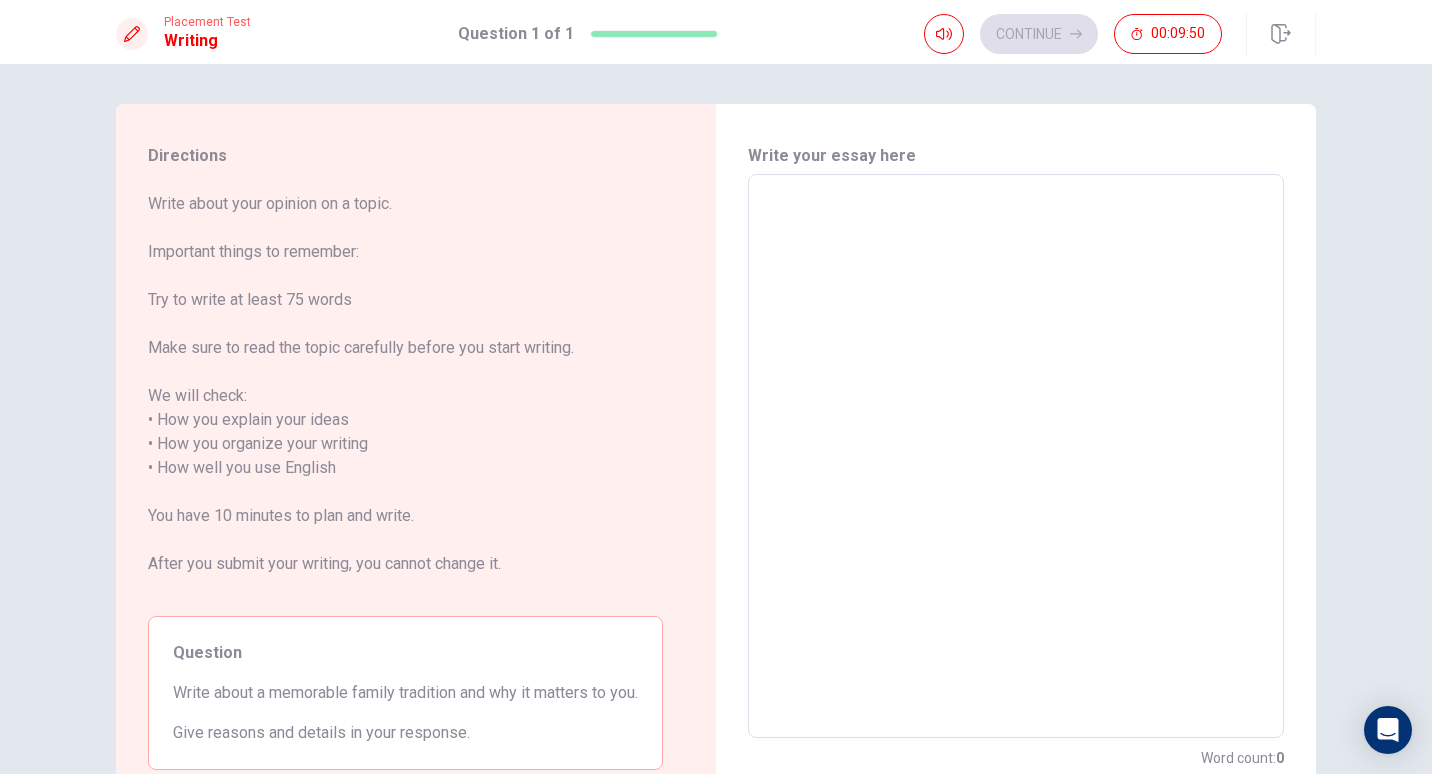 type on "i" 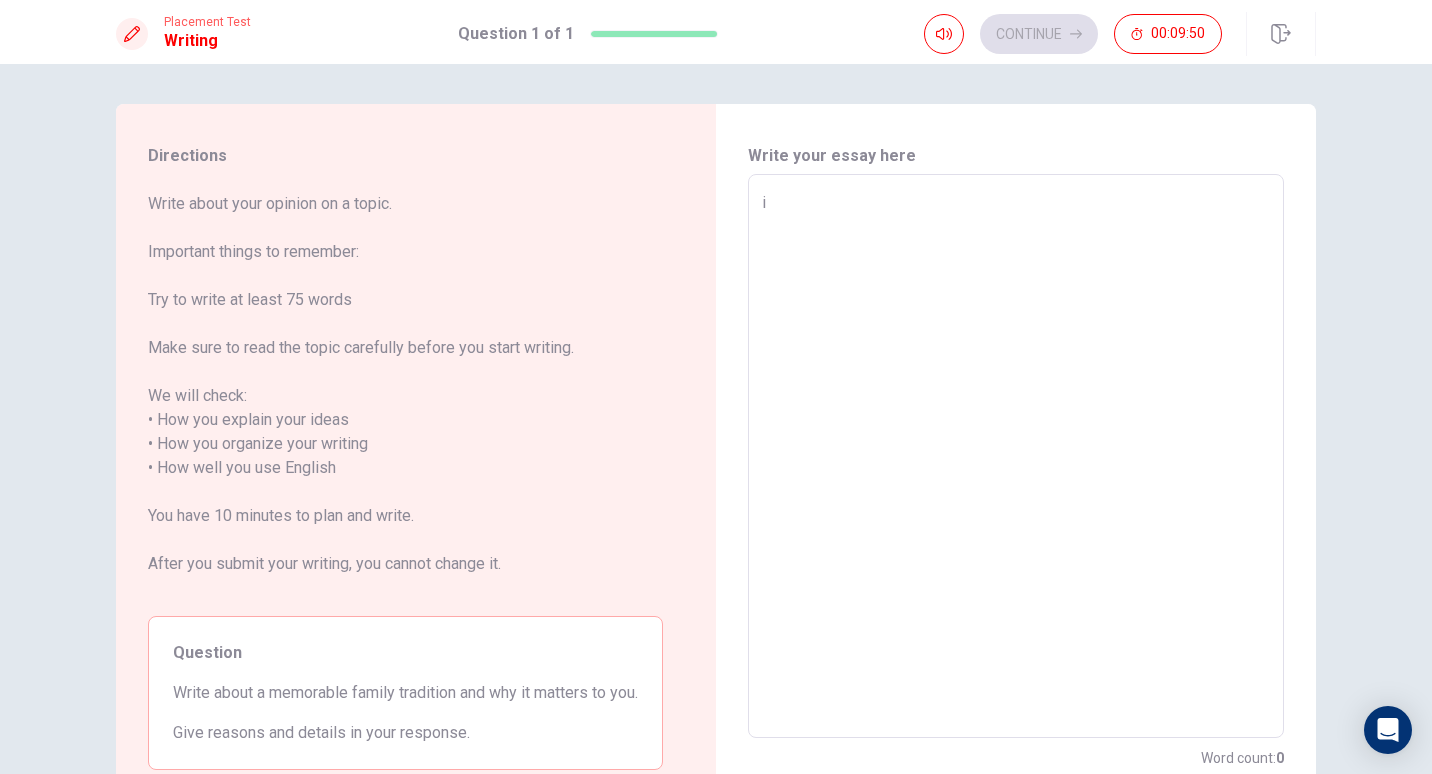 type on "x" 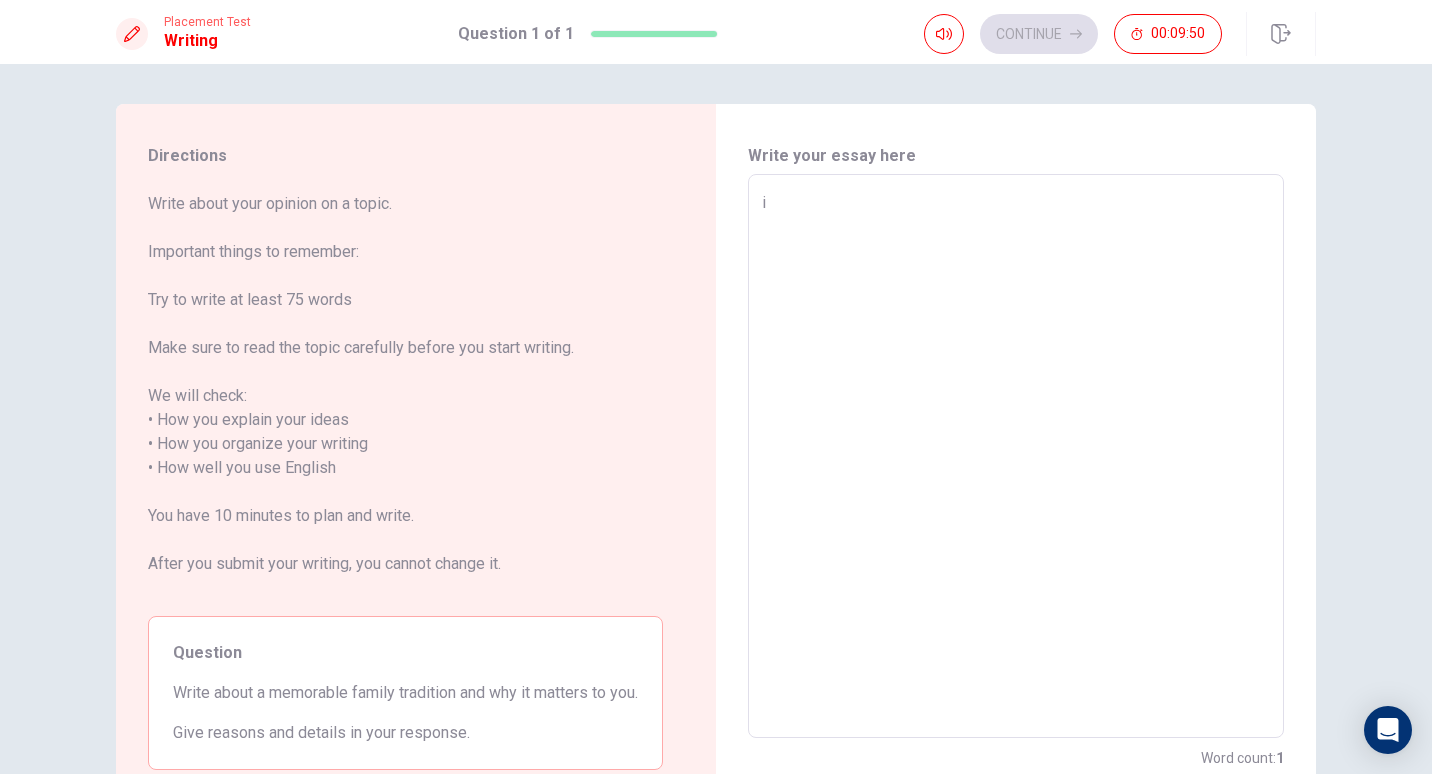 type 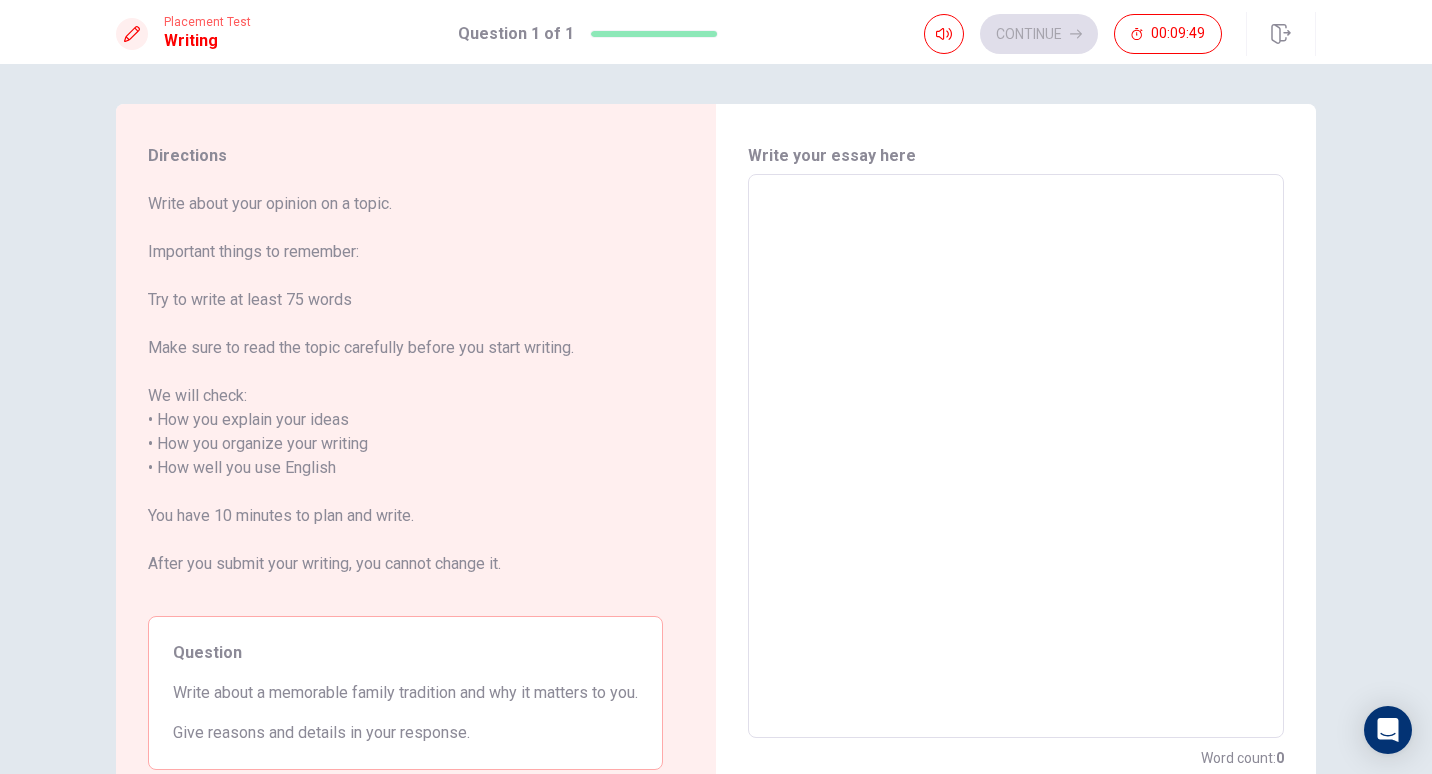 type on "i" 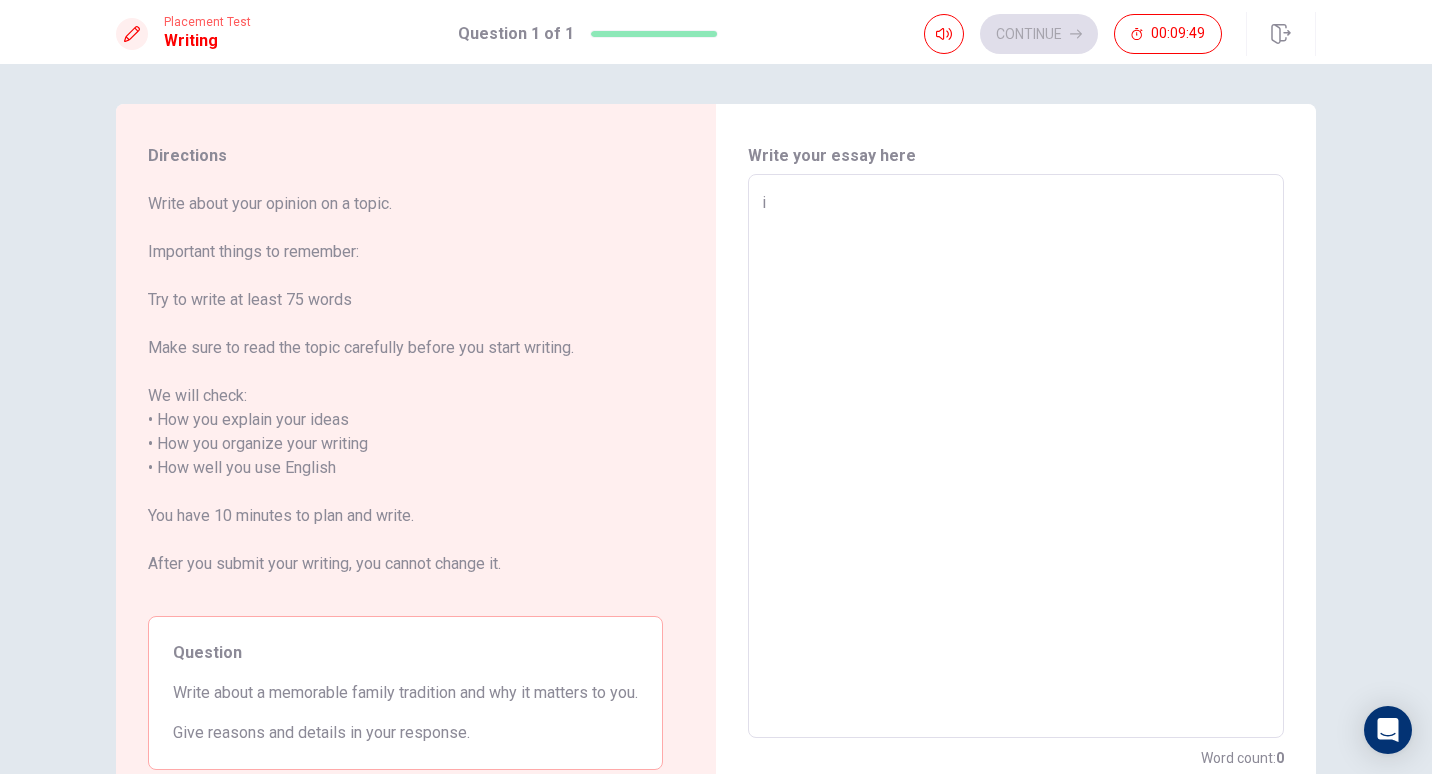 type on "x" 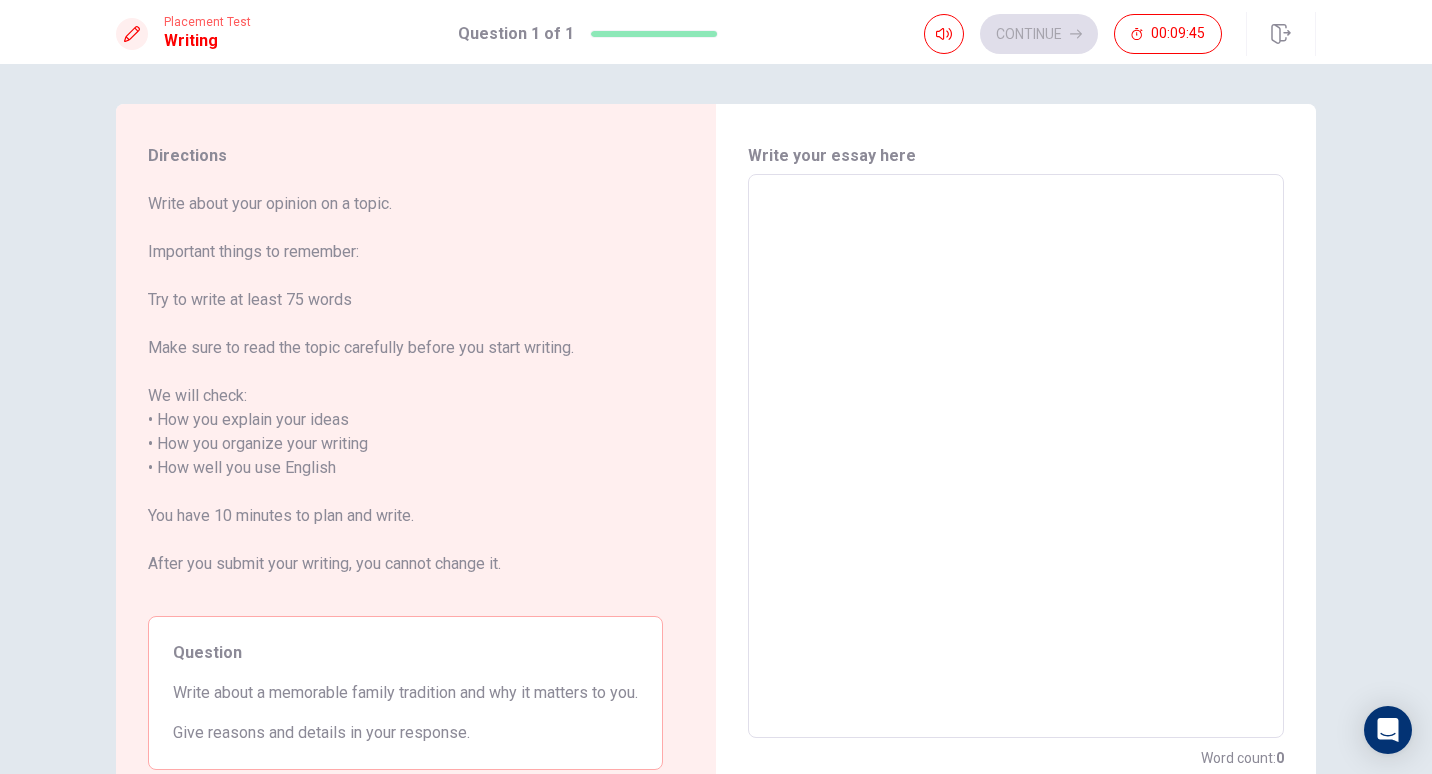 type on "i" 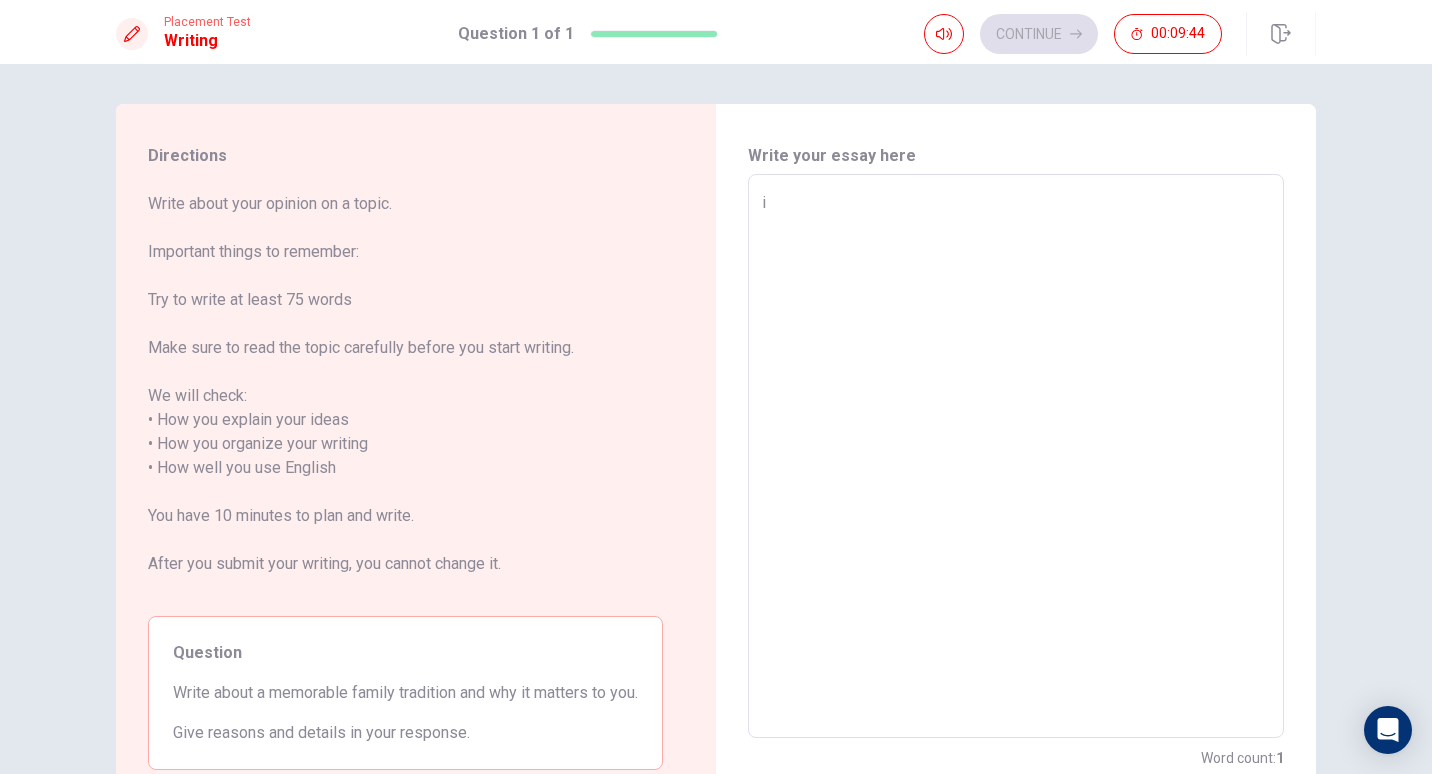 type on "x" 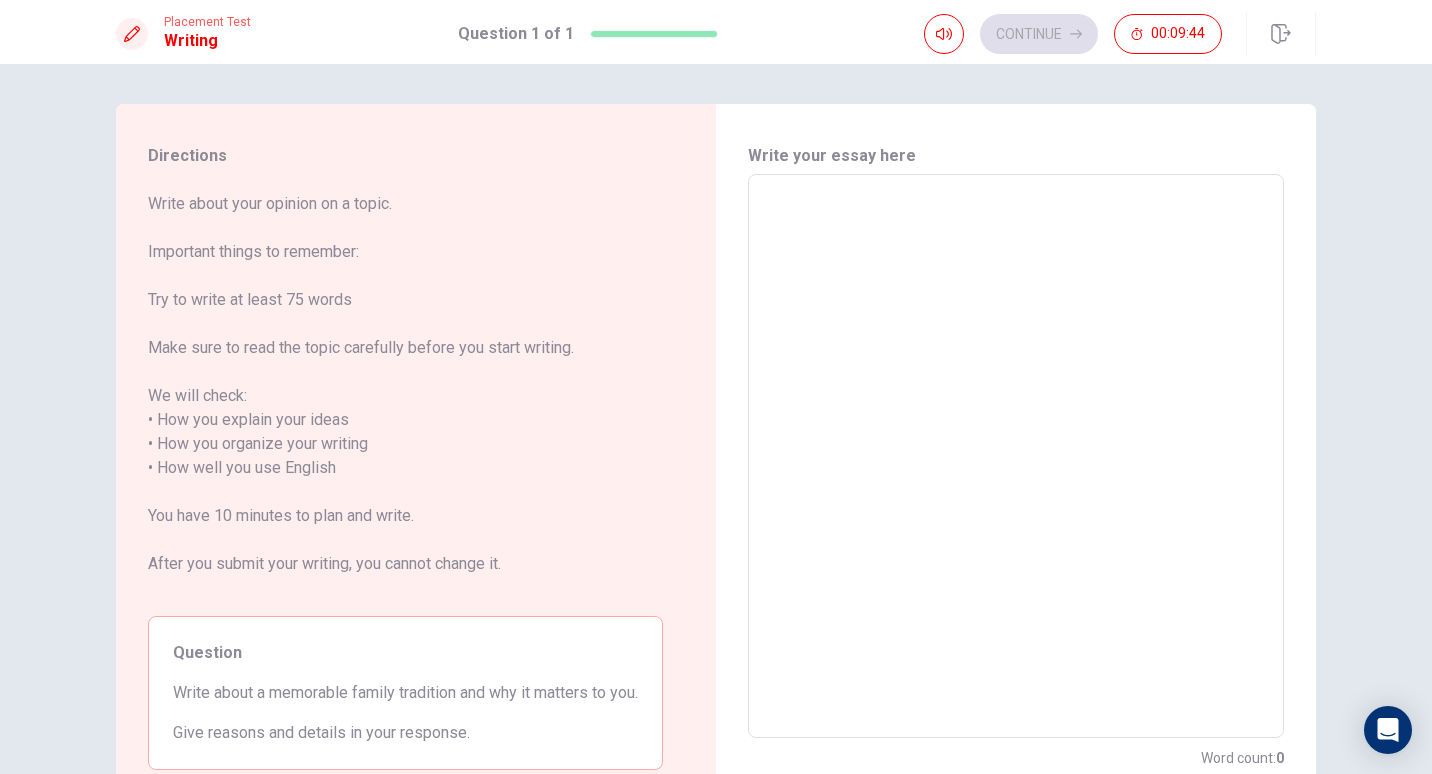 type on "i" 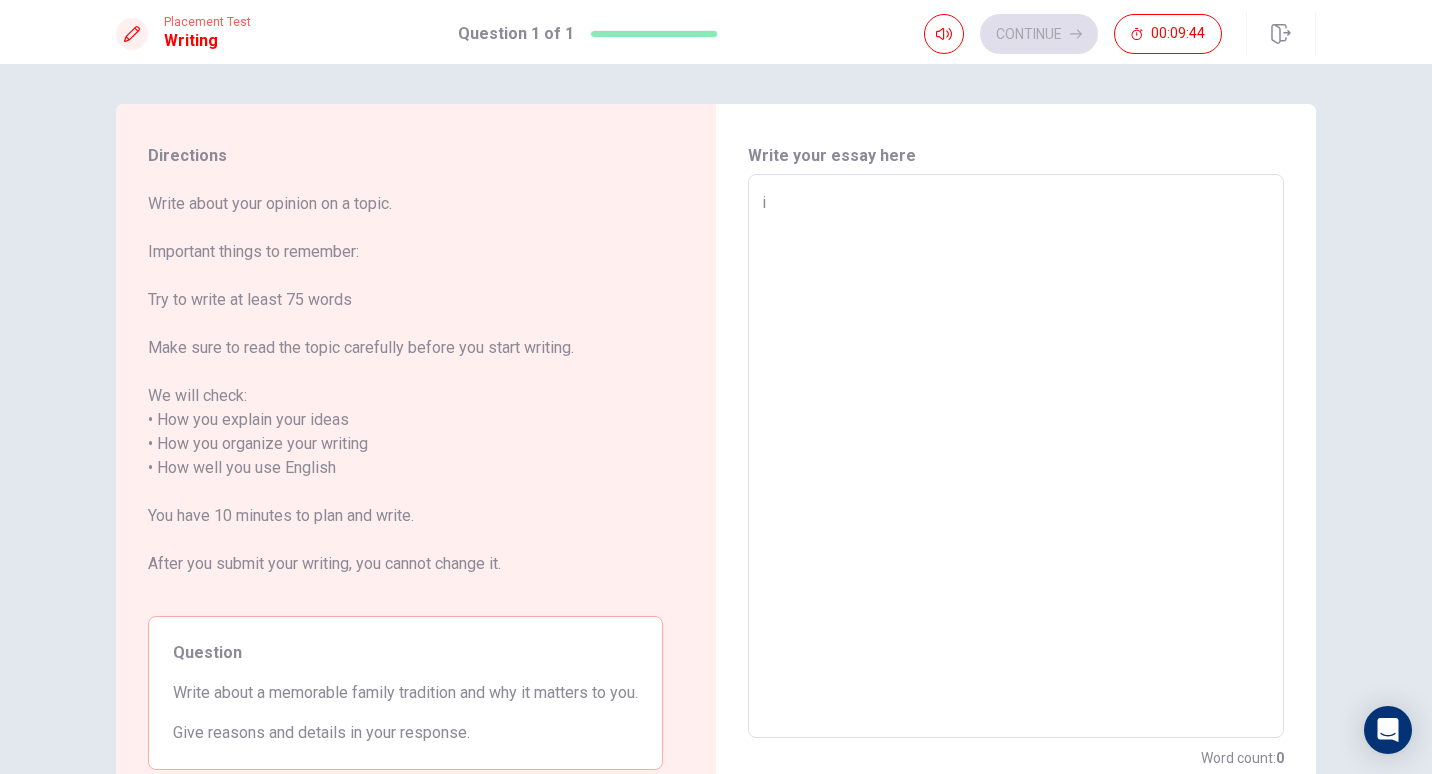 type on "x" 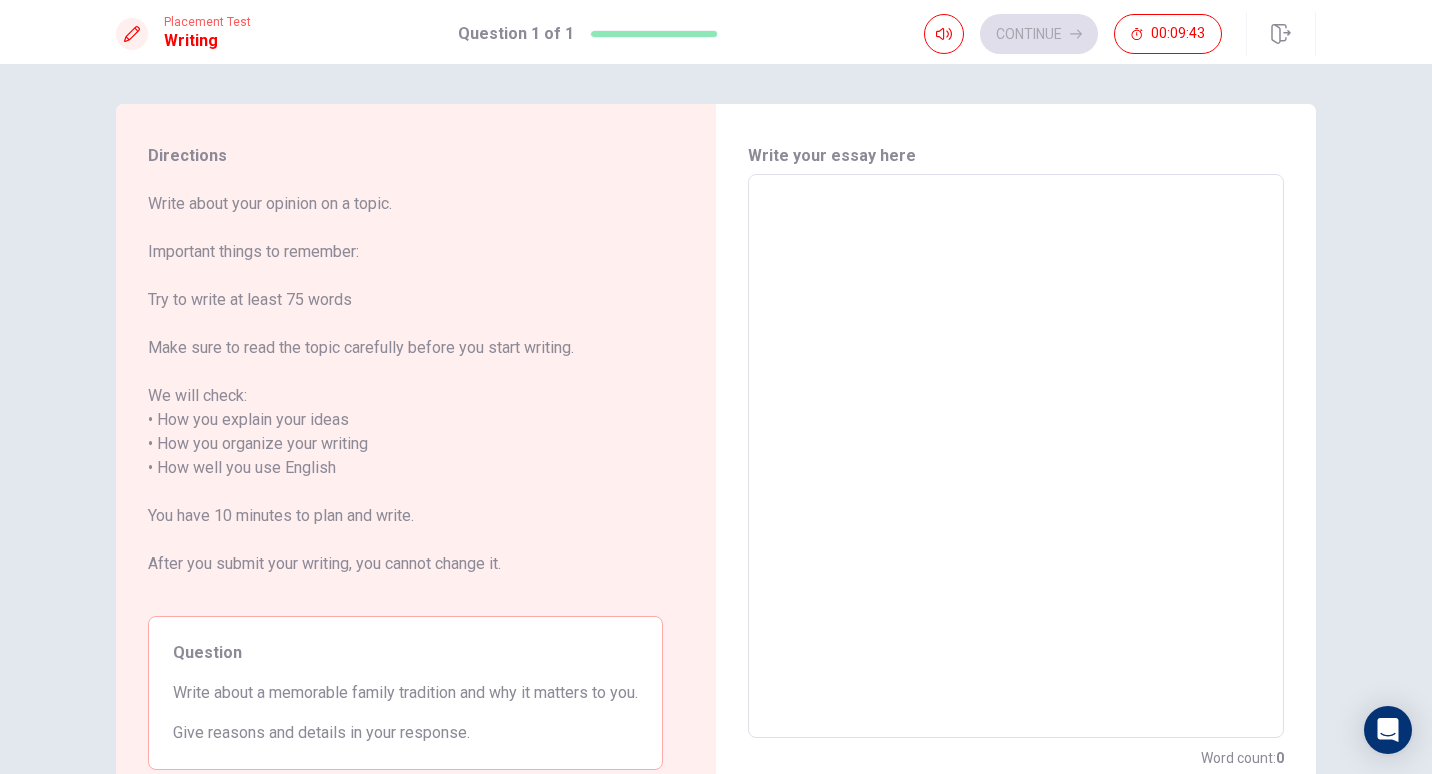 type on "I" 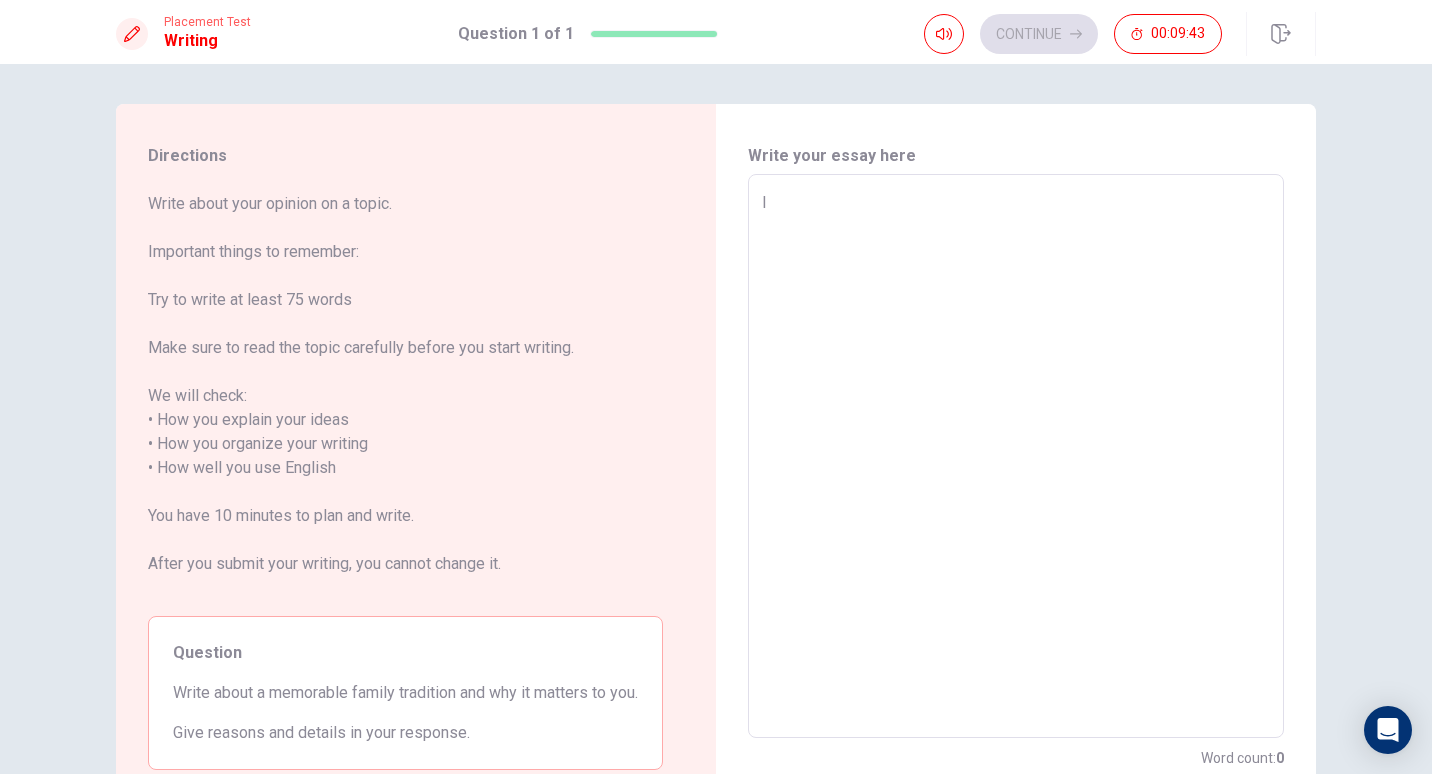 type on "x" 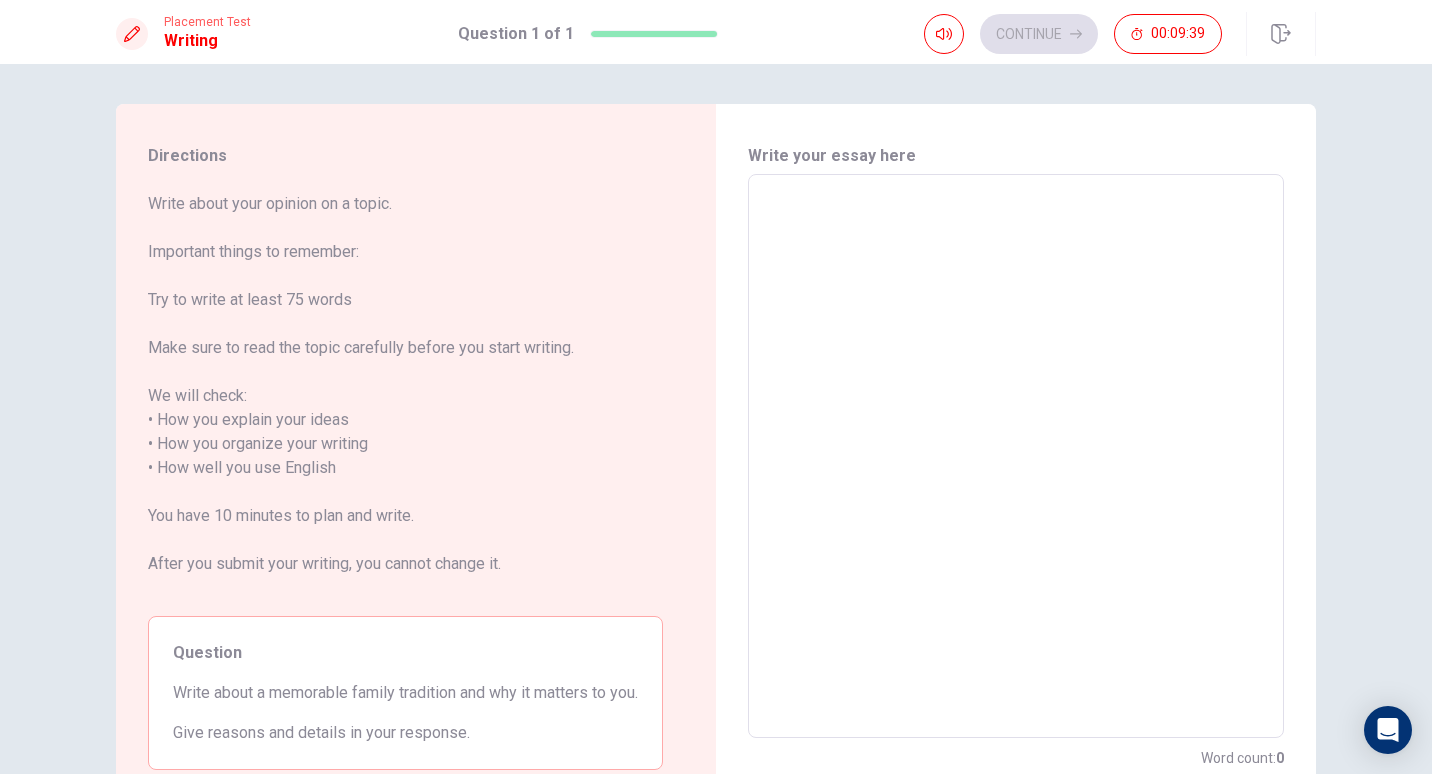 type on "I" 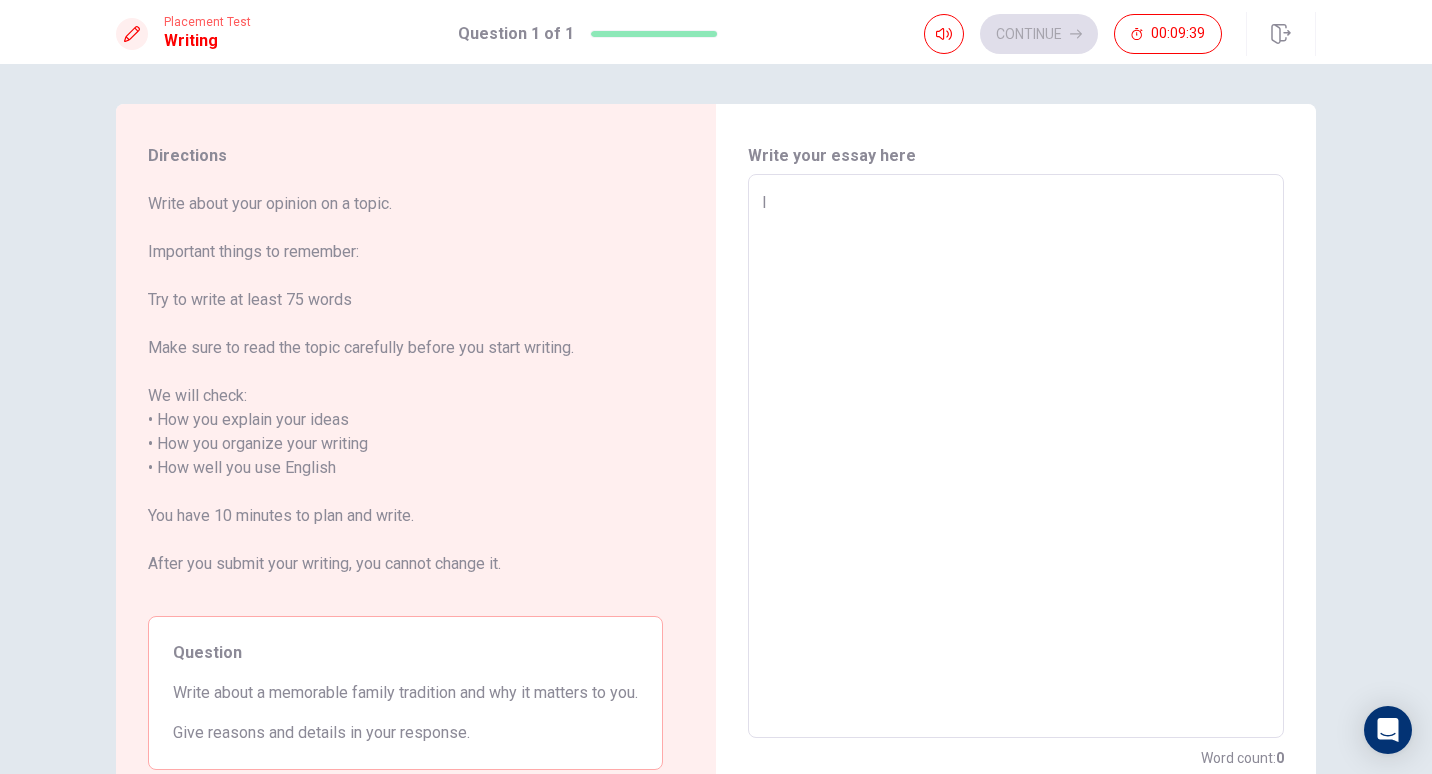 type on "x" 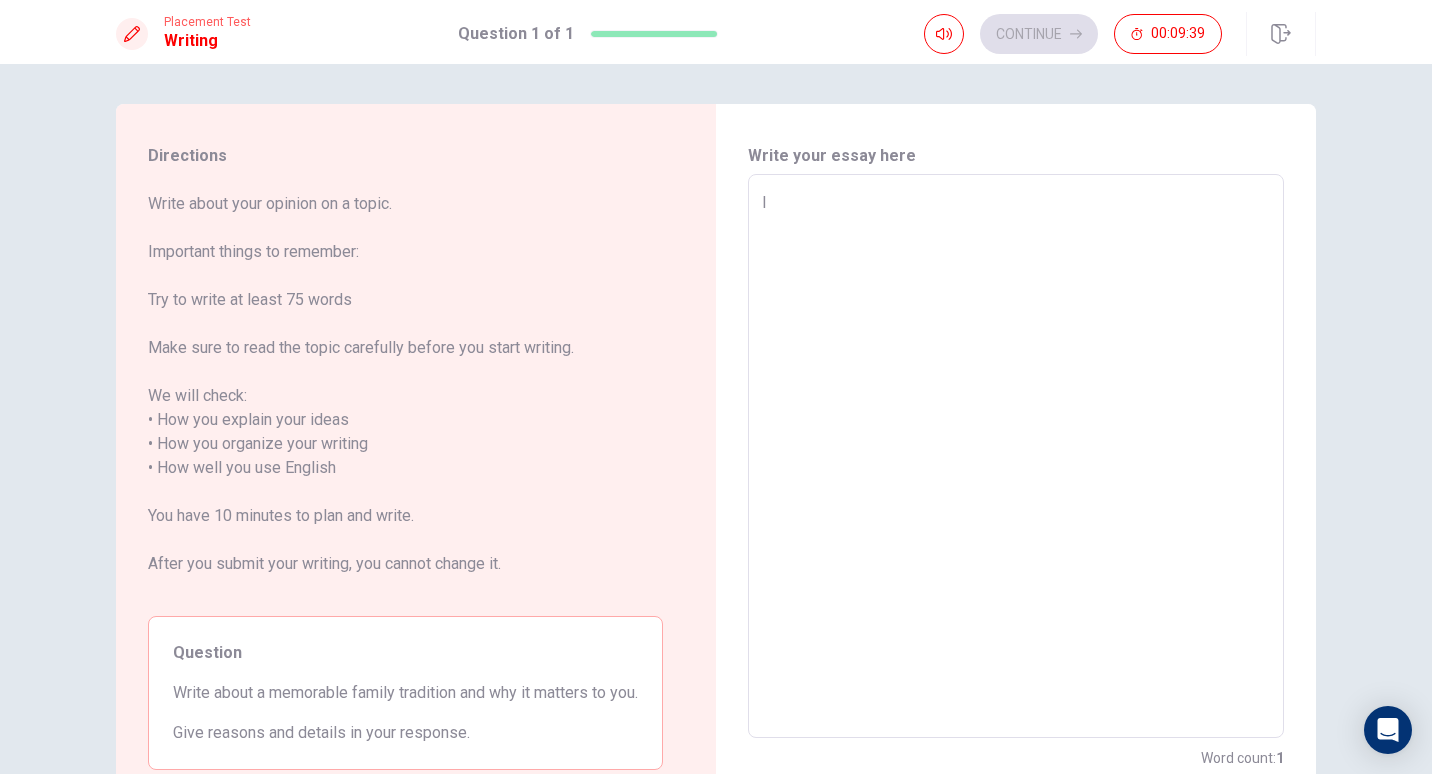 type on "IN" 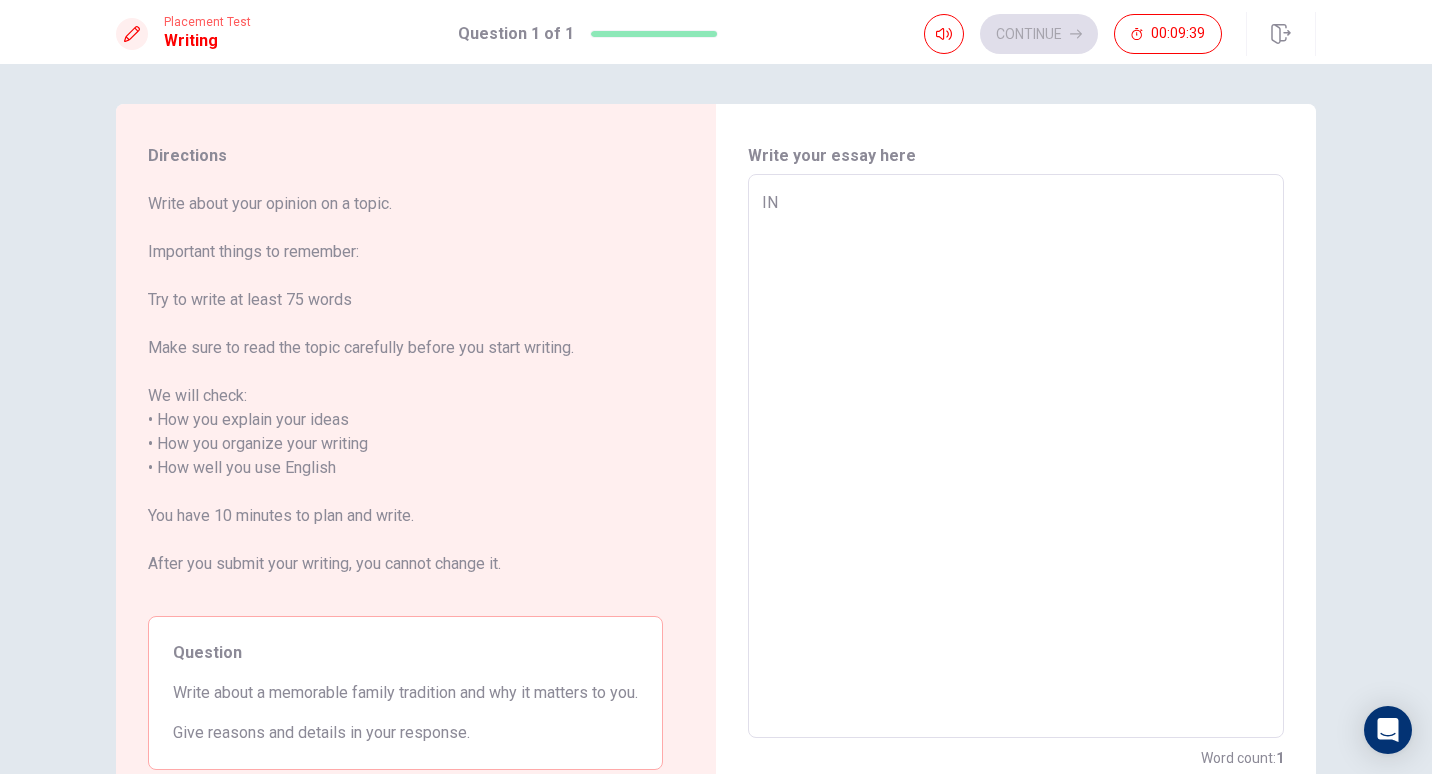 type on "x" 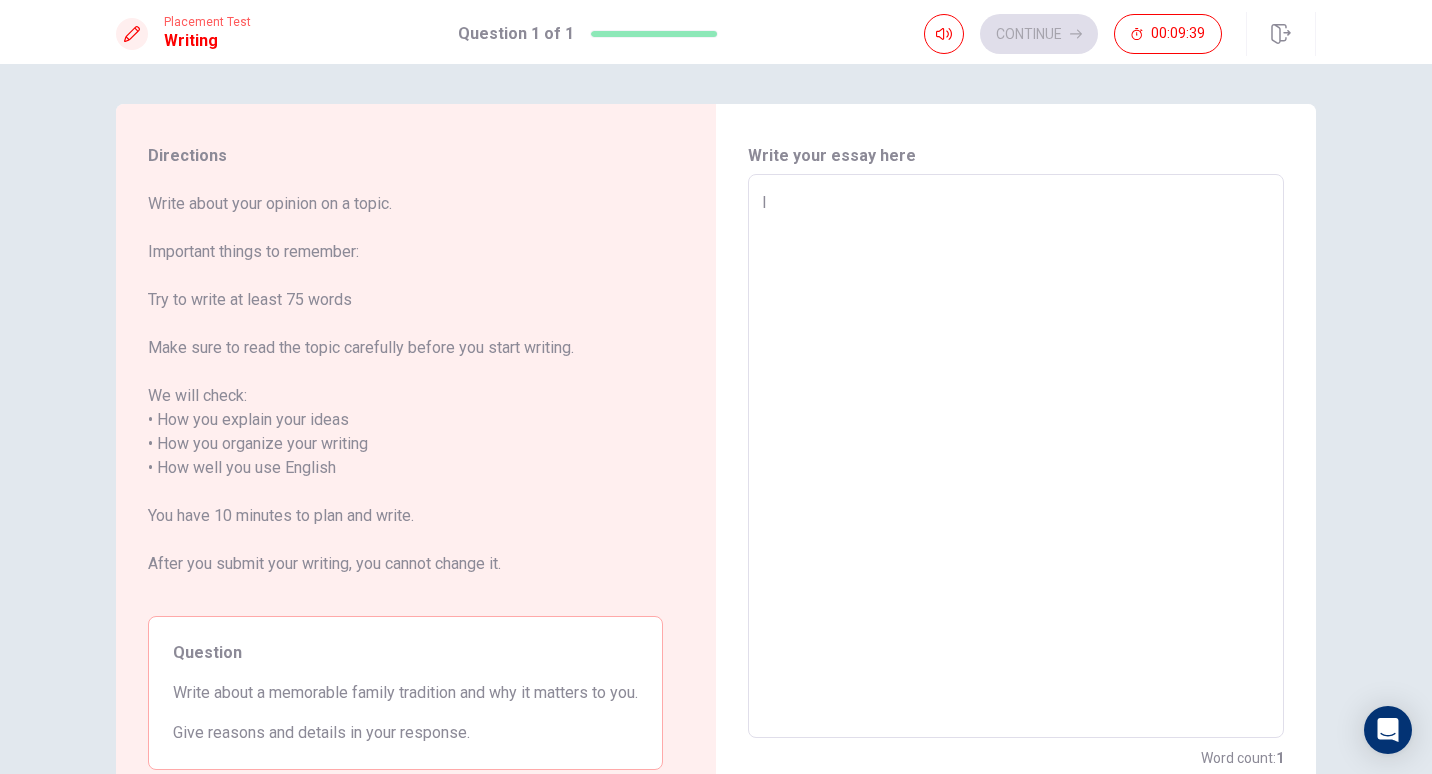 type on "x" 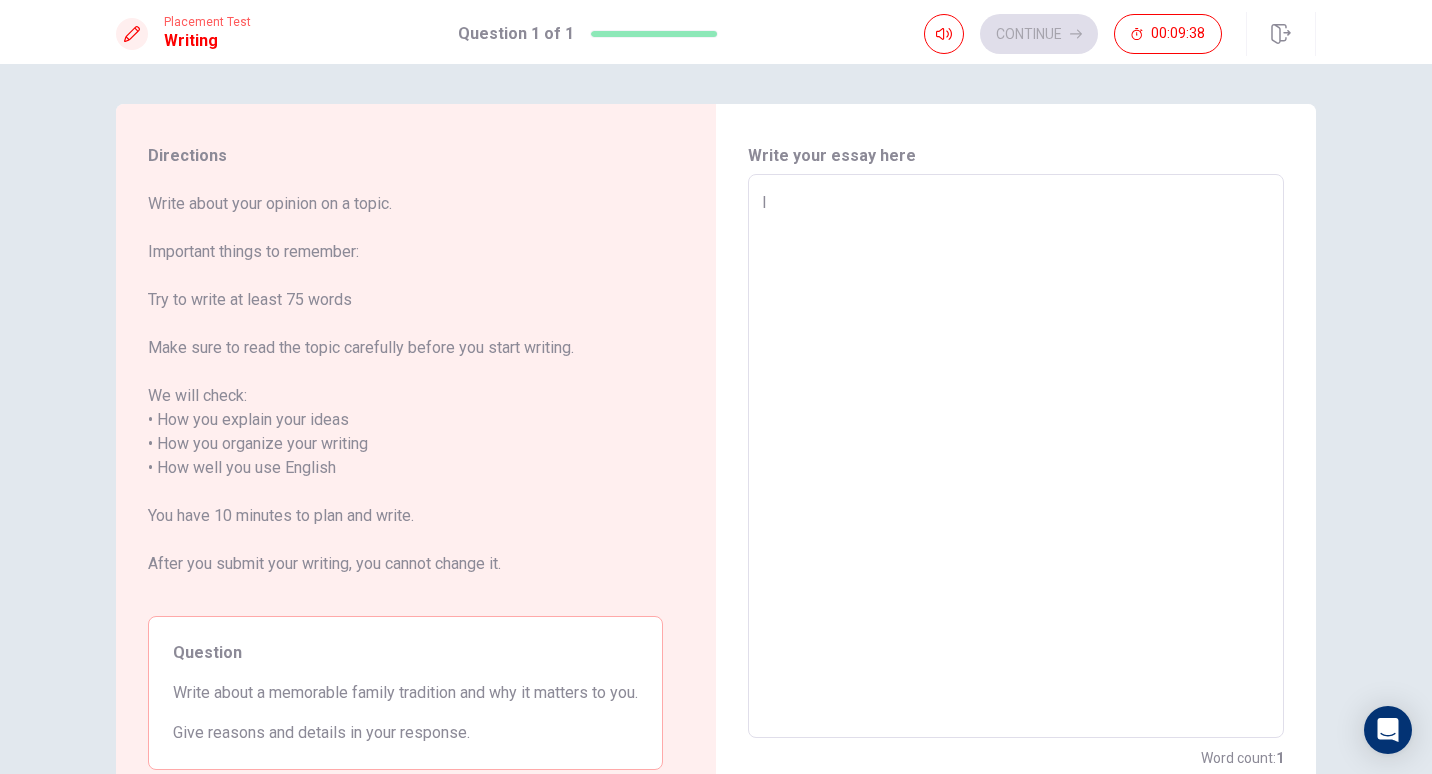 type on "In" 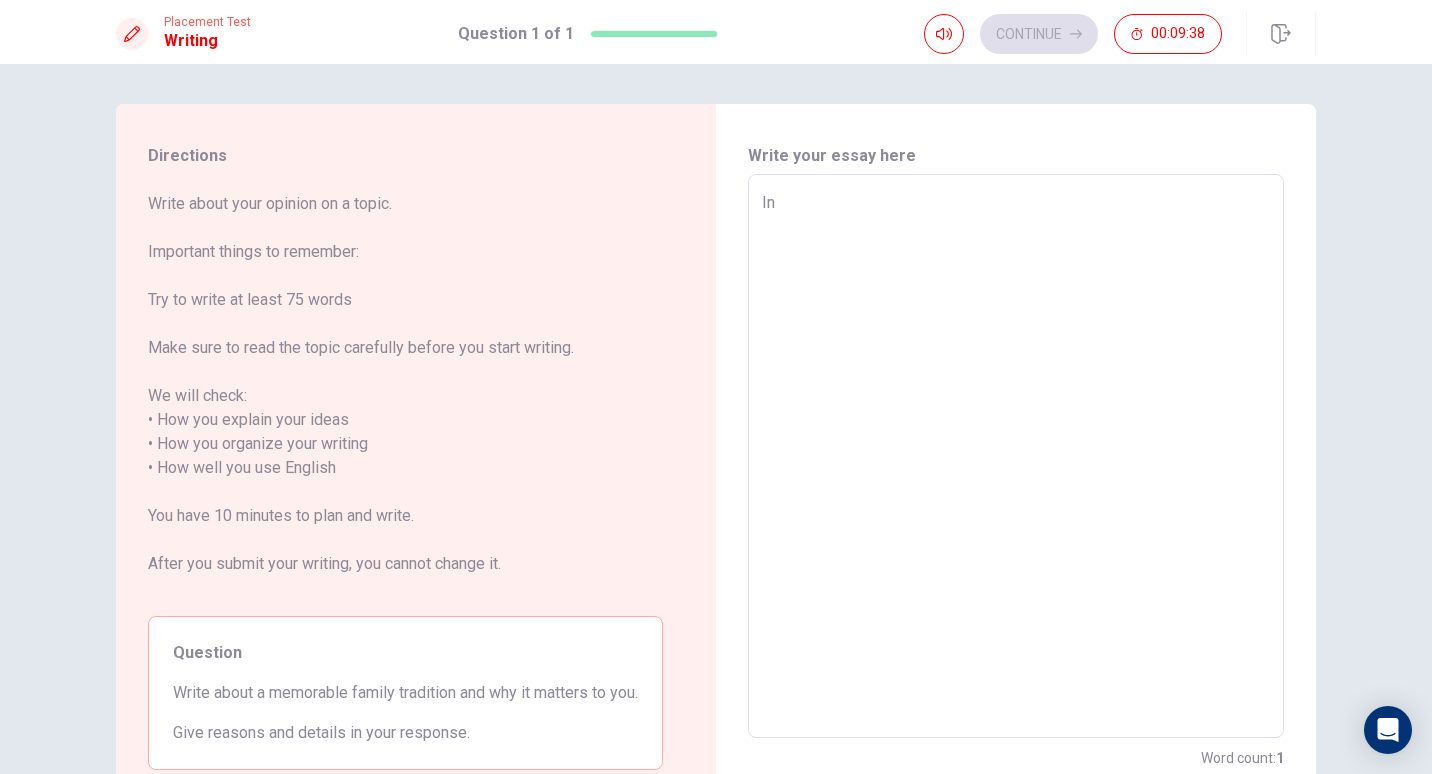 type on "x" 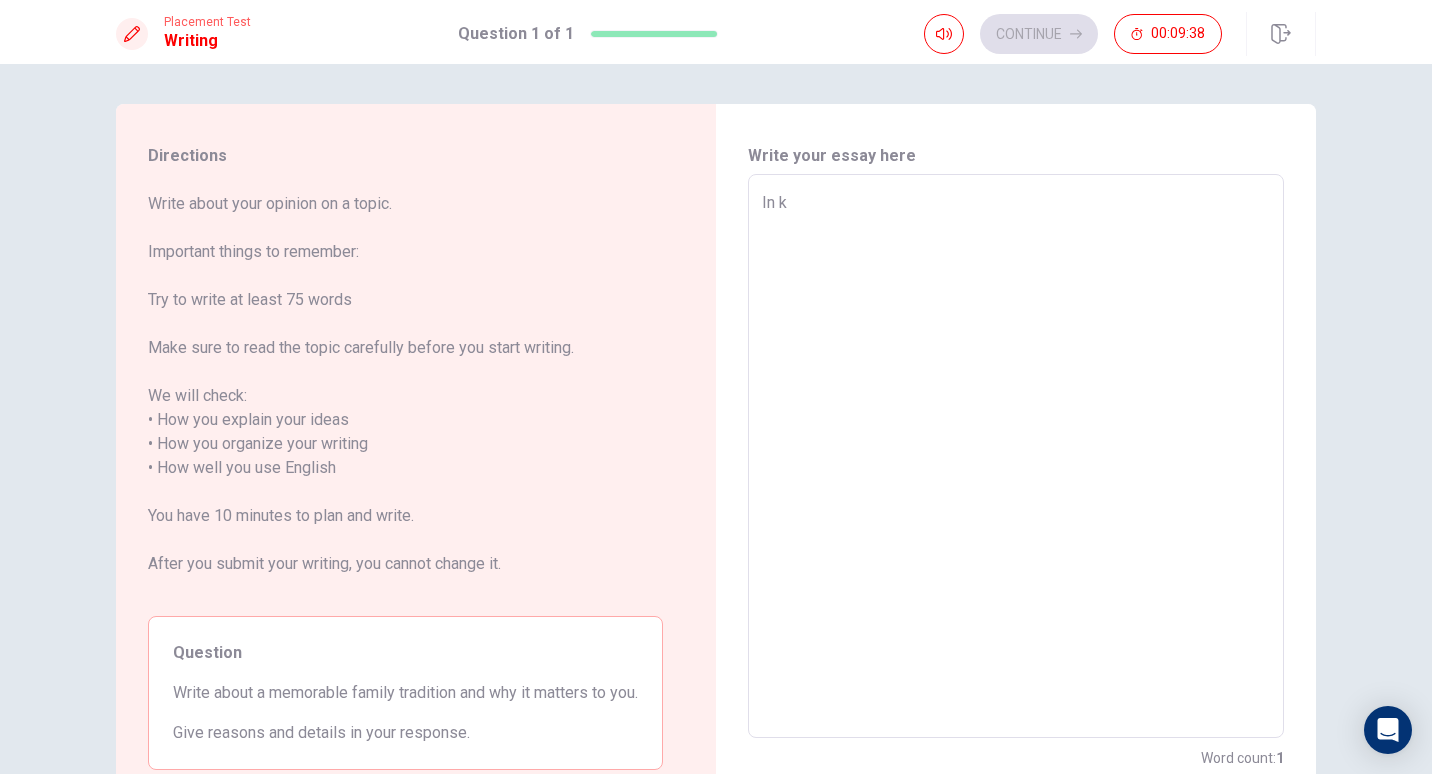 type on "x" 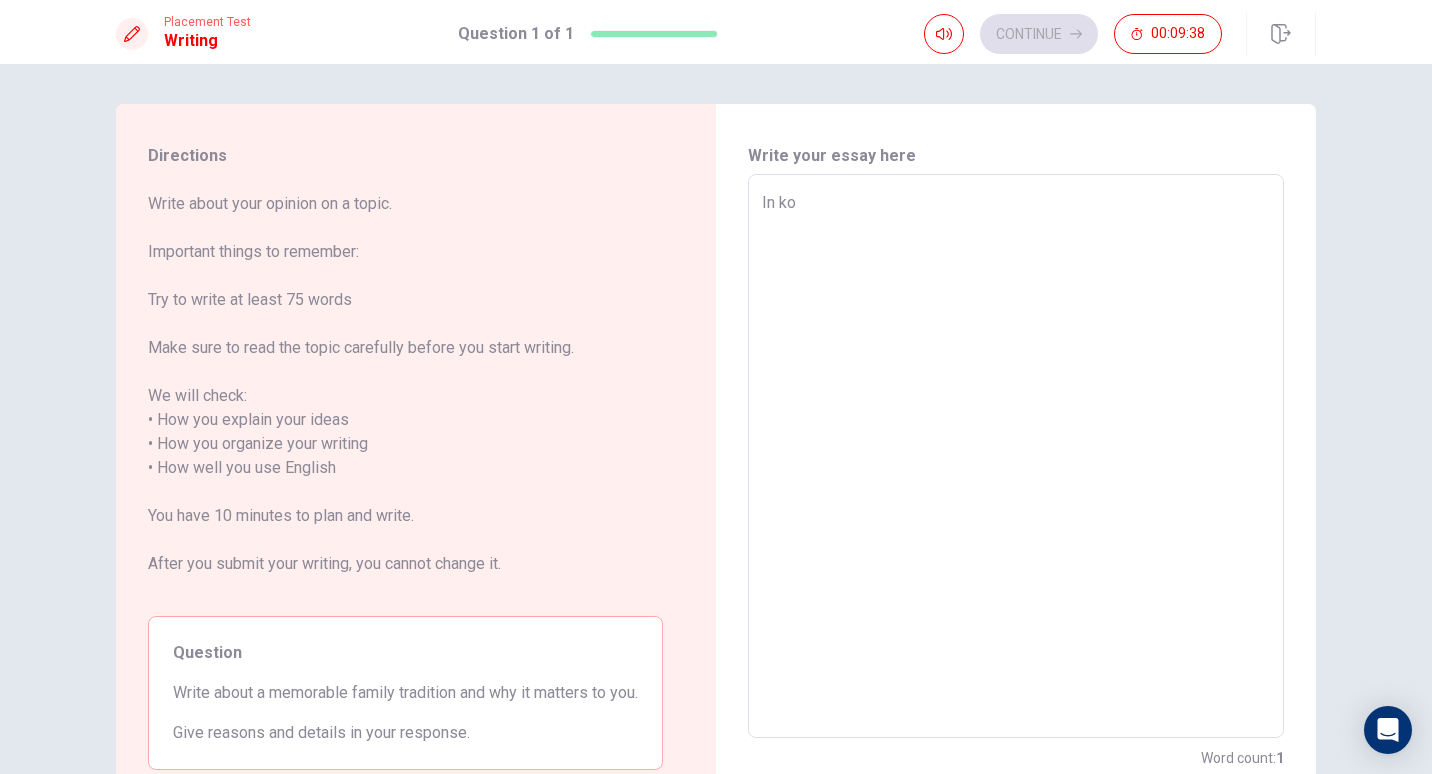 type on "x" 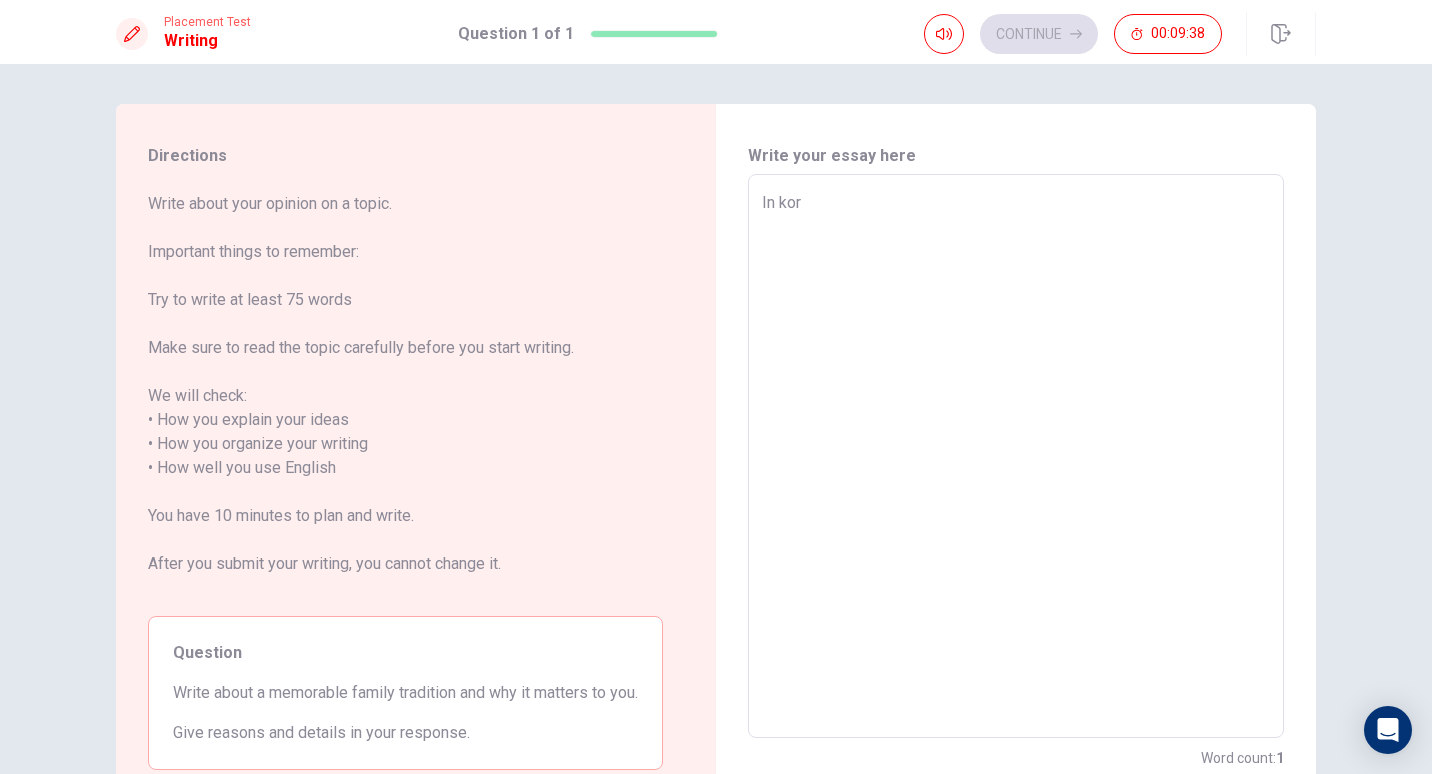 type on "x" 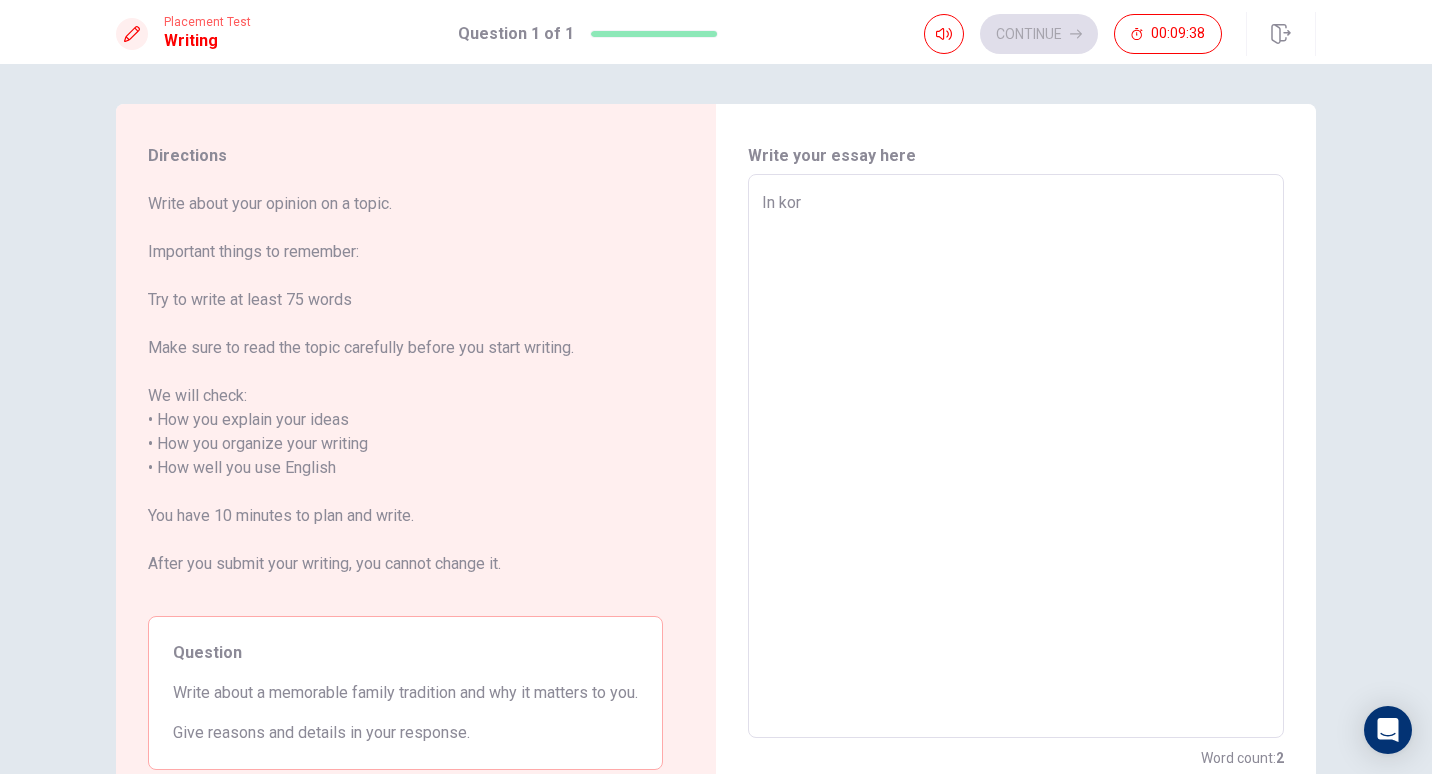 type on "In [GEOGRAPHIC_DATA]" 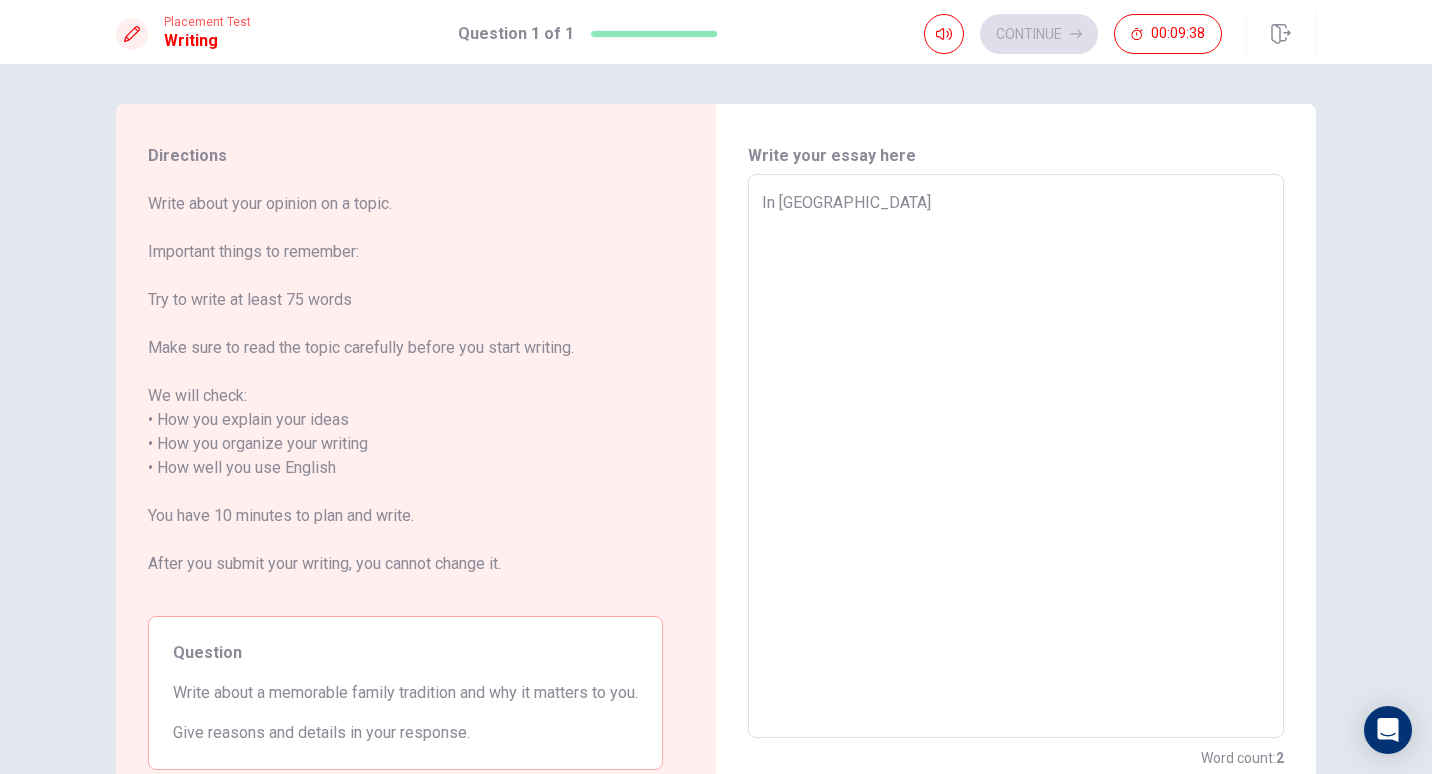 type on "x" 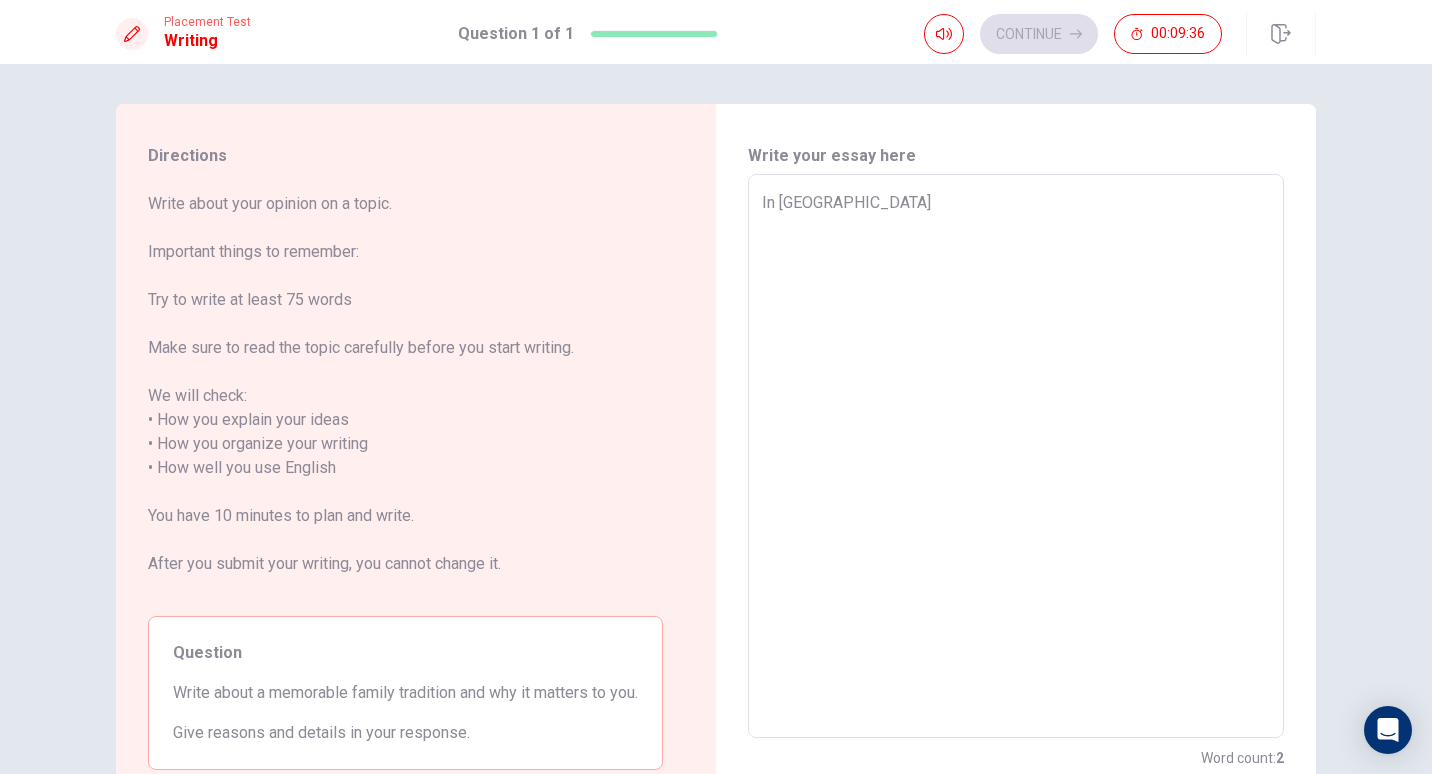 type on "x" 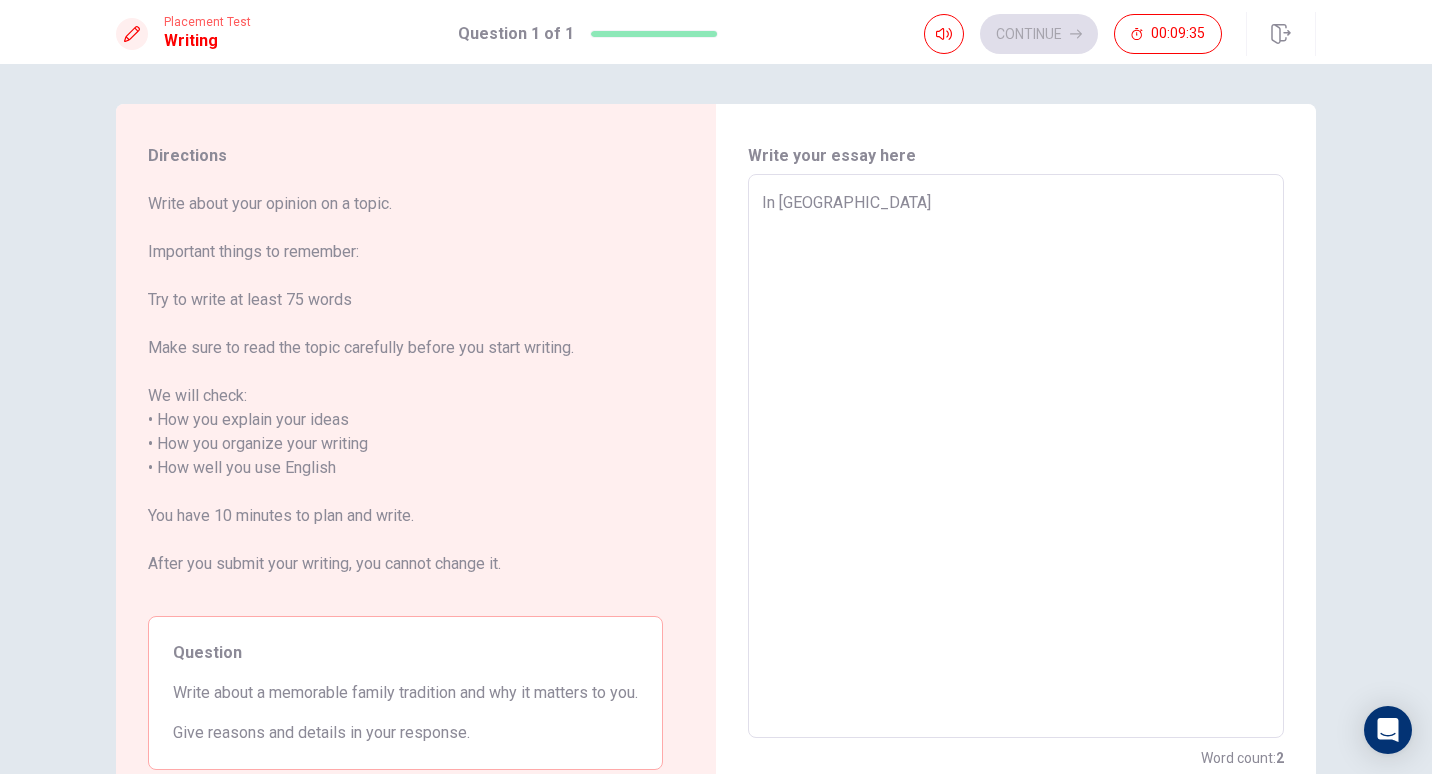 type on "In [GEOGRAPHIC_DATA]," 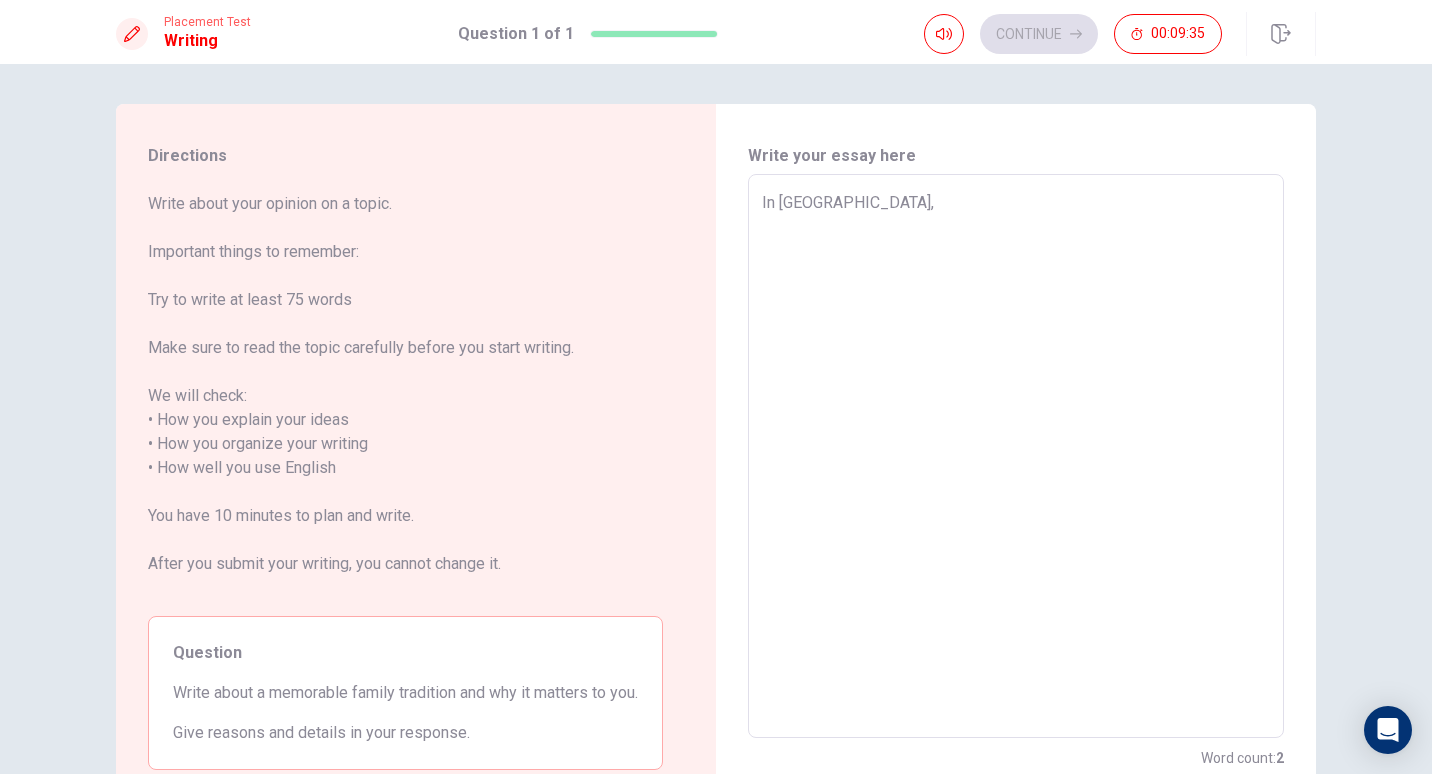 type on "x" 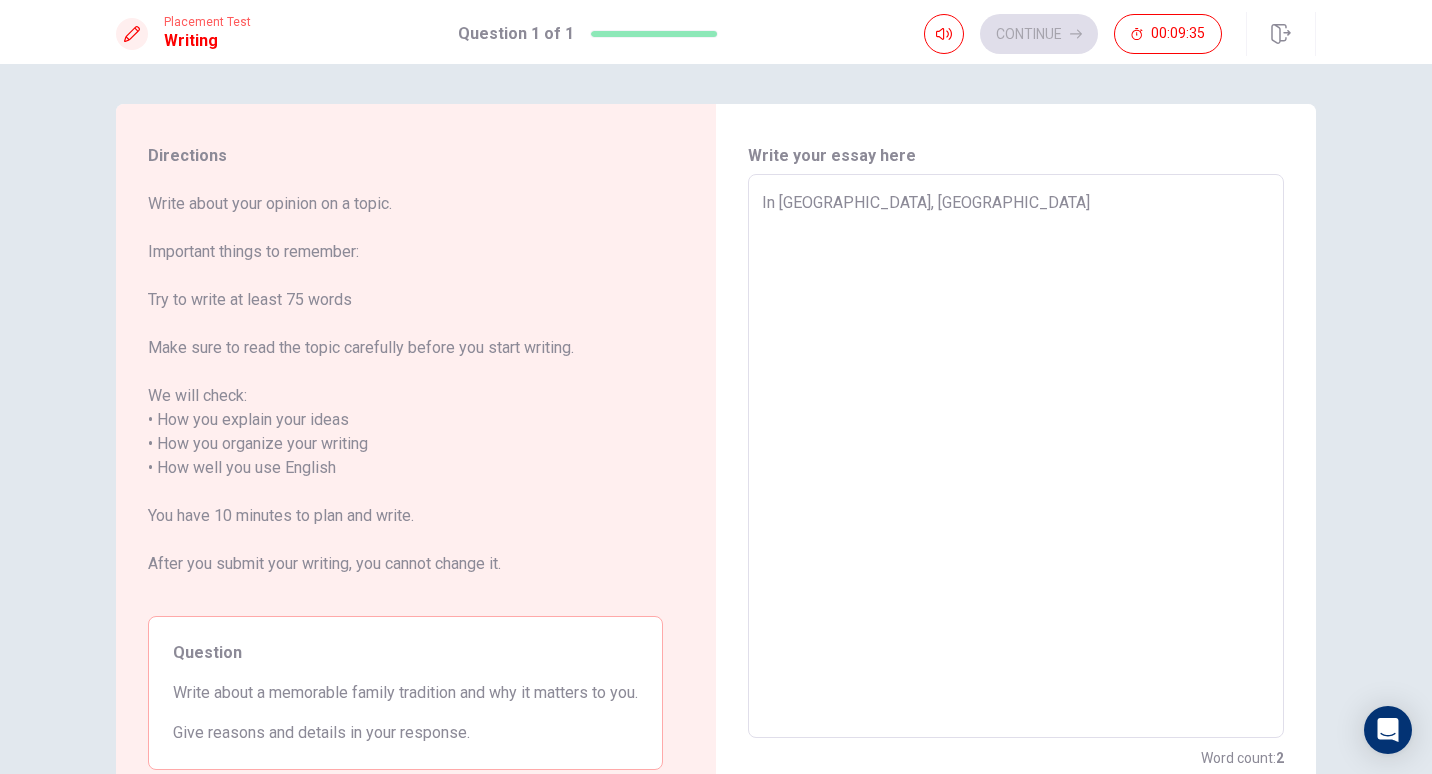 type on "x" 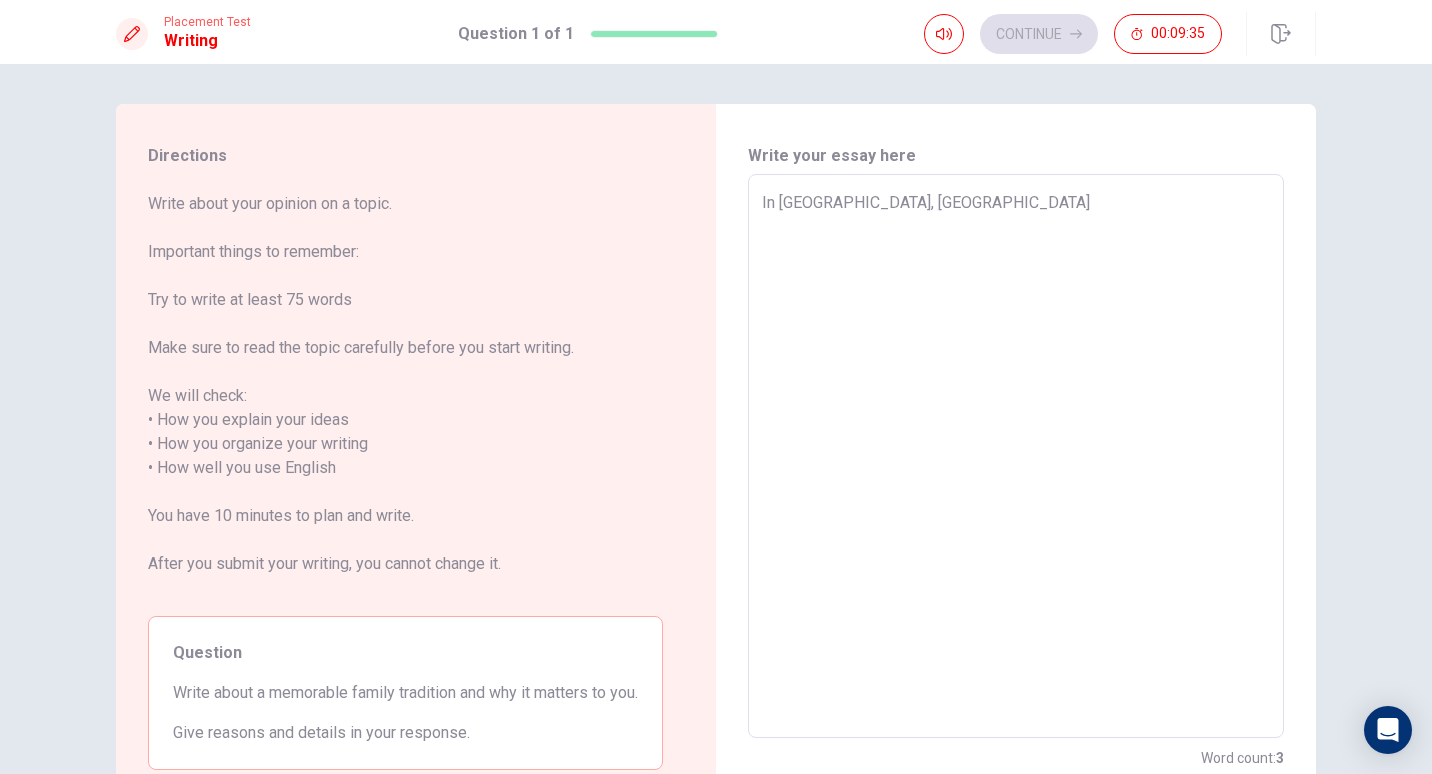 type on "In [GEOGRAPHIC_DATA], [GEOGRAPHIC_DATA]" 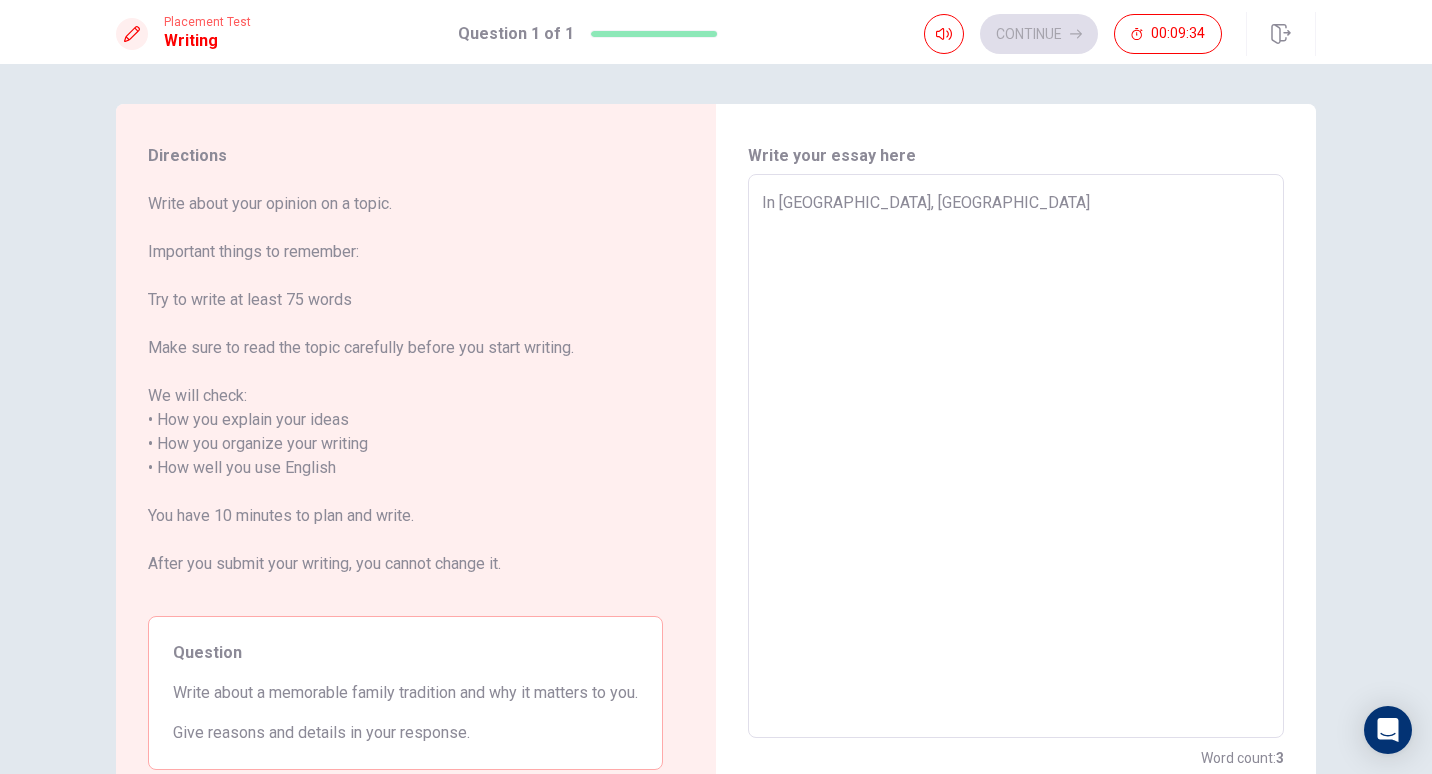 type on "In [GEOGRAPHIC_DATA], ese" 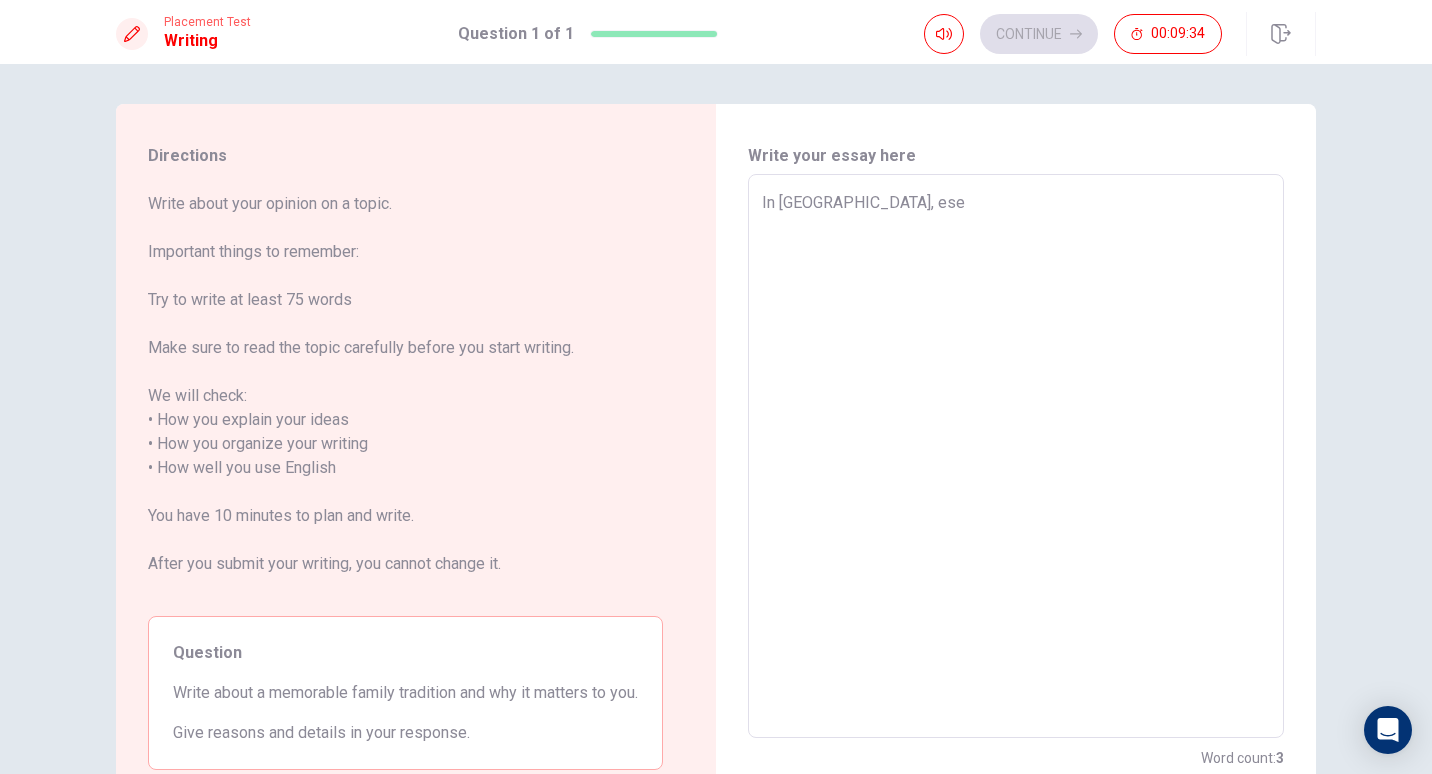 type on "x" 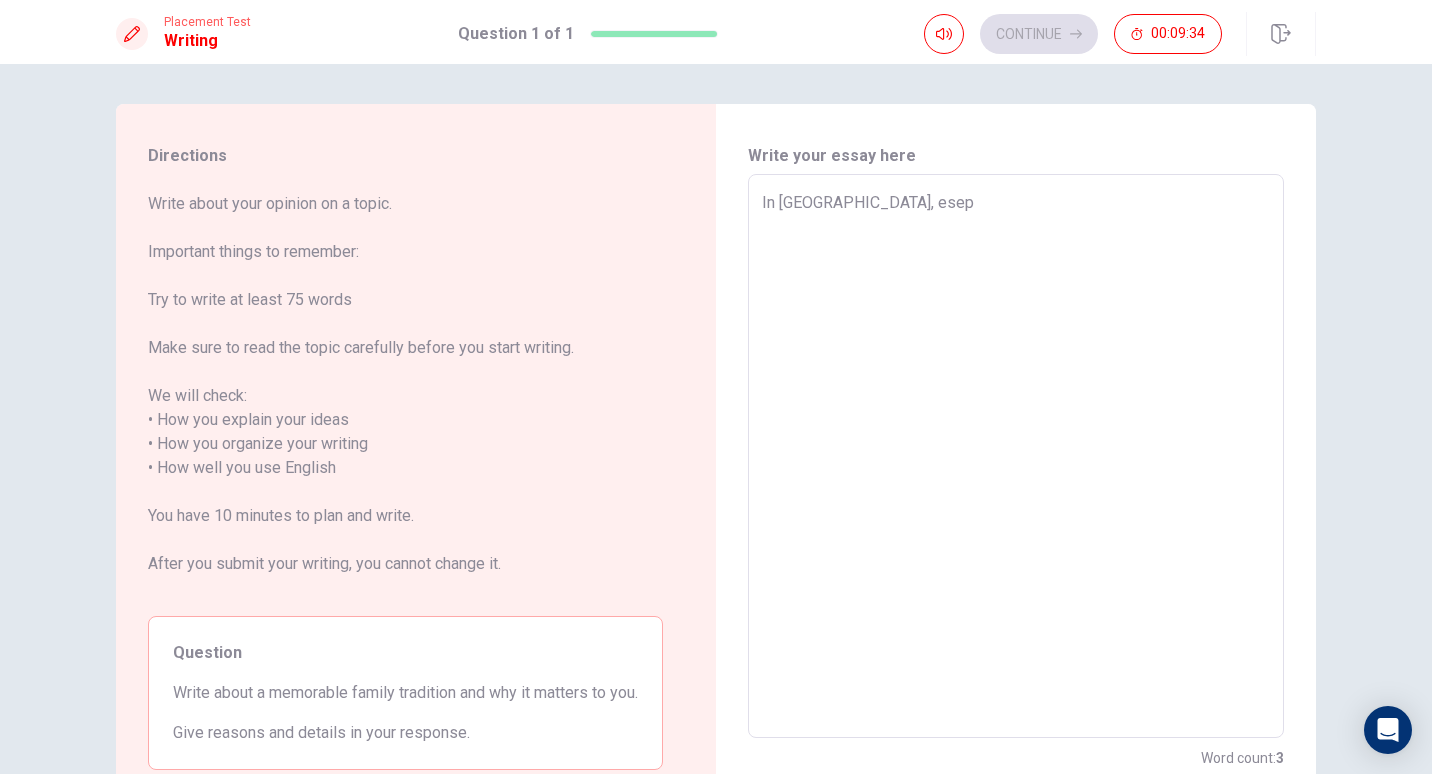 type on "x" 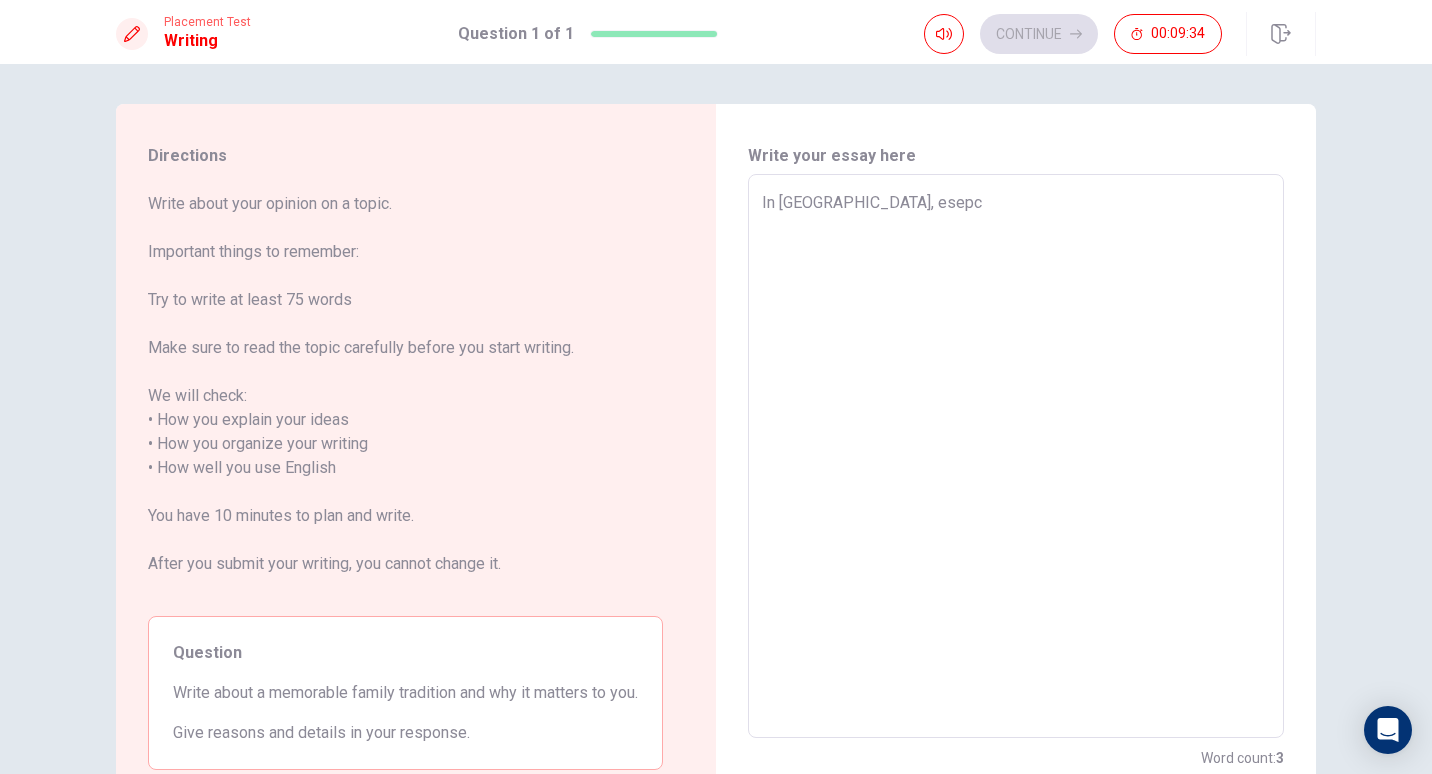 type on "x" 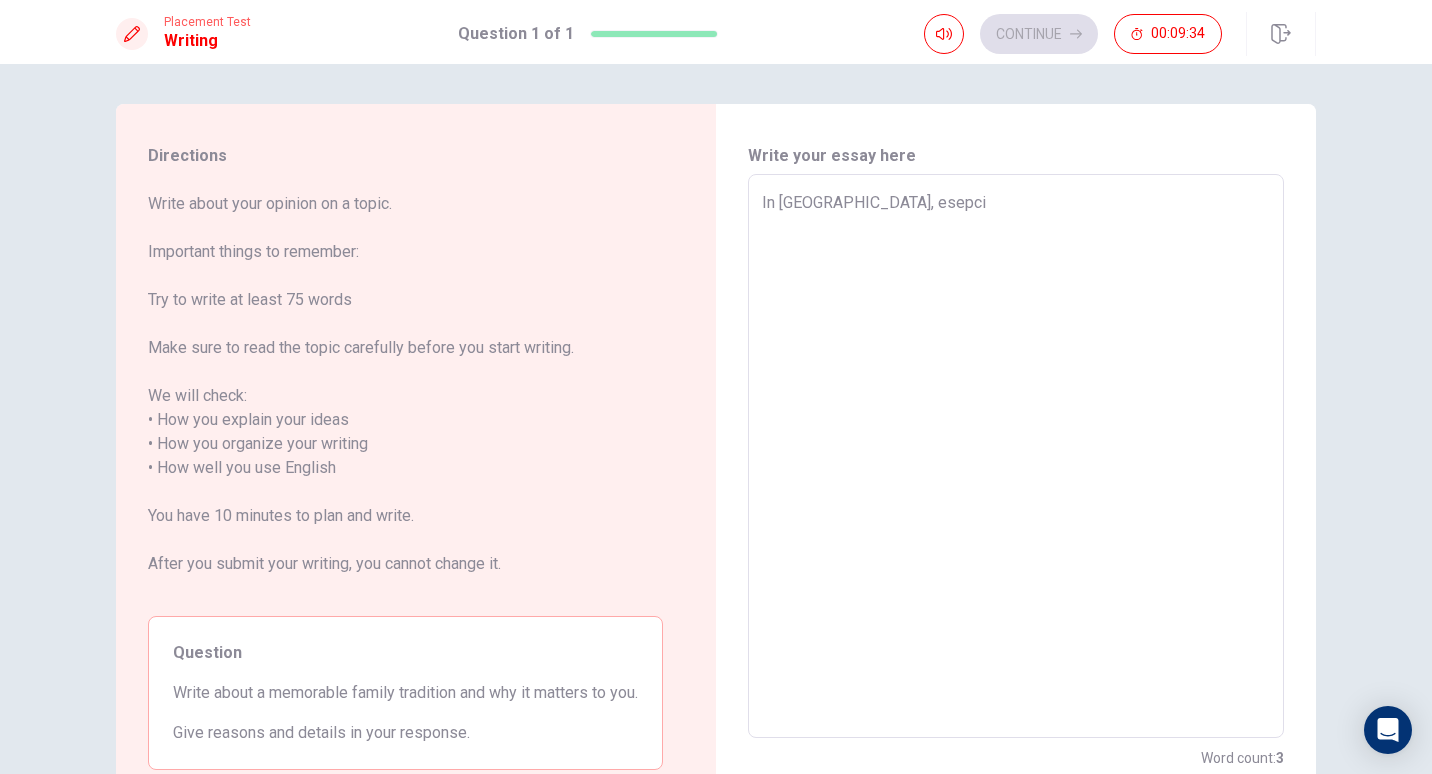 type on "x" 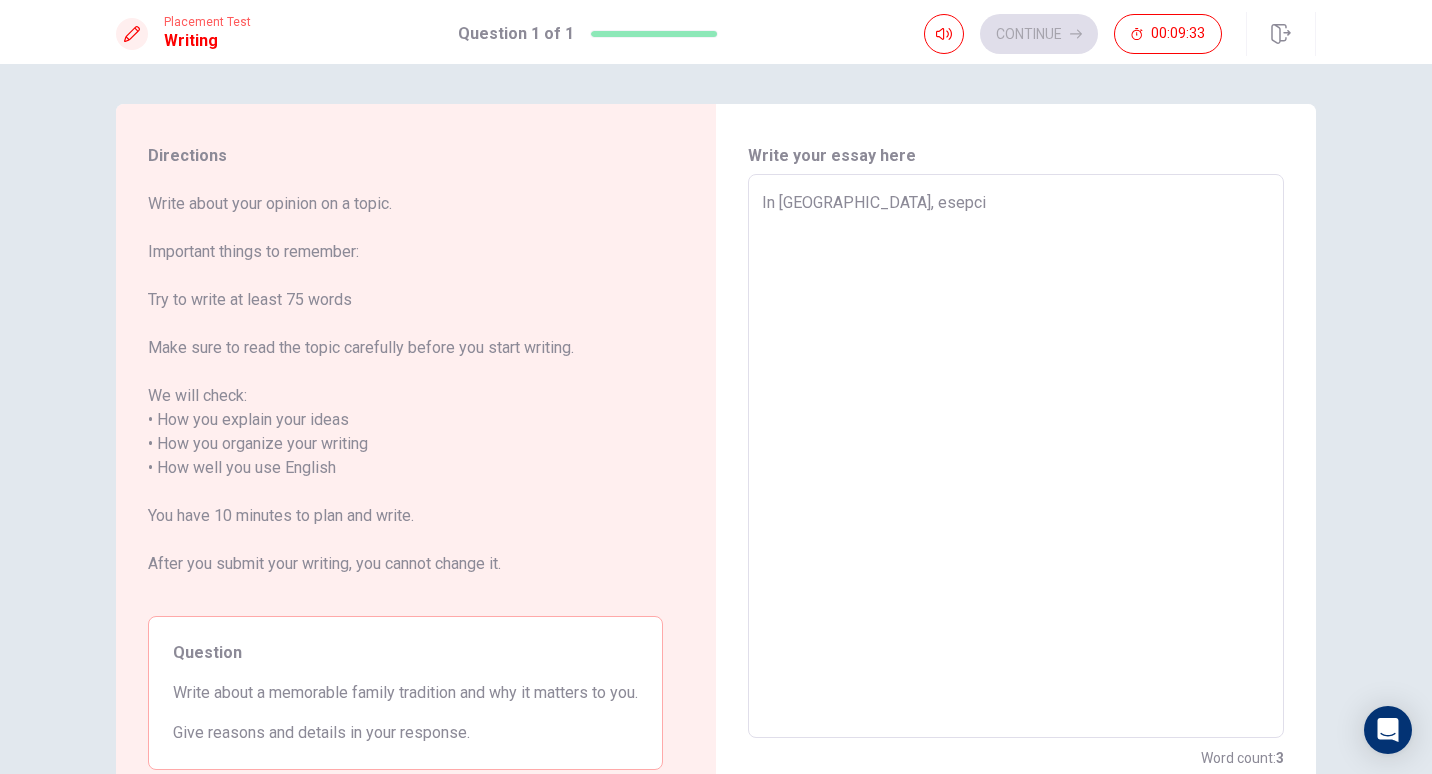 type on "In [GEOGRAPHIC_DATA], esepcia" 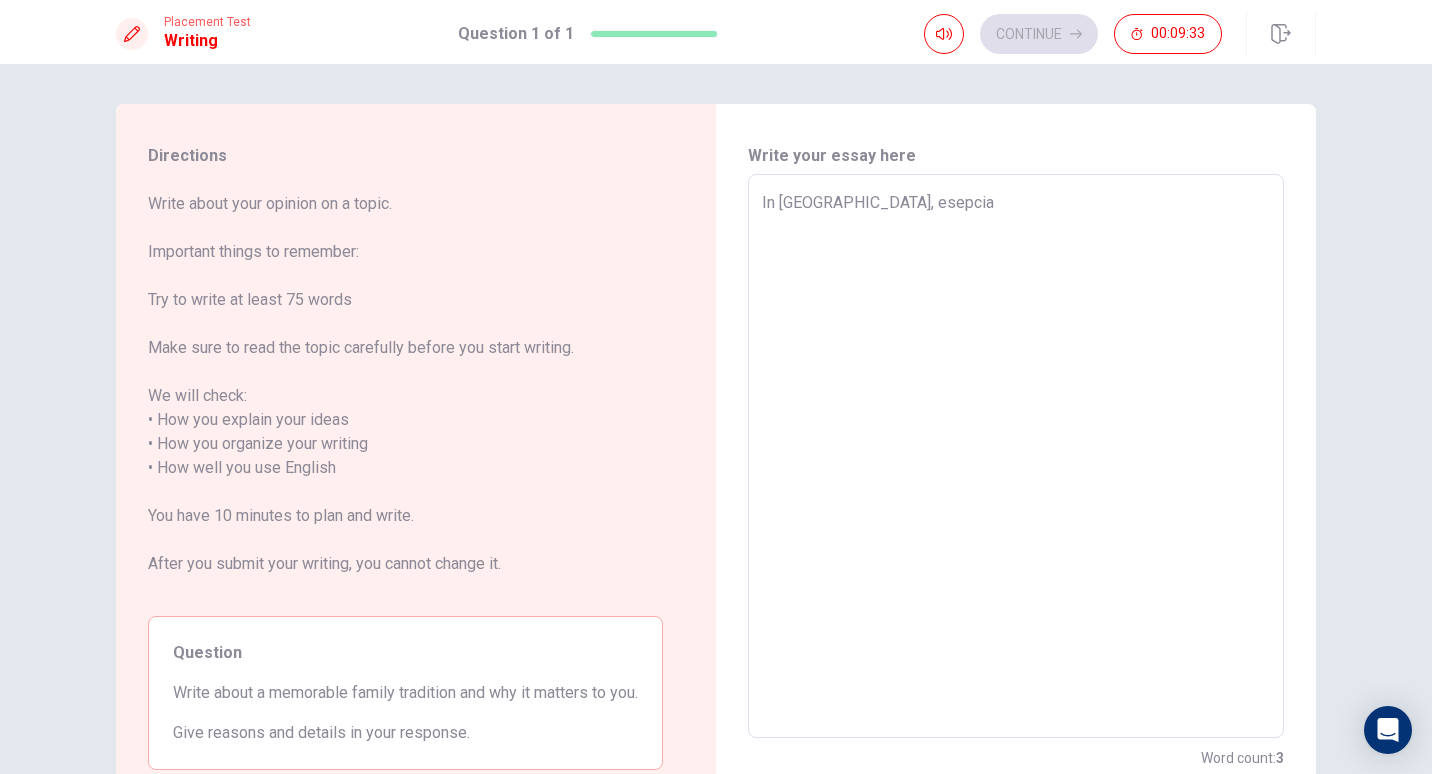 type on "x" 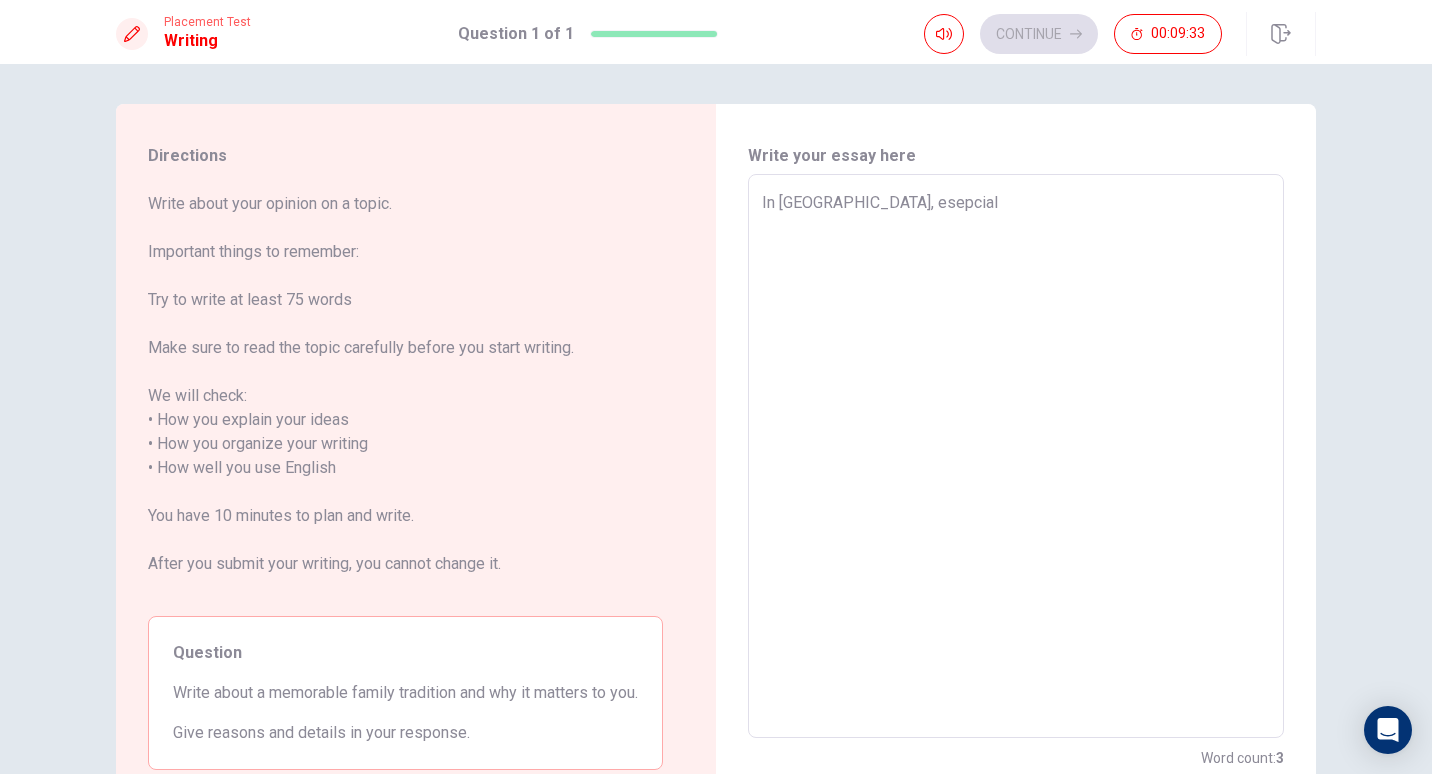 type on "x" 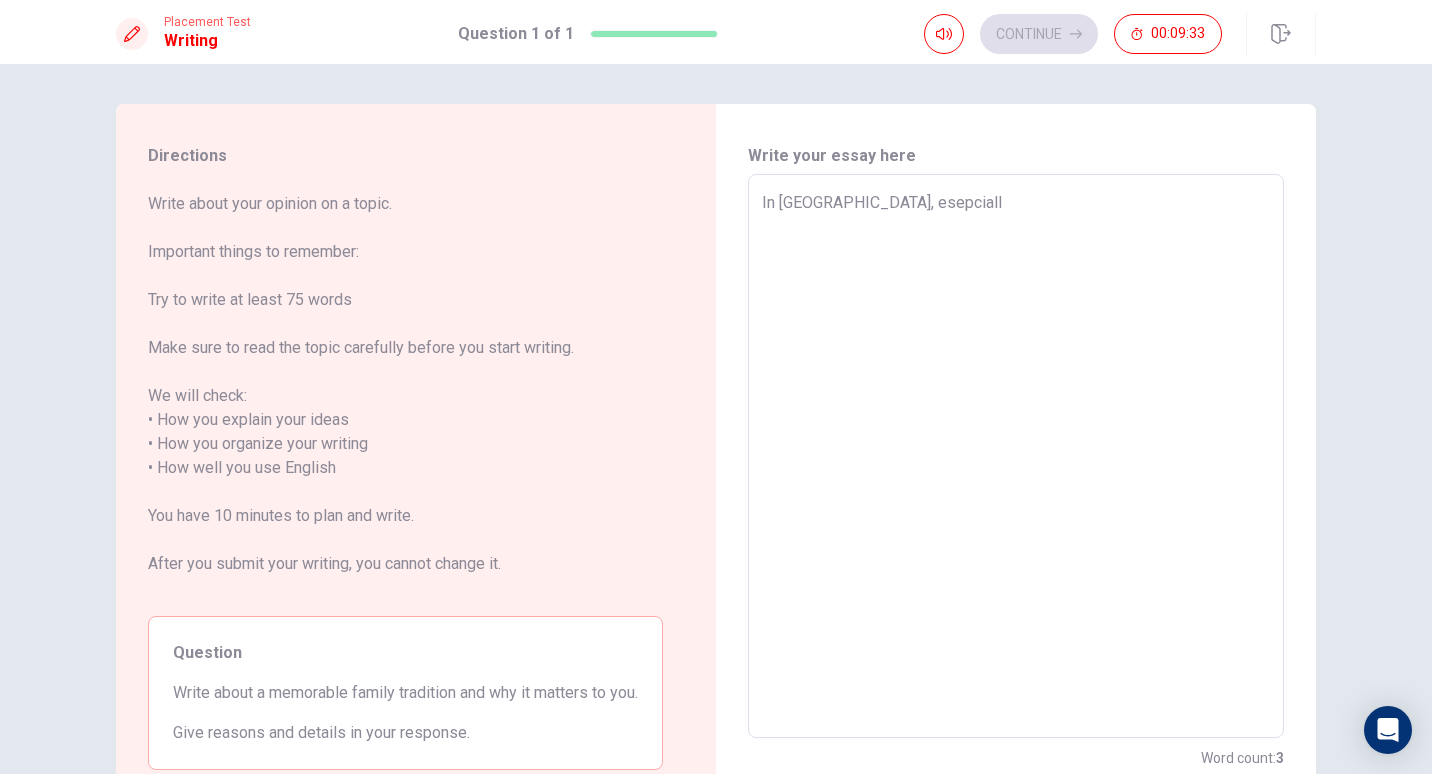 type on "x" 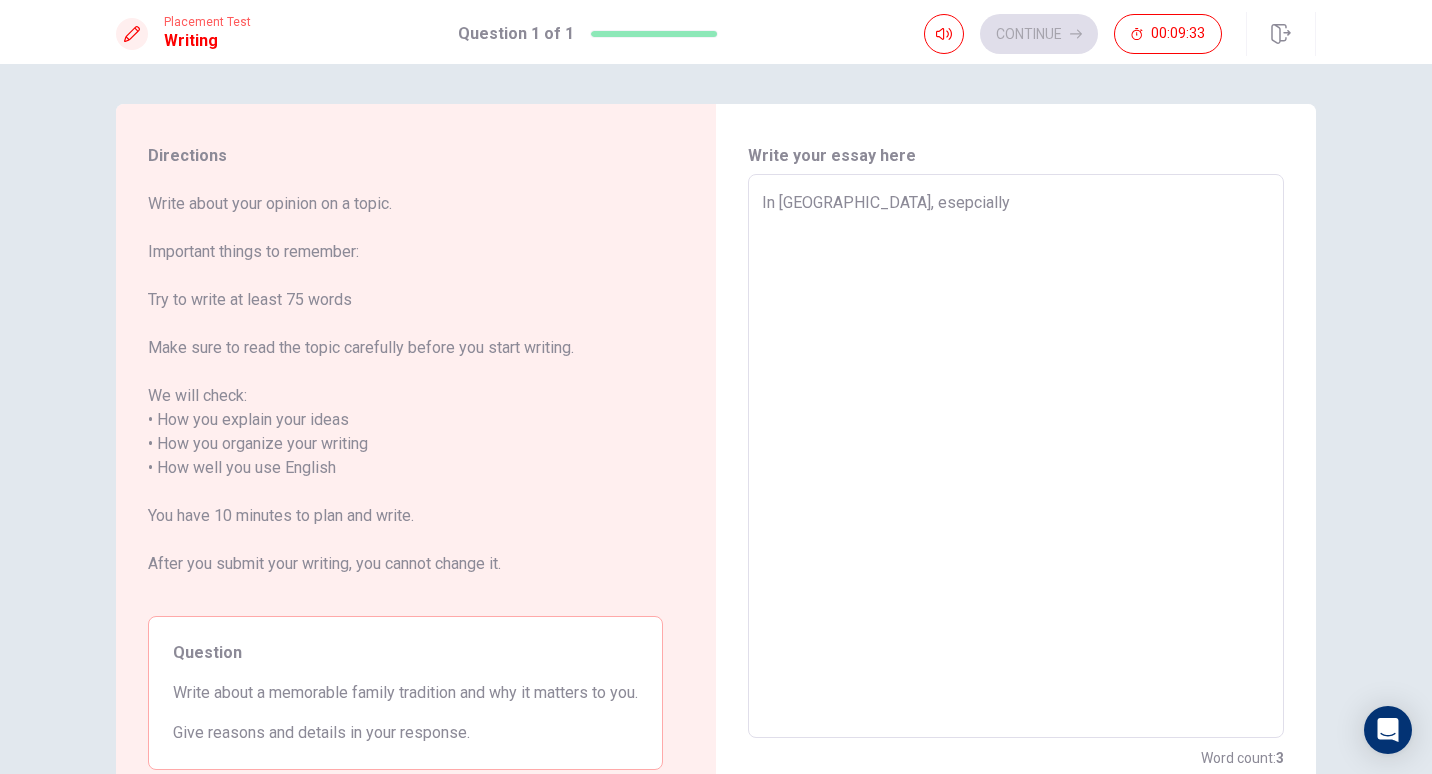 type on "x" 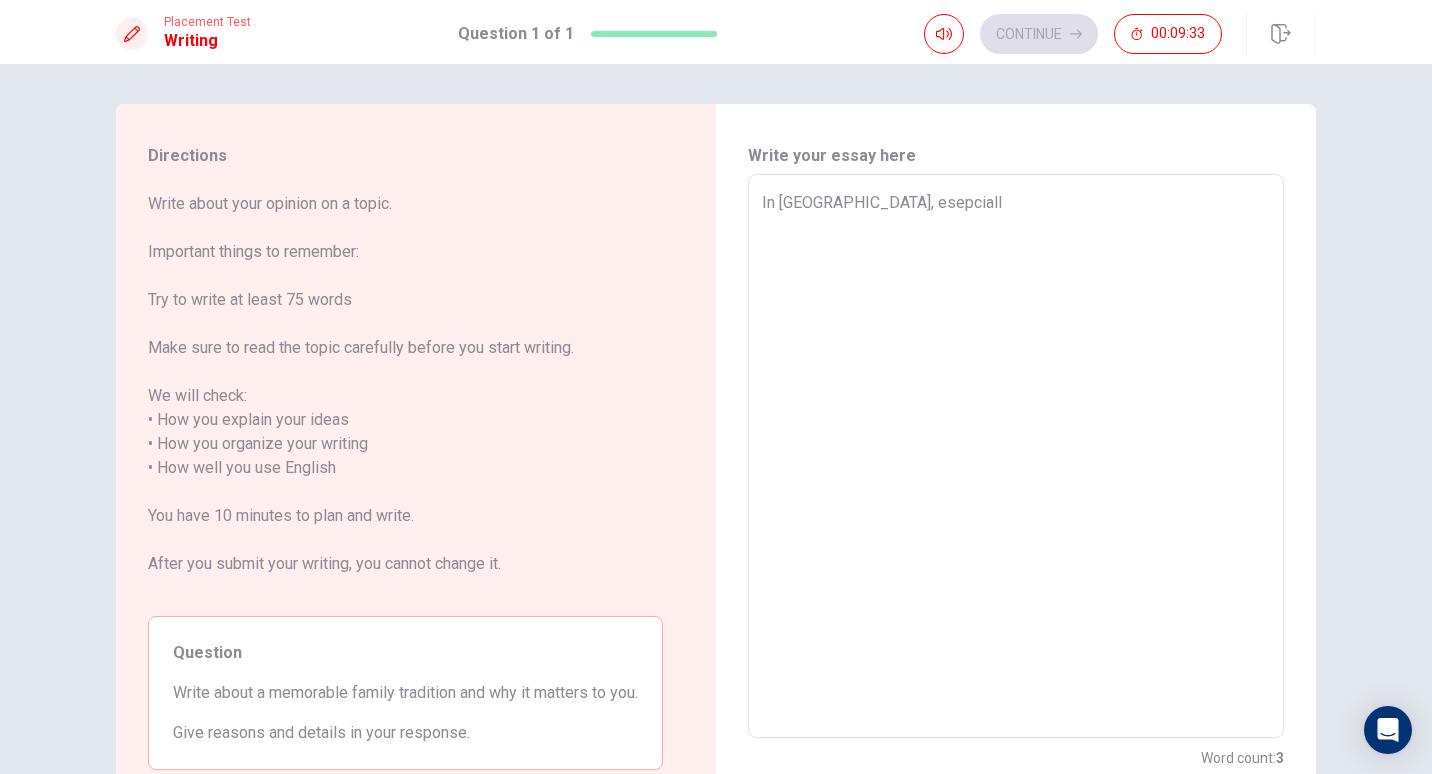 type on "x" 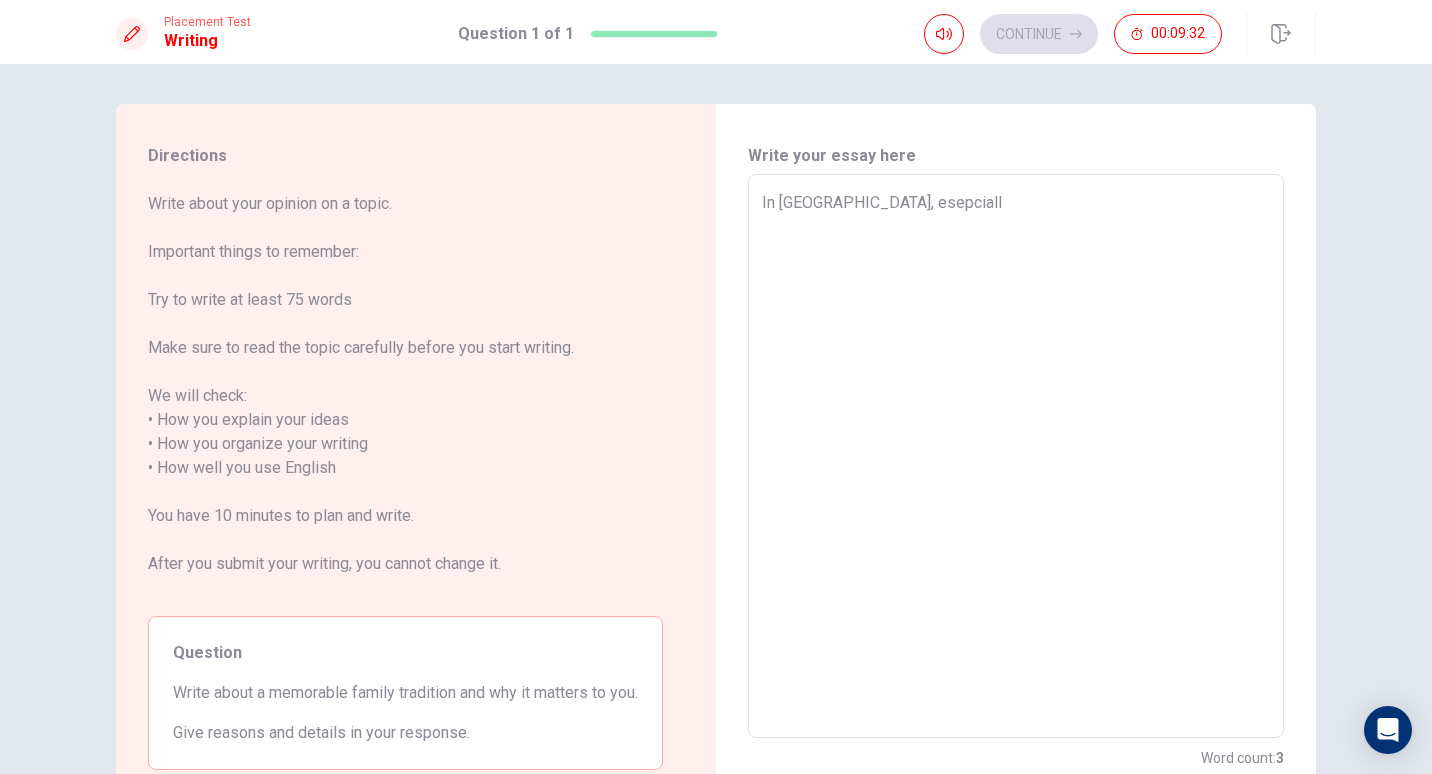 type on "In [GEOGRAPHIC_DATA], esepcial" 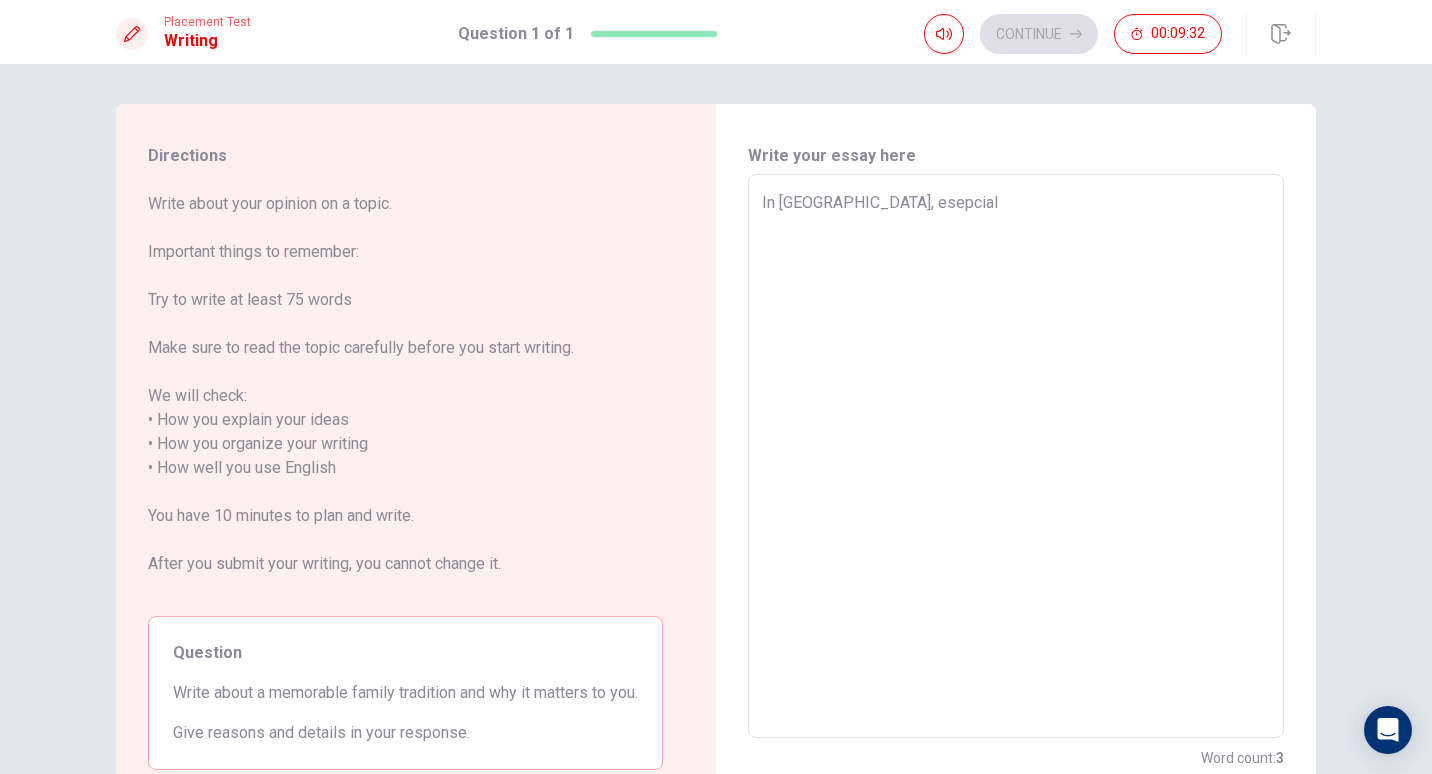 type on "x" 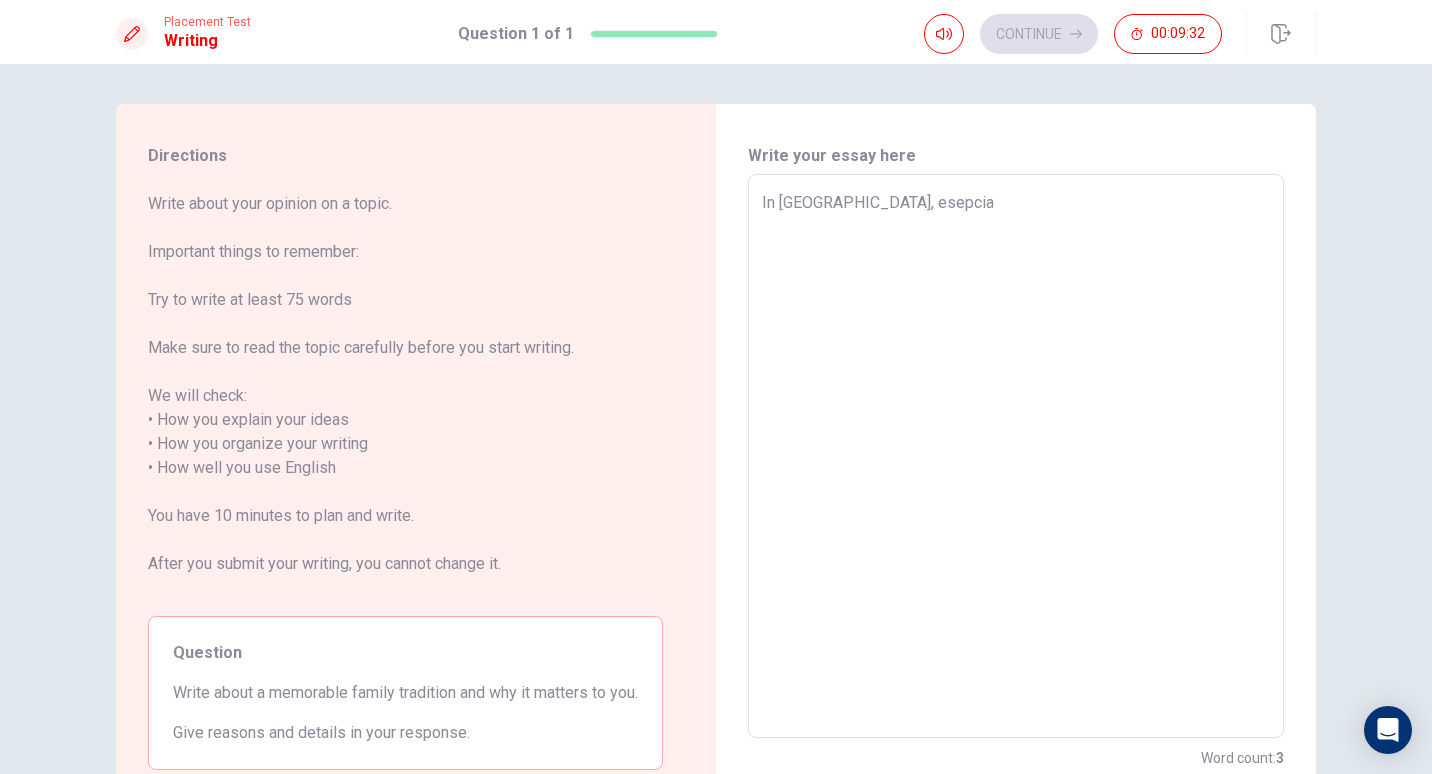 type on "x" 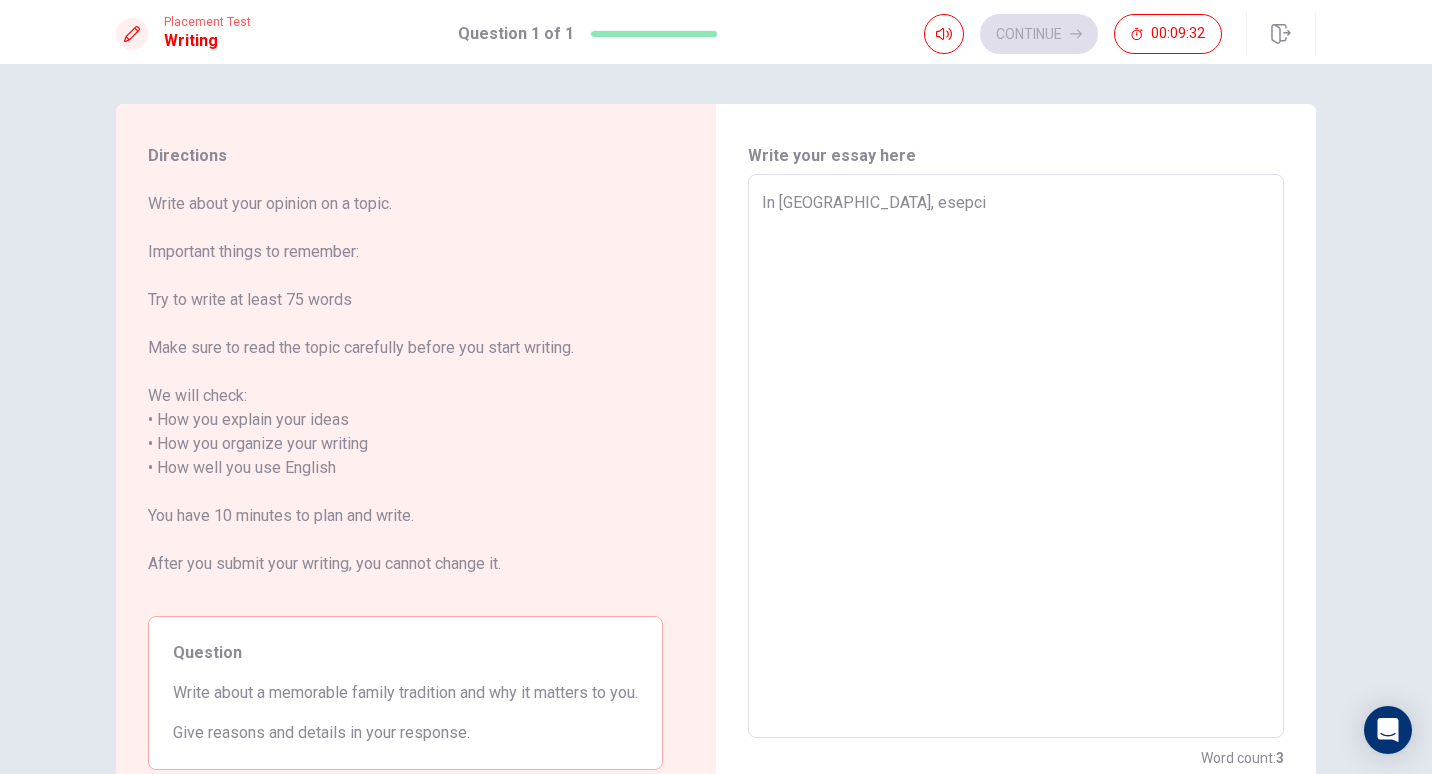 type on "x" 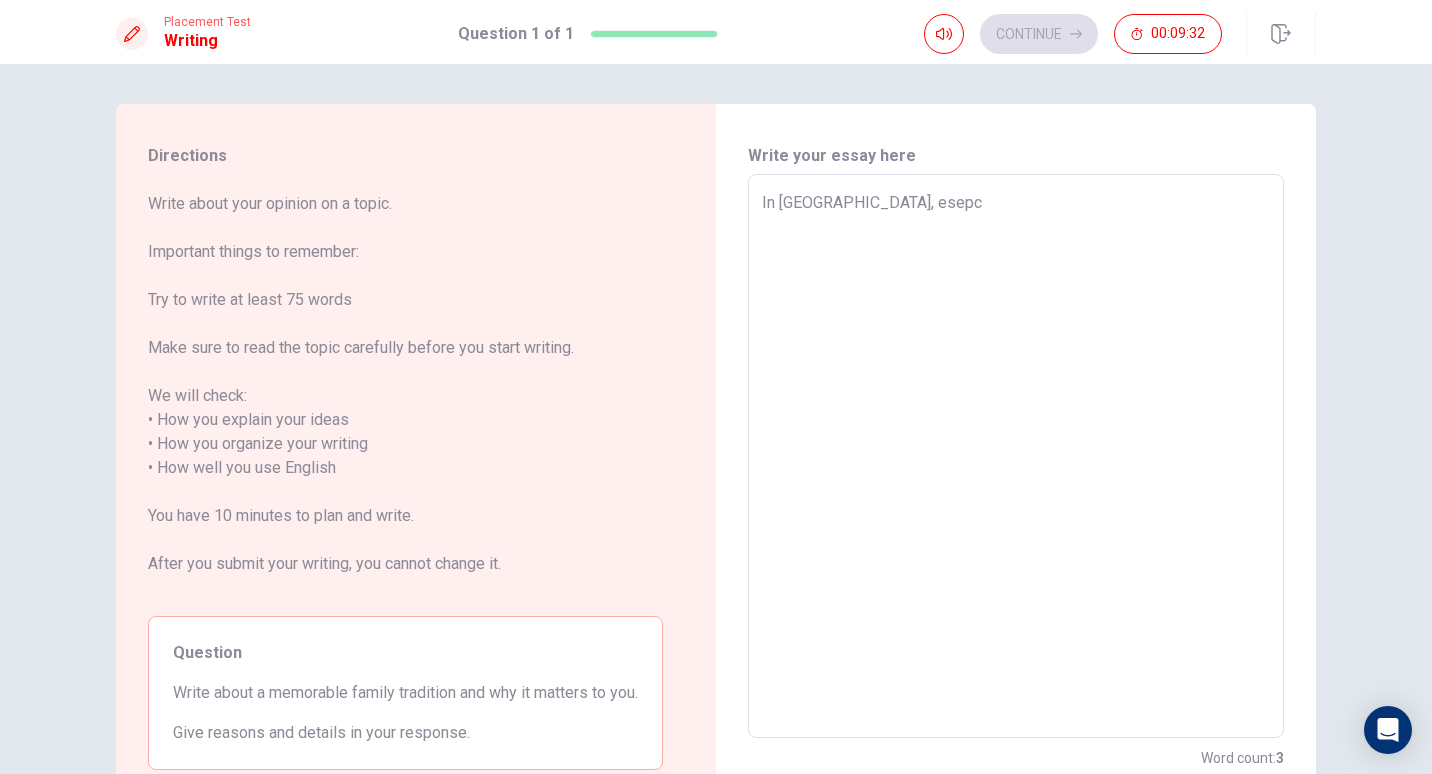 type on "x" 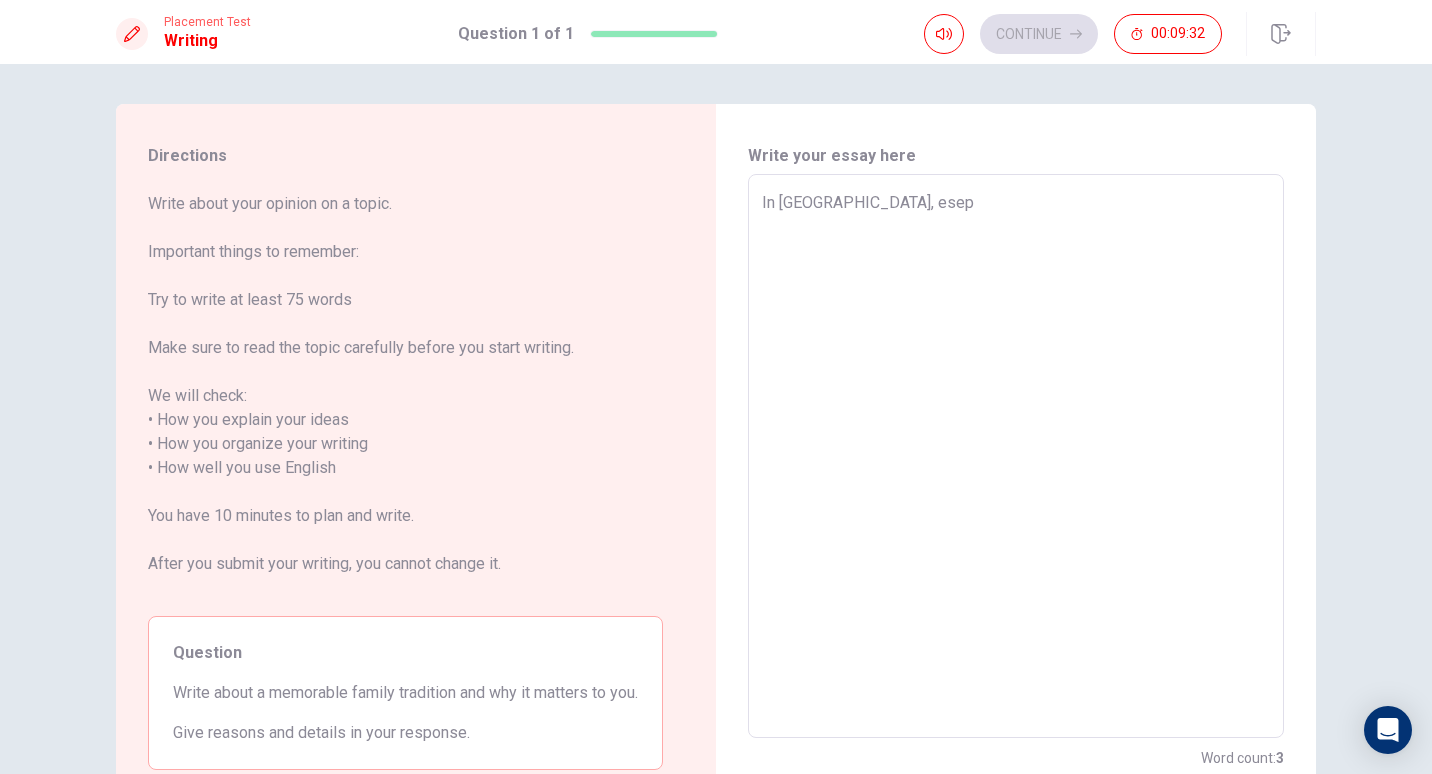 type on "x" 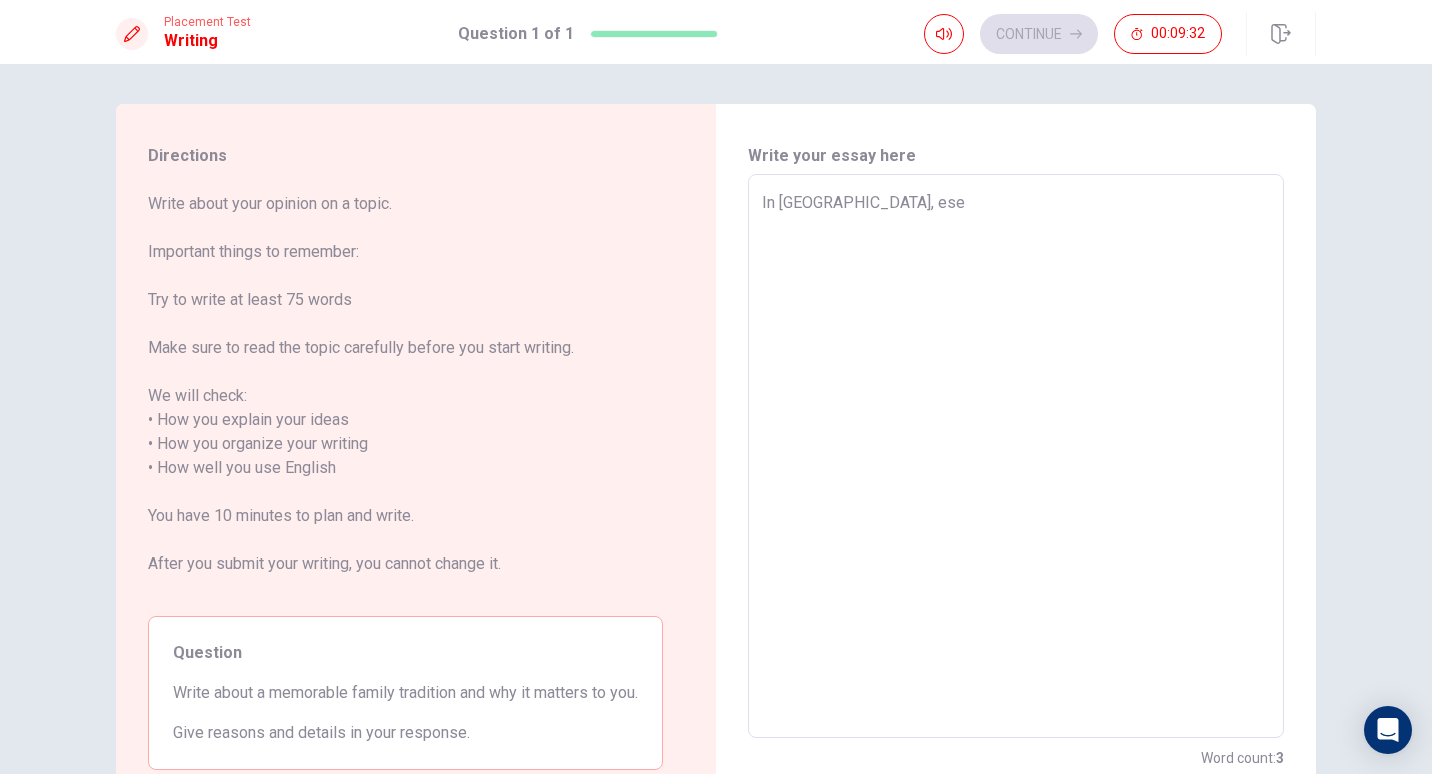 type on "x" 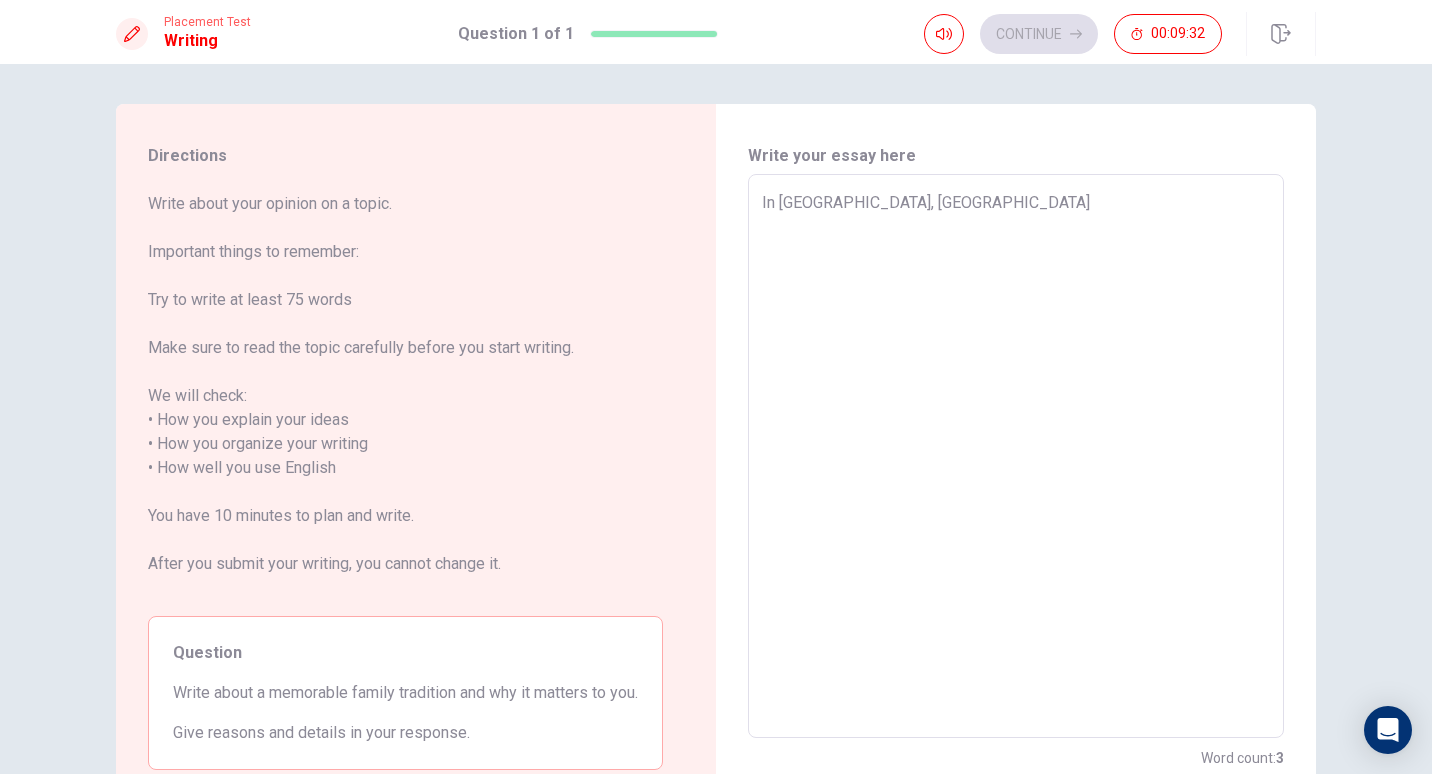 type on "x" 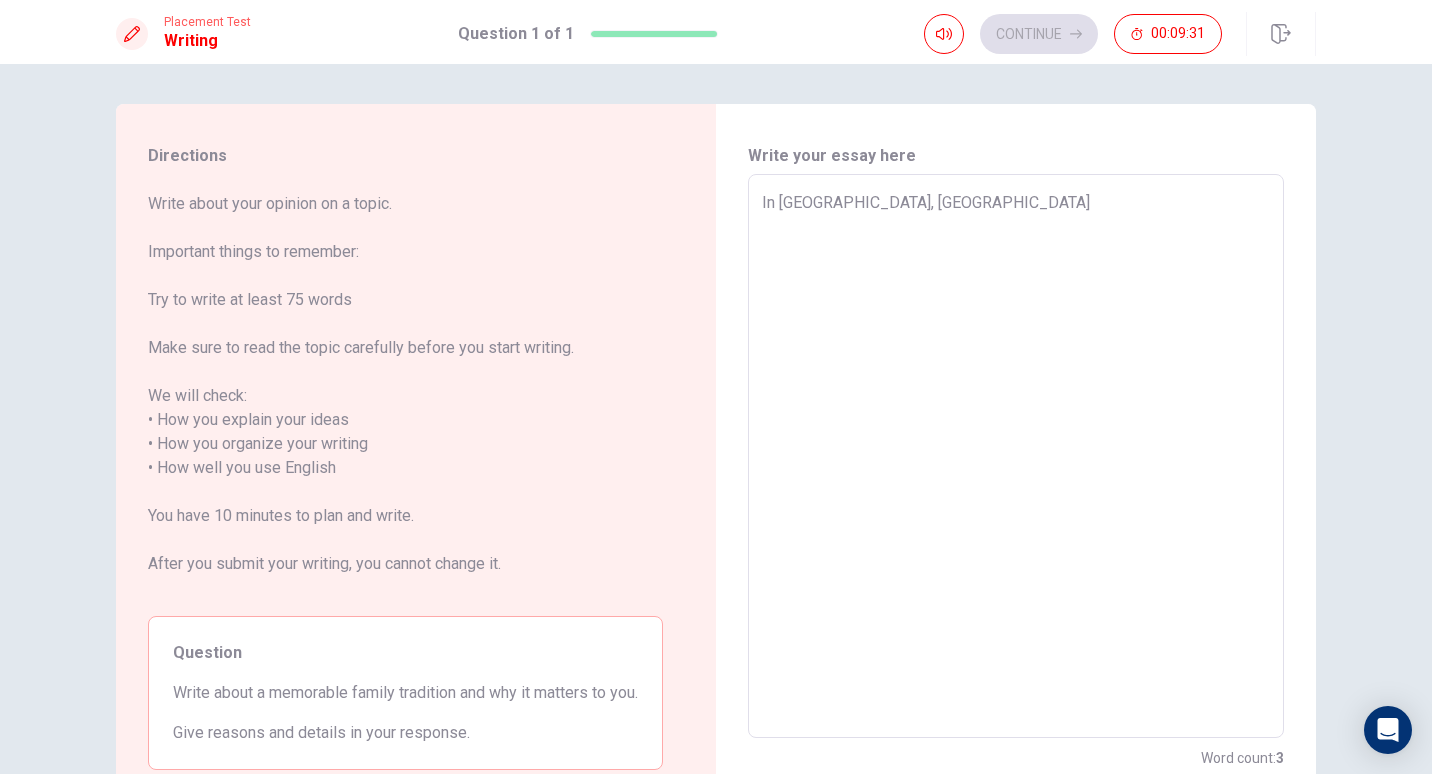 type on "In [GEOGRAPHIC_DATA], [GEOGRAPHIC_DATA]" 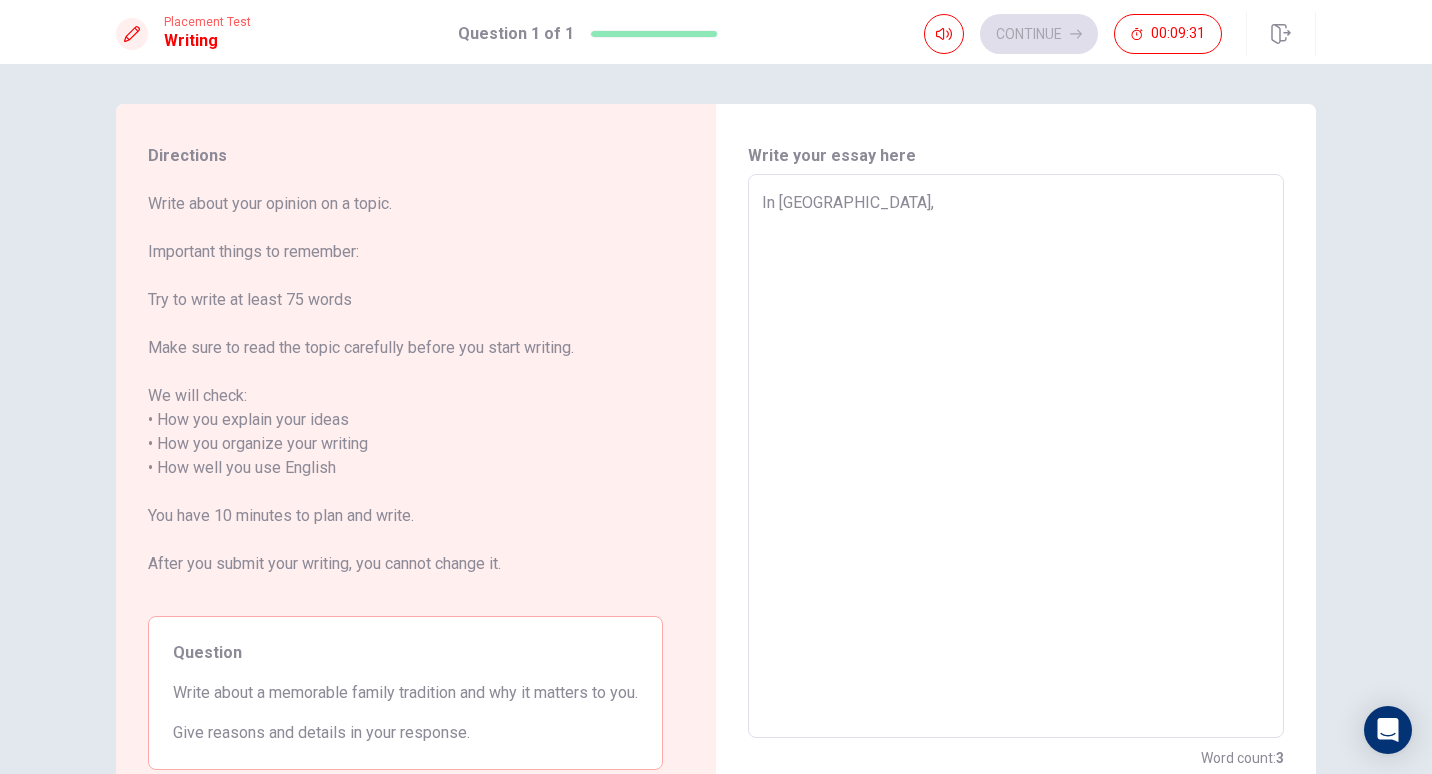 type on "x" 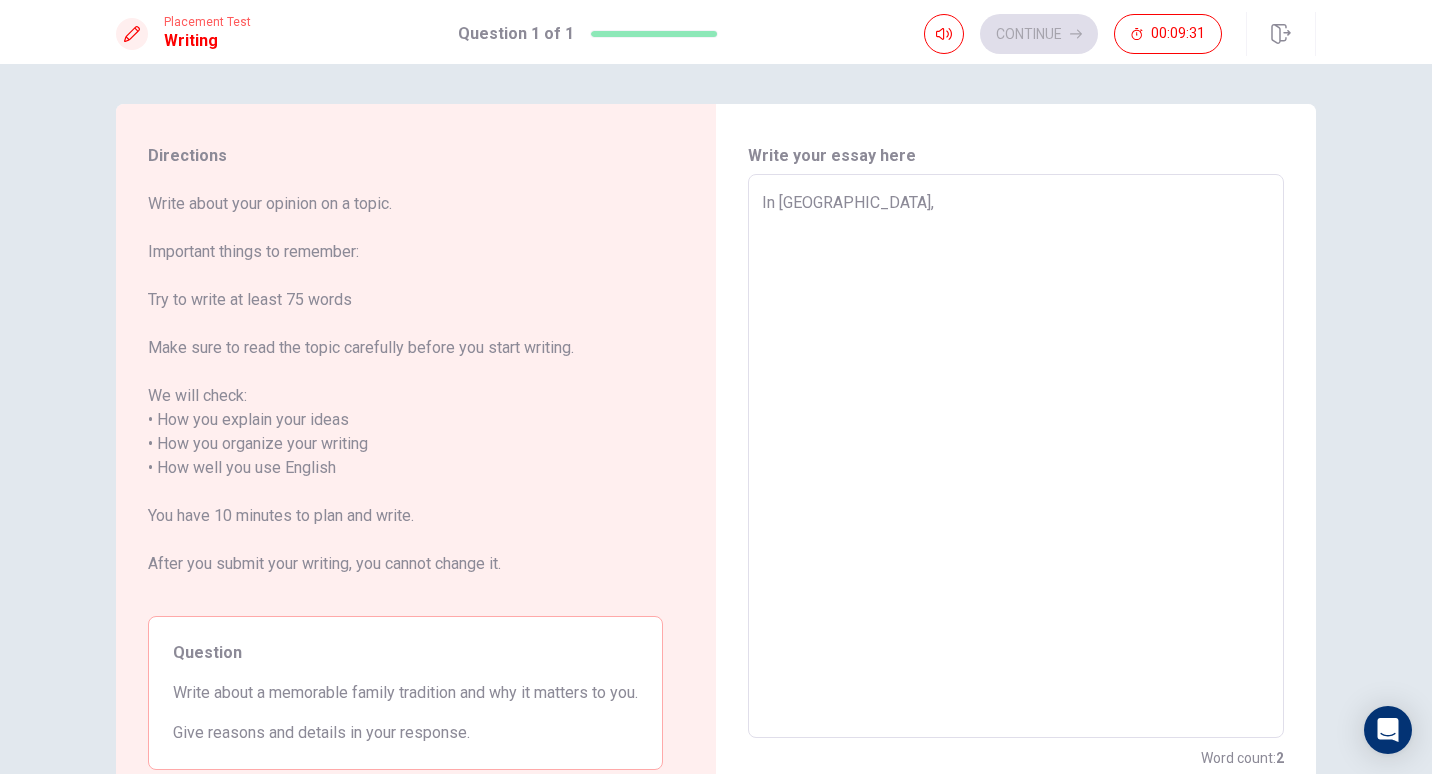 type on "In [GEOGRAPHIC_DATA]," 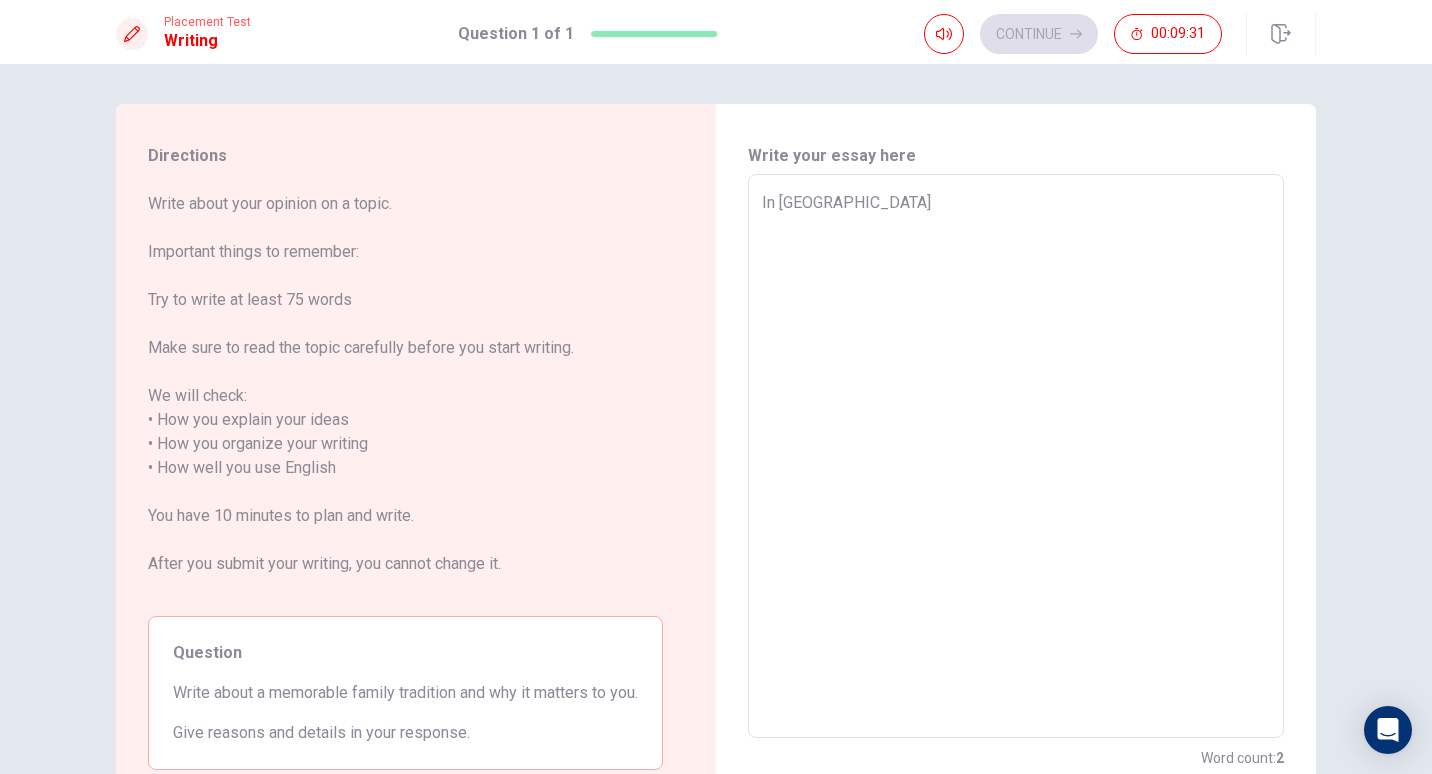 type on "x" 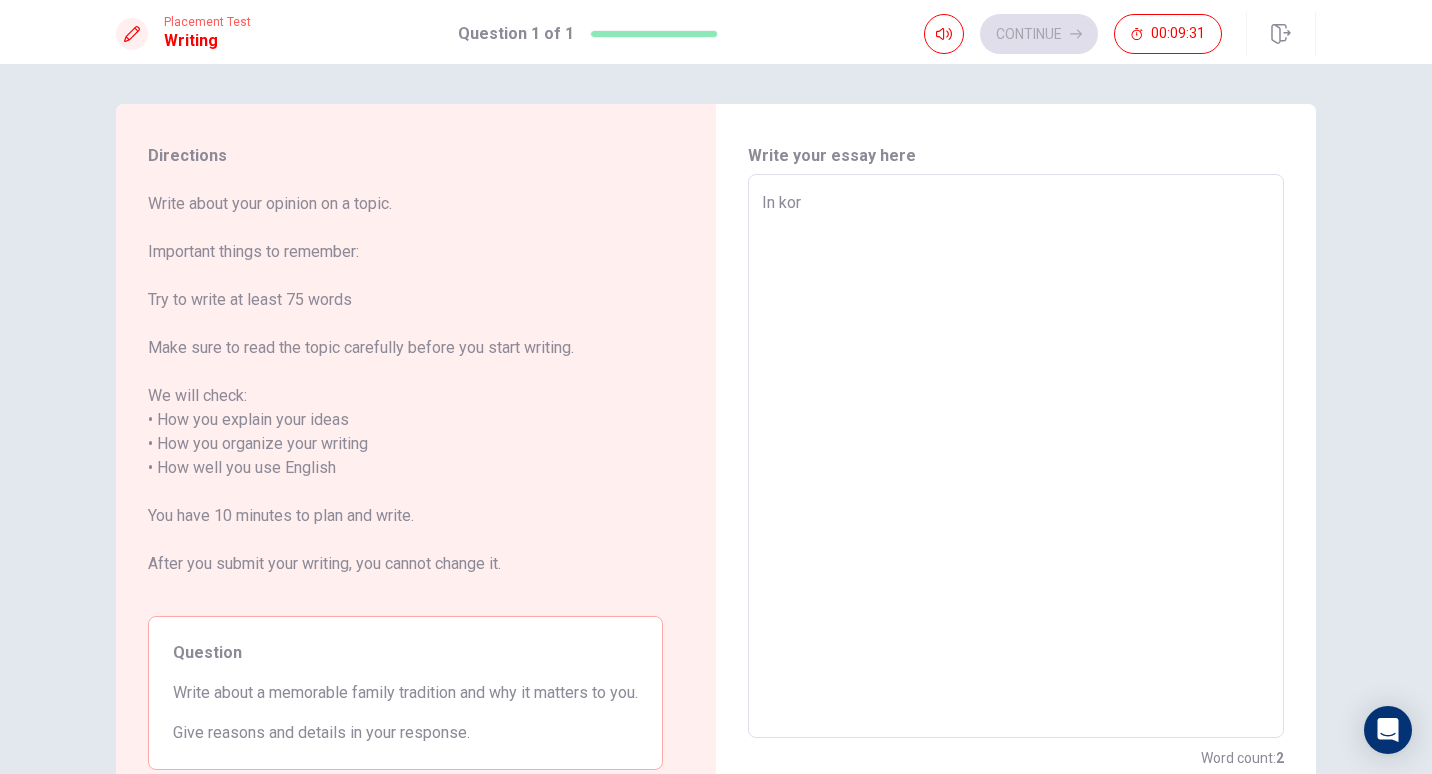 type on "x" 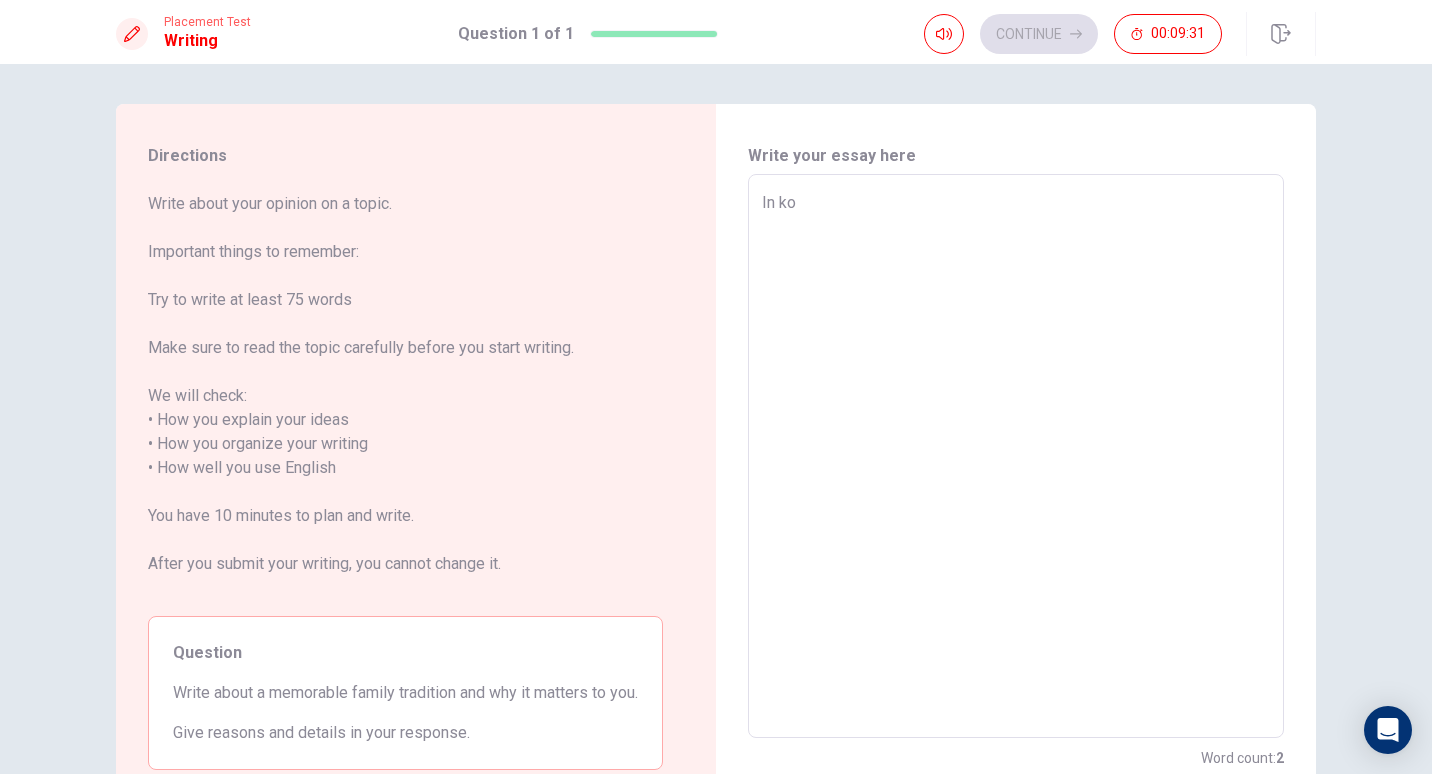 type on "x" 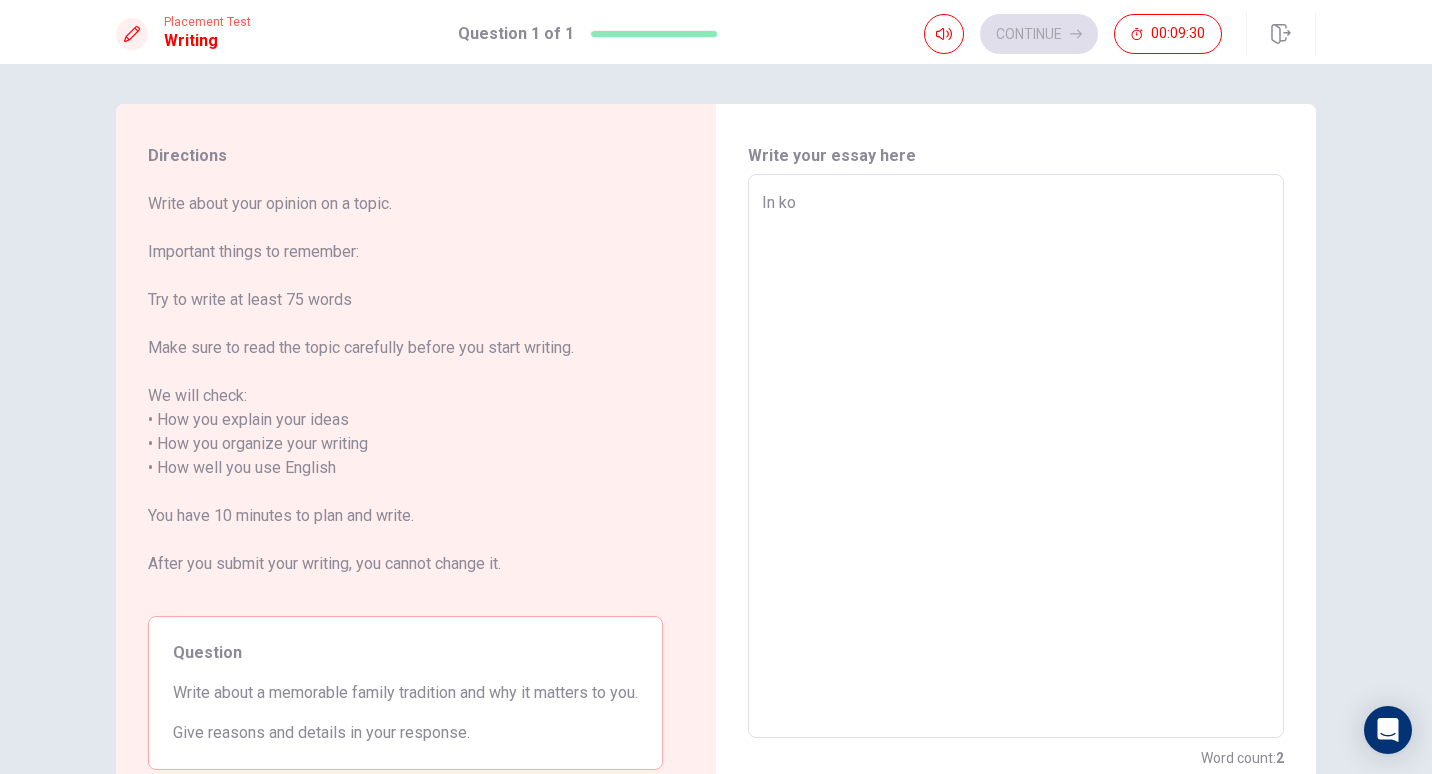 type on "In k" 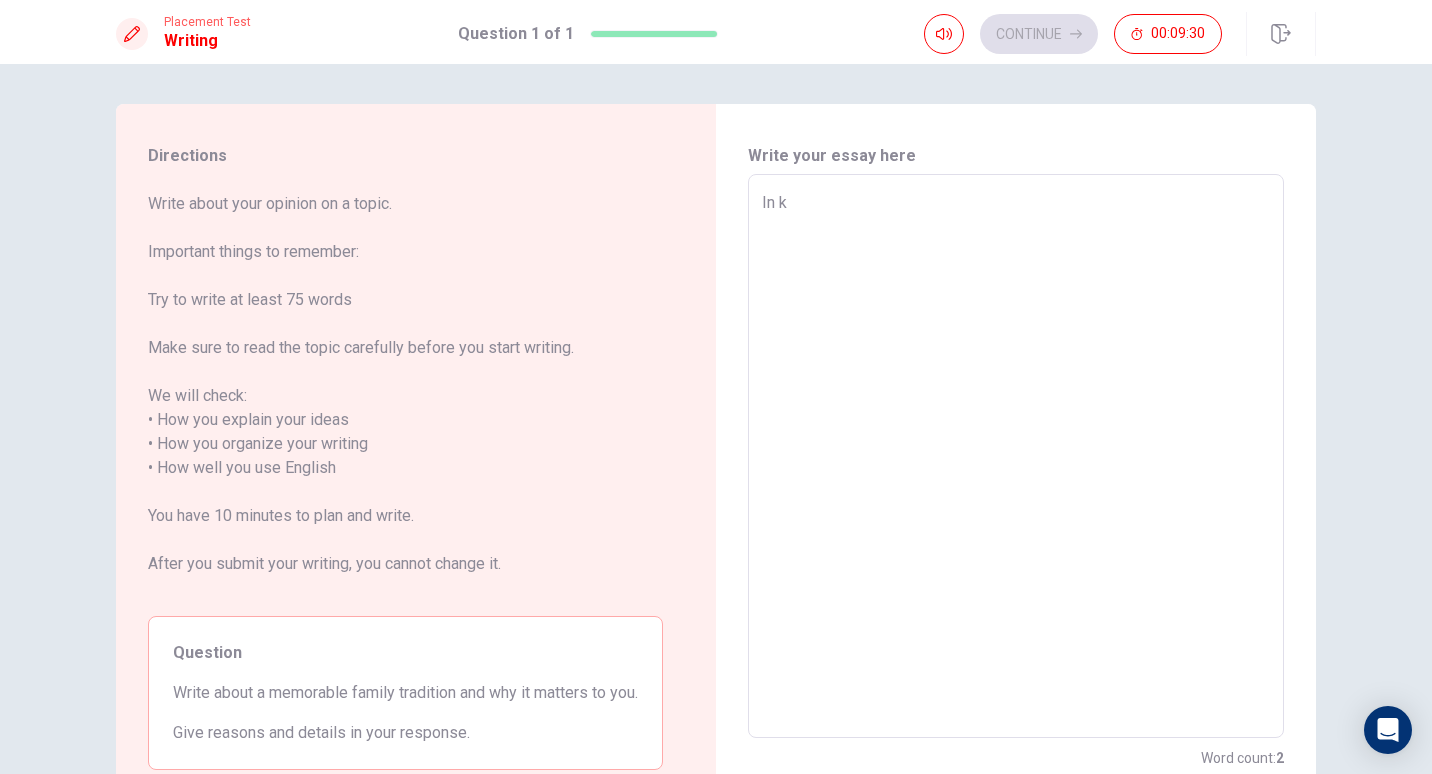 type on "x" 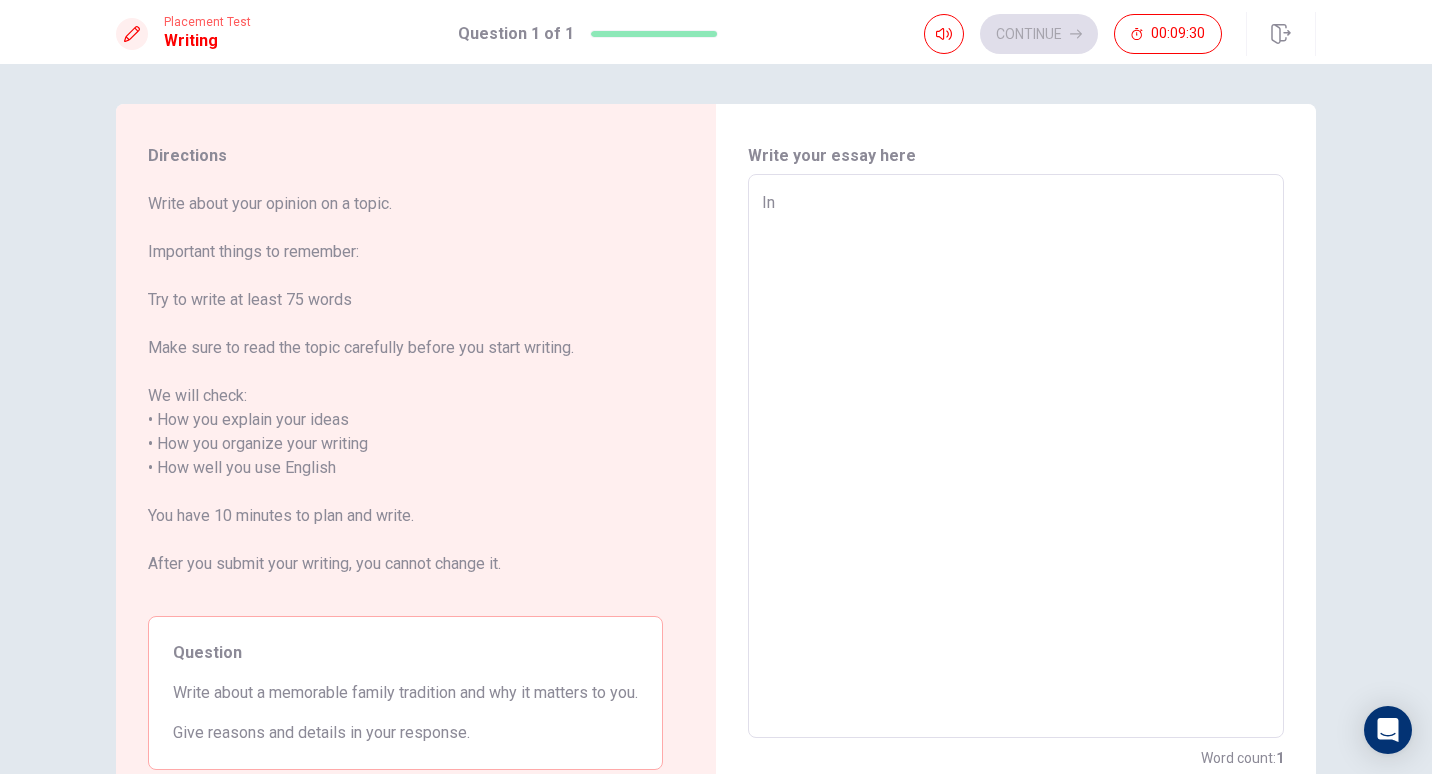 type on "x" 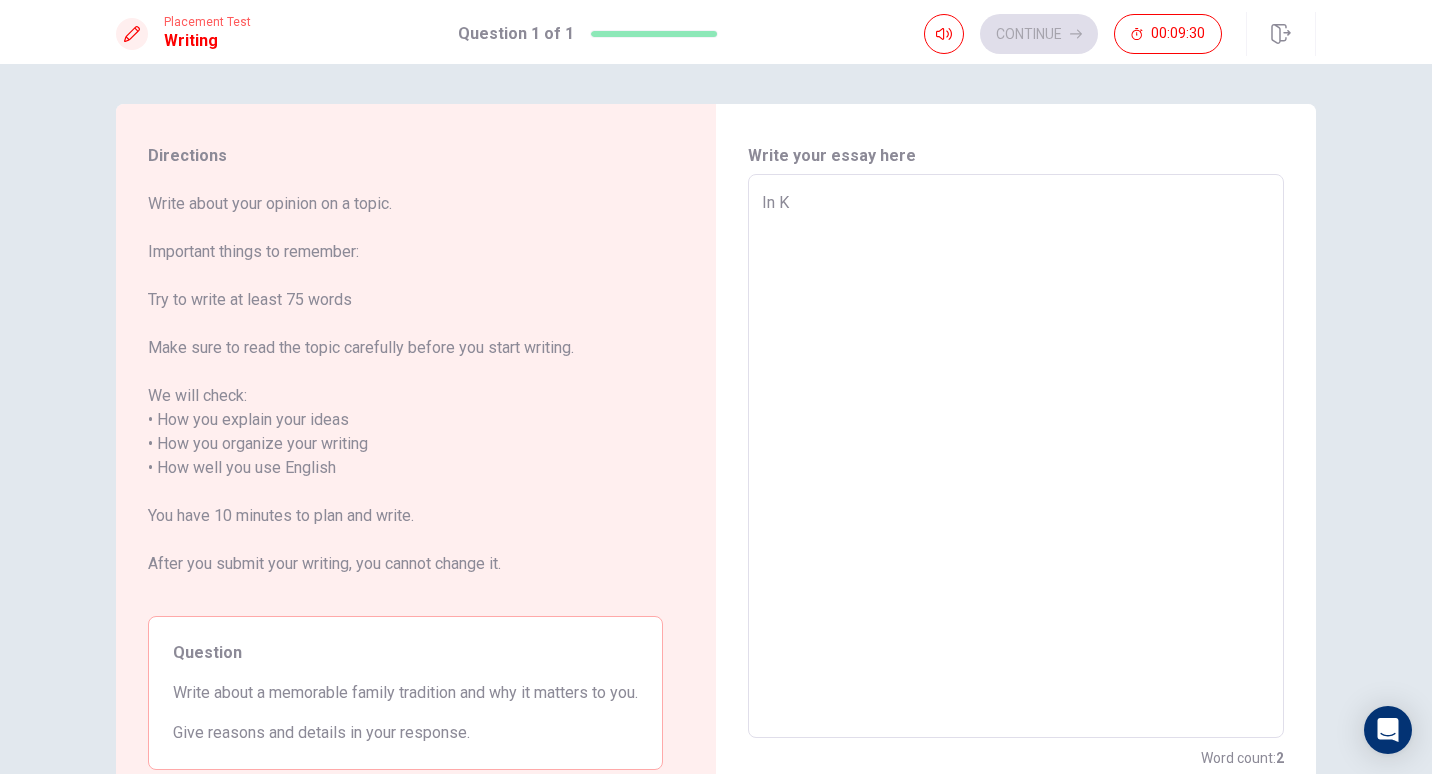 type on "x" 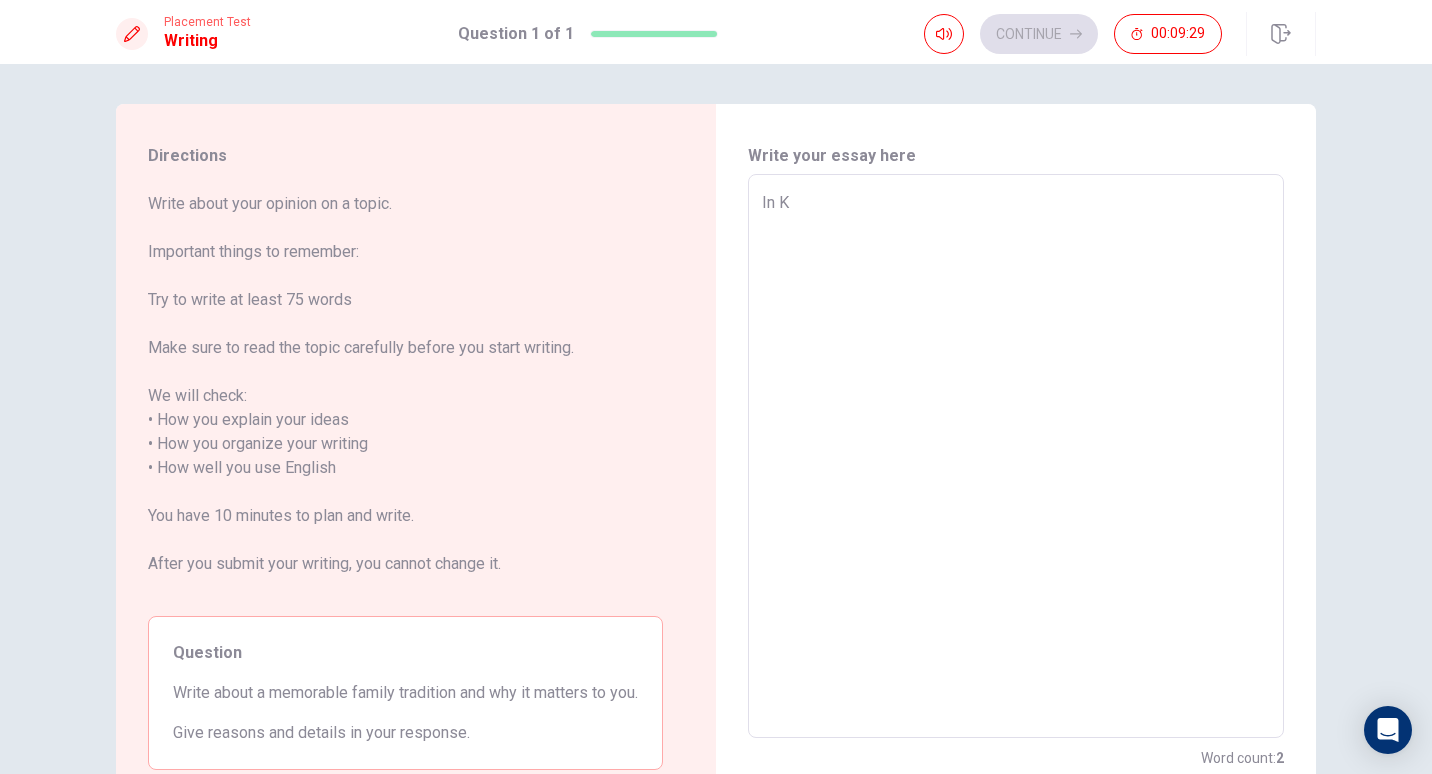 type on "In Ko" 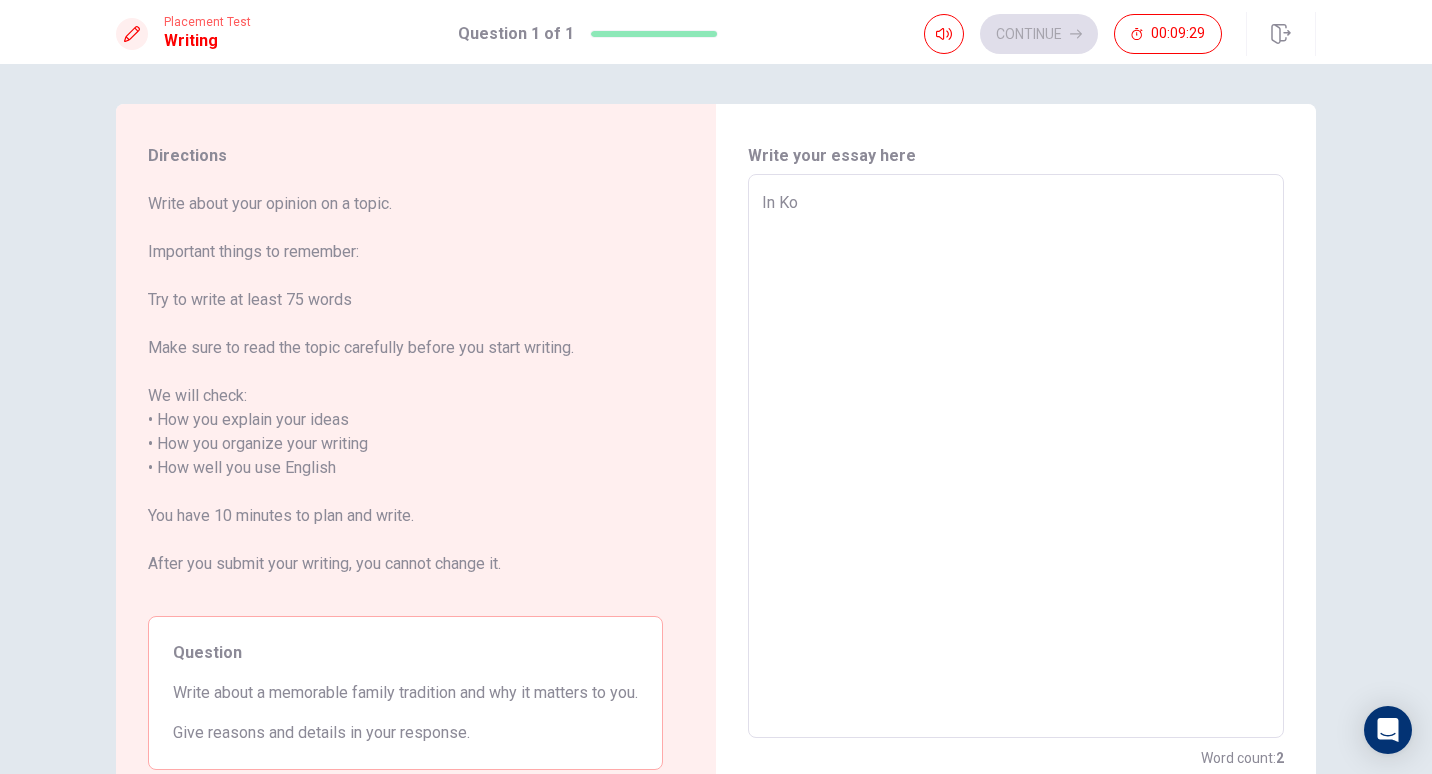 type on "x" 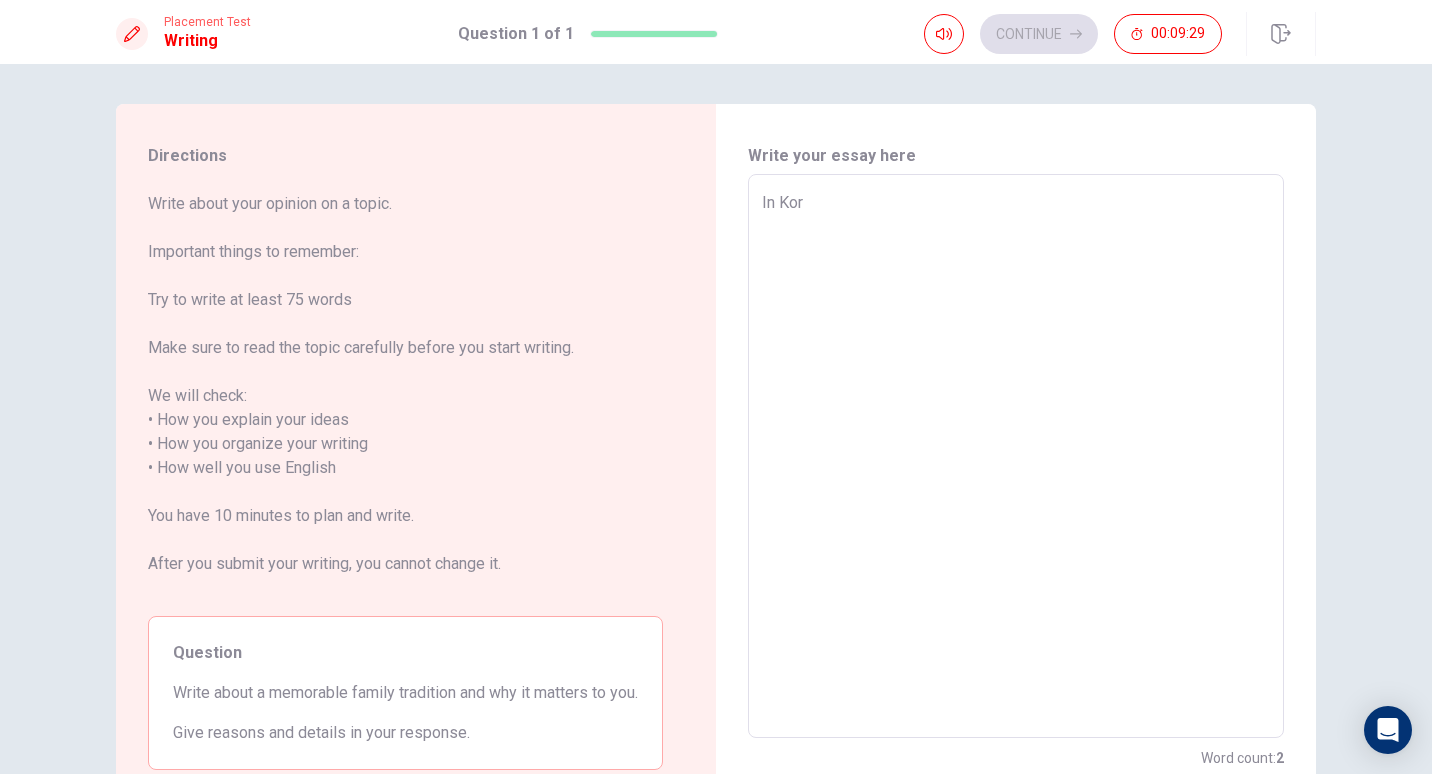 type on "x" 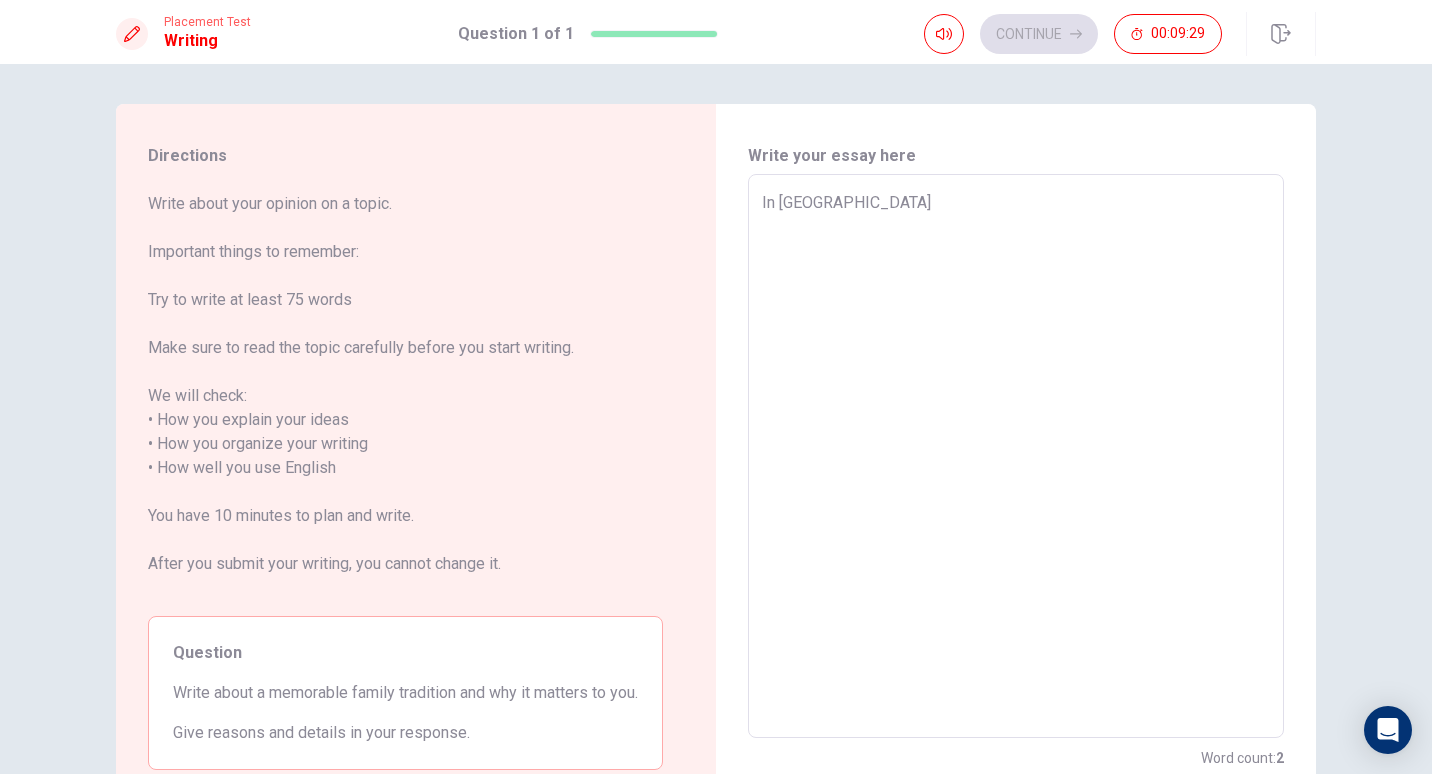 type on "x" 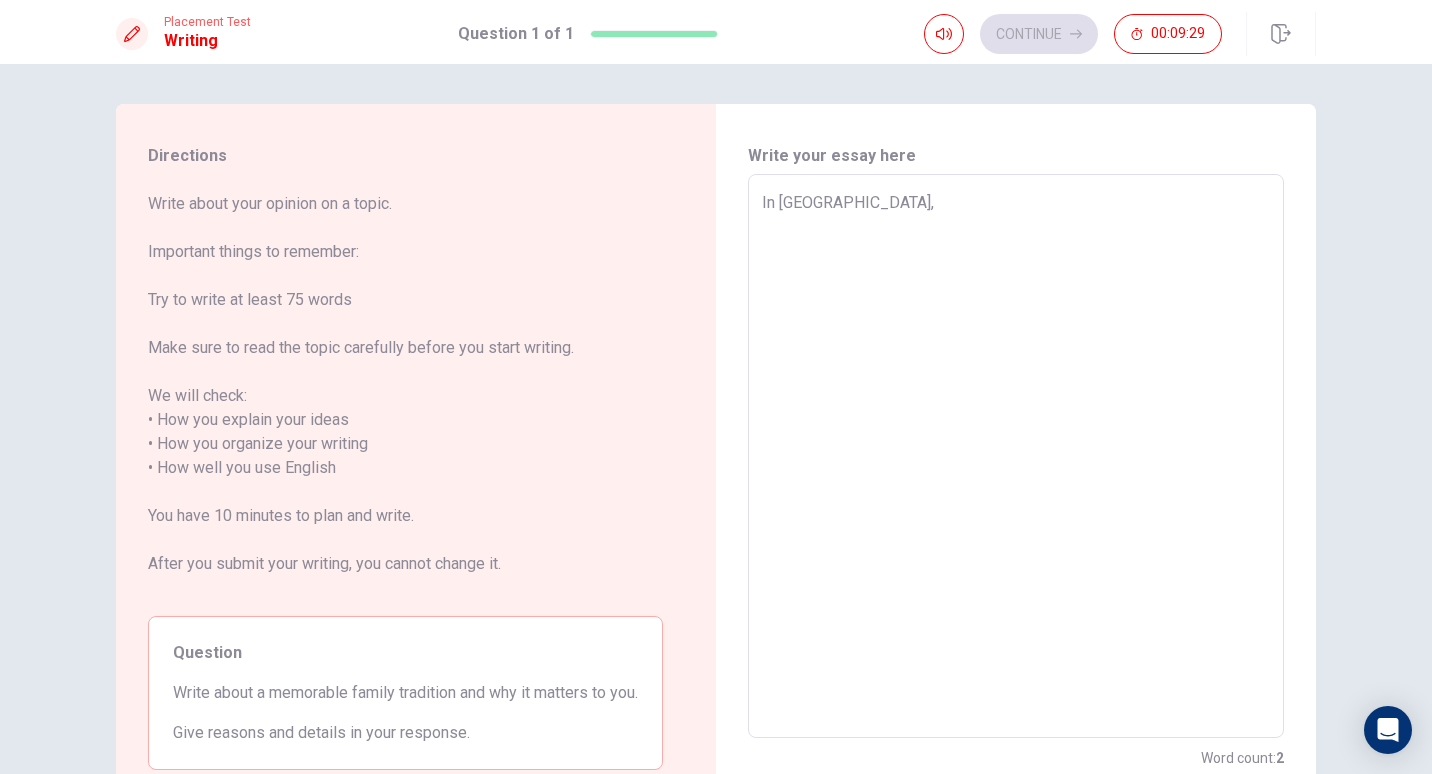 type on "x" 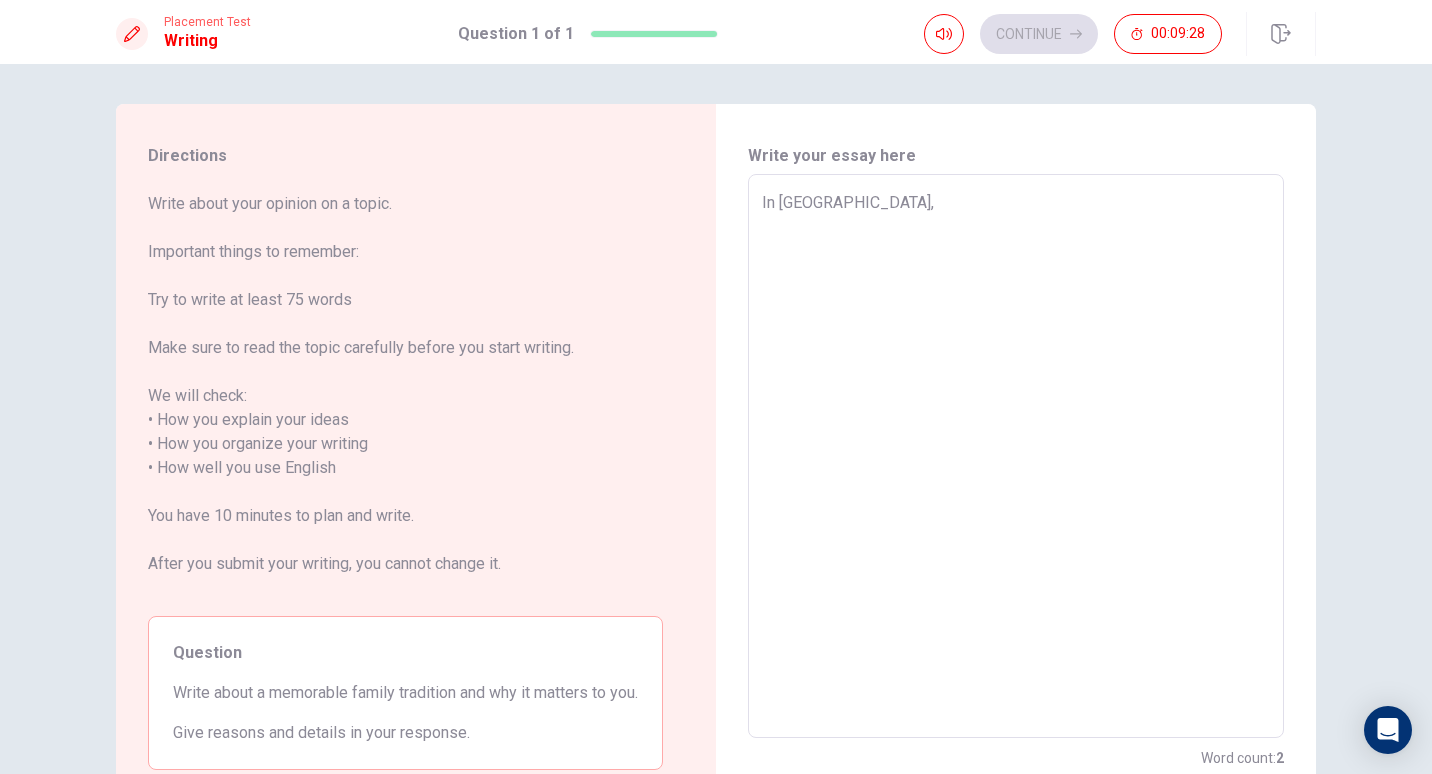 type on "In [GEOGRAPHIC_DATA], e" 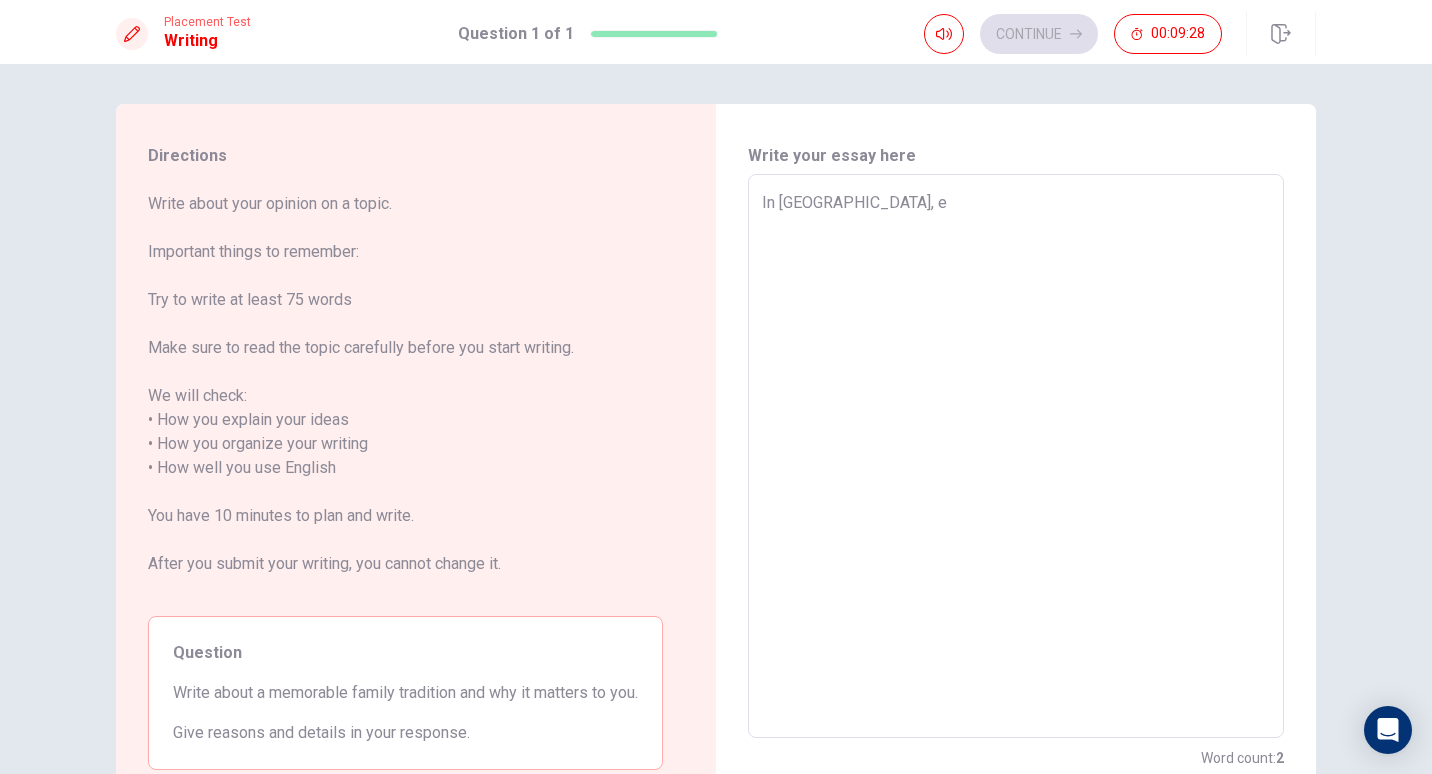 type on "x" 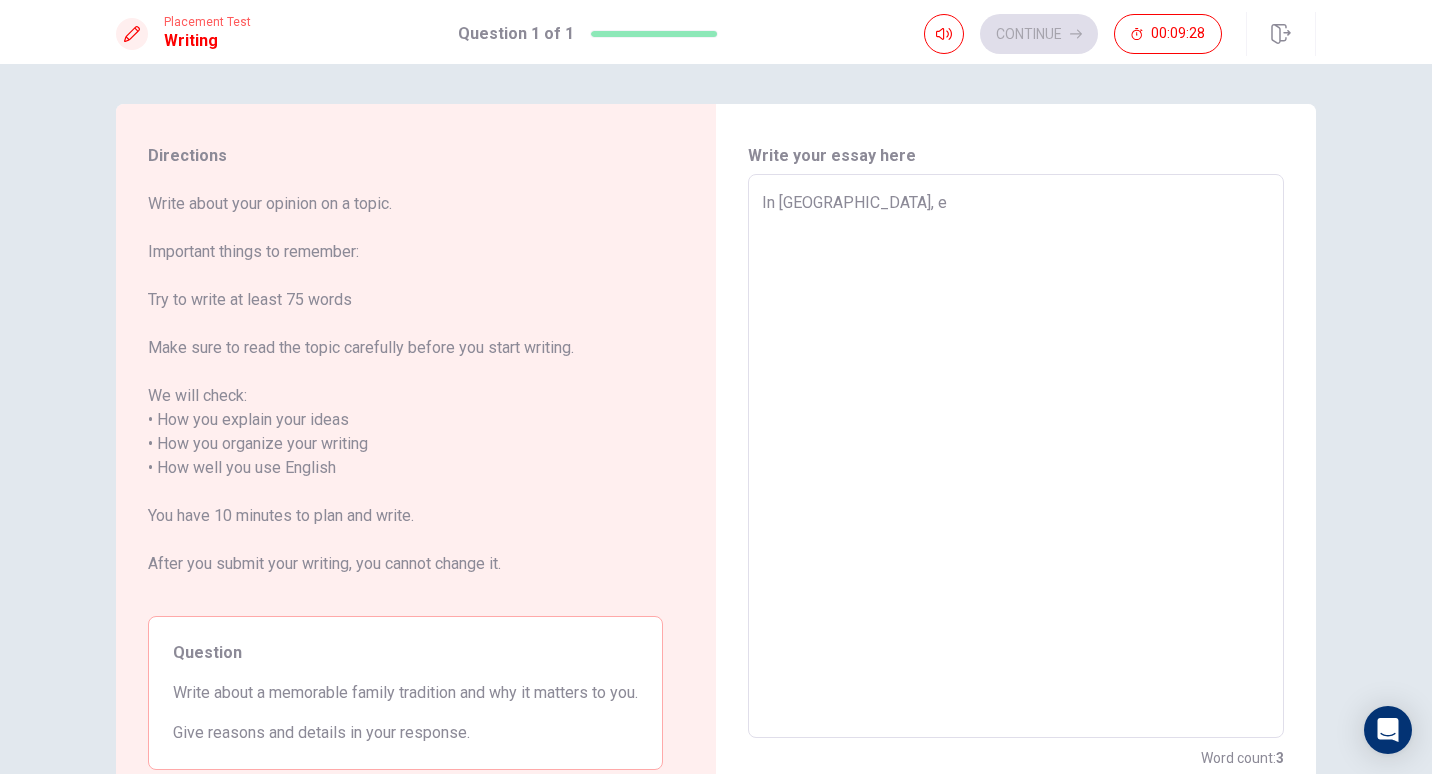 type on "In [GEOGRAPHIC_DATA], [GEOGRAPHIC_DATA]" 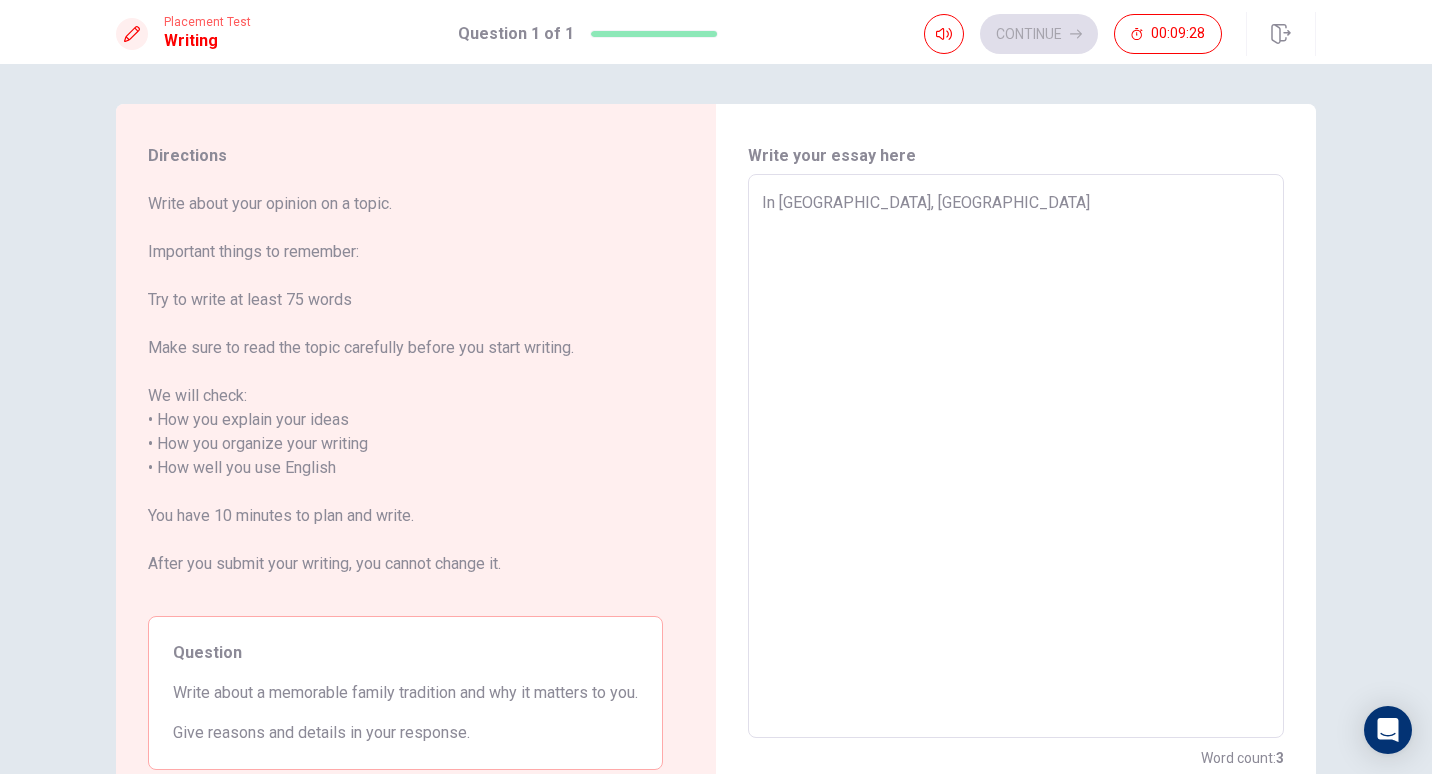 type on "x" 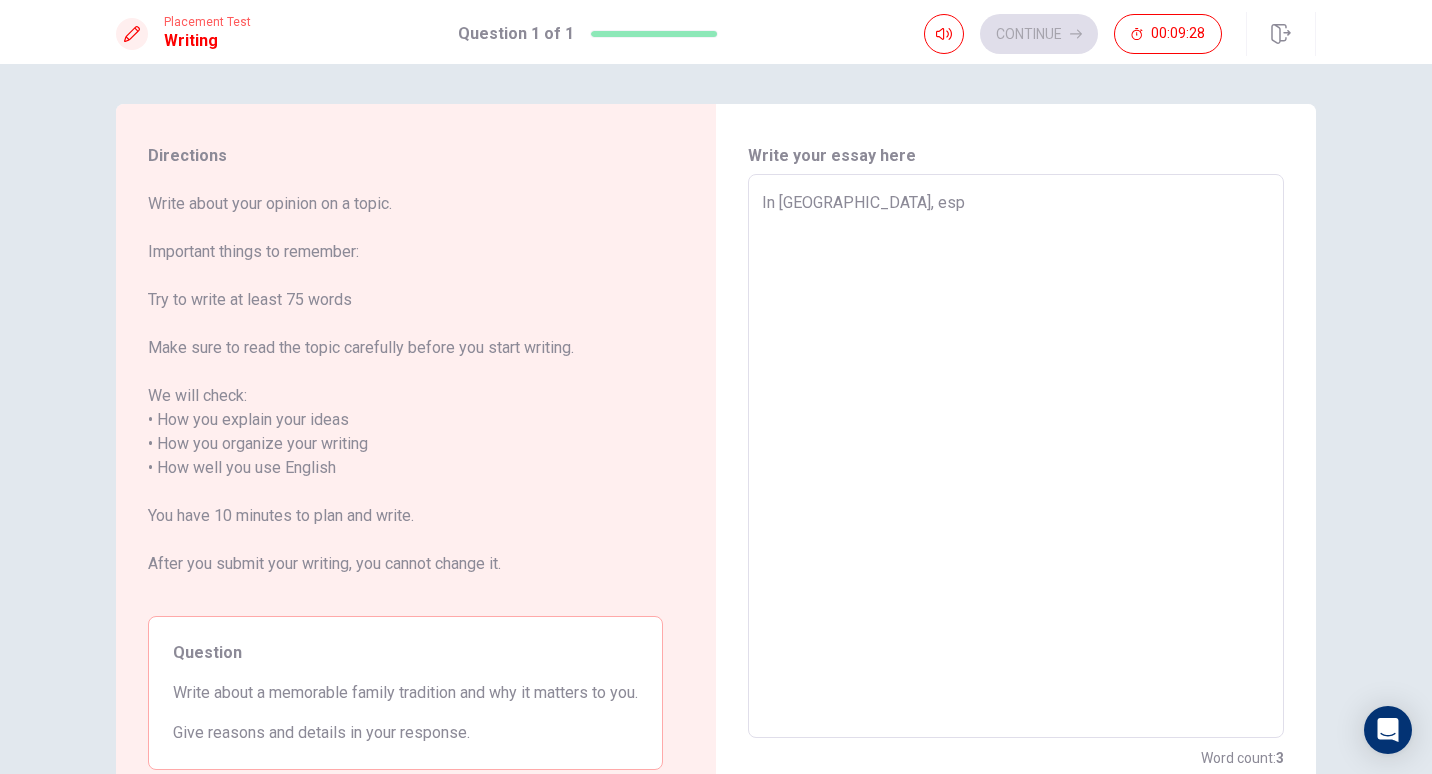 type on "x" 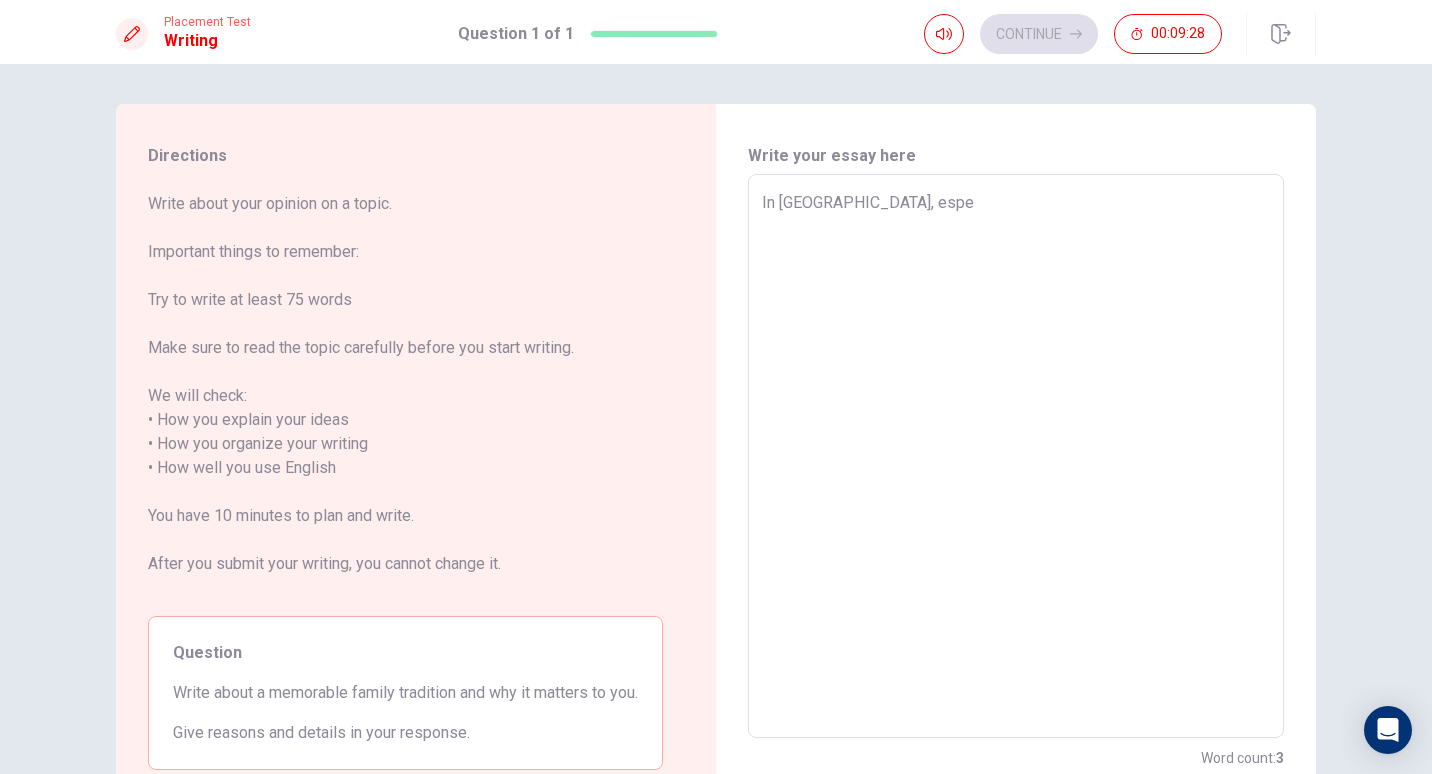 type on "x" 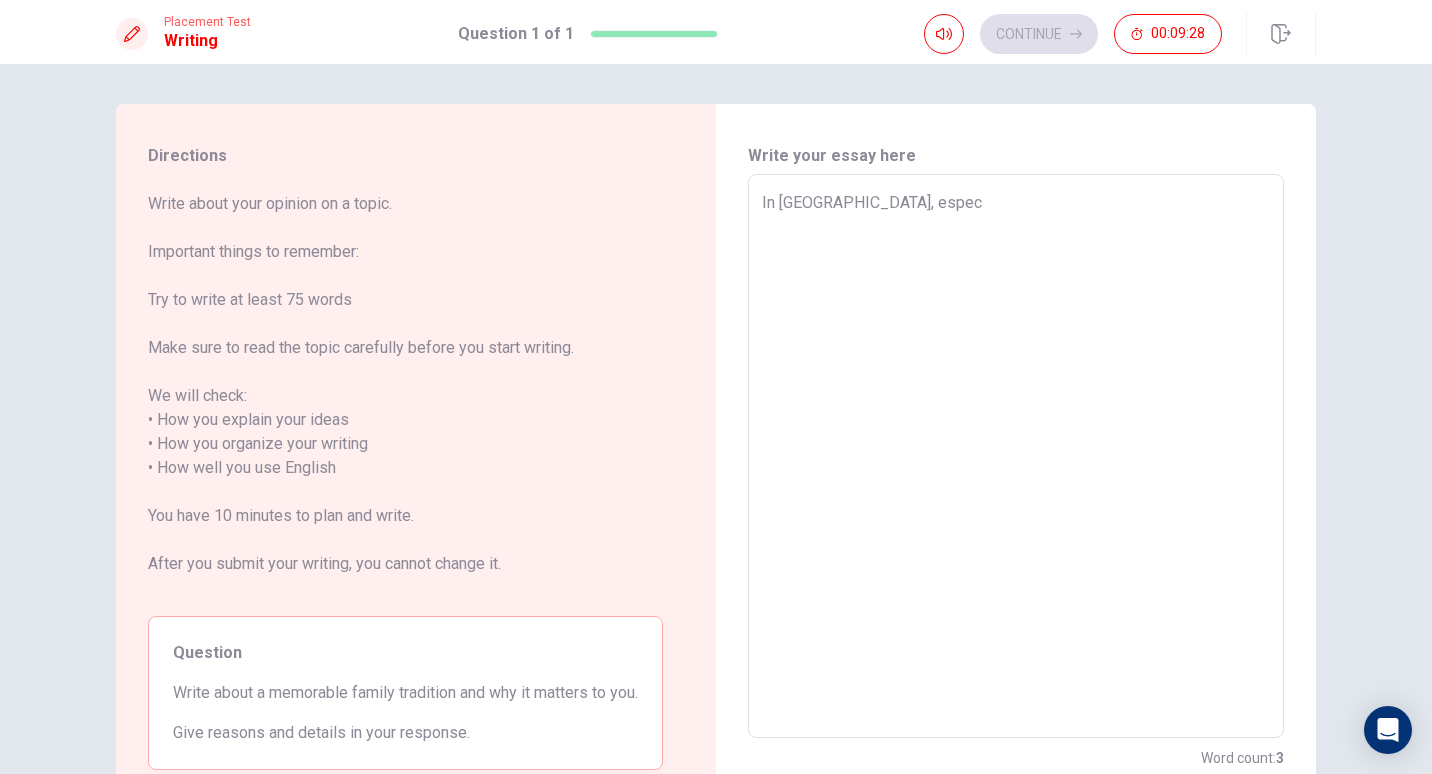 type on "x" 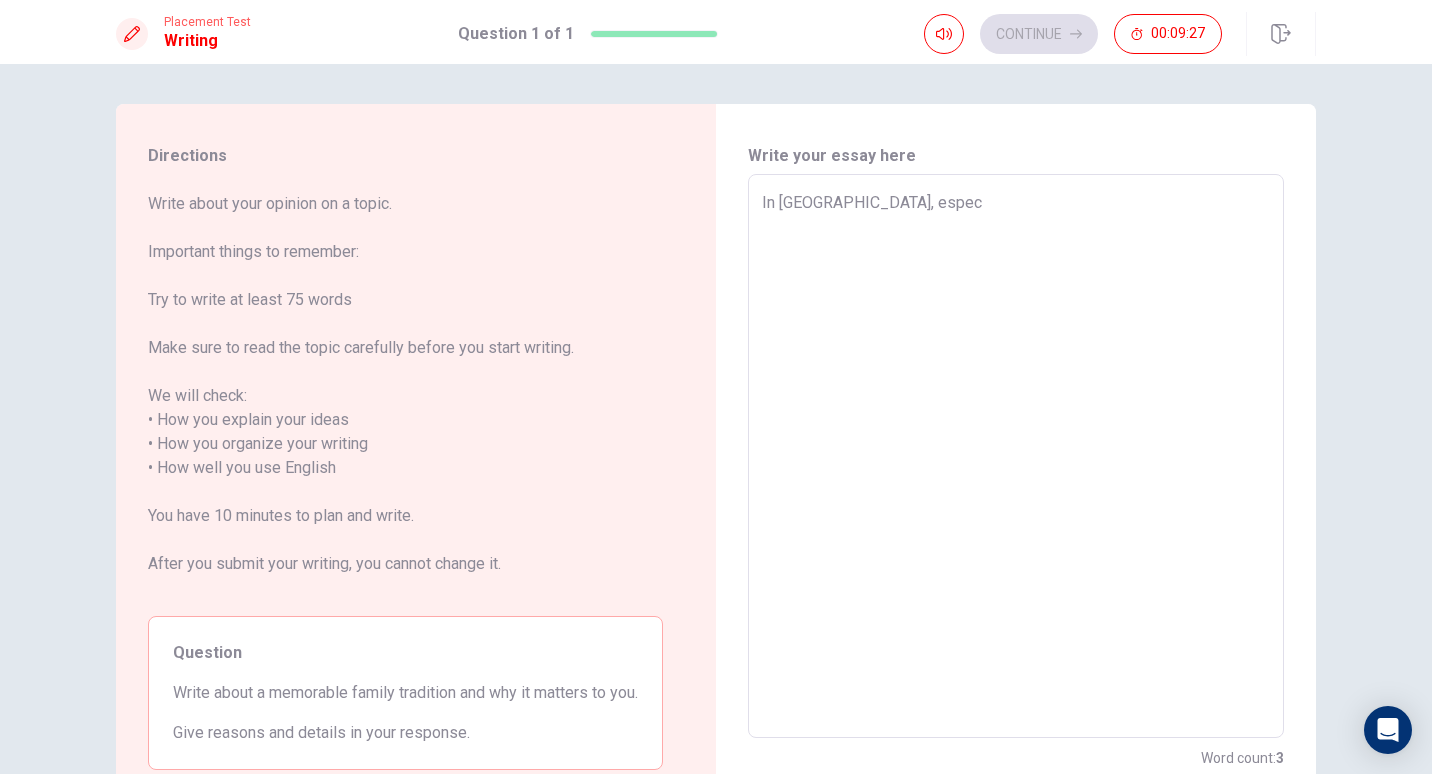 type on "In [GEOGRAPHIC_DATA], especi" 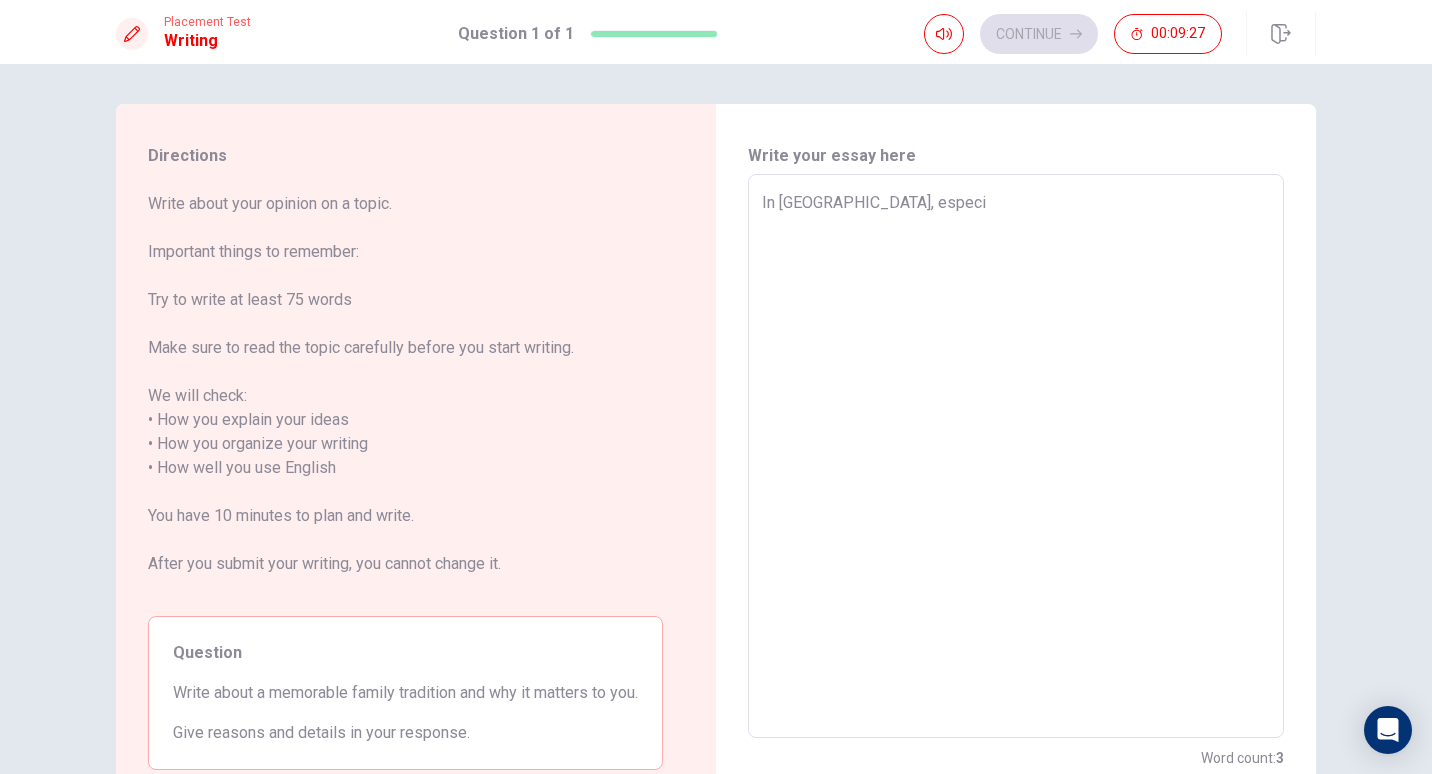 type on "x" 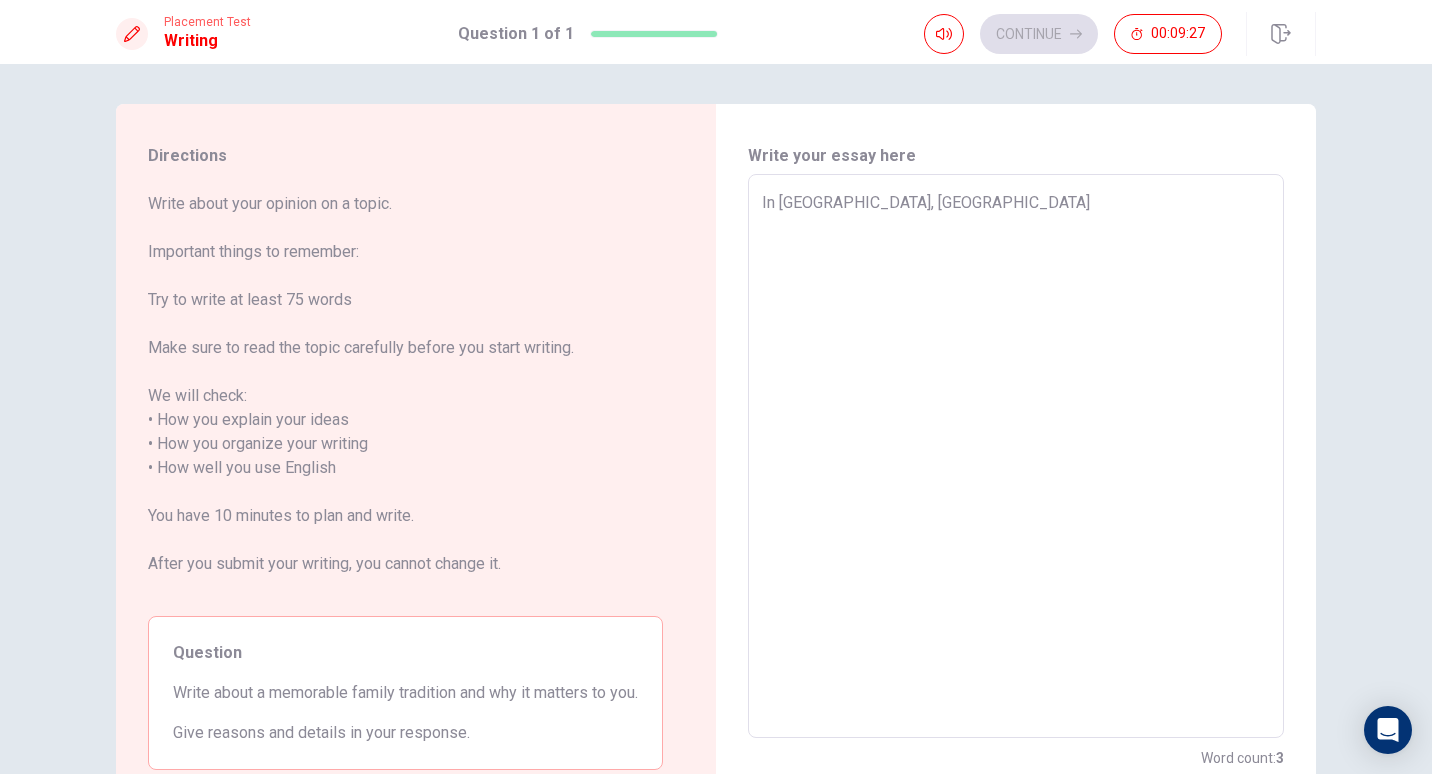 type on "In [GEOGRAPHIC_DATA], especial" 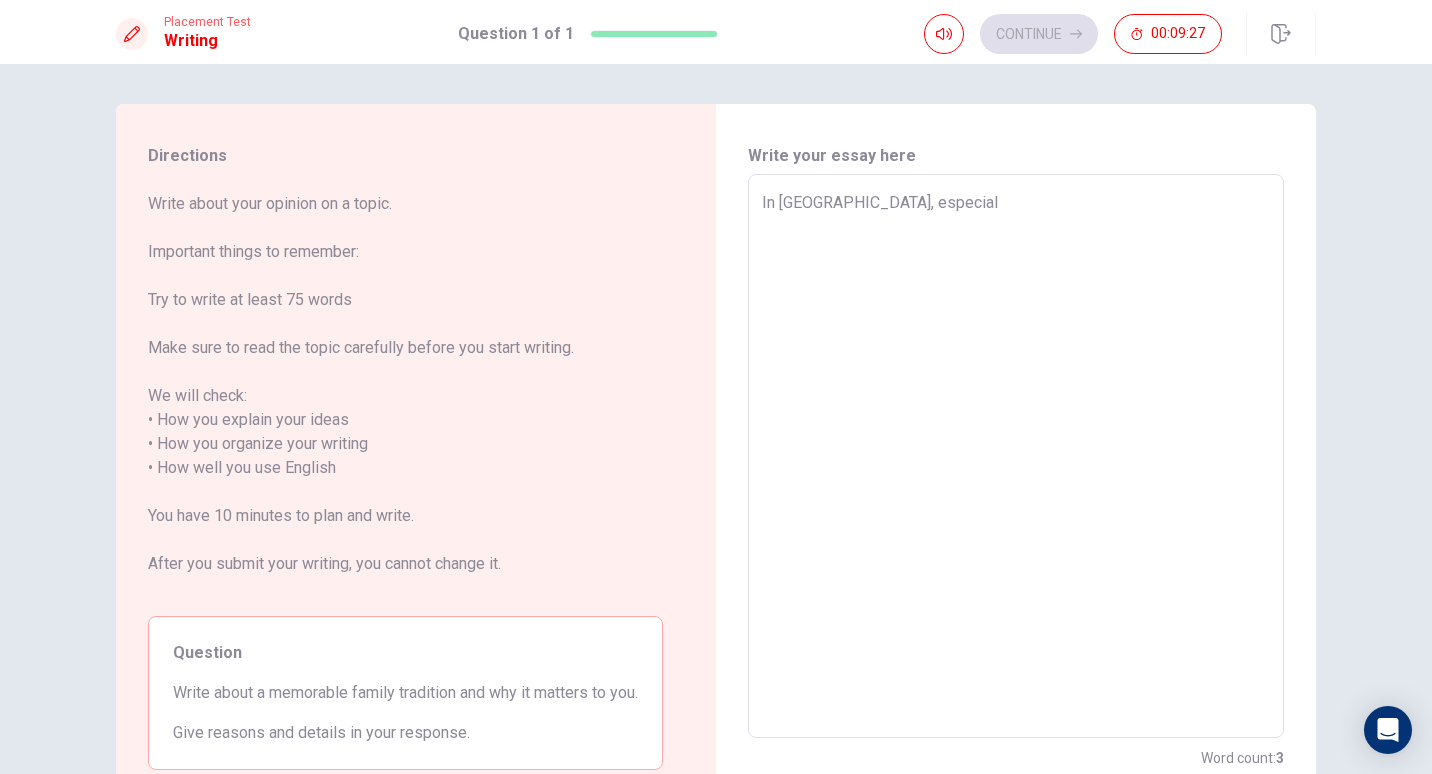 type on "x" 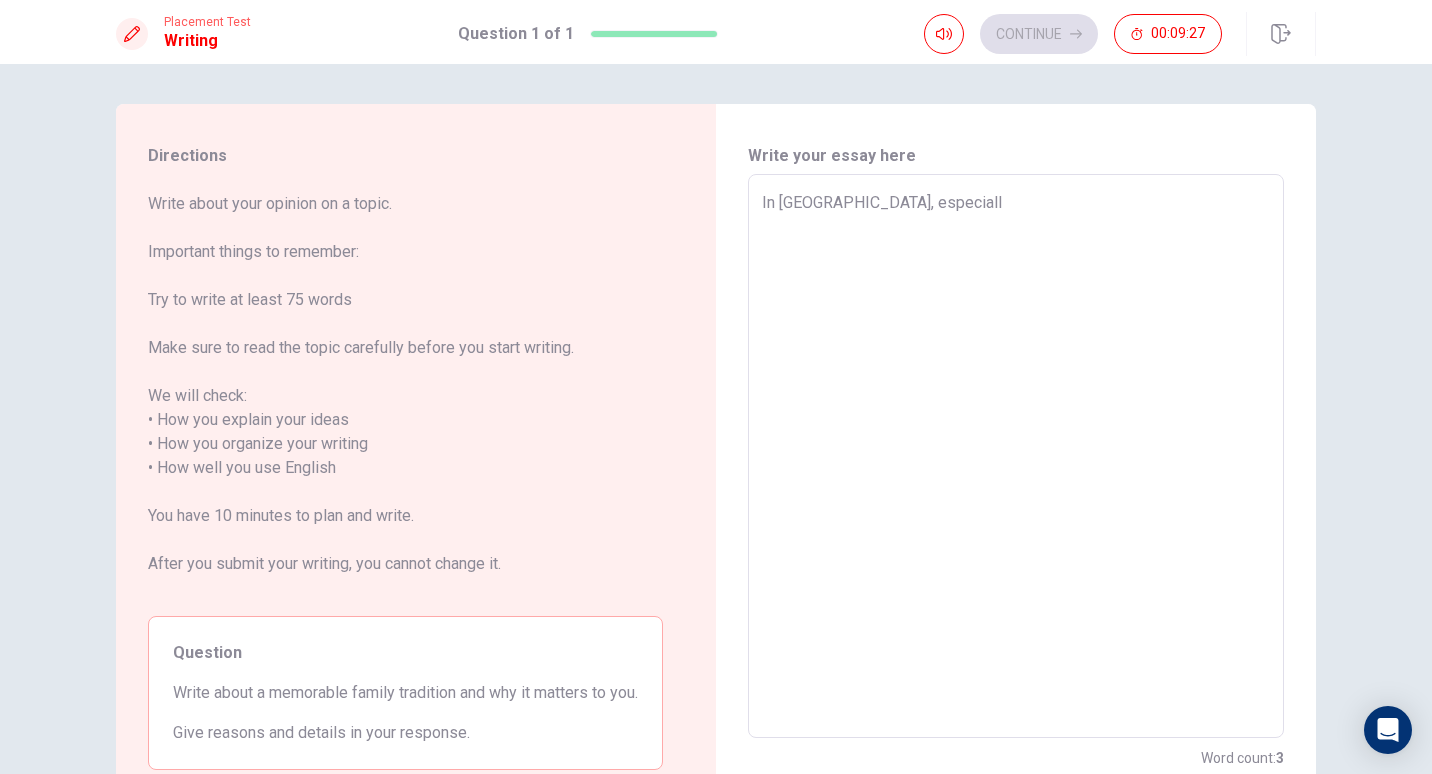 type on "x" 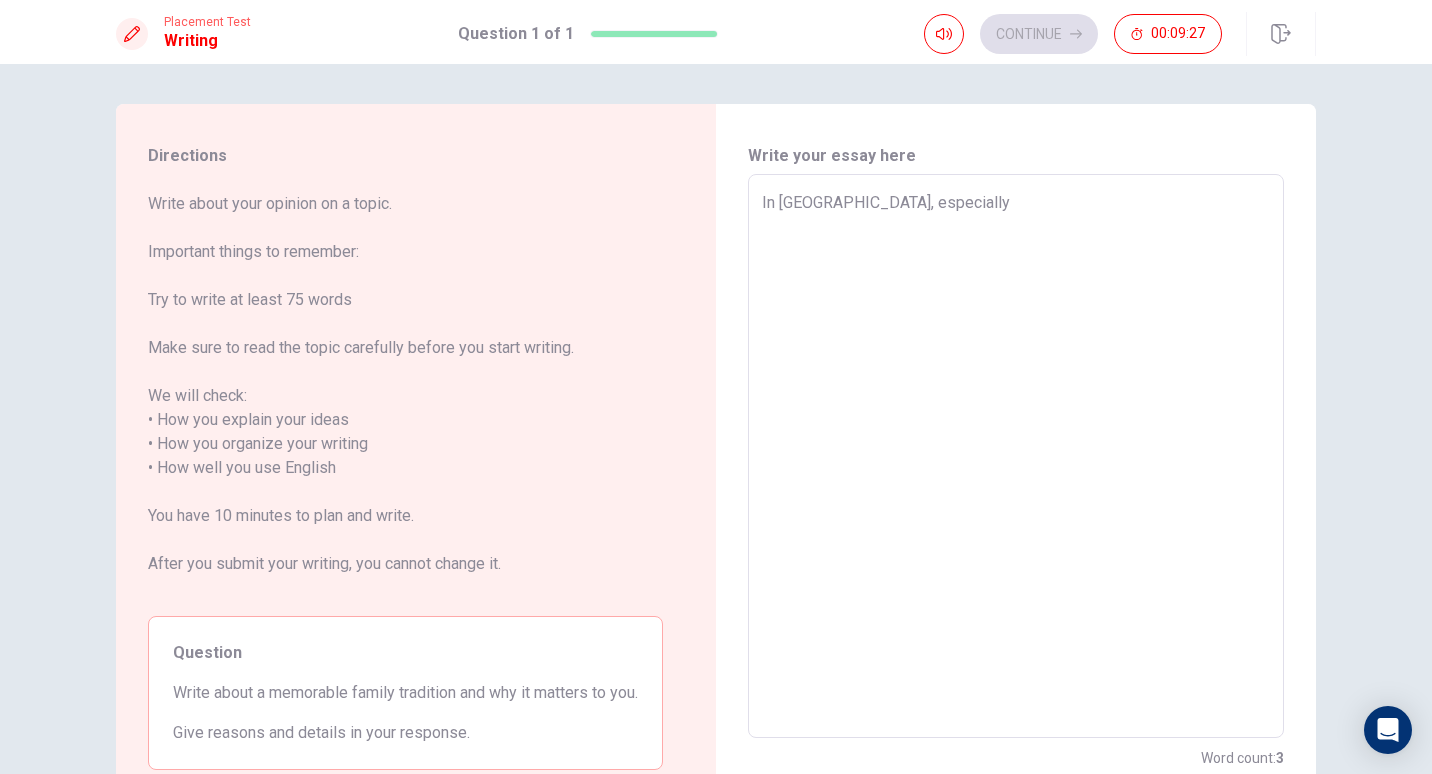type on "x" 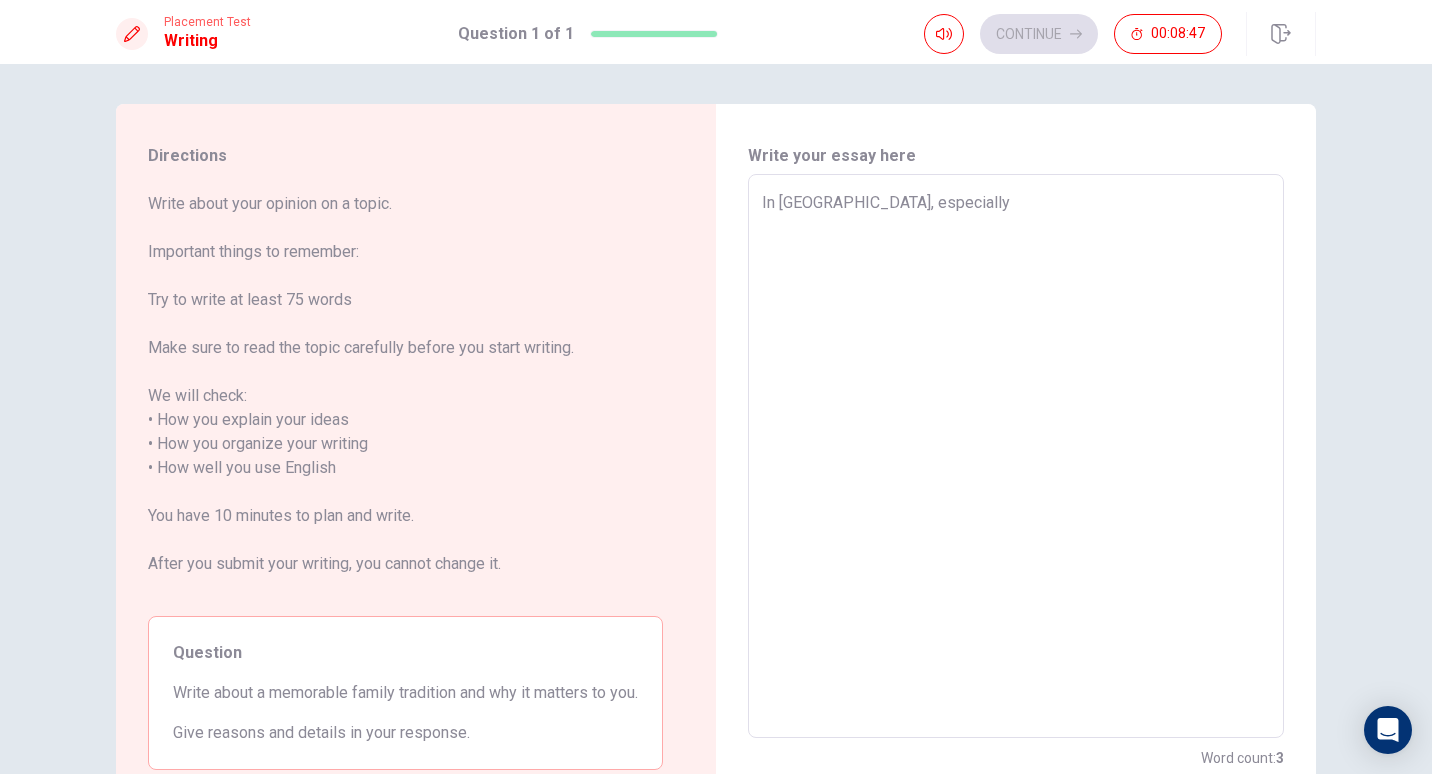 type on "x" 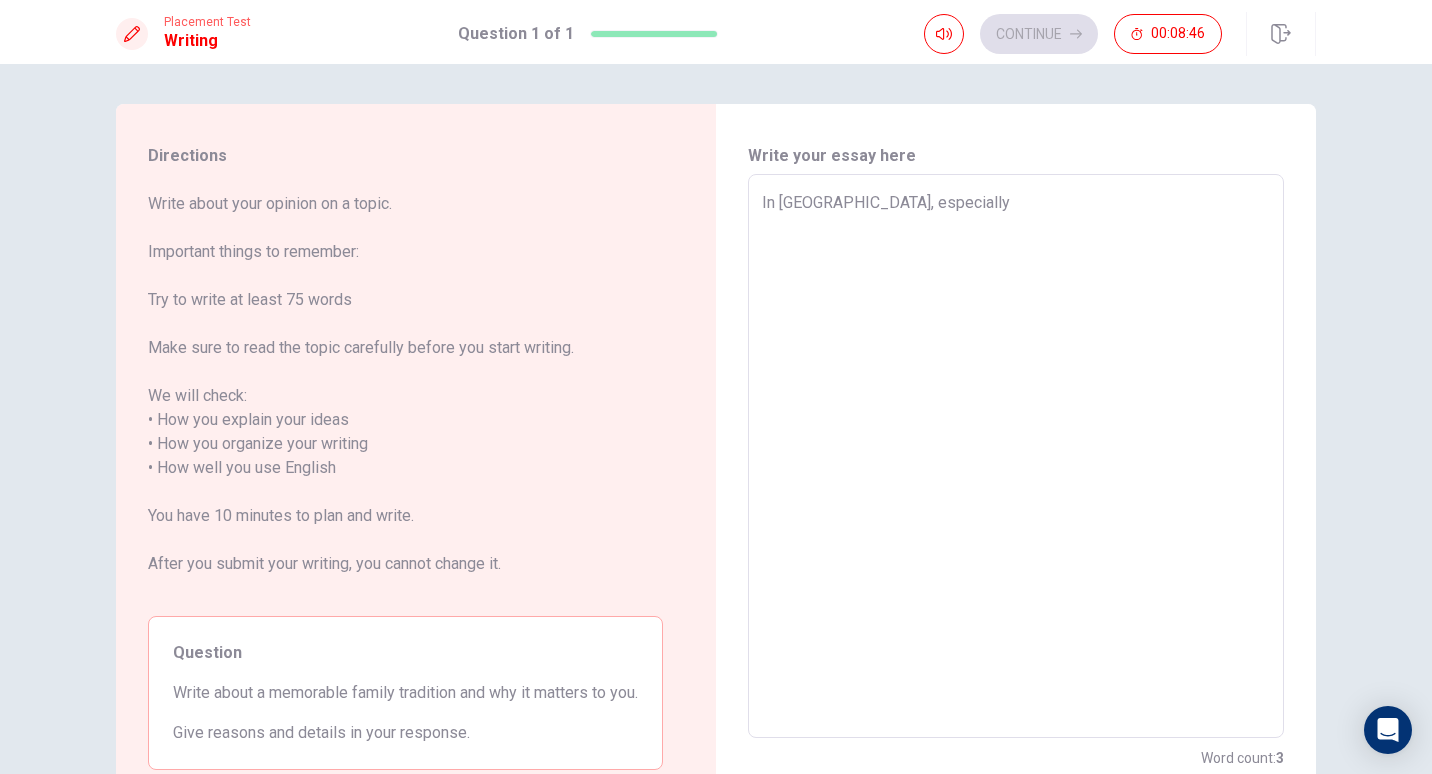 type on "In [GEOGRAPHIC_DATA], especially k" 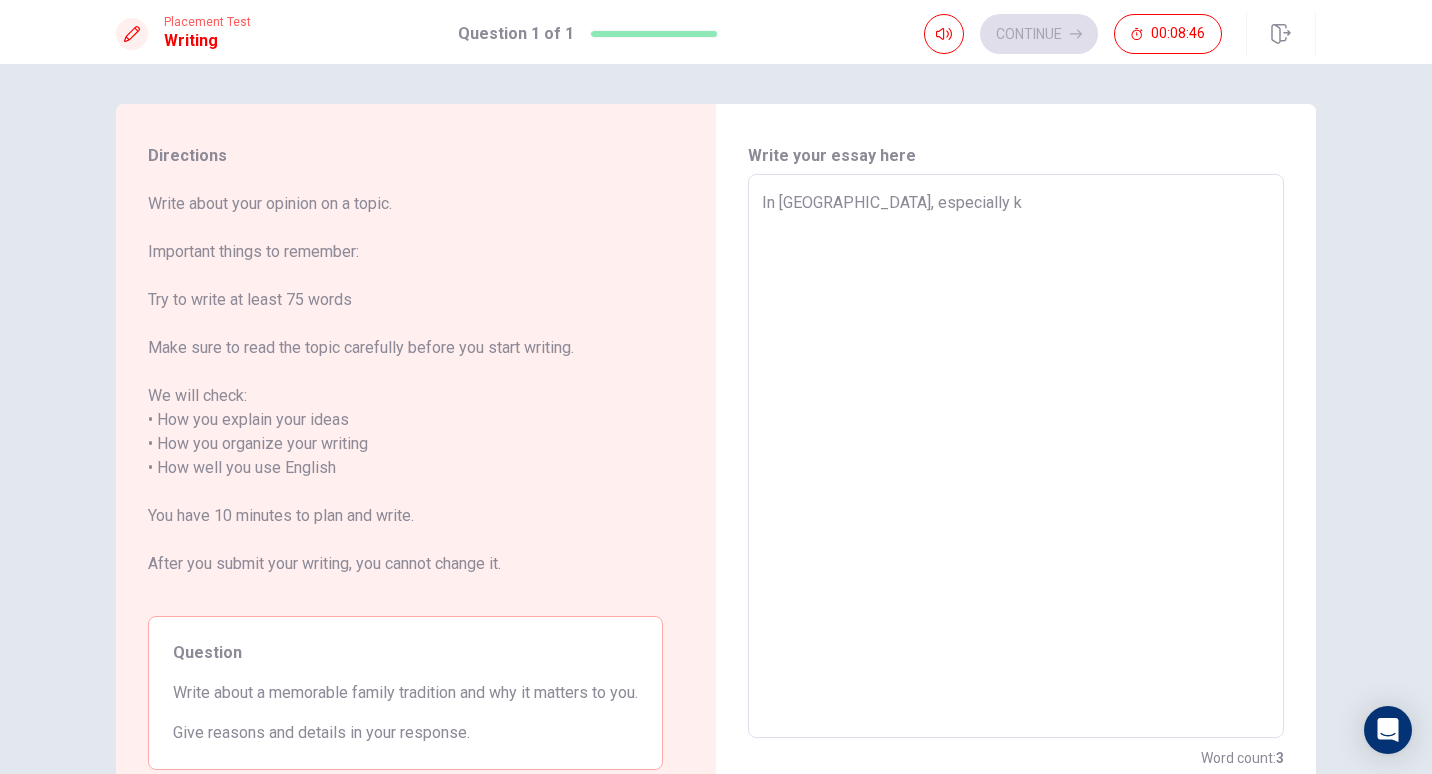 type on "x" 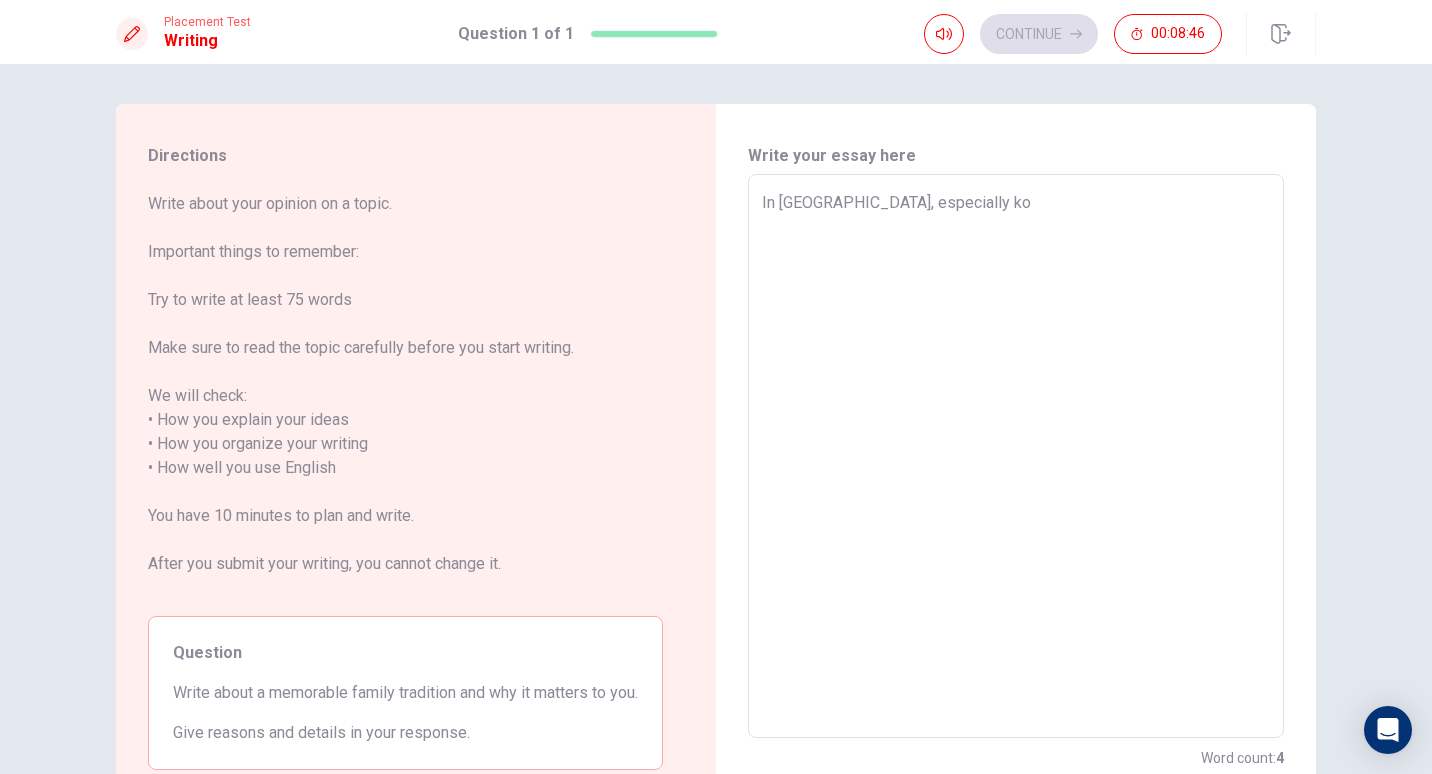 type on "x" 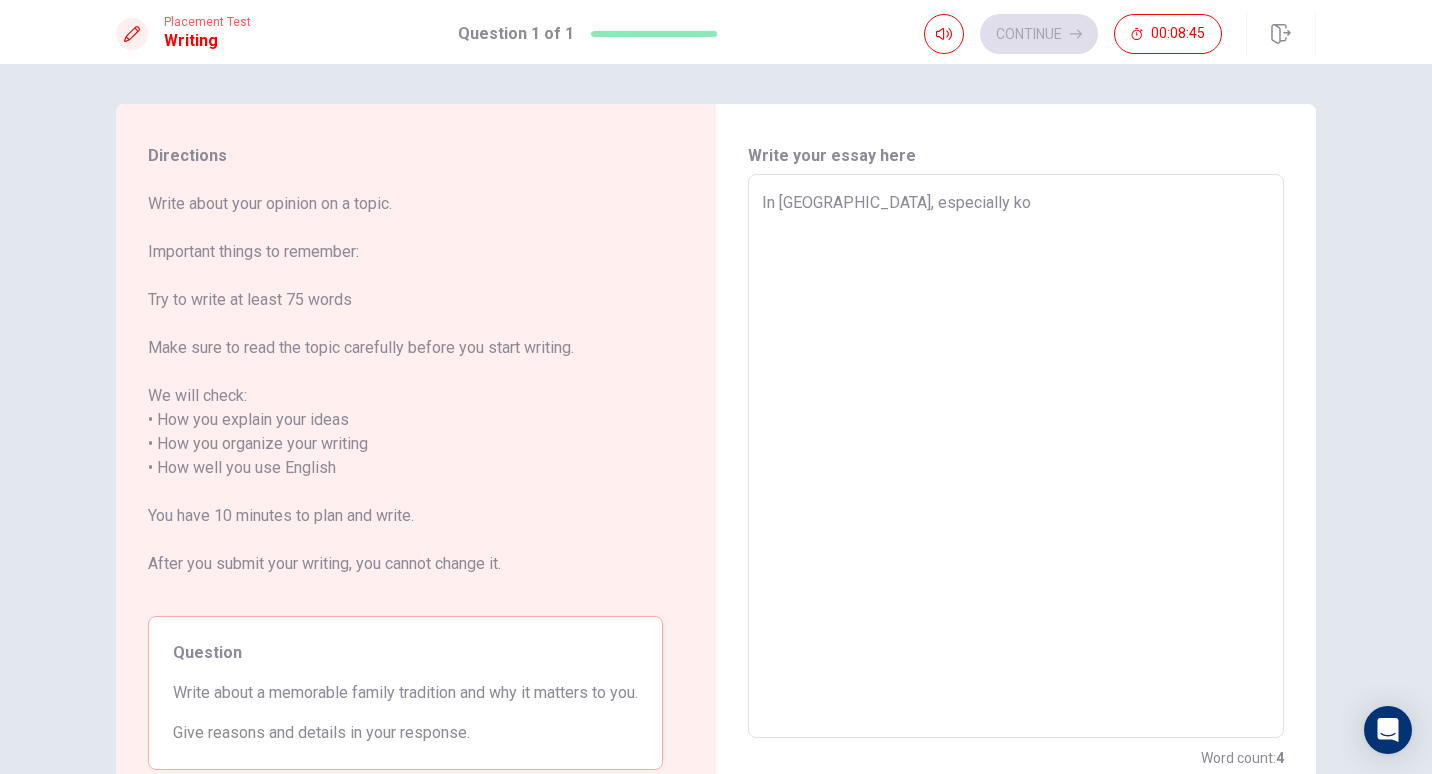 type on "In [GEOGRAPHIC_DATA], especially kor" 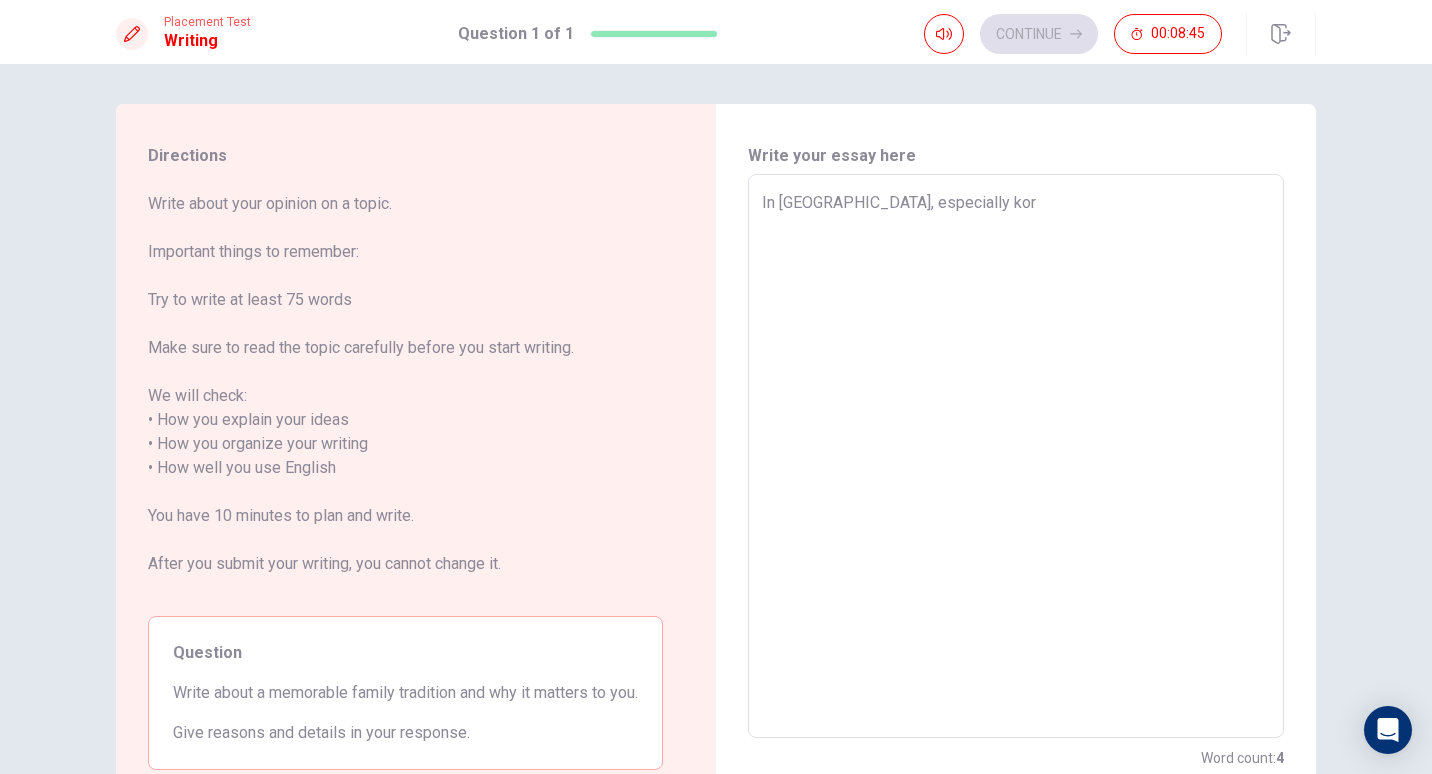 type on "x" 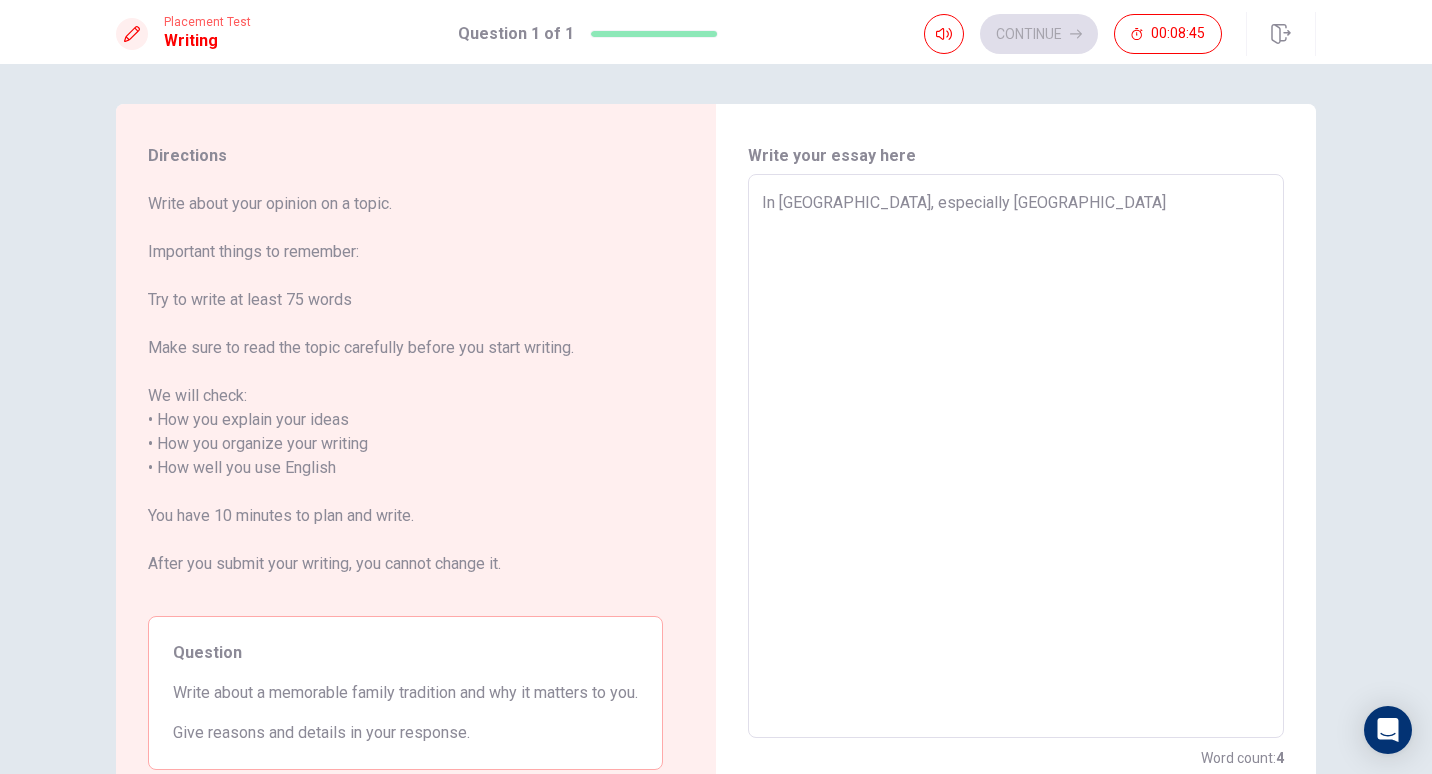 type on "x" 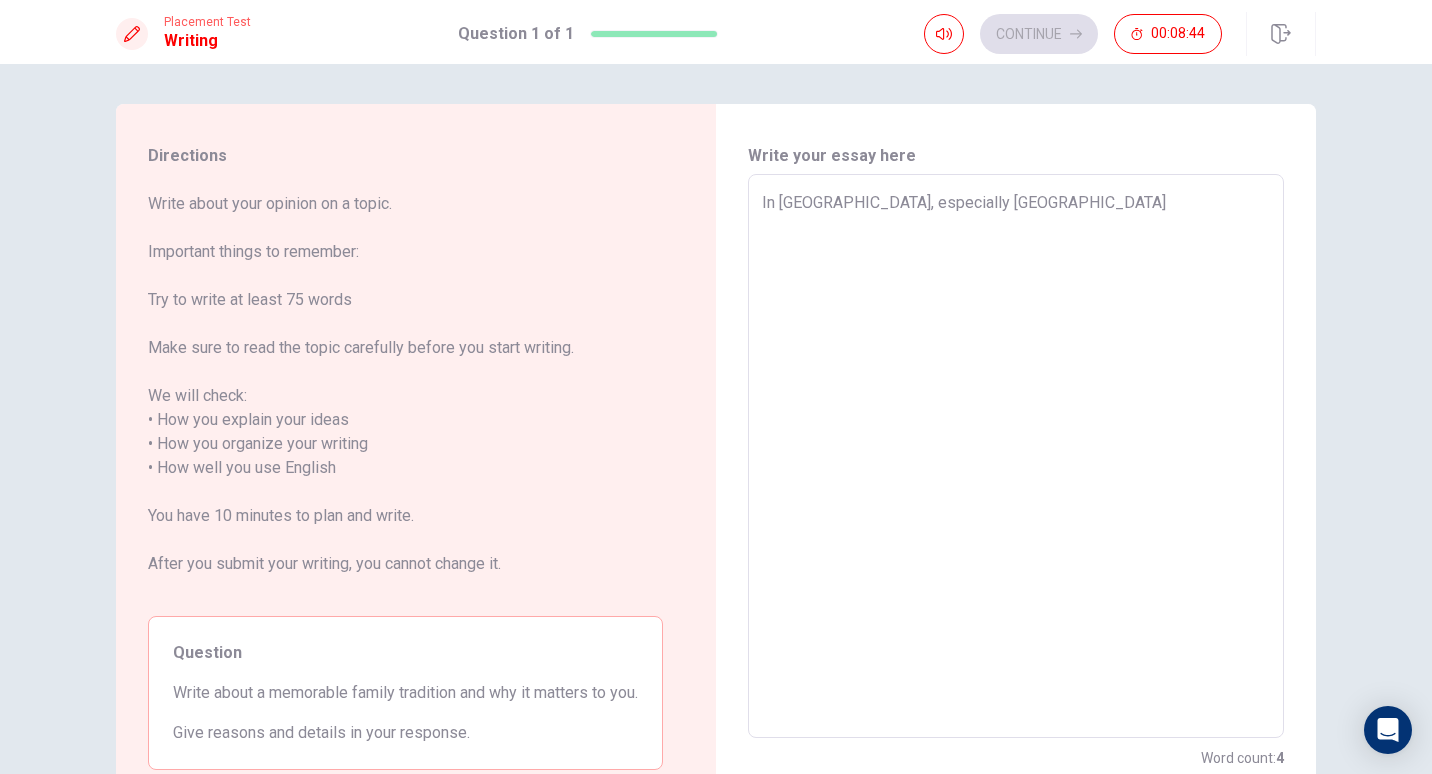 type on "In [GEOGRAPHIC_DATA], especially [GEOGRAPHIC_DATA]" 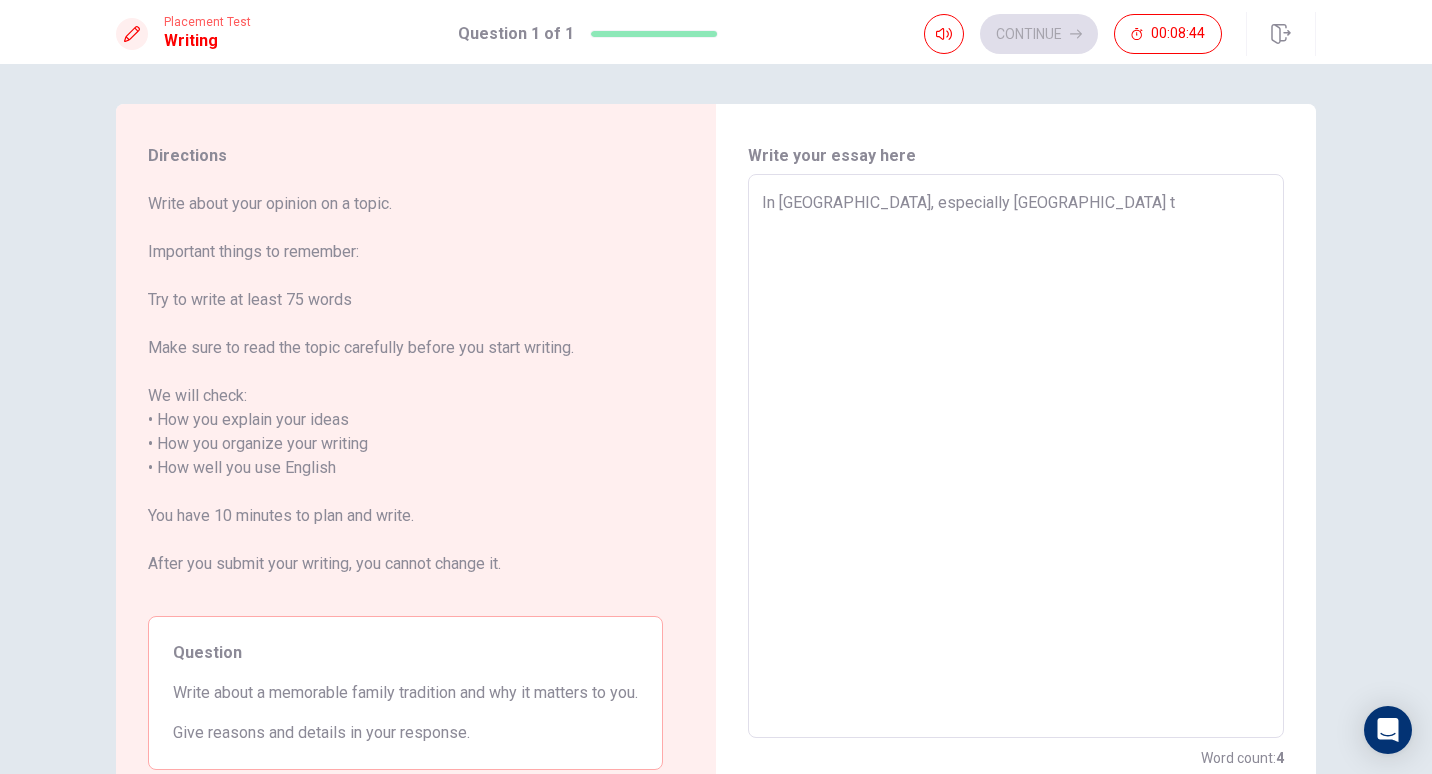type on "x" 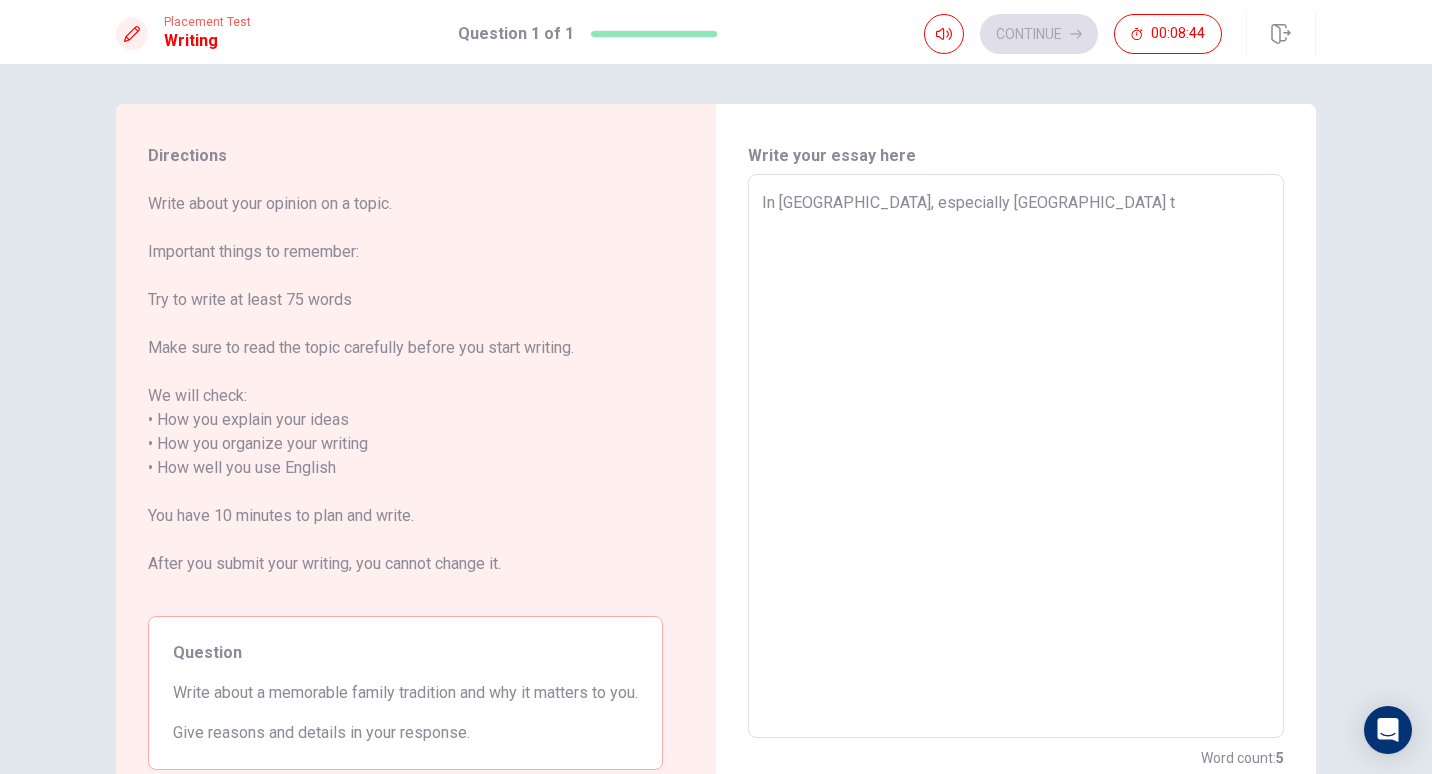type on "In [GEOGRAPHIC_DATA], especially [GEOGRAPHIC_DATA] te" 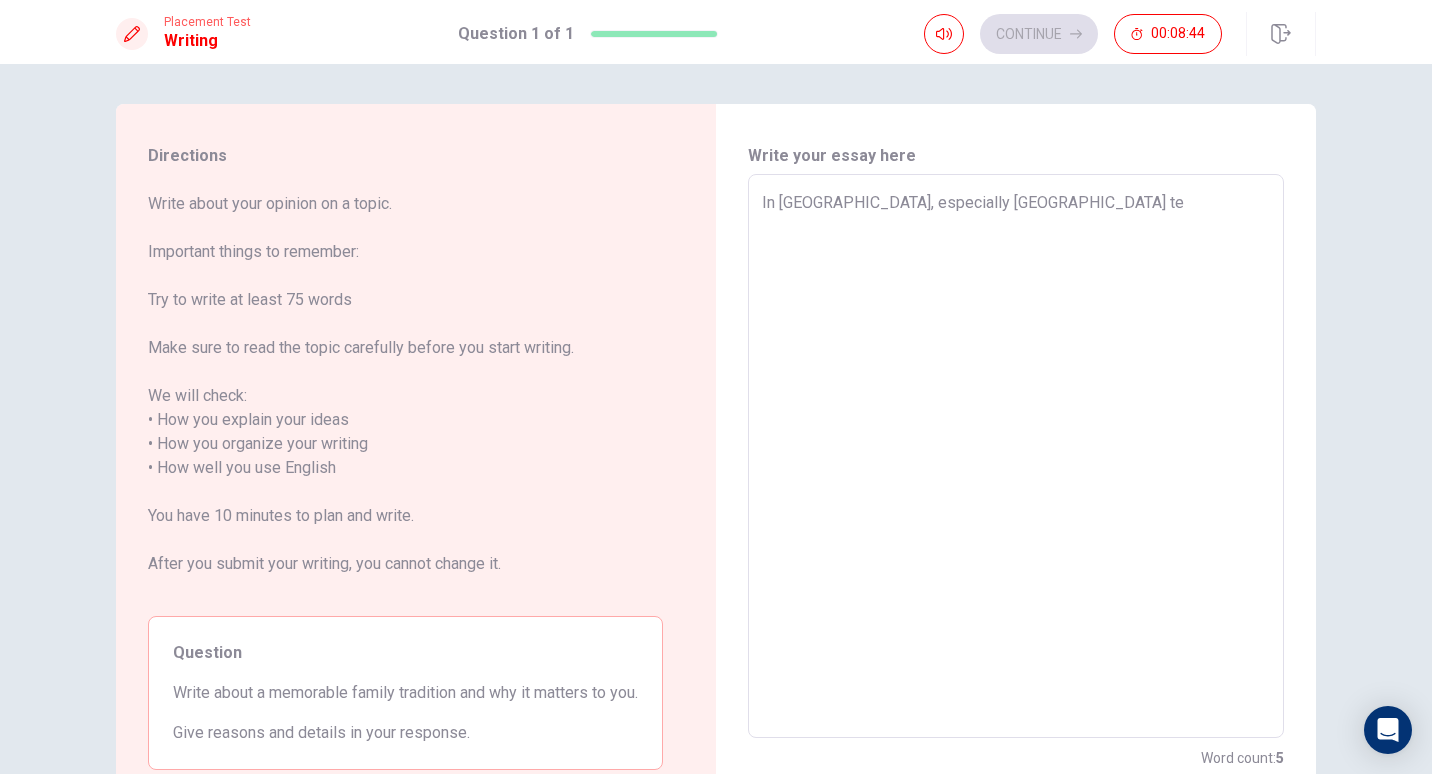 type on "x" 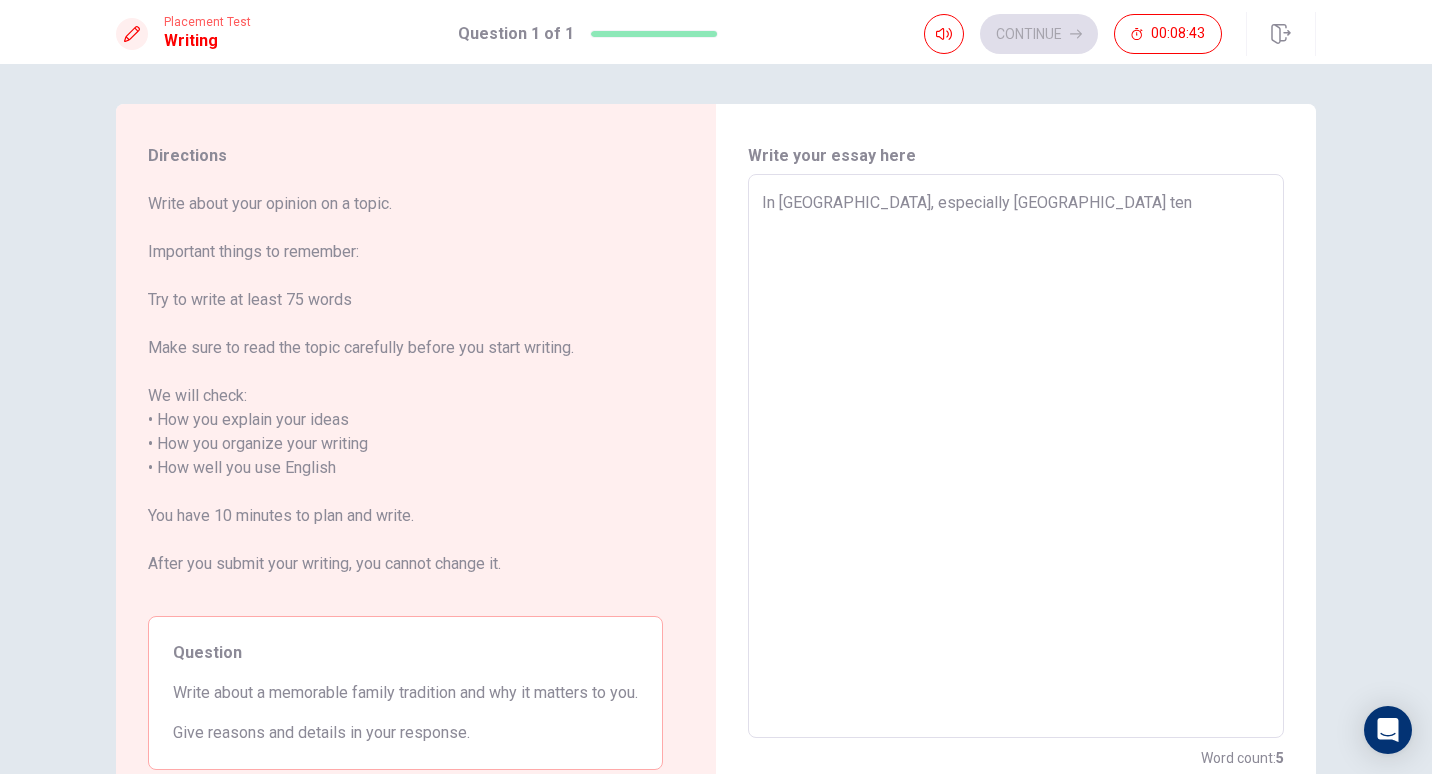 type on "x" 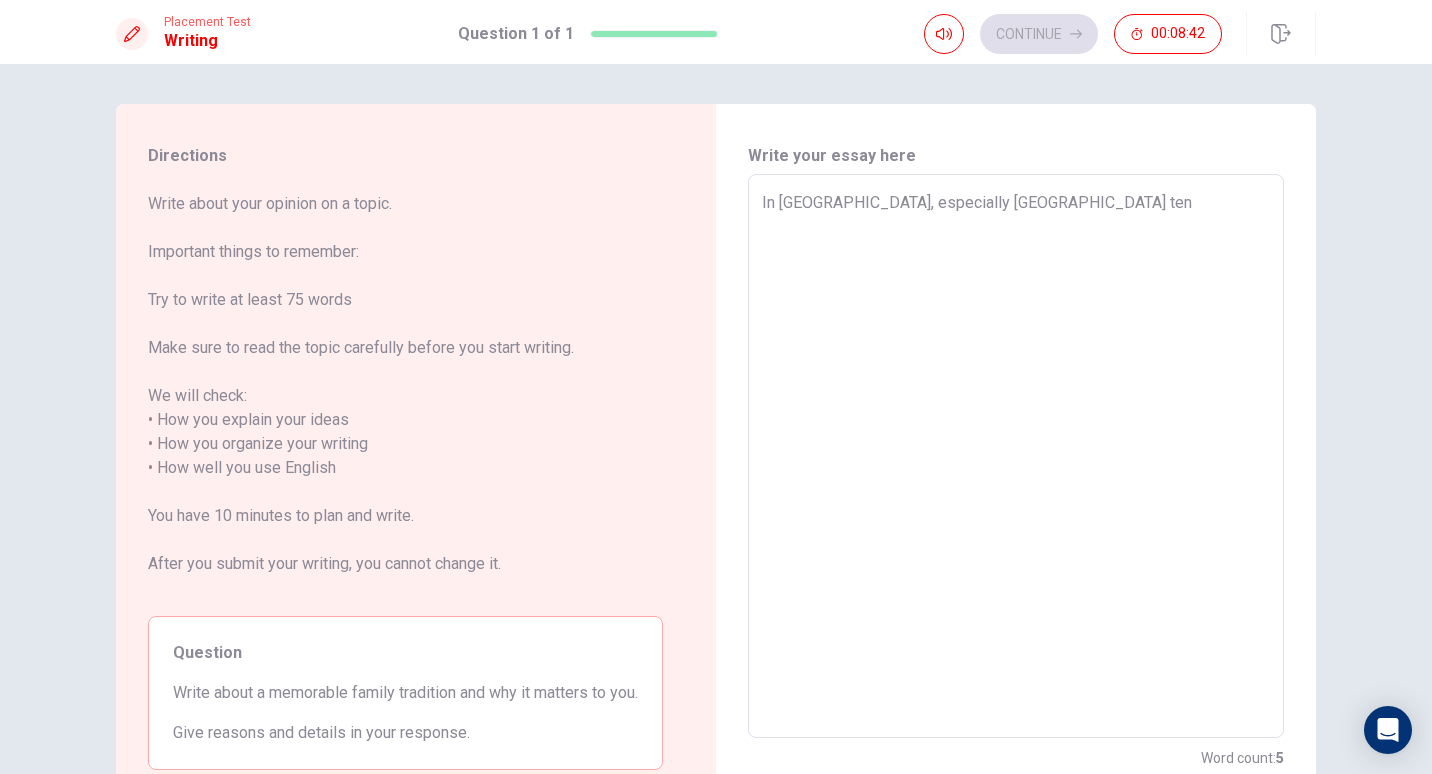 type on "In [GEOGRAPHIC_DATA], especially [GEOGRAPHIC_DATA] tend" 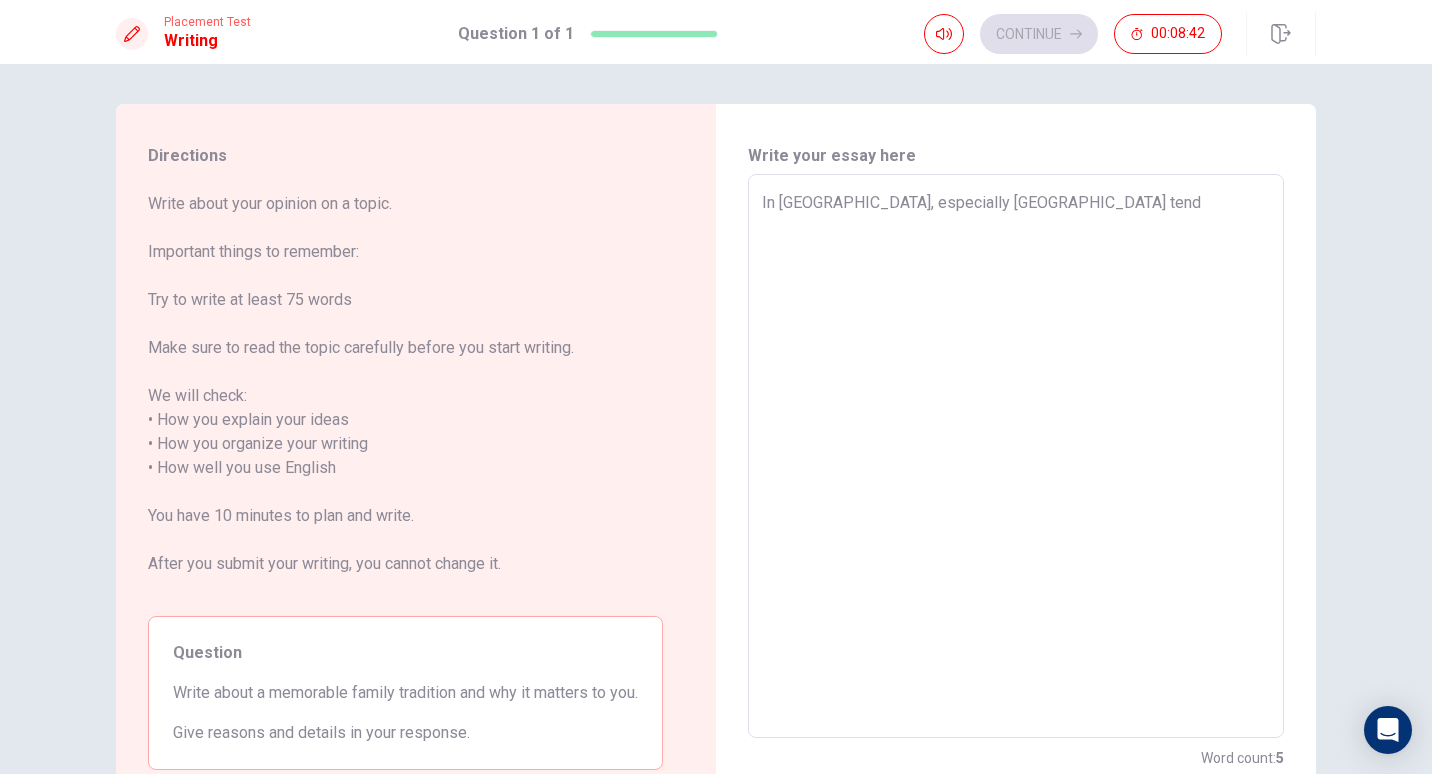 type on "x" 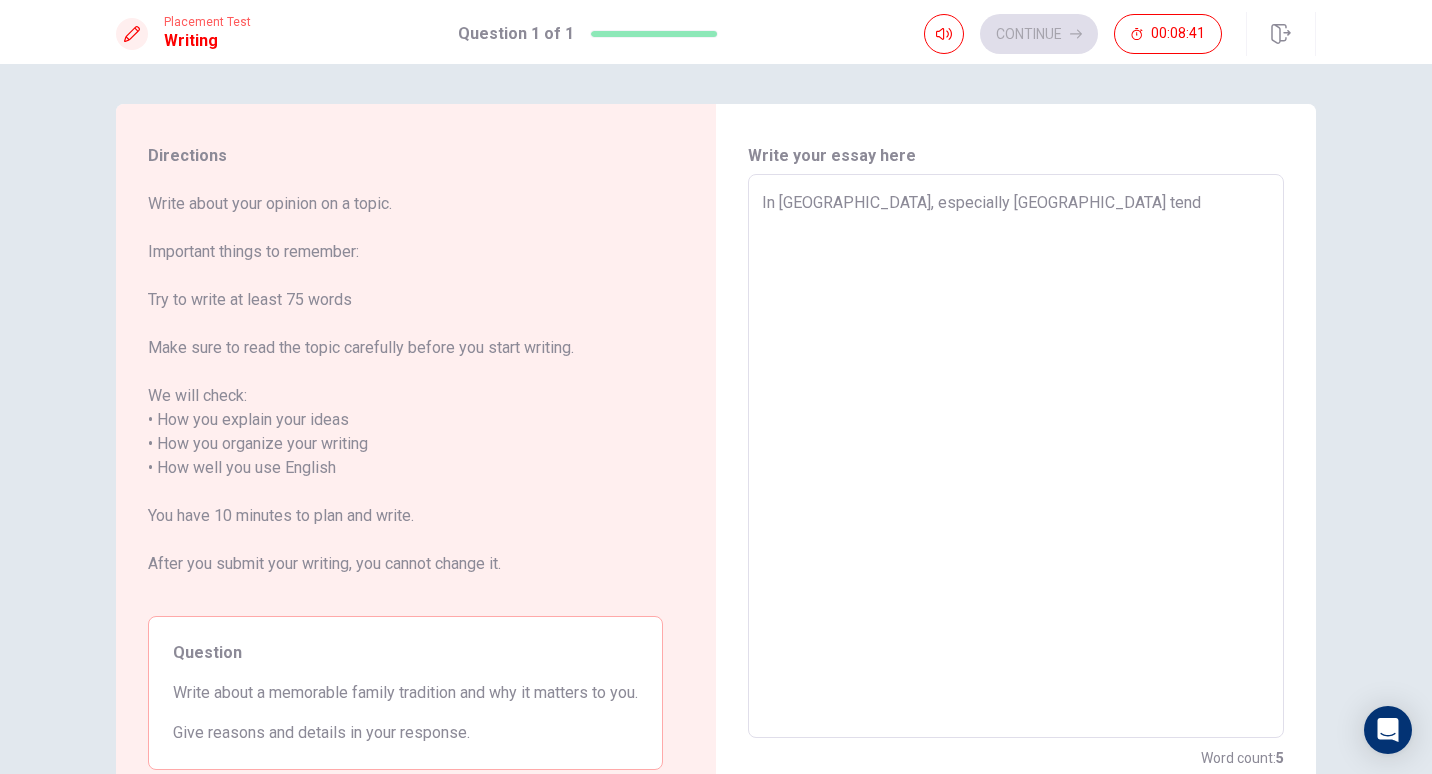 type on "In [GEOGRAPHIC_DATA], especially [GEOGRAPHIC_DATA] ten" 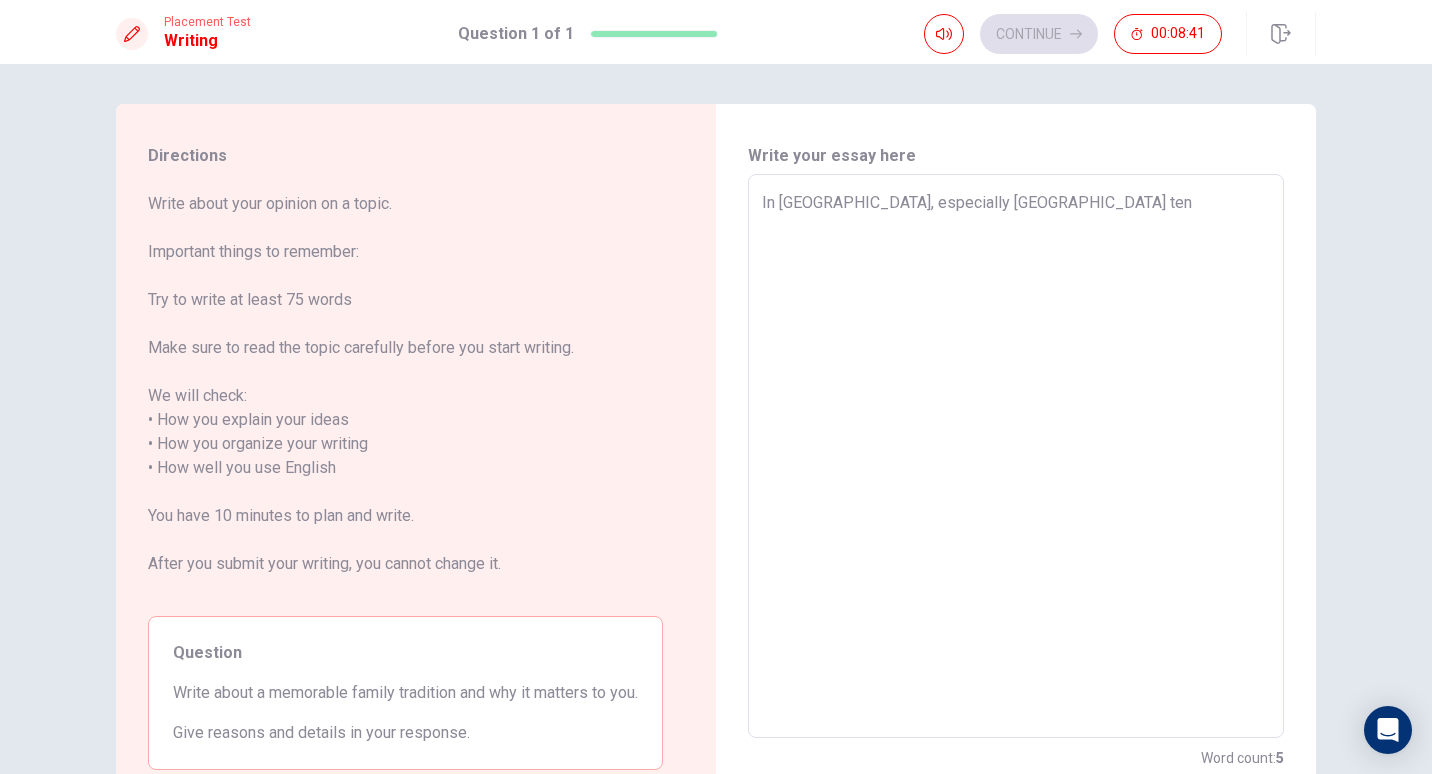 type on "x" 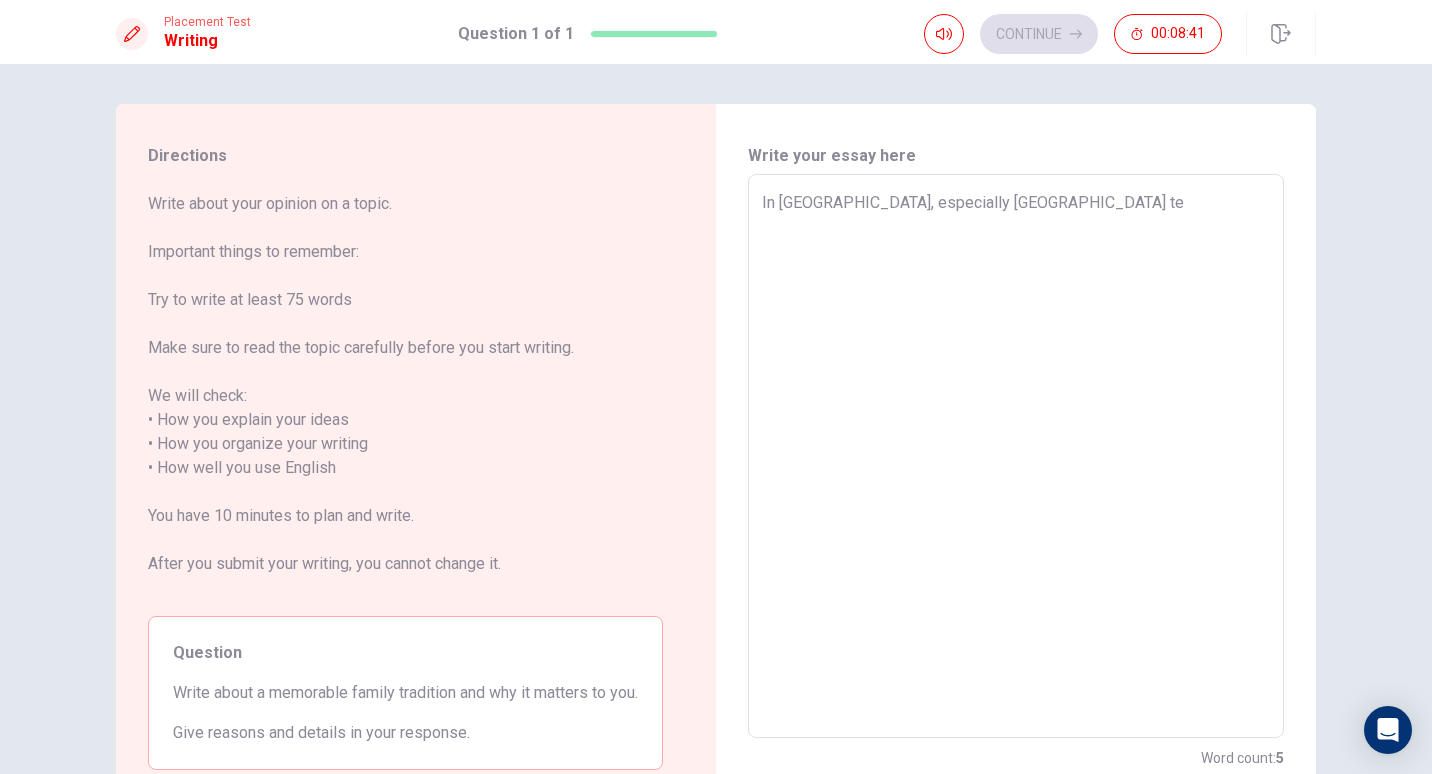 type on "x" 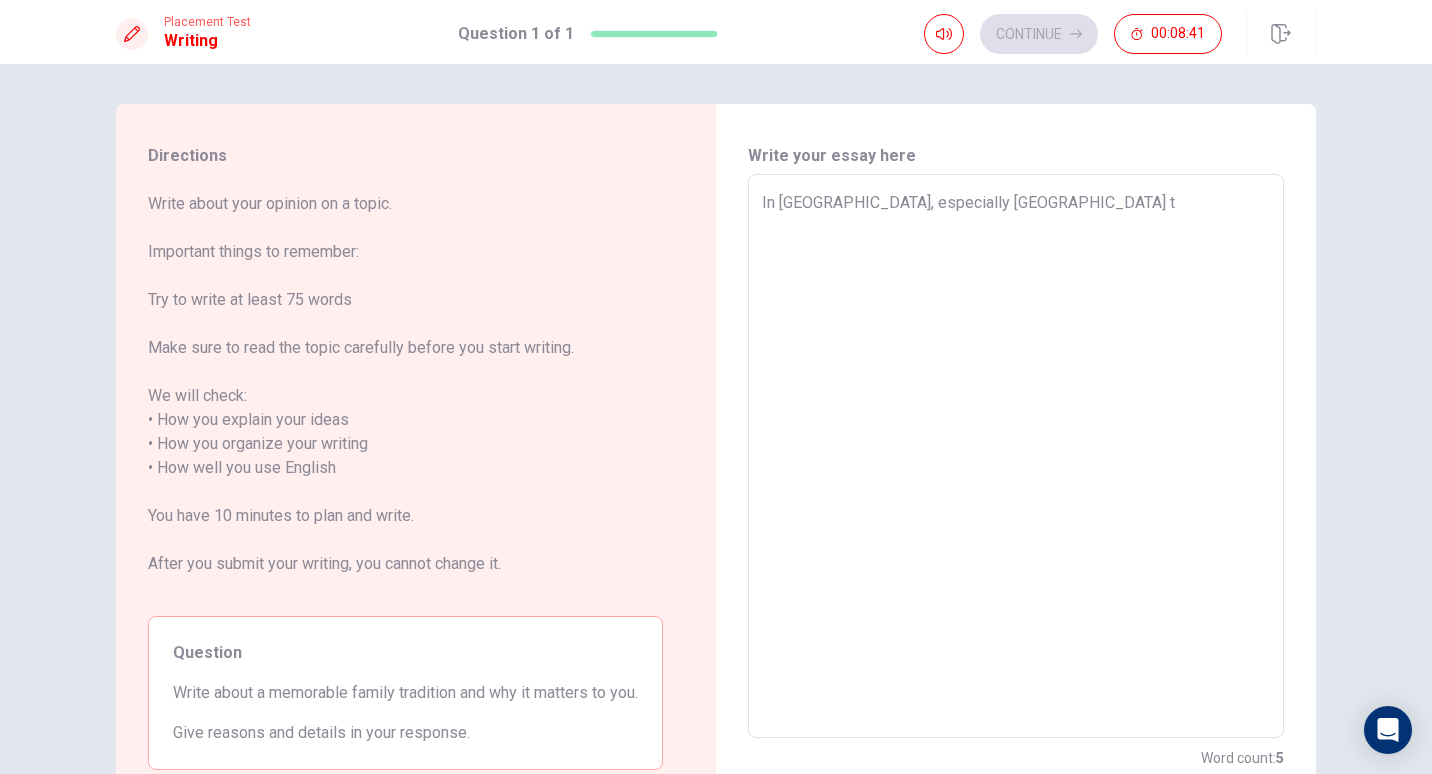 type on "x" 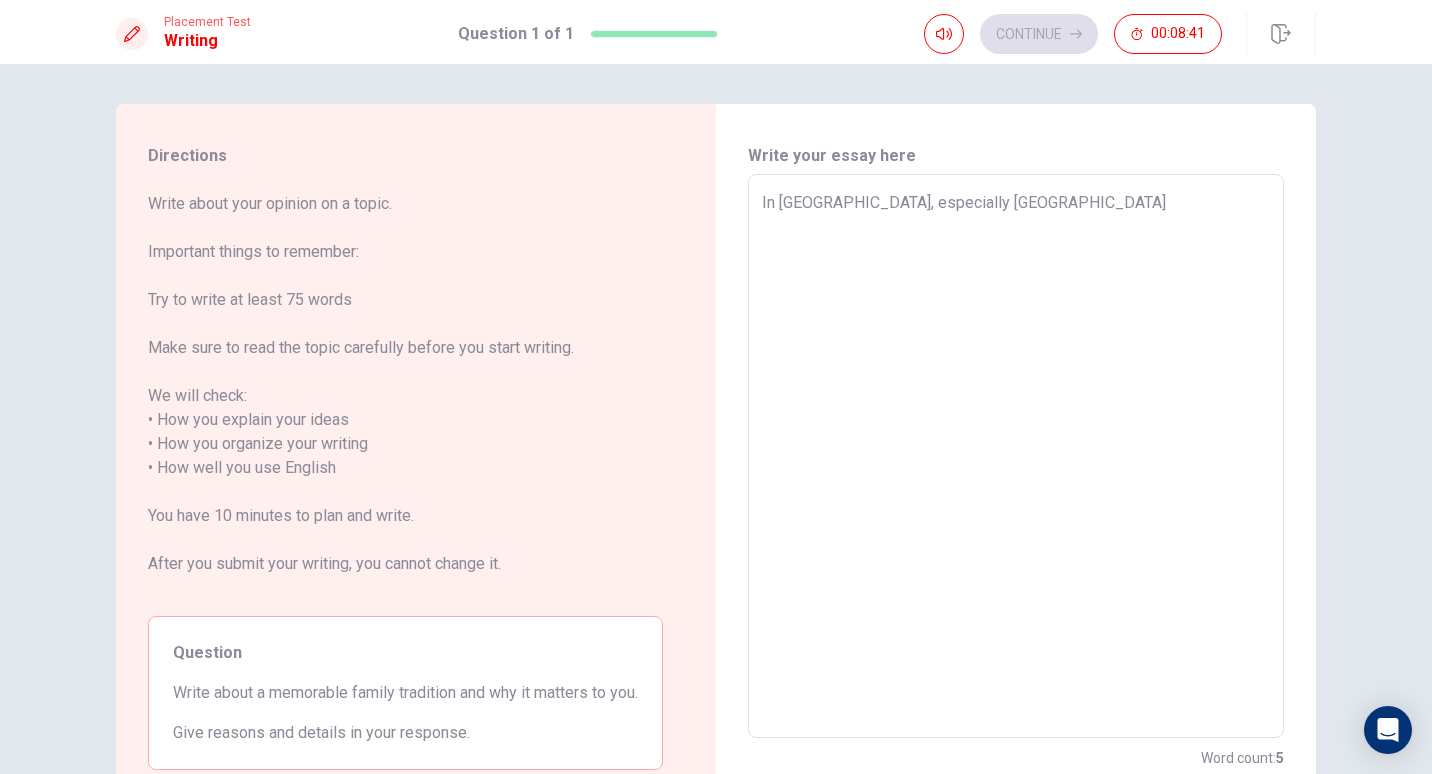 type on "x" 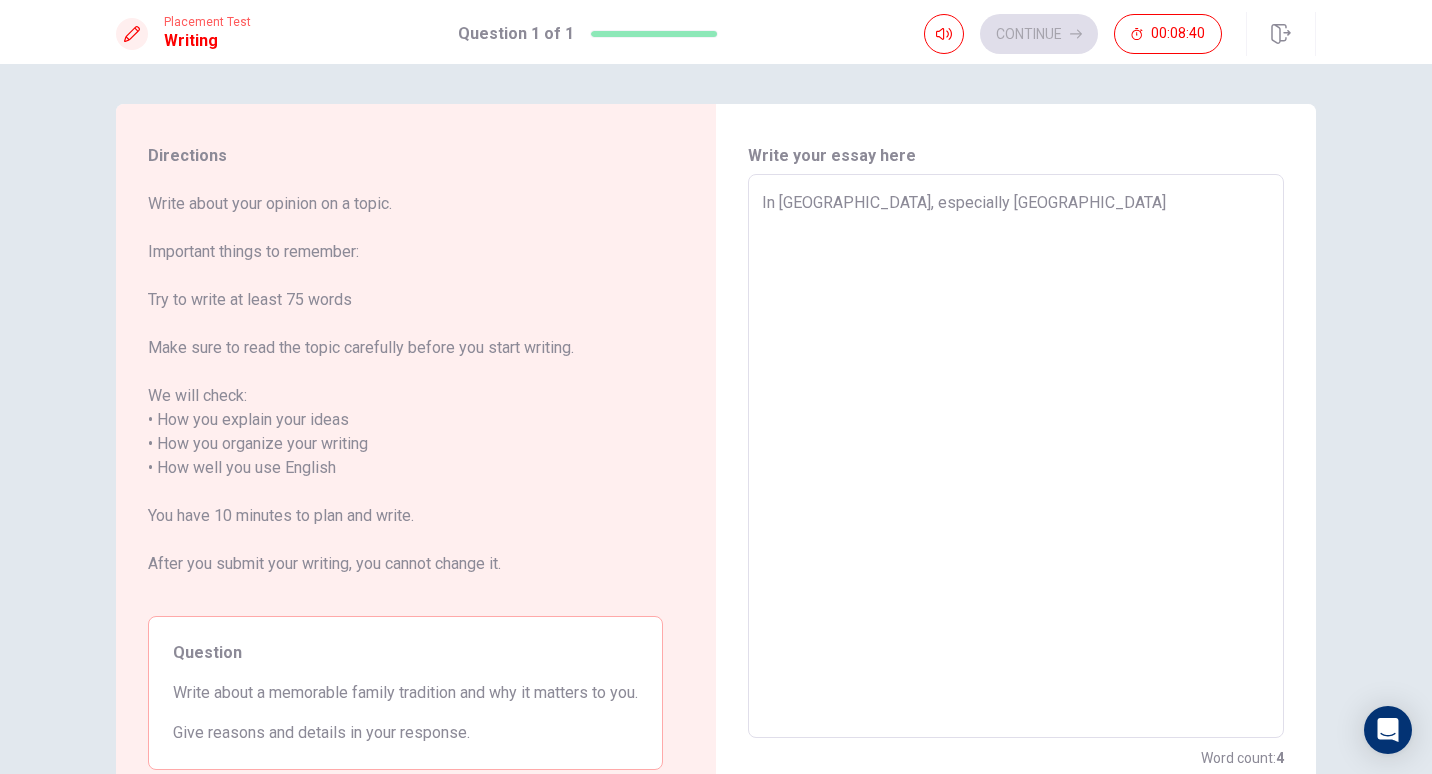 type on "In [GEOGRAPHIC_DATA], especially [GEOGRAPHIC_DATA] c" 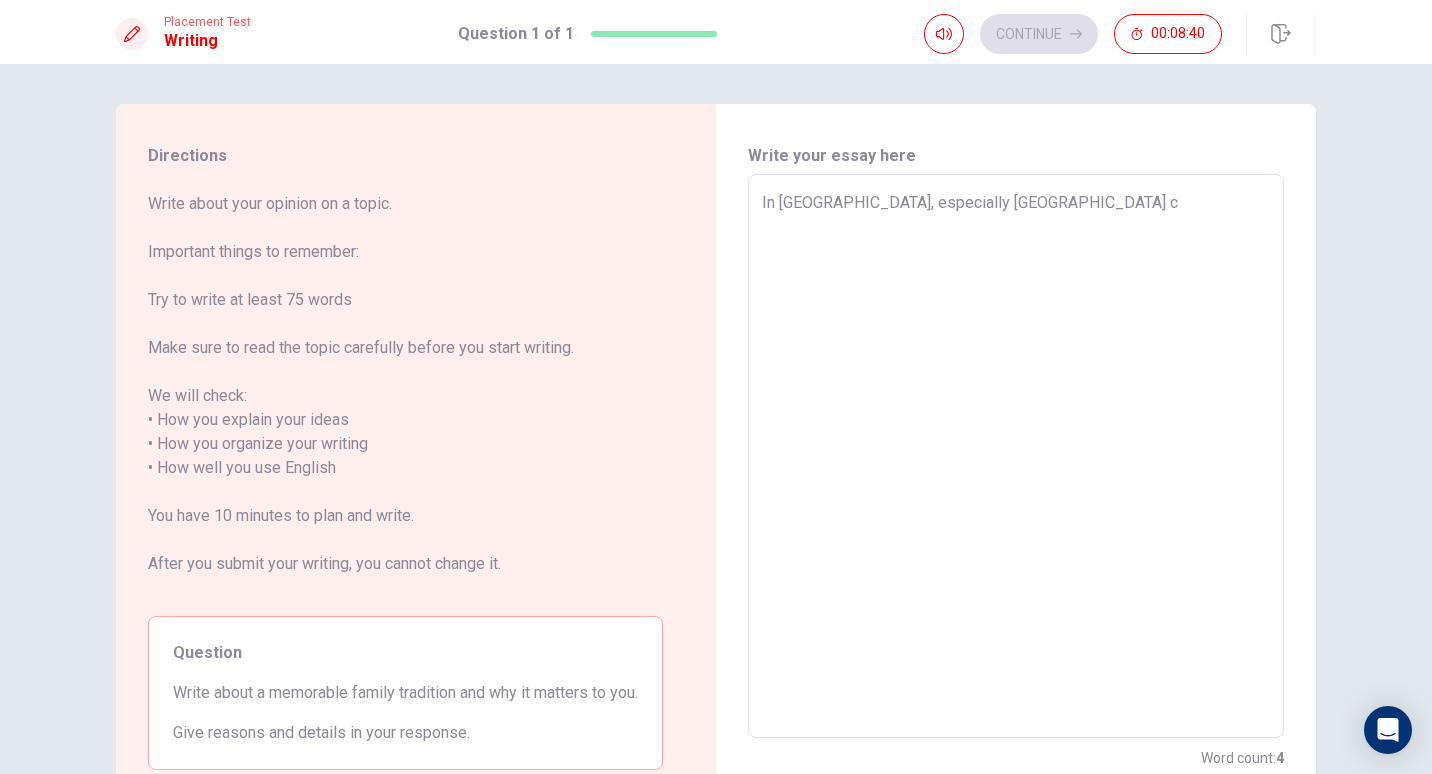type on "x" 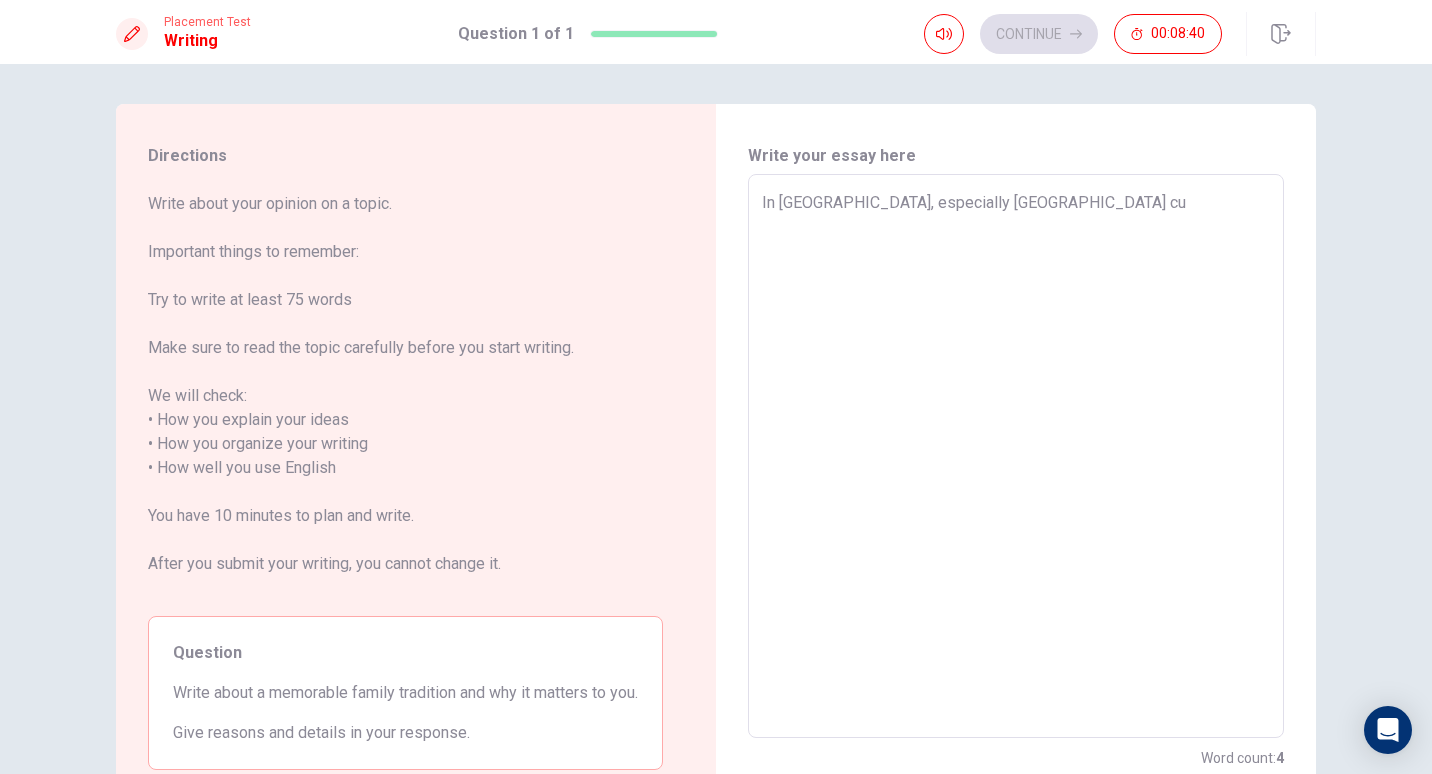 type on "x" 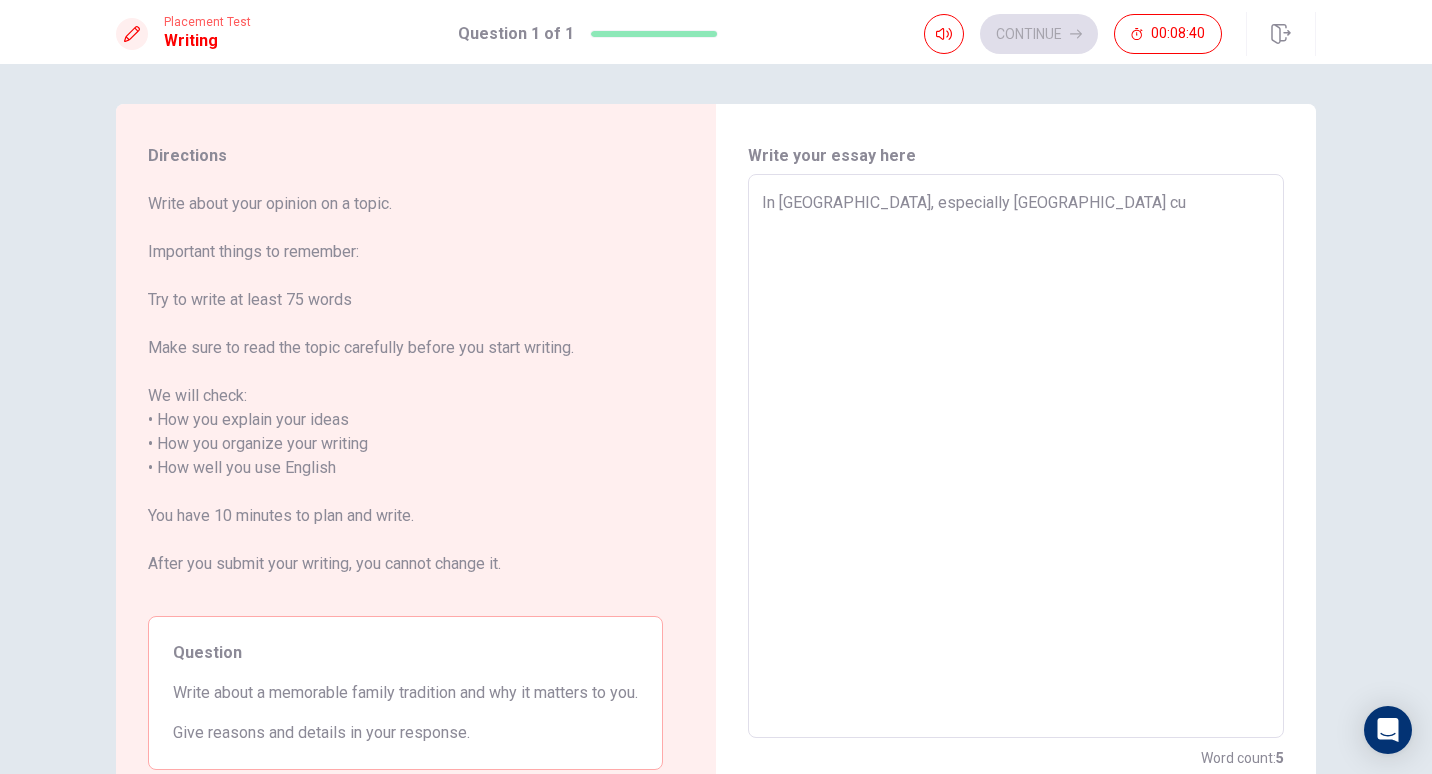 type on "In [GEOGRAPHIC_DATA], especially [GEOGRAPHIC_DATA] c" 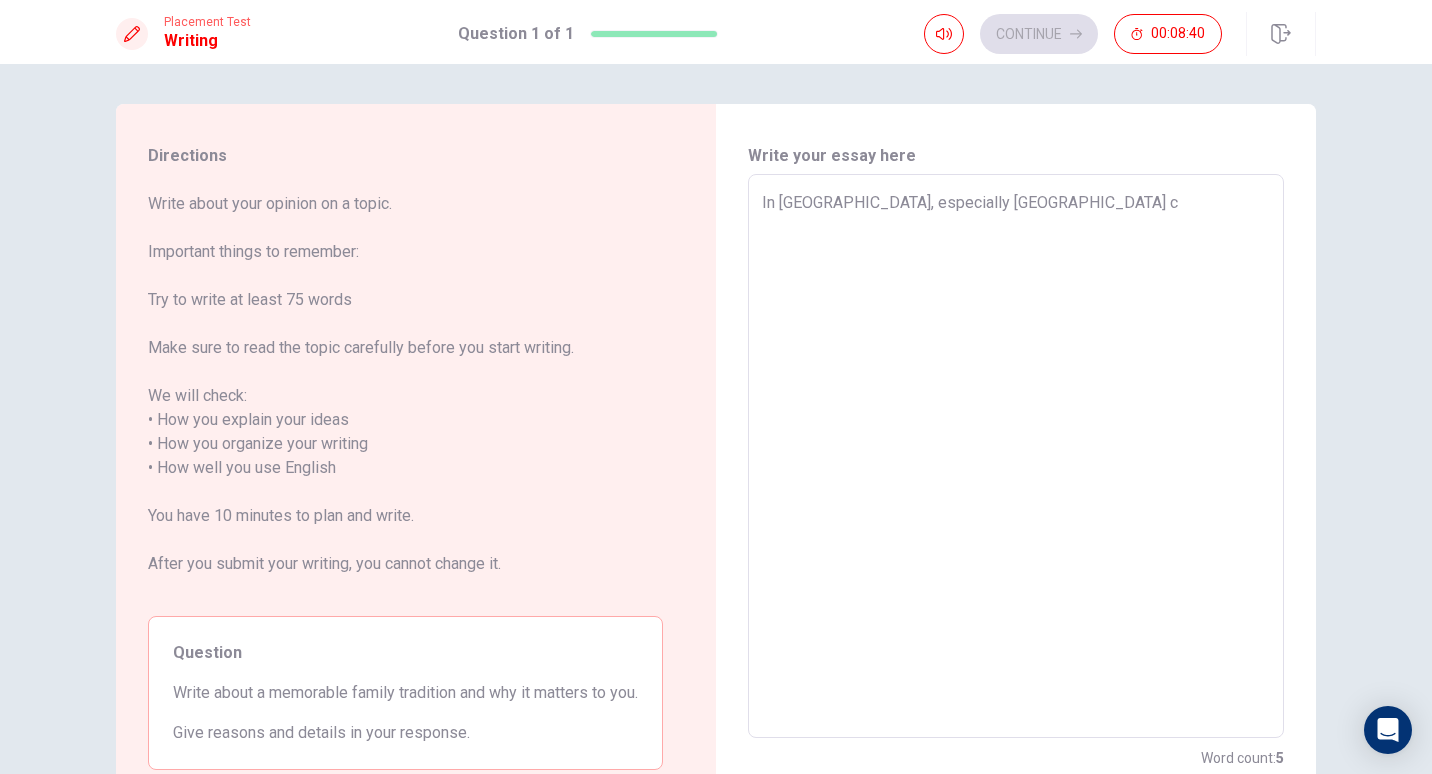 type on "x" 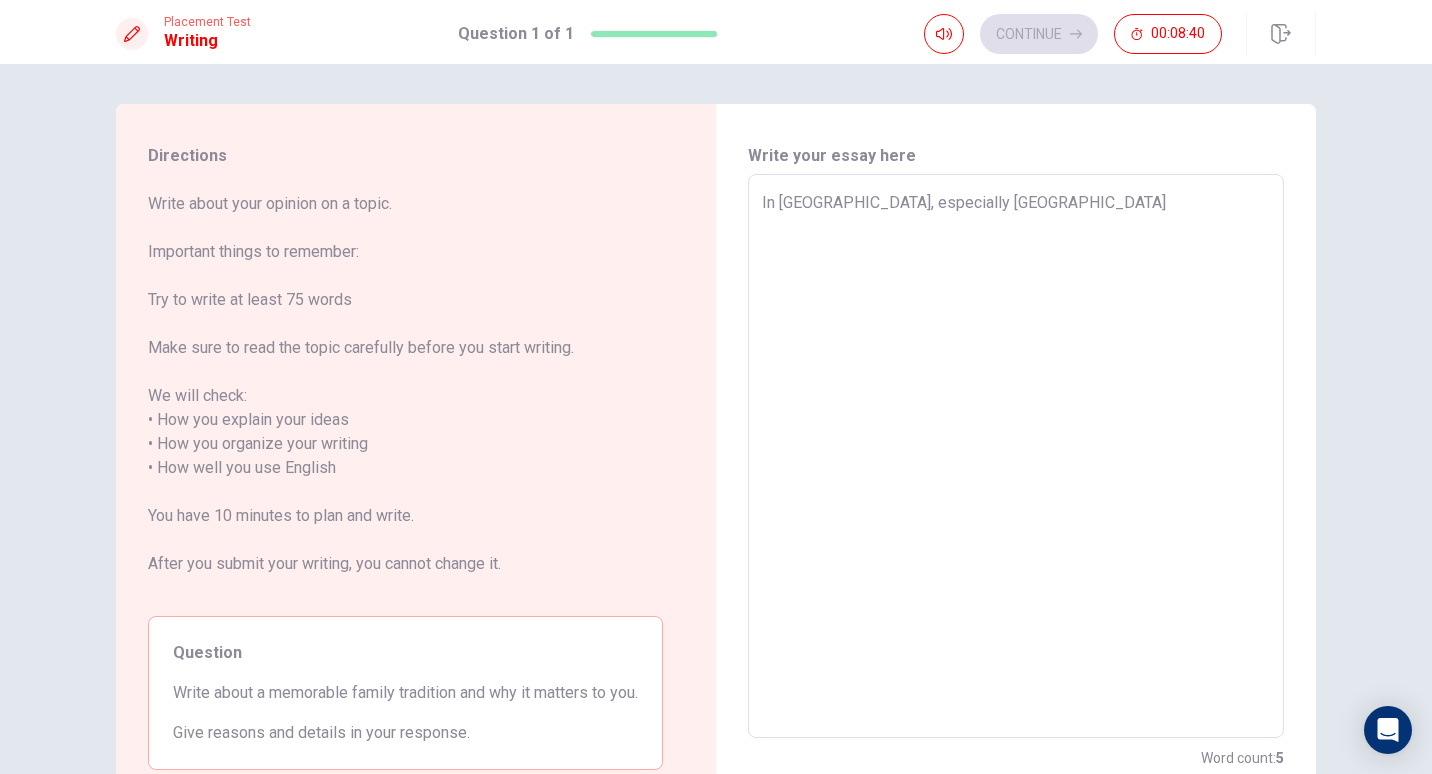 type on "x" 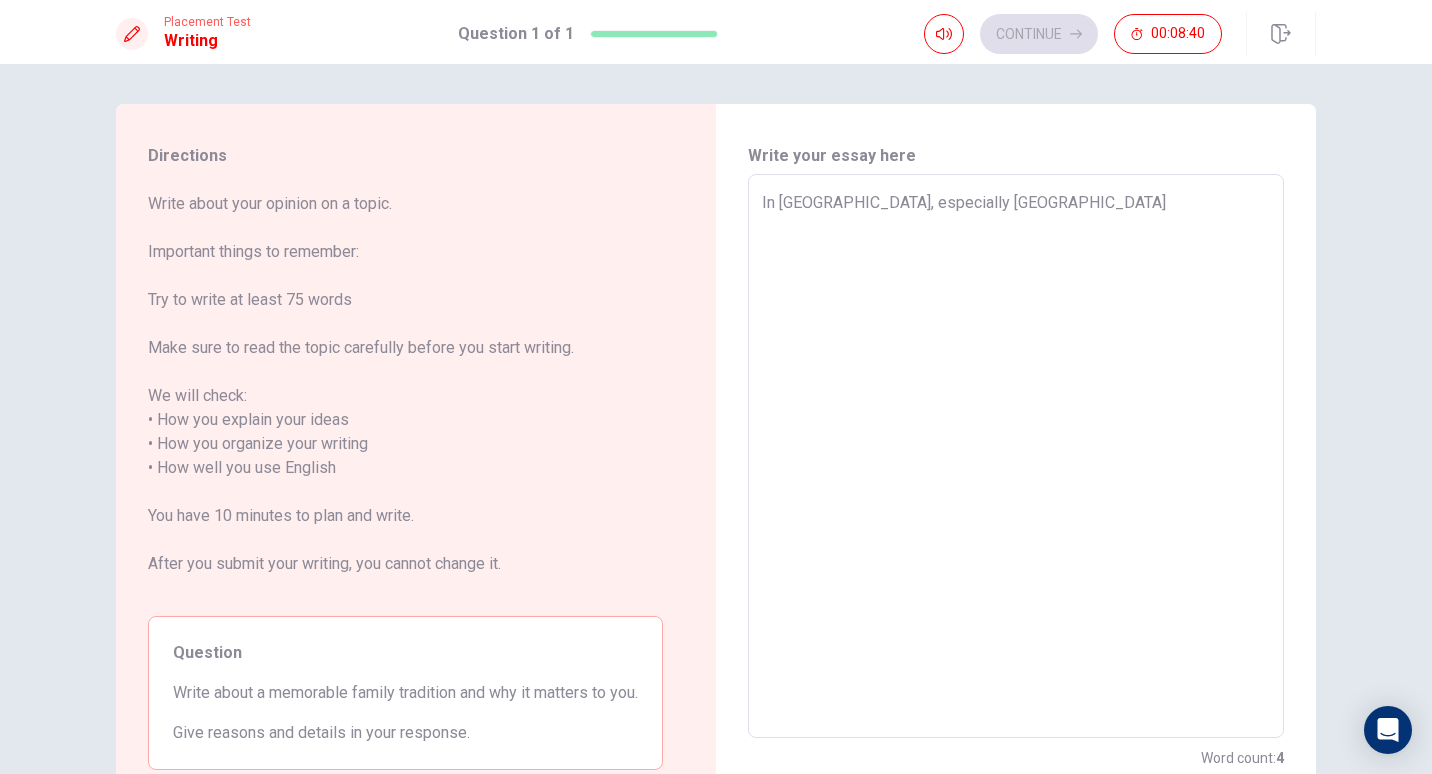type on "In [GEOGRAPHIC_DATA], especially [GEOGRAPHIC_DATA]" 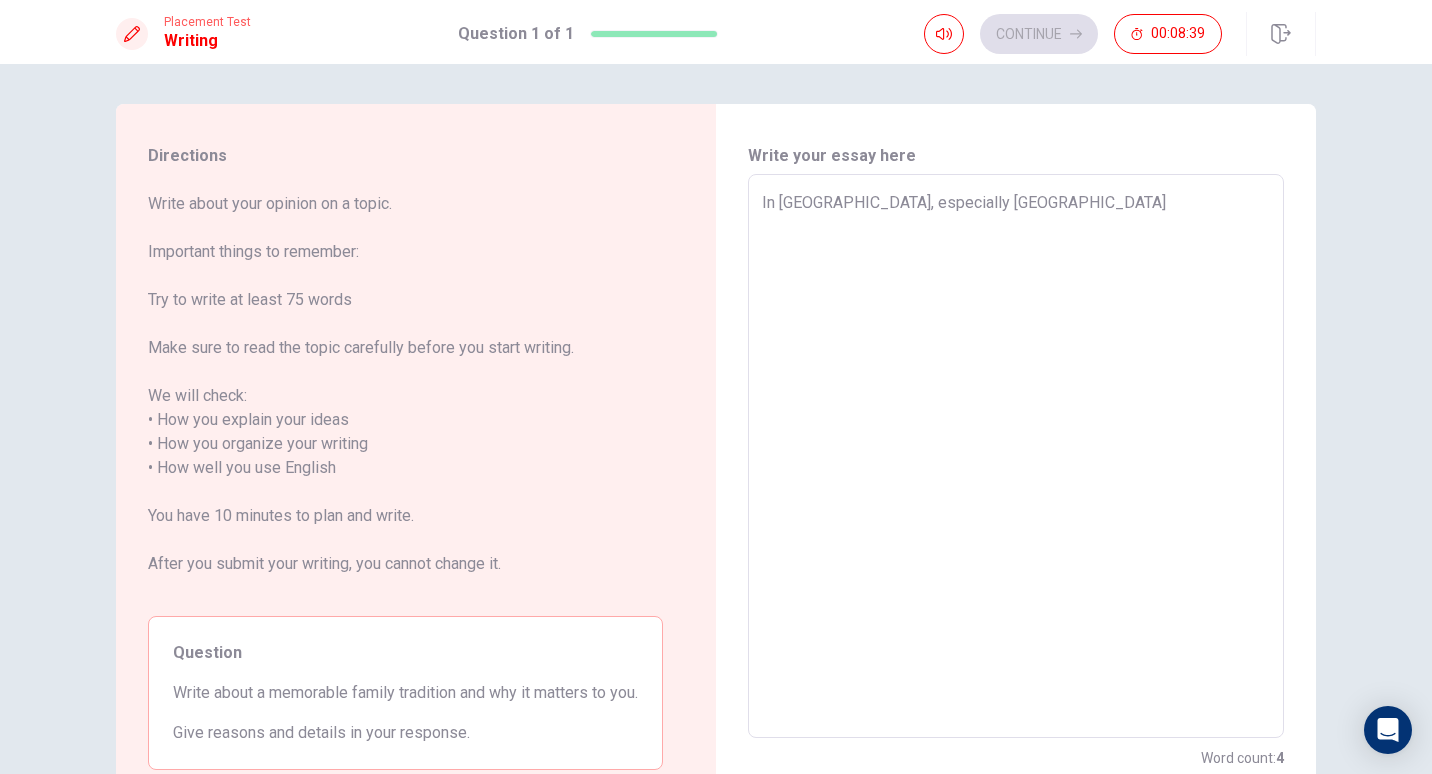 type on "In [GEOGRAPHIC_DATA], especially kor" 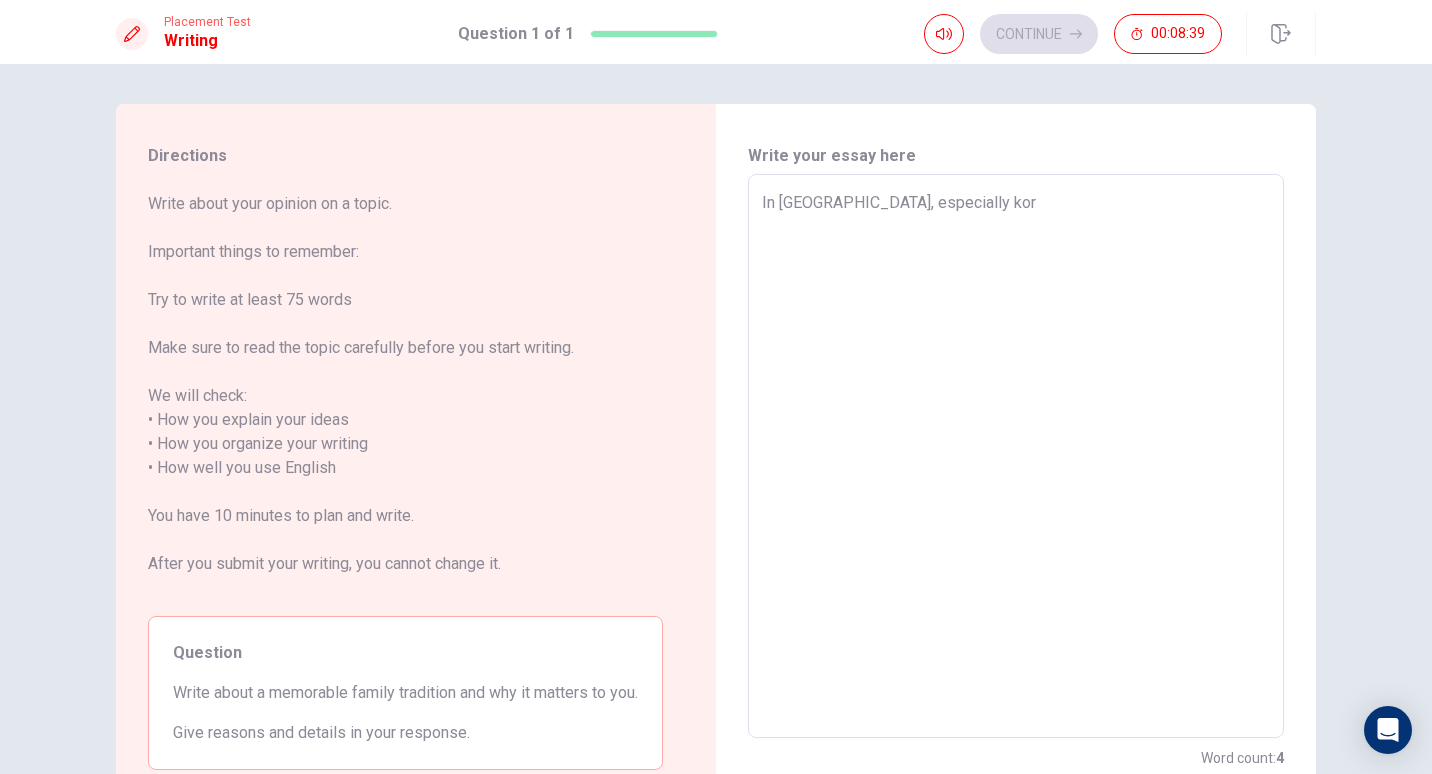 type on "x" 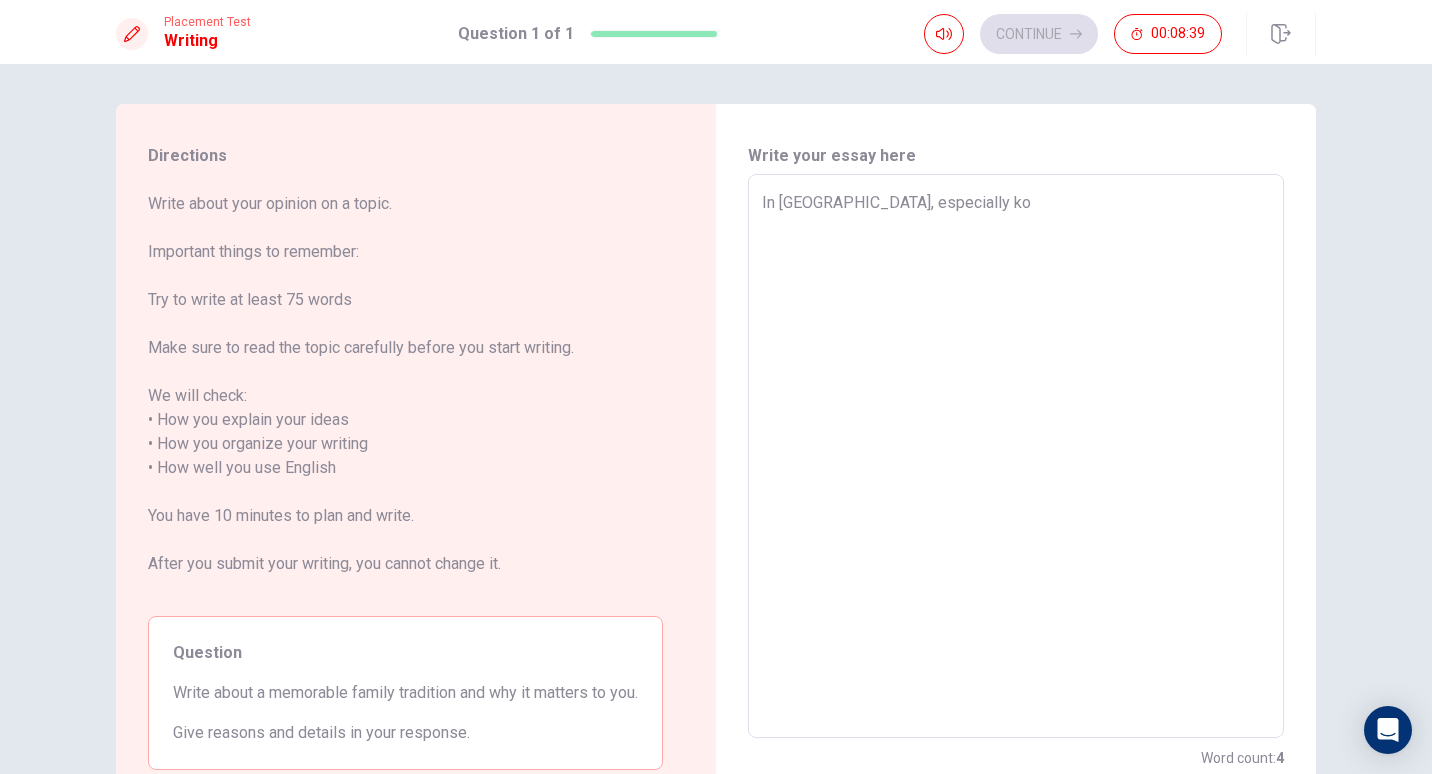 type on "x" 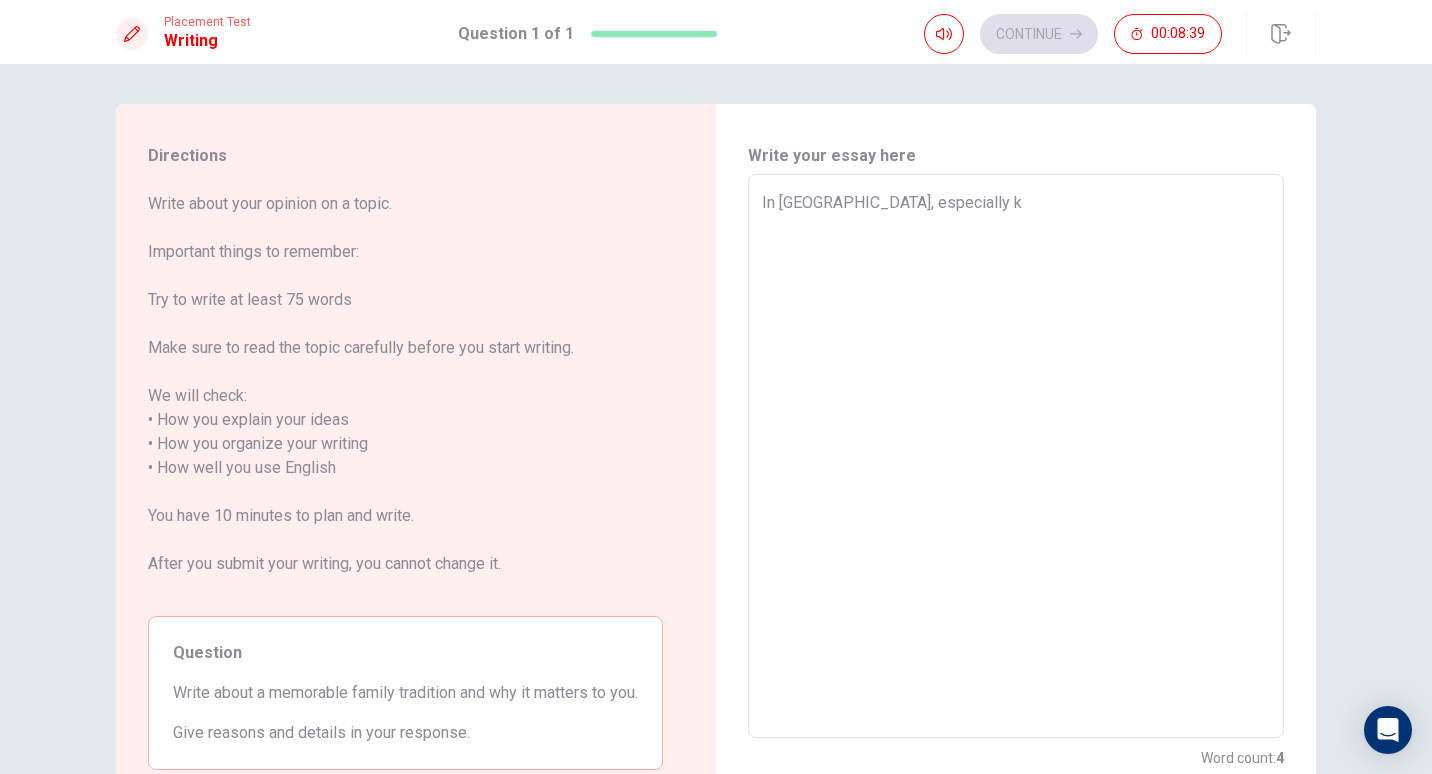 type on "x" 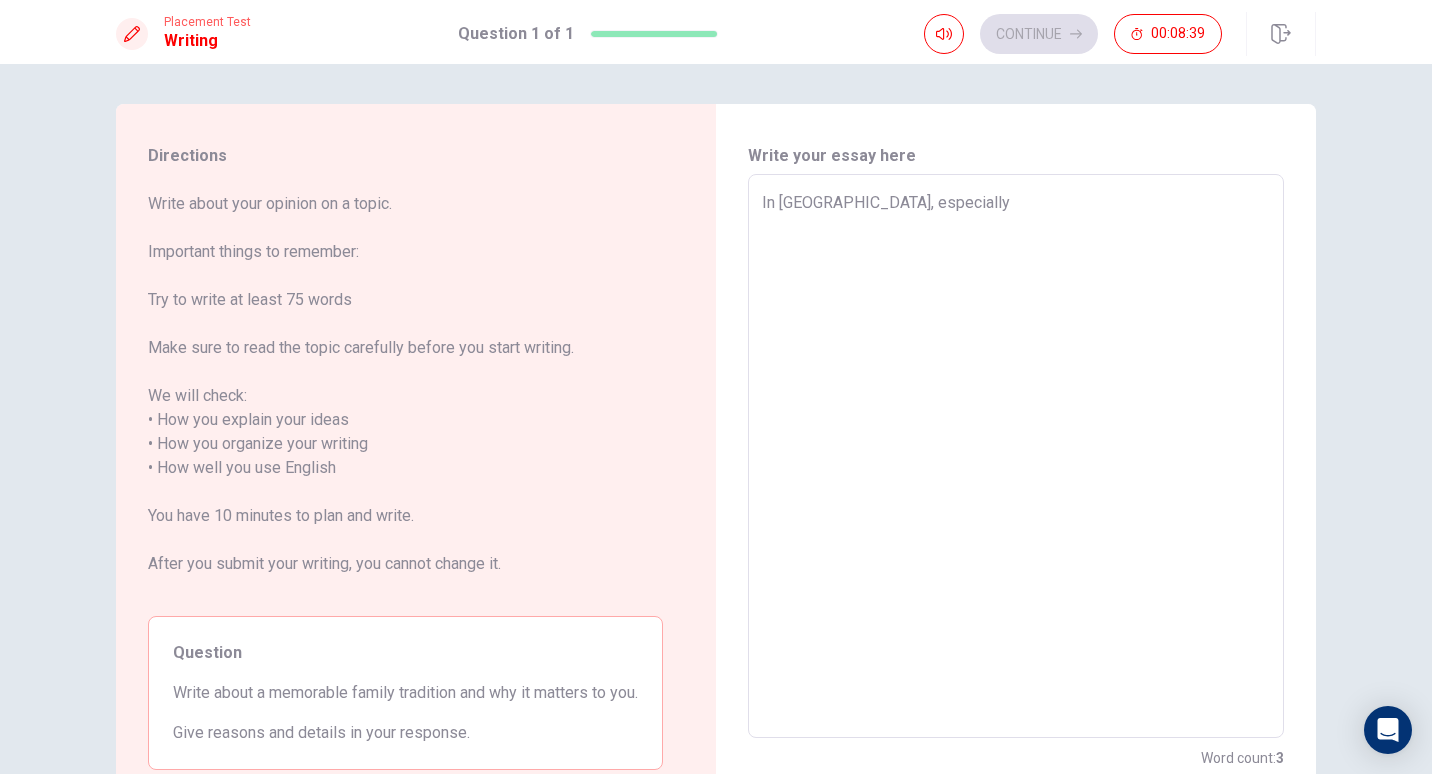 type on "x" 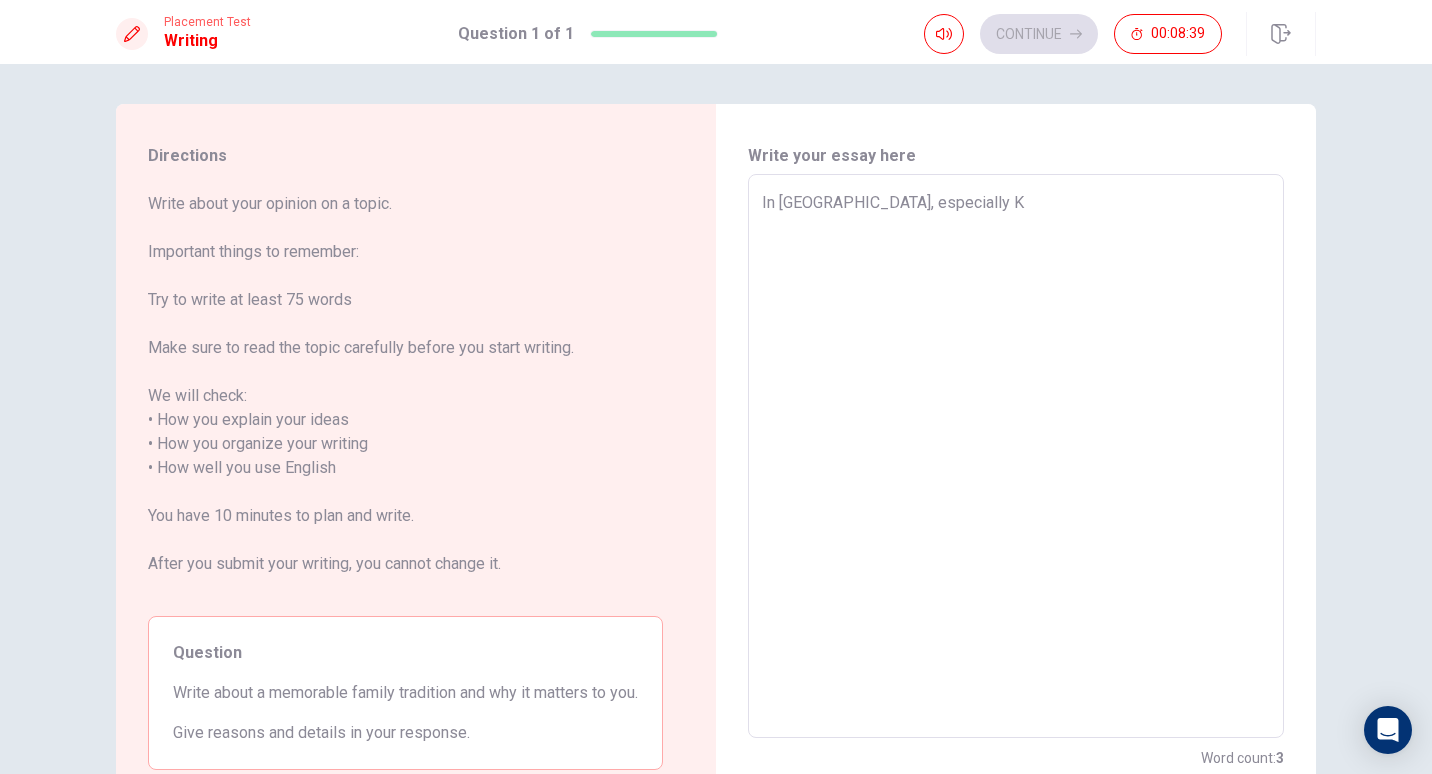 type on "x" 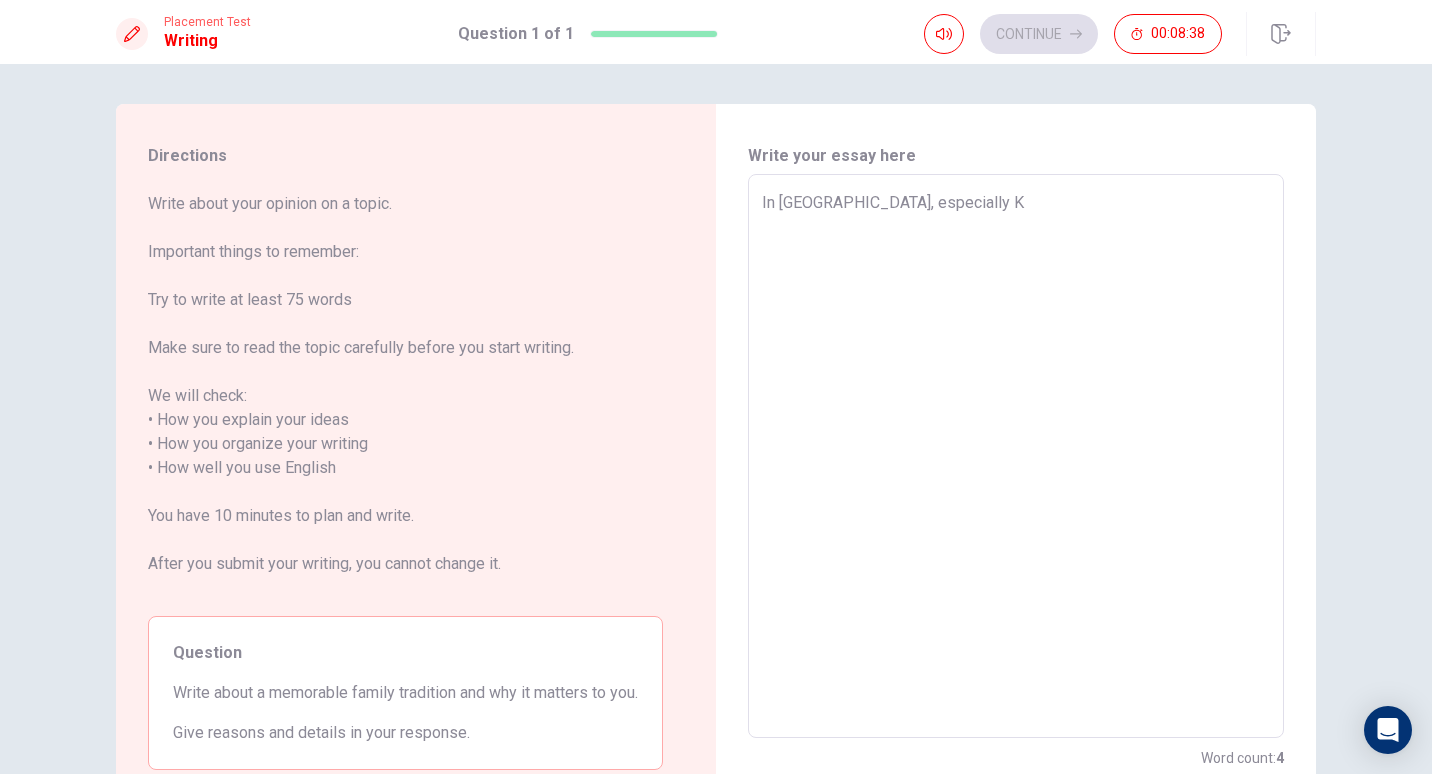 type on "In [GEOGRAPHIC_DATA], especially Kk" 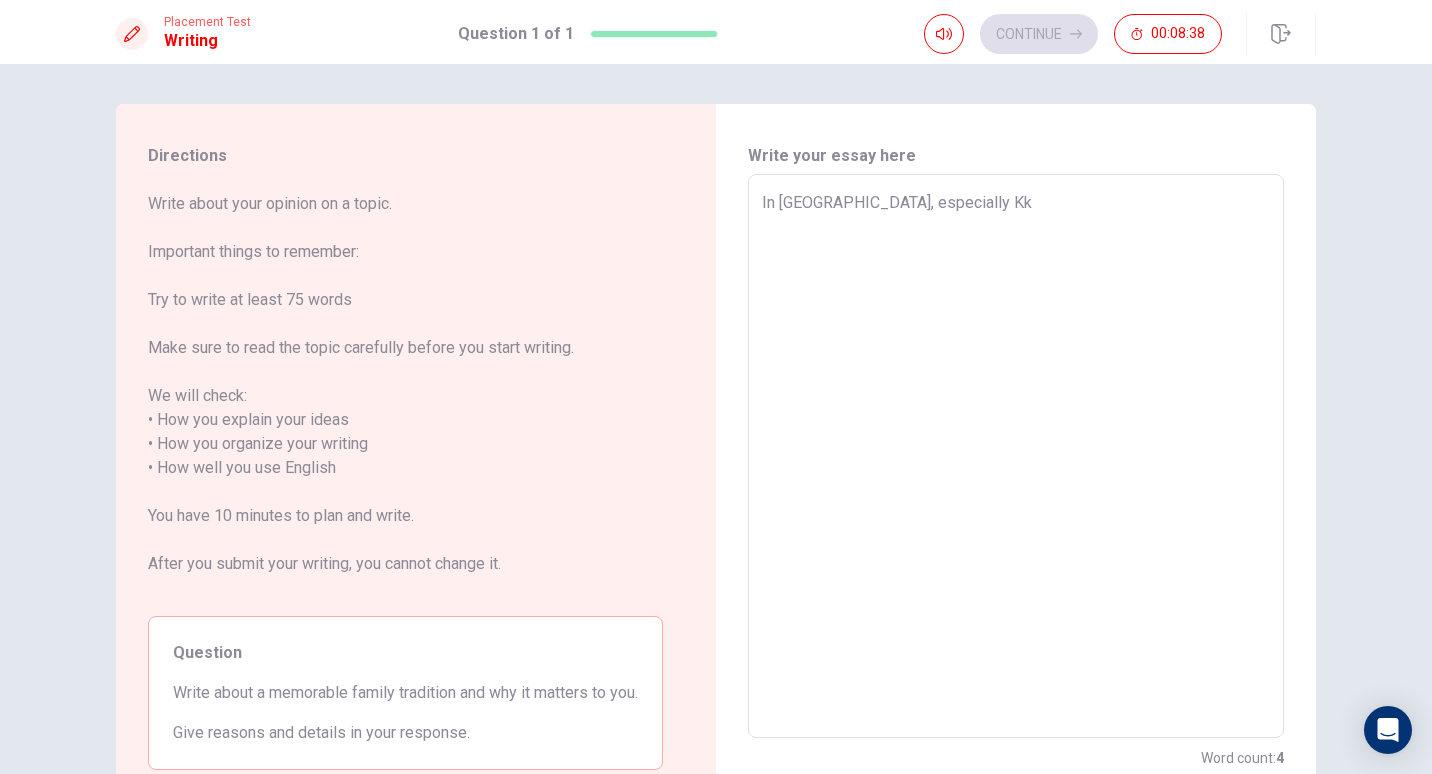 type on "x" 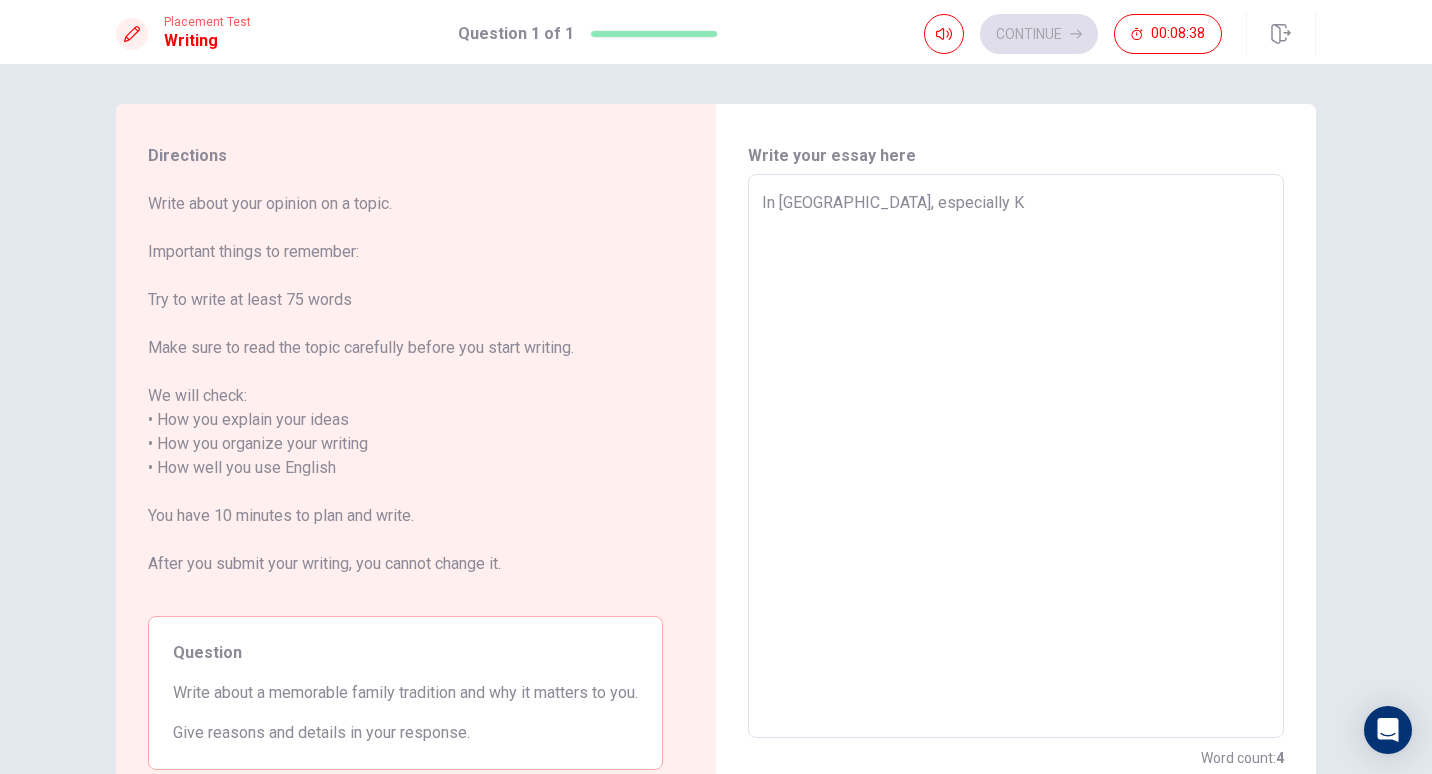 type on "x" 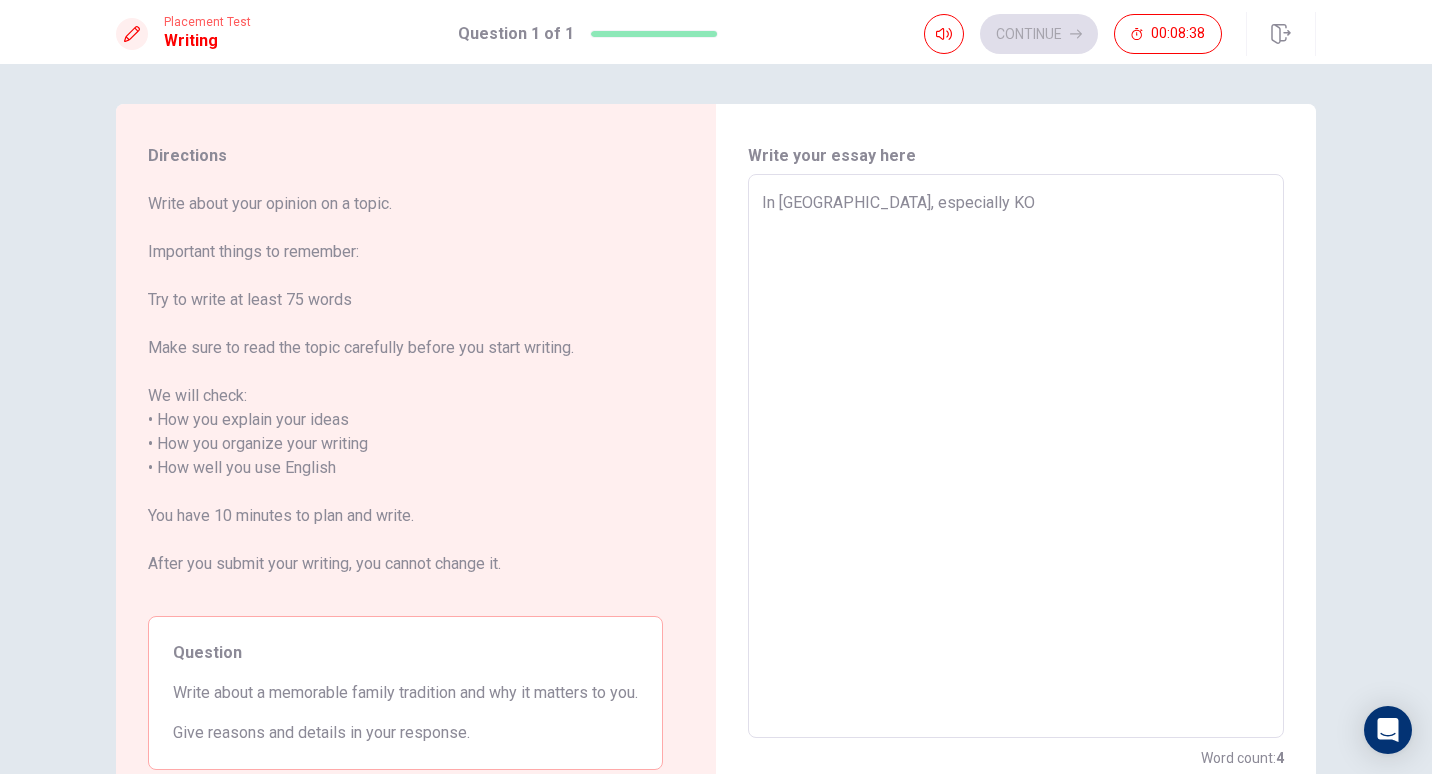 type on "x" 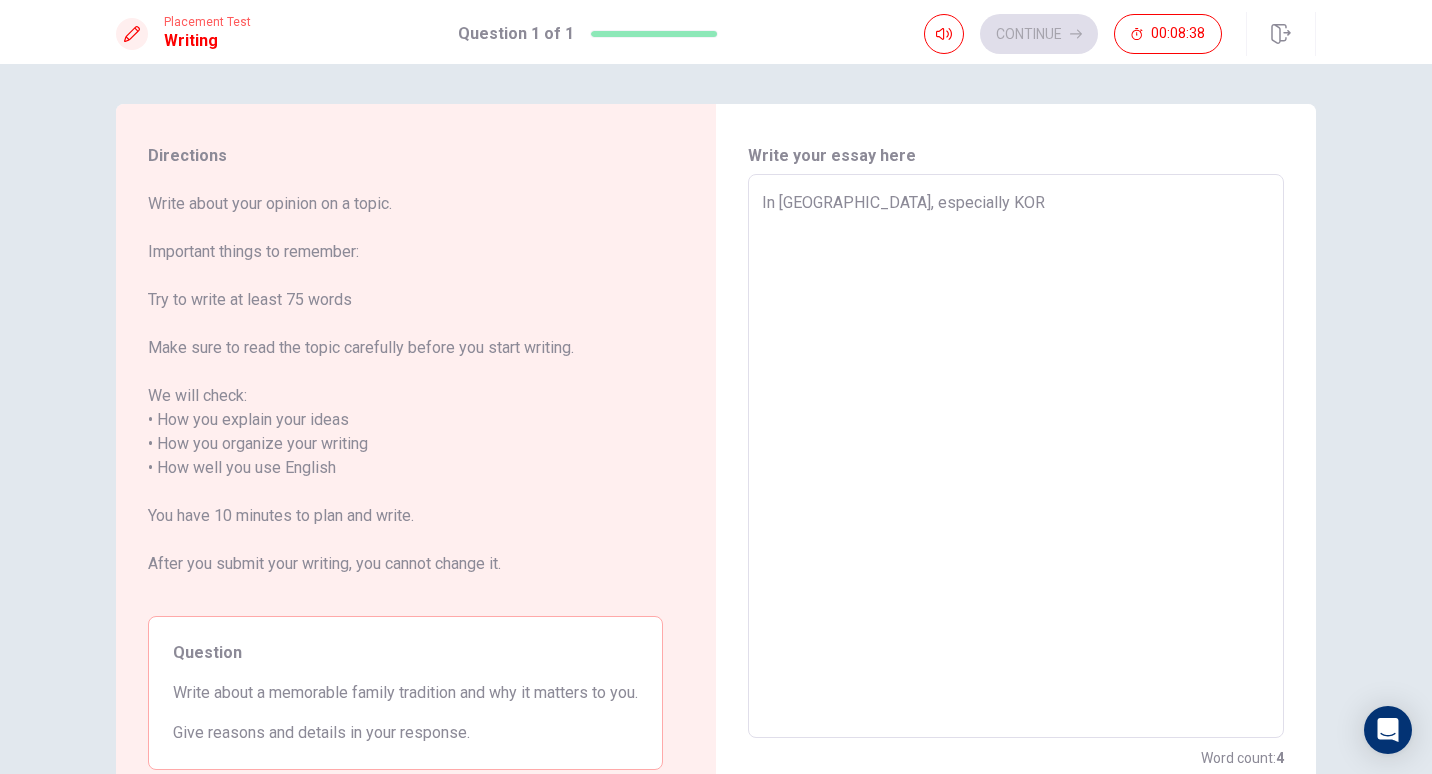 type on "x" 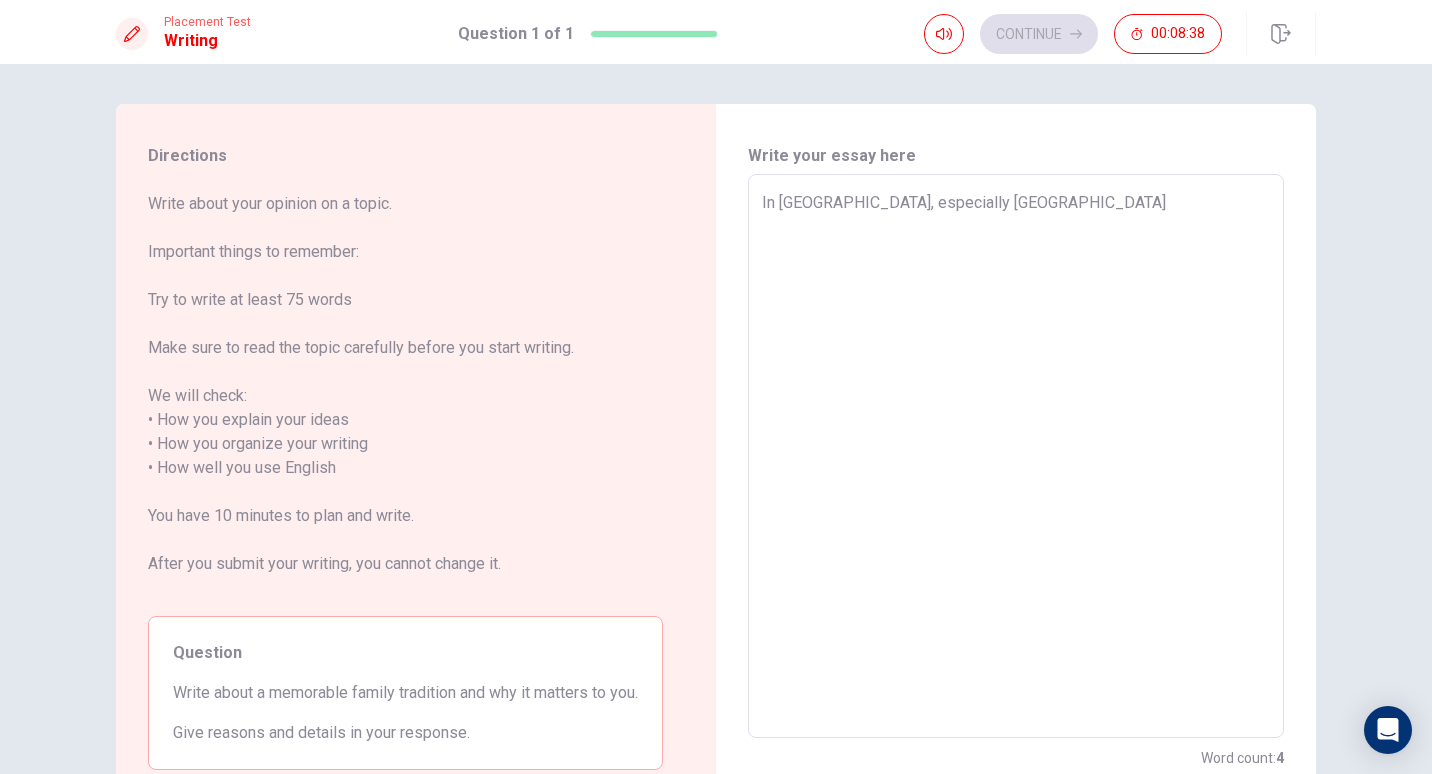 type on "x" 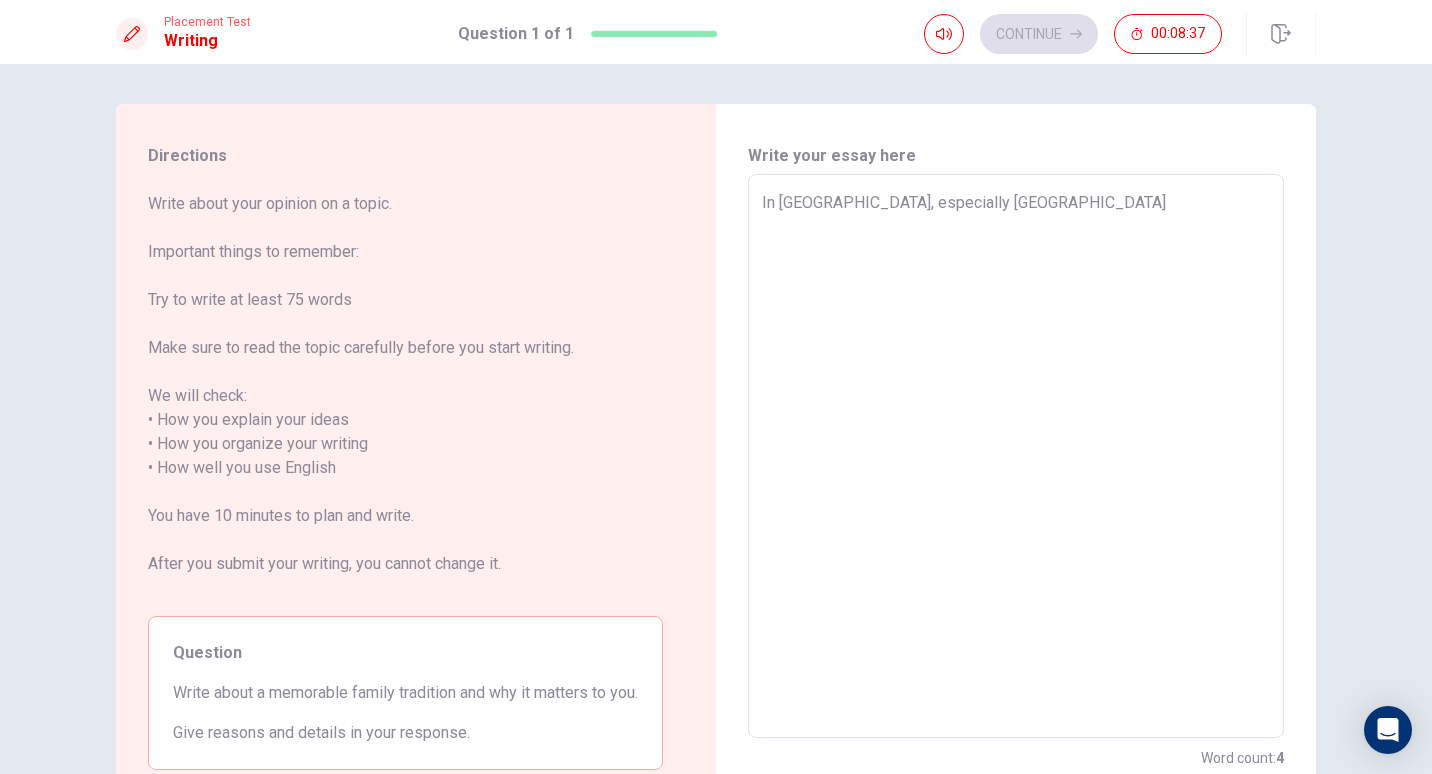type on "In [GEOGRAPHIC_DATA], especially KOR" 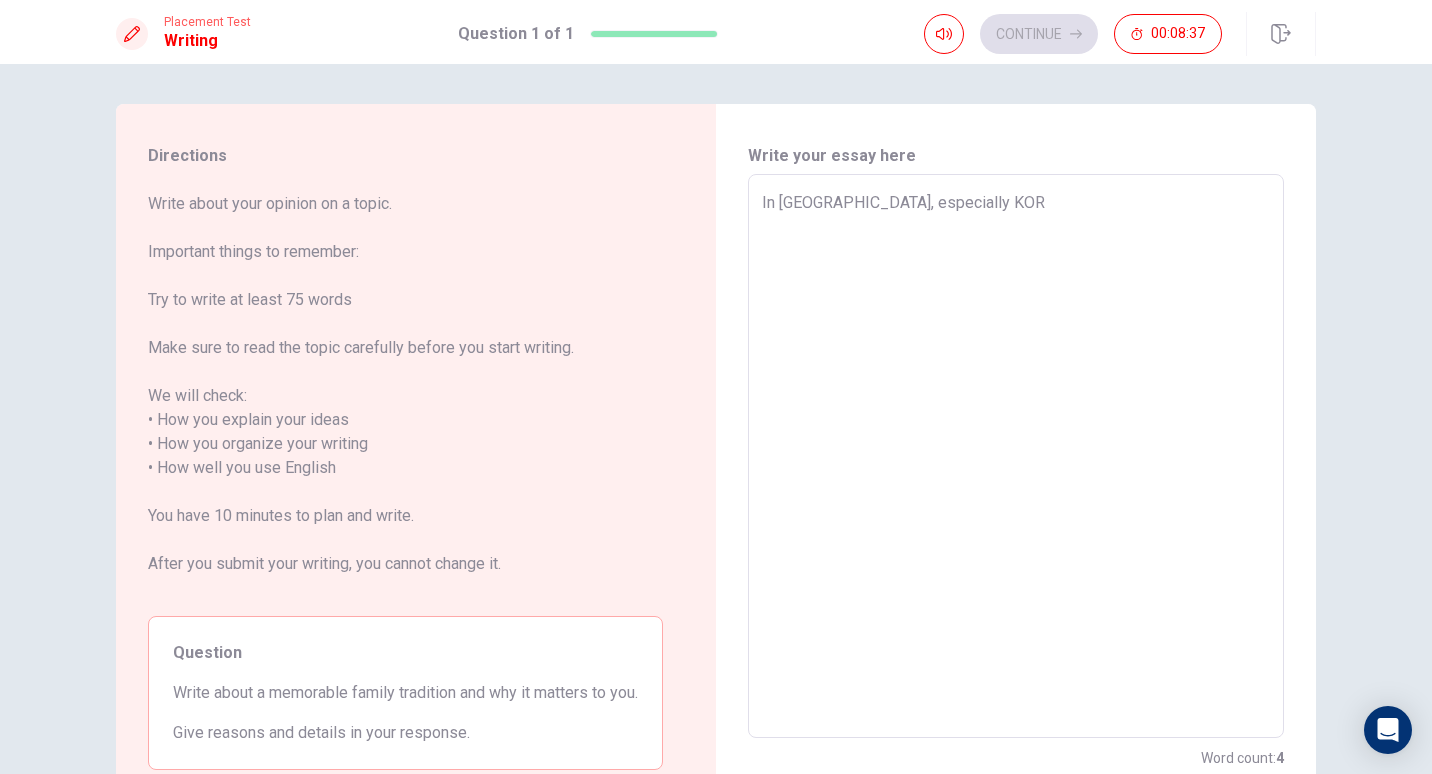 type on "x" 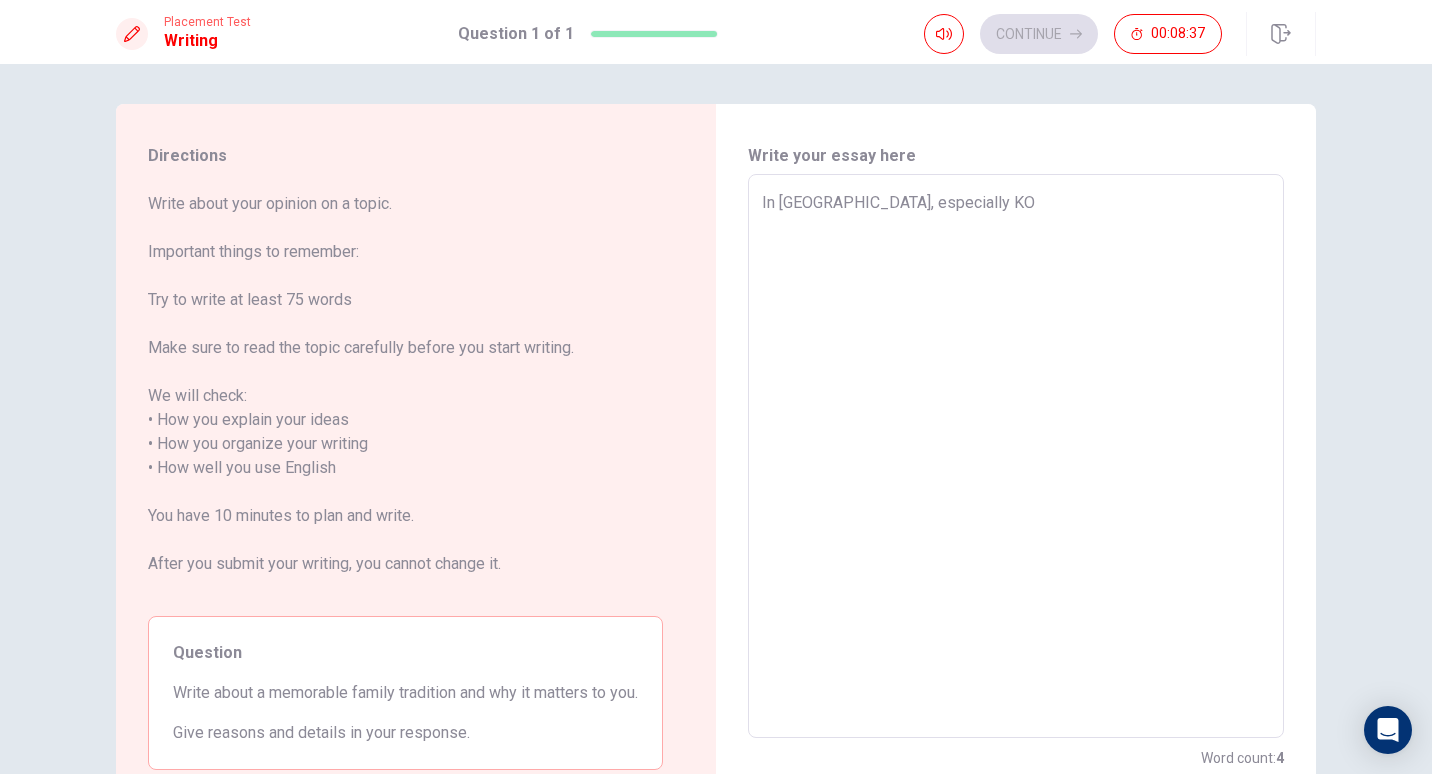 type on "x" 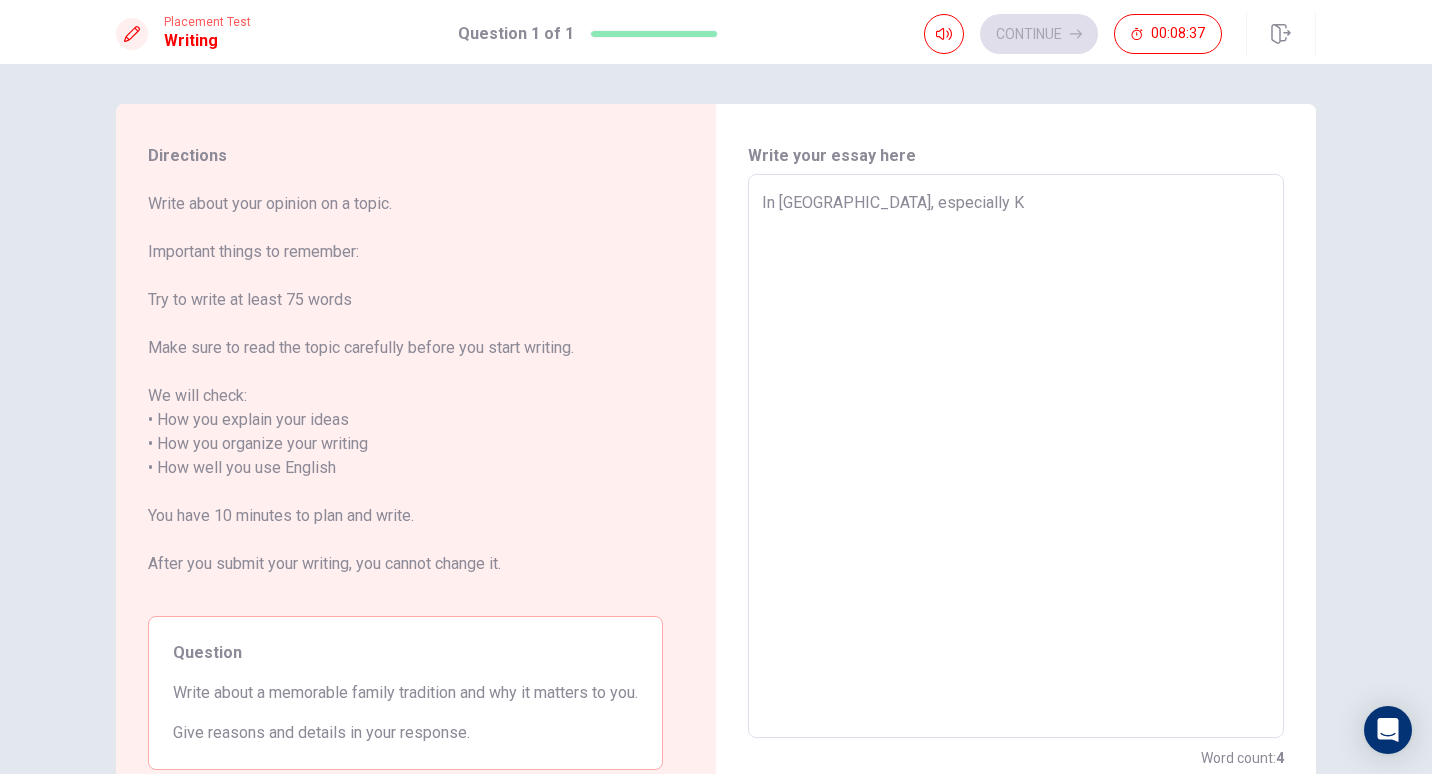 type 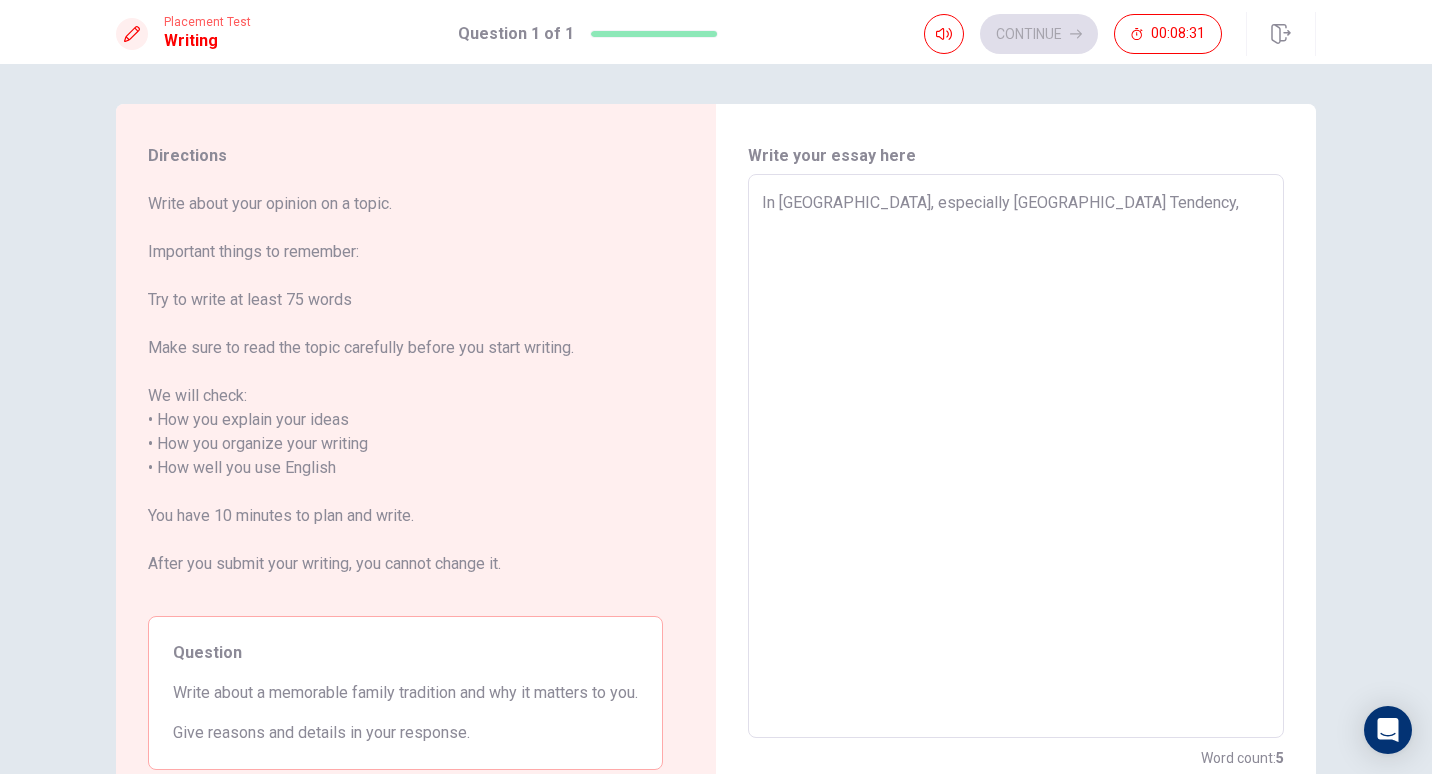 drag, startPoint x: 821, startPoint y: 208, endPoint x: 835, endPoint y: 208, distance: 14 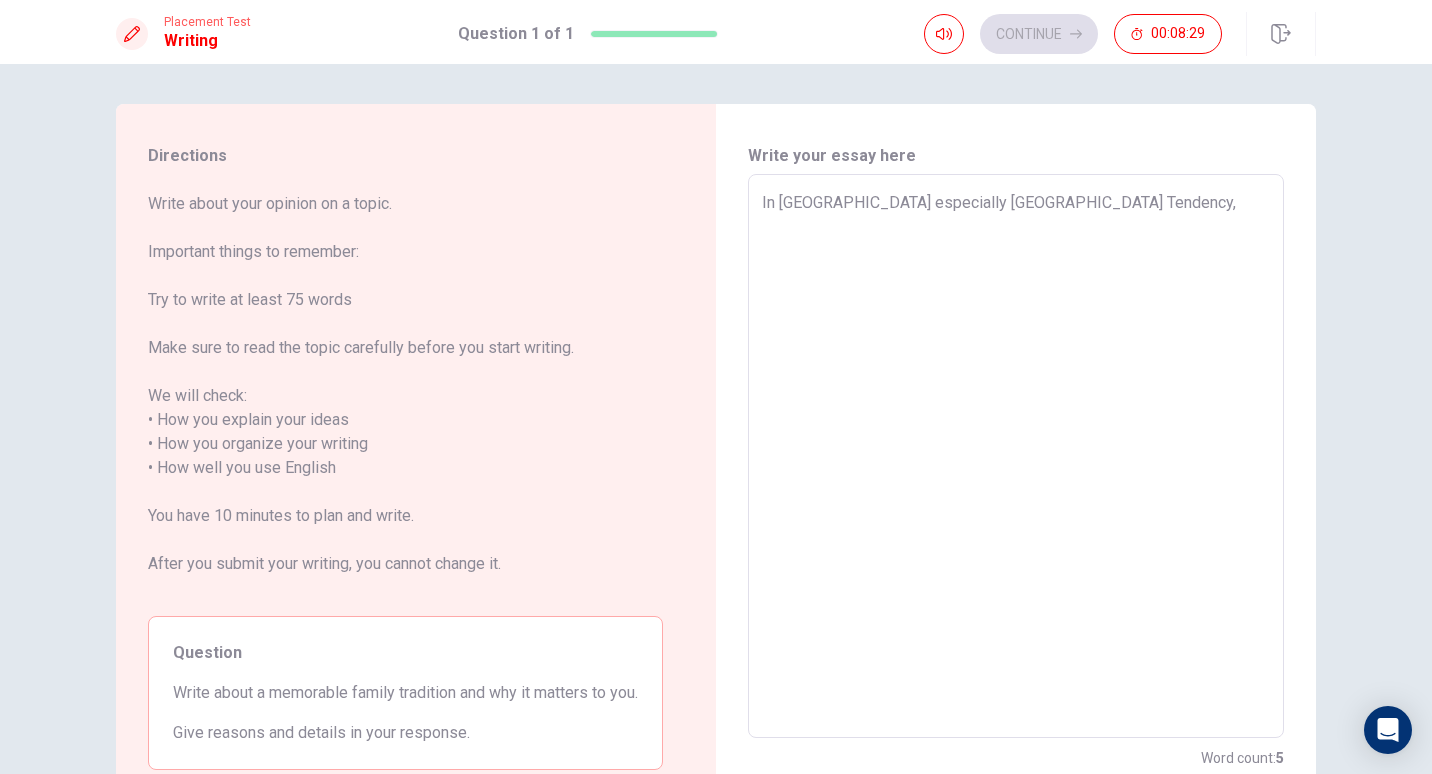 drag, startPoint x: 1028, startPoint y: 206, endPoint x: 1045, endPoint y: 208, distance: 17.117243 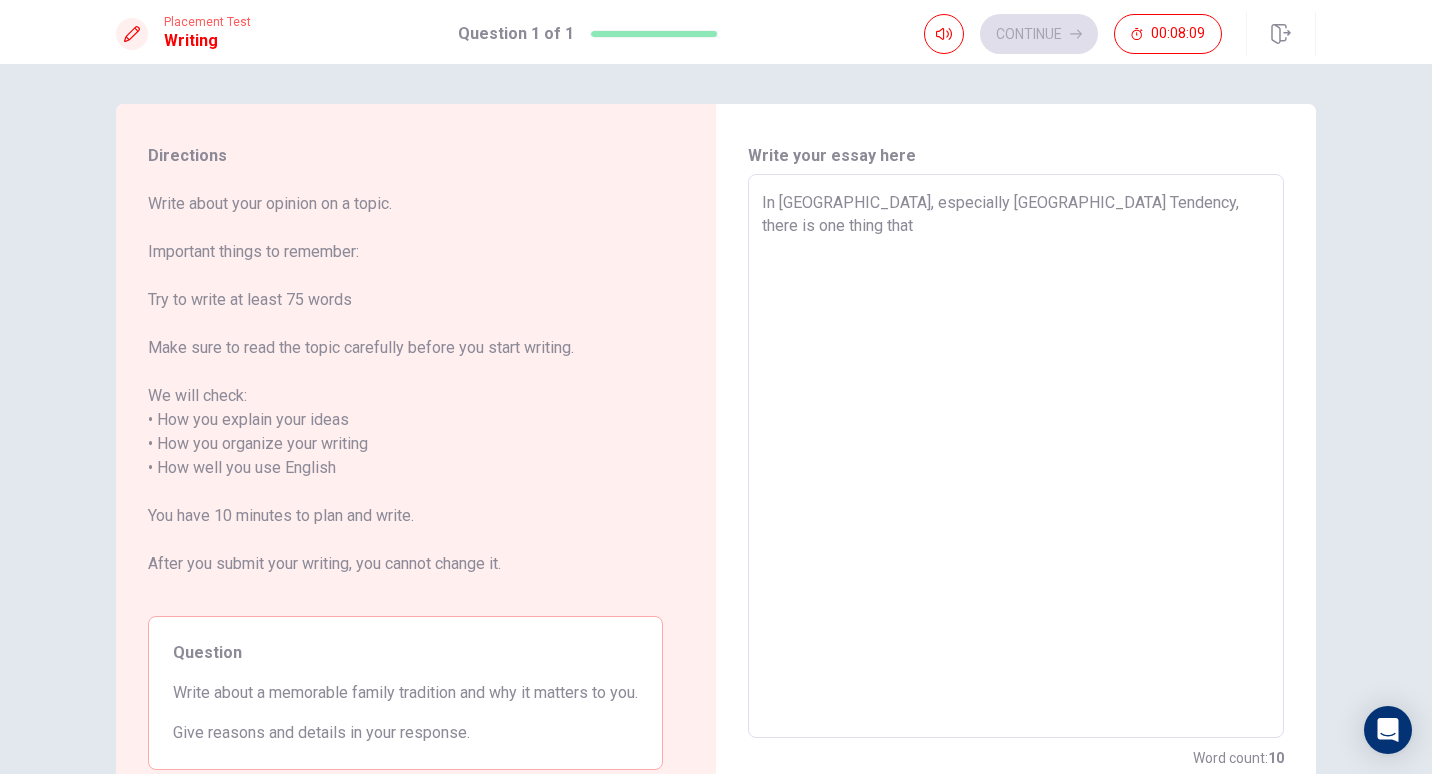 click on "In [GEOGRAPHIC_DATA], especially [GEOGRAPHIC_DATA] Tendency, there is one thing that" at bounding box center (1016, 456) 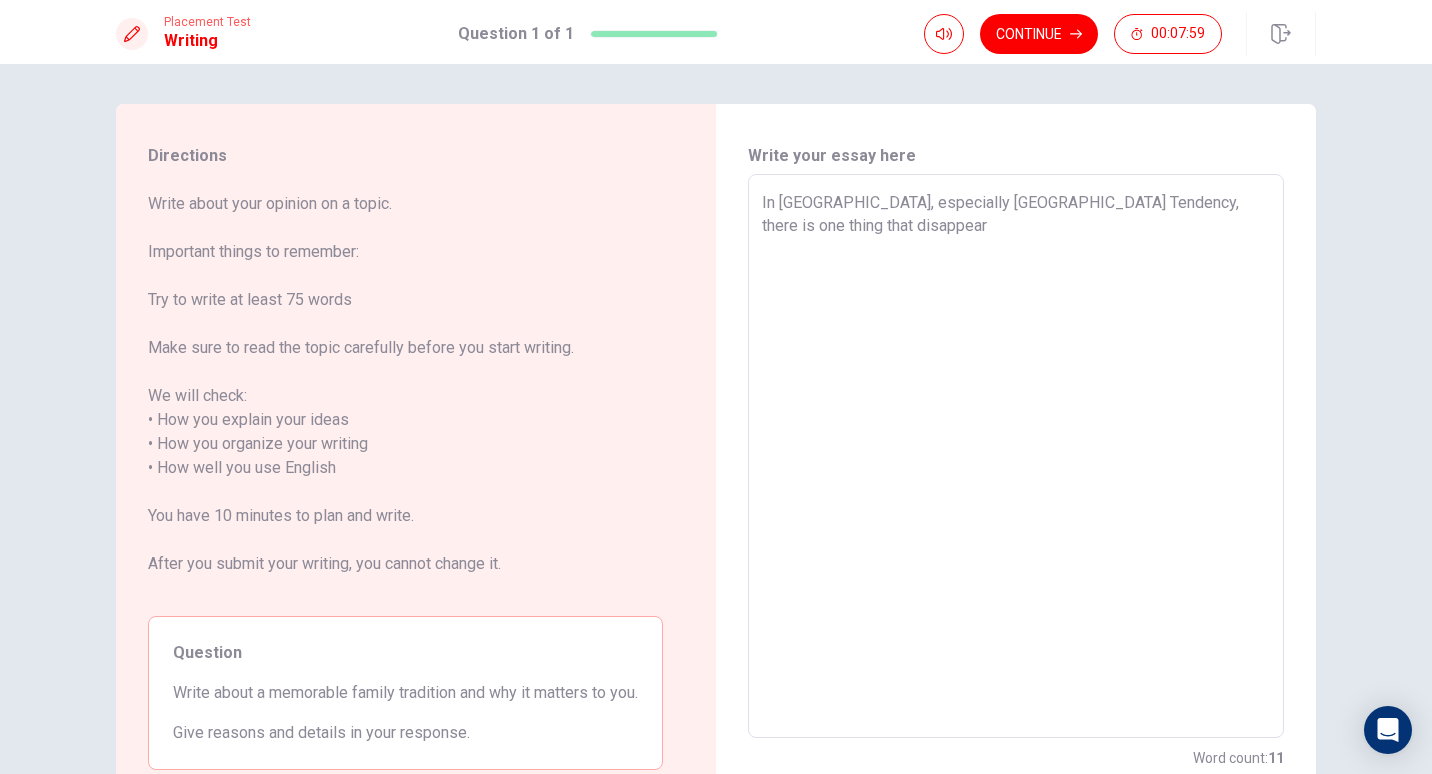 click on "In [GEOGRAPHIC_DATA], especially [GEOGRAPHIC_DATA] Tendency, there is one thing that disappear" at bounding box center [1016, 456] 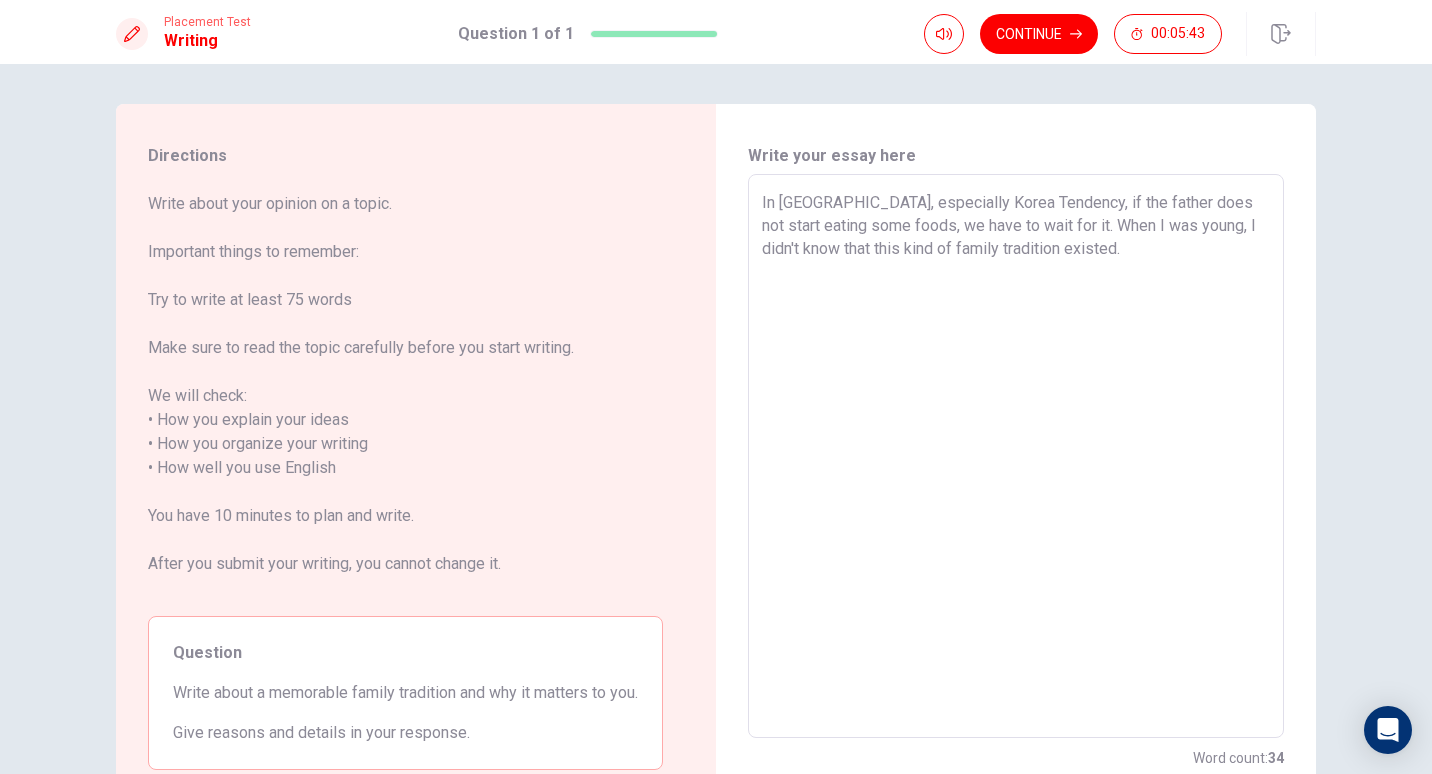 click on "In [GEOGRAPHIC_DATA], especially Korea Tendency, if the father does not start eating some foods, we have to wait for it. When I was young, I didn't know that this kind of family tradition existed." at bounding box center [1016, 456] 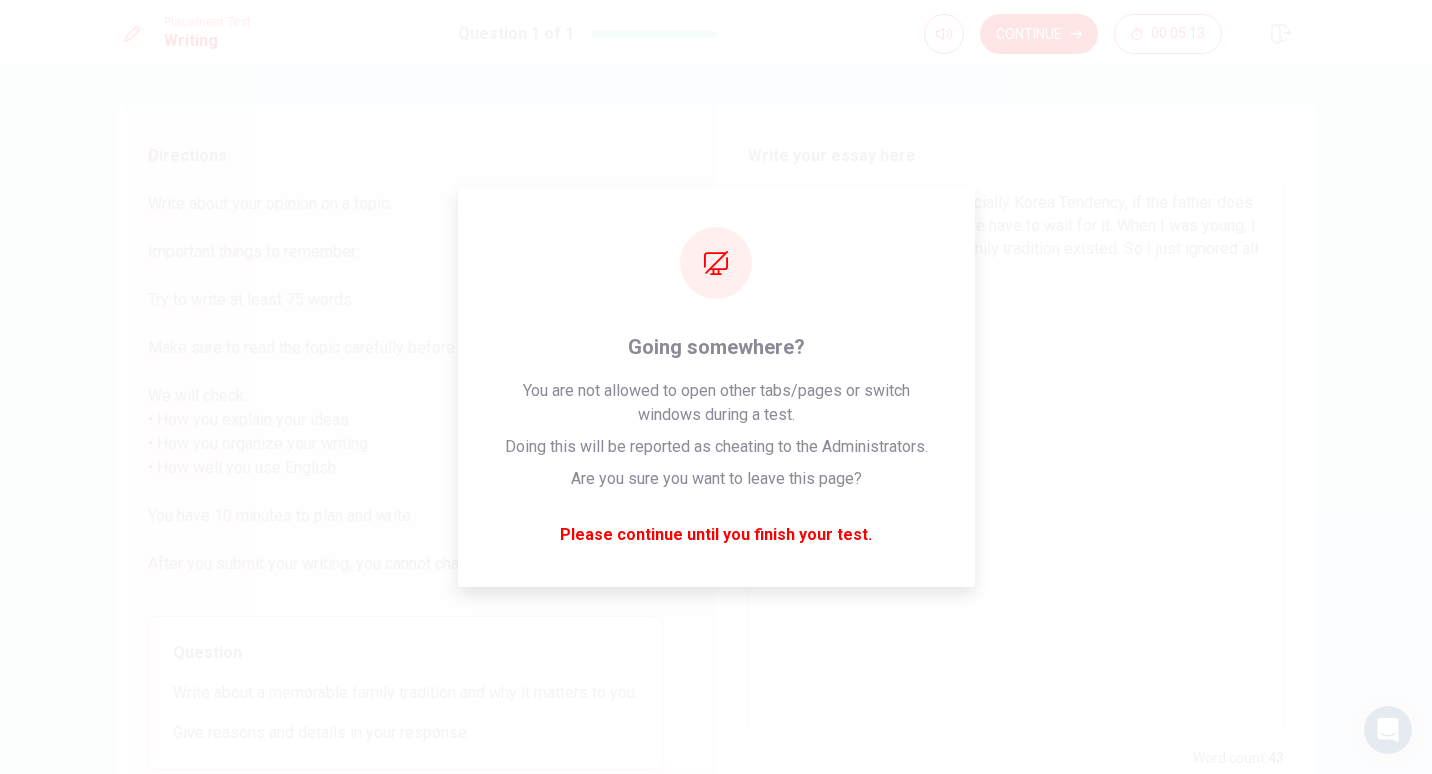 click on "In [GEOGRAPHIC_DATA], especially Korea Tendency, if the father does not start eating some foods, we have to wait for it. When I was young, I didn't know that this kind of family tradition existed. So I just ignored all of that and eated" at bounding box center [1016, 456] 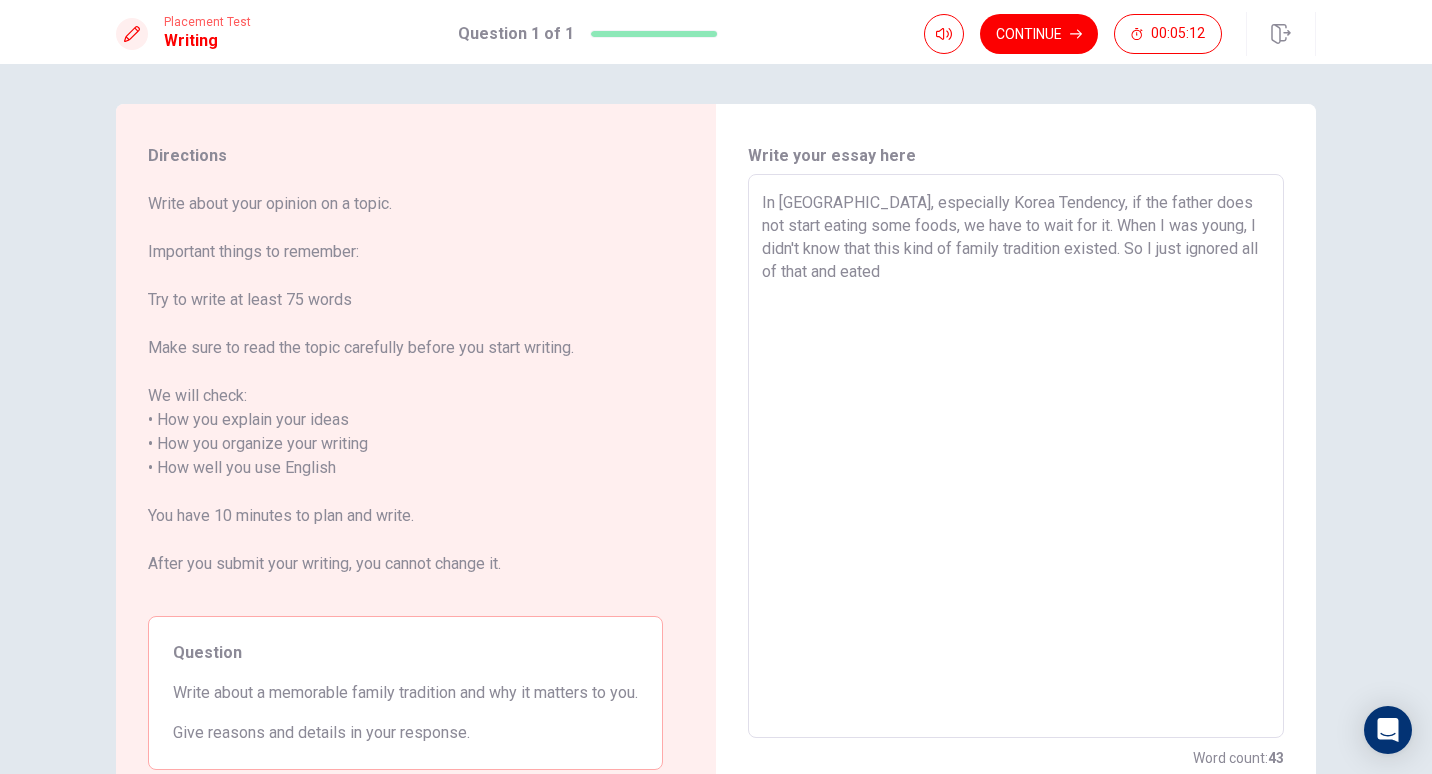 click on "In [GEOGRAPHIC_DATA], especially Korea Tendency, if the father does not start eating some foods, we have to wait for it. When I was young, I didn't know that this kind of family tradition existed. So I just ignored all of that and eated" at bounding box center (1016, 456) 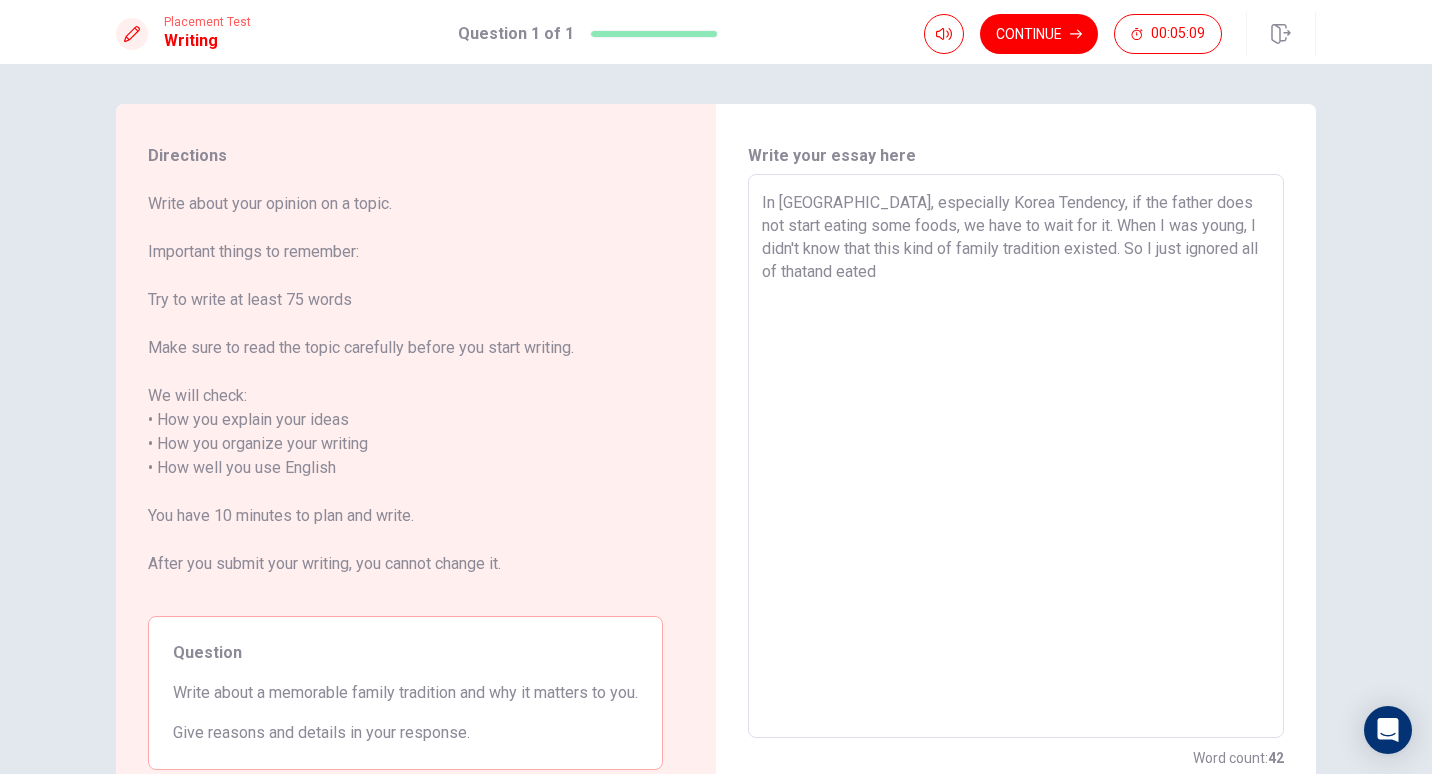 drag, startPoint x: 1182, startPoint y: 248, endPoint x: 1221, endPoint y: 288, distance: 55.86591 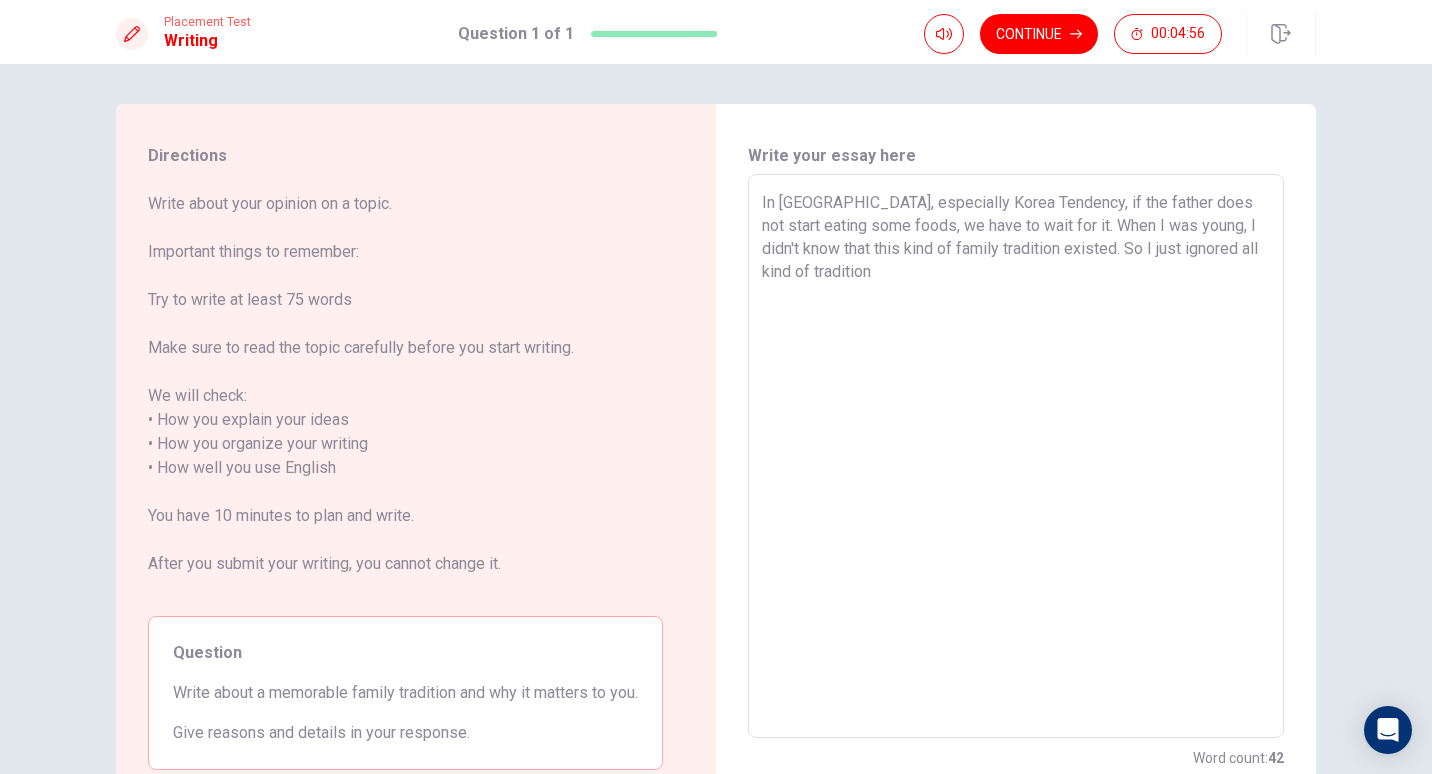 click on "In [GEOGRAPHIC_DATA], especially Korea Tendency, if the father does not start eating some foods, we have to wait for it. When I was young, I didn't know that this kind of family tradition existed. So I just ignored all kind of tradition" at bounding box center (1016, 456) 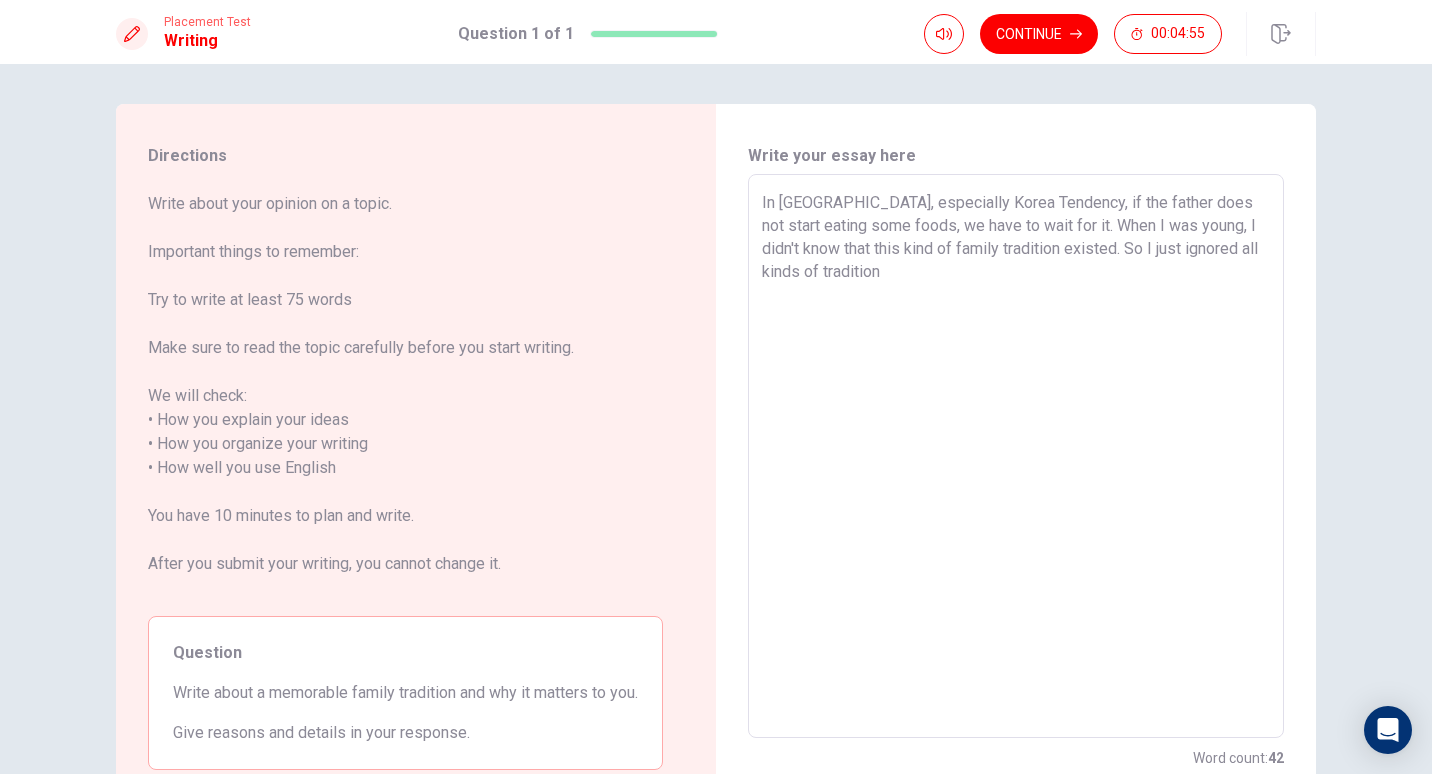 click on "In [GEOGRAPHIC_DATA], especially Korea Tendency, if the father does not start eating some foods, we have to wait for it. When I was young, I didn't know that this kind of family tradition existed. So I just ignored all kinds of tradition" at bounding box center [1016, 456] 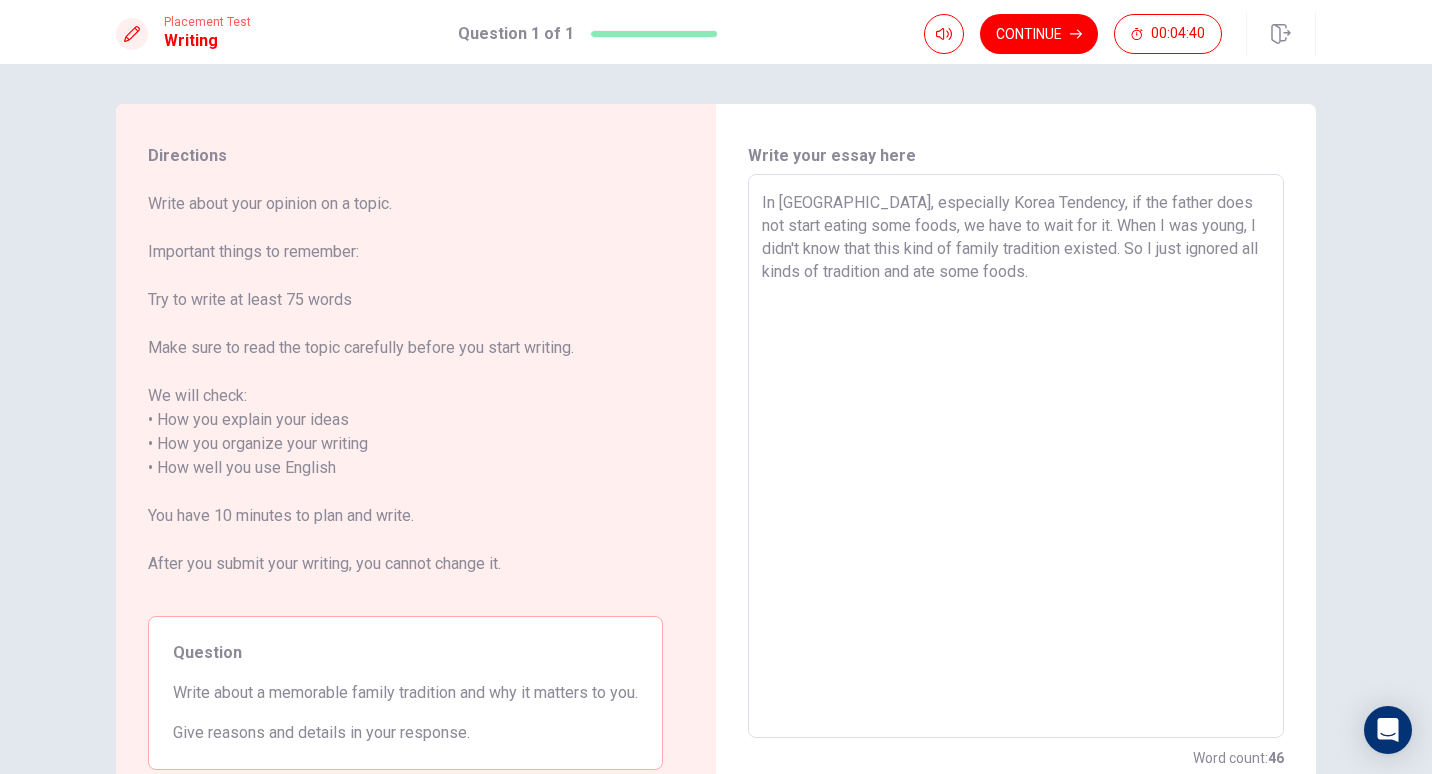 click on "In [GEOGRAPHIC_DATA], especially Korea Tendency, if the father does not start eating some foods, we have to wait for it. When I was young, I didn't know that this kind of family tradition existed. So I just ignored all kinds of tradition and ate some foods." at bounding box center (1016, 456) 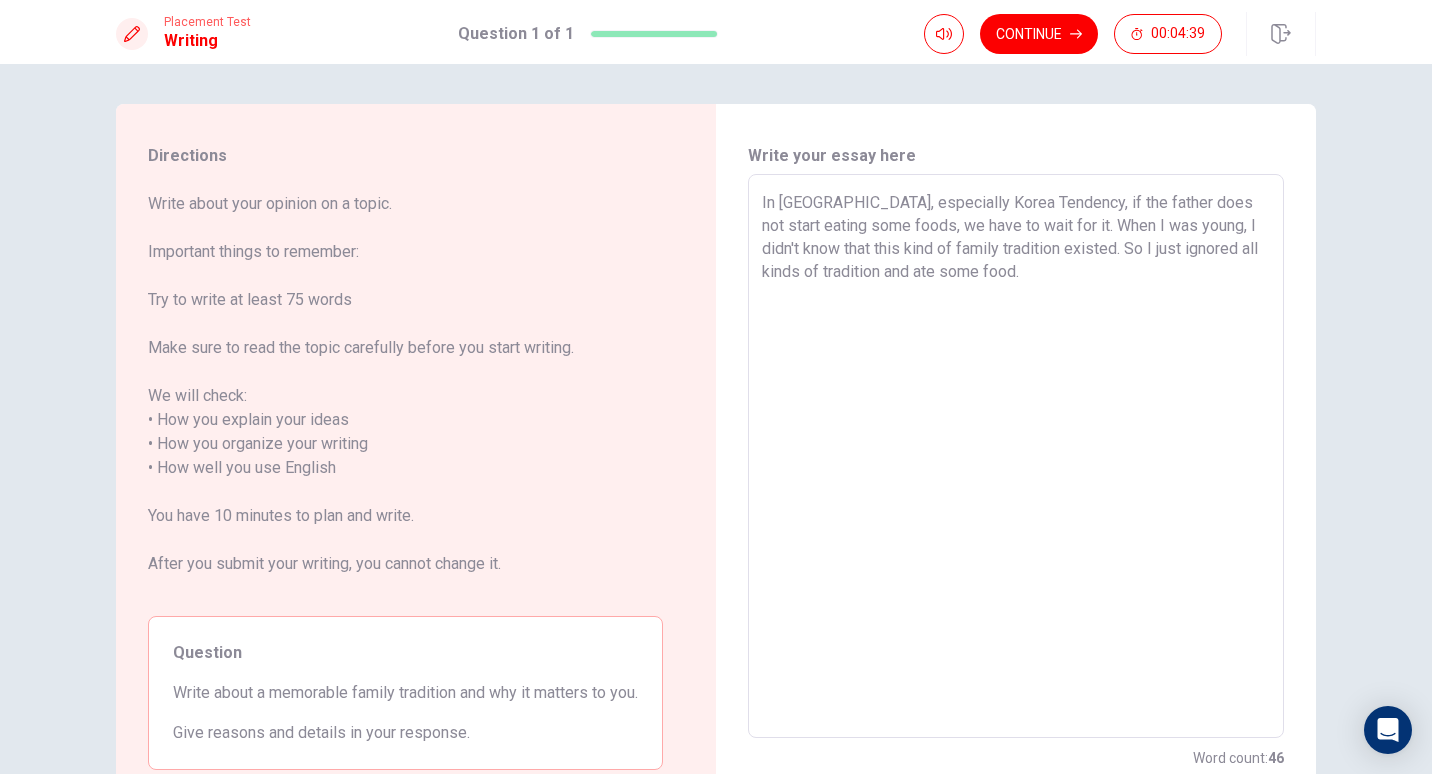 click on "In [GEOGRAPHIC_DATA], especially Korea Tendency, if the father does not start eating some foods, we have to wait for it. When I was young, I didn't know that this kind of family tradition existed. So I just ignored all kinds of tradition and ate some food." at bounding box center (1016, 456) 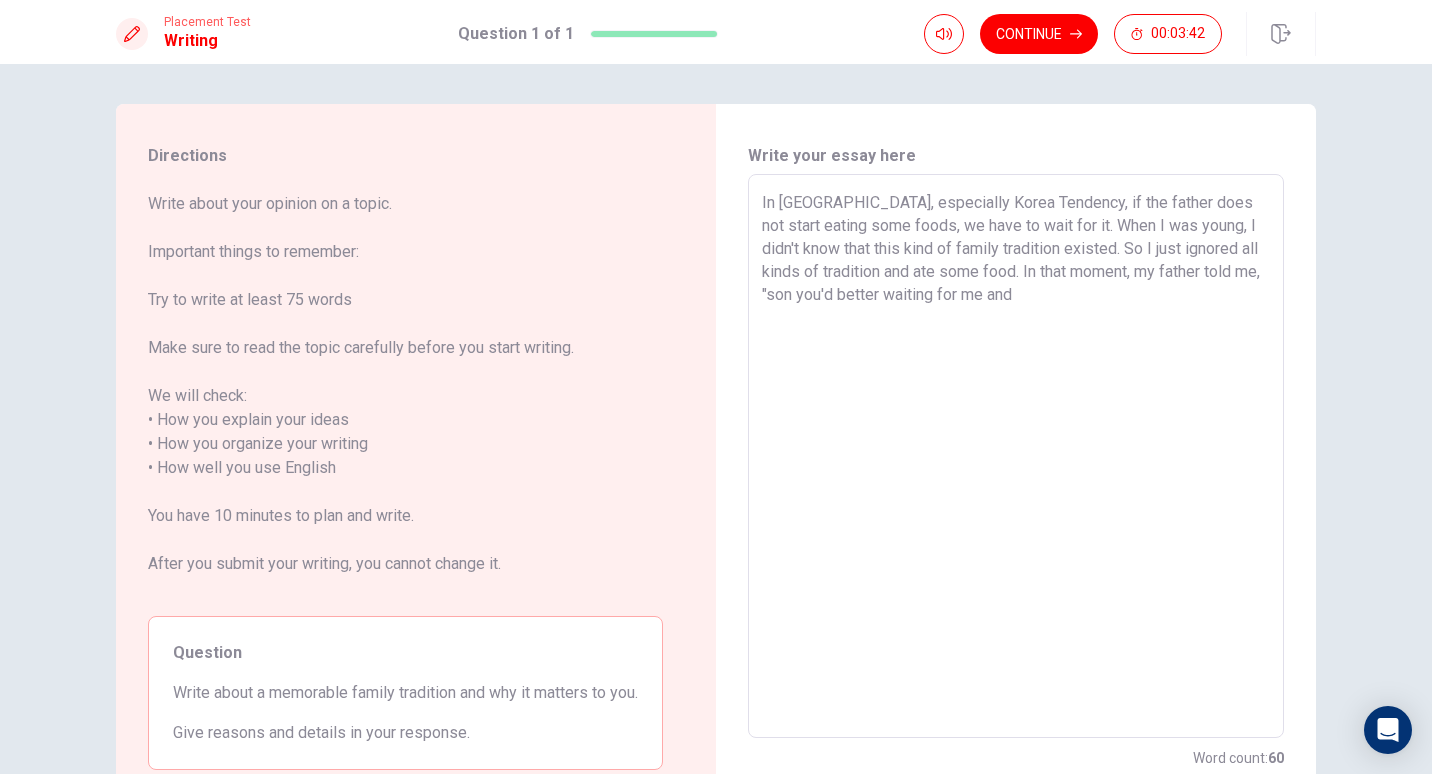 click on "In [GEOGRAPHIC_DATA], especially Korea Tendency, if the father does not start eating some foods, we have to wait for it. When I was young, I didn't know that this kind of family tradition existed. So I just ignored all kinds of tradition and ate some food. In that moment, my father told me, "son you'd better waiting for me and" at bounding box center [1016, 456] 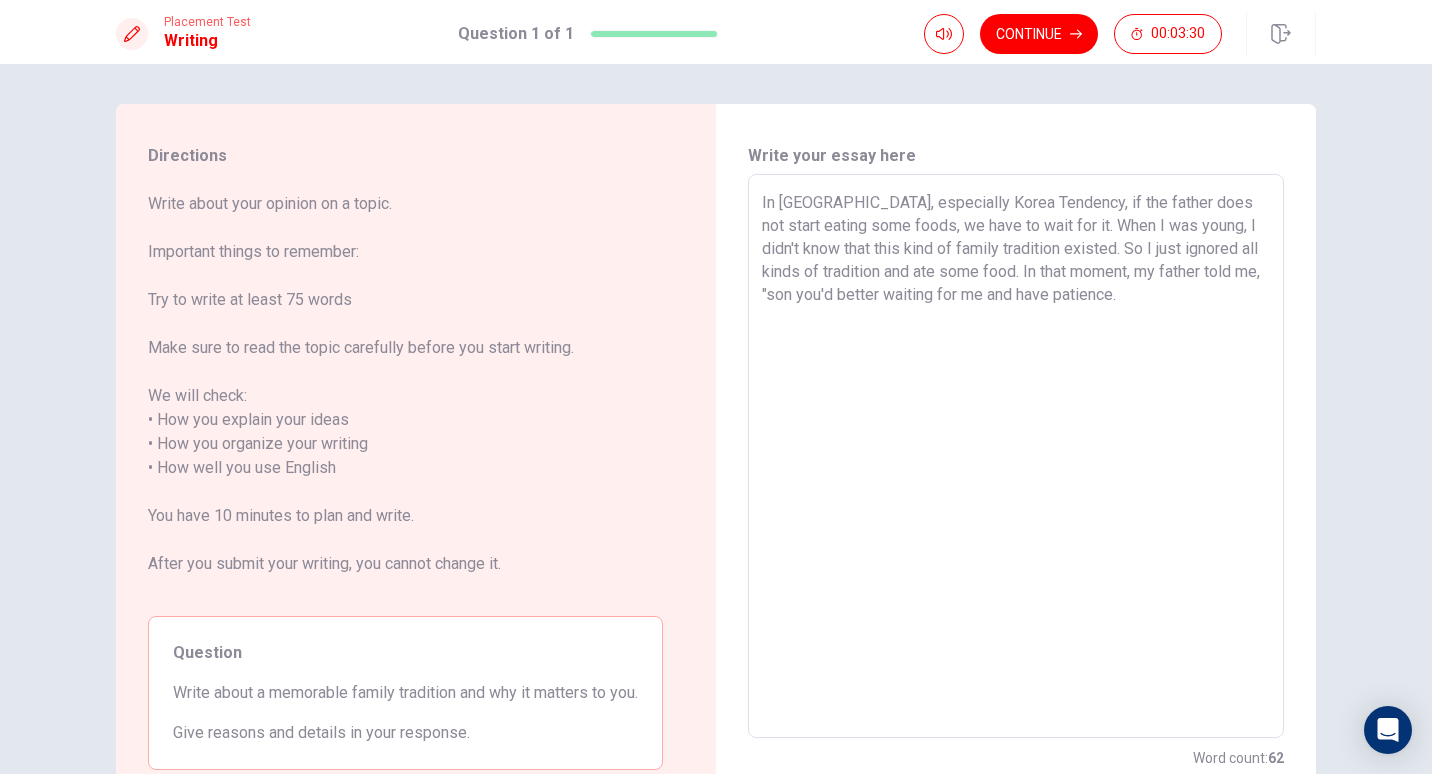 click on "In [GEOGRAPHIC_DATA], especially Korea Tendency, if the father does not start eating some foods, we have to wait for it. When I was young, I didn't know that this kind of family tradition existed. So I just ignored all kinds of tradition and ate some food. In that moment, my father told me, "son you'd better waiting for me and have patience." at bounding box center [1016, 456] 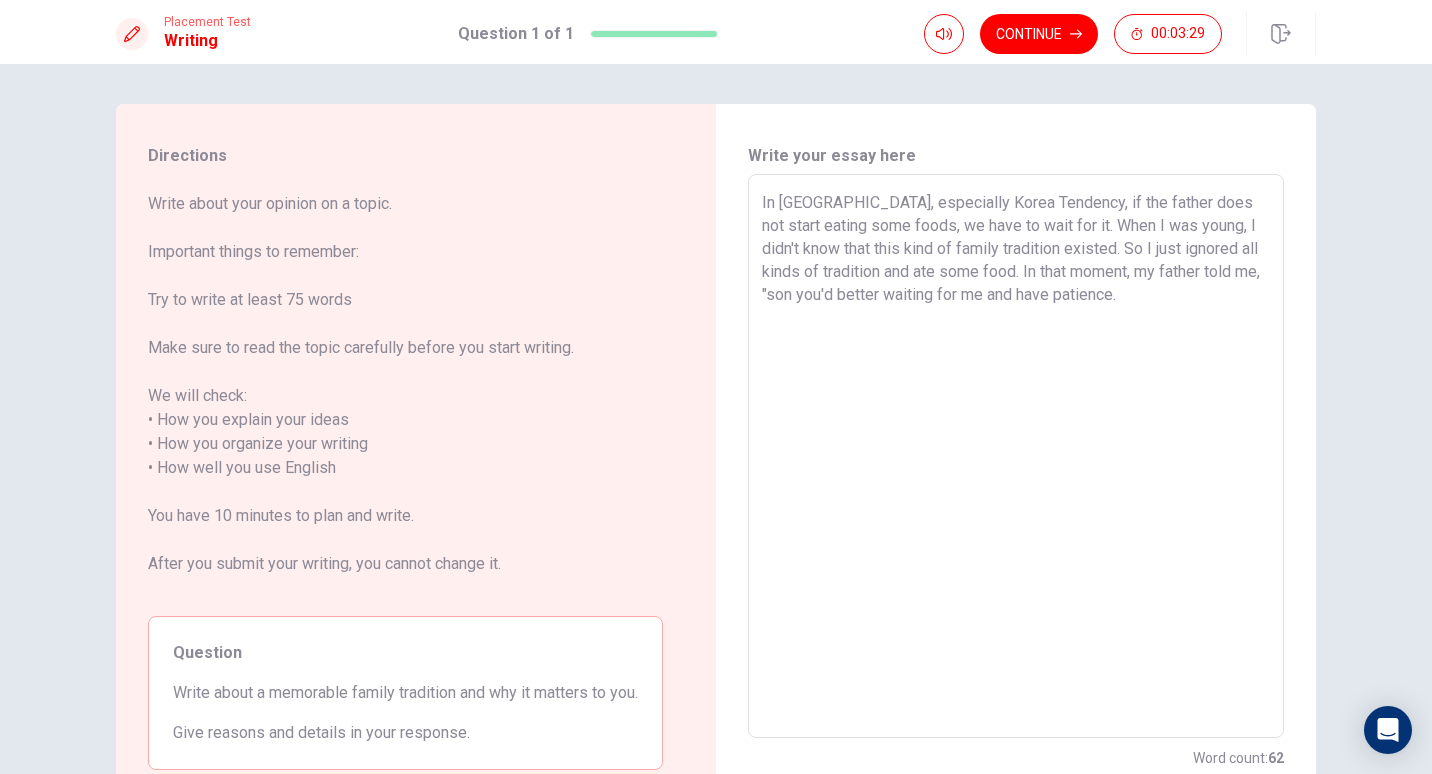 click on "In [GEOGRAPHIC_DATA], especially Korea Tendency, if the father does not start eating some foods, we have to wait for it. When I was young, I didn't know that this kind of family tradition existed. So I just ignored all kinds of tradition and ate some food. In that moment, my father told me, "son you'd better waiting for me and have patience." at bounding box center [1016, 456] 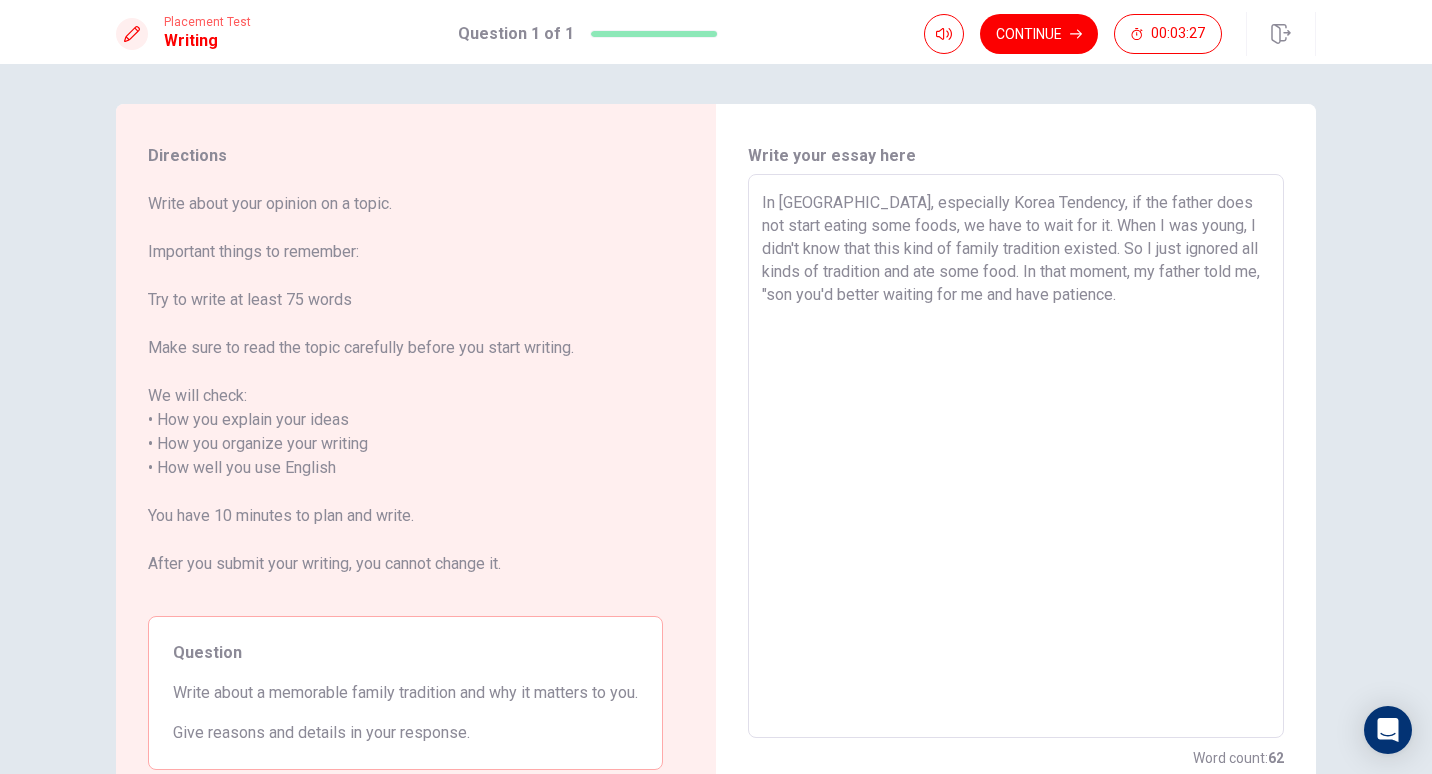 click on "In [GEOGRAPHIC_DATA], especially Korea Tendency, if the father does not start eating some foods, we have to wait for it. When I was young, I didn't know that this kind of family tradition existed. So I just ignored all kinds of tradition and ate some food. In that moment, my father told me, "son you'd better waiting for me and have patience." at bounding box center (1016, 456) 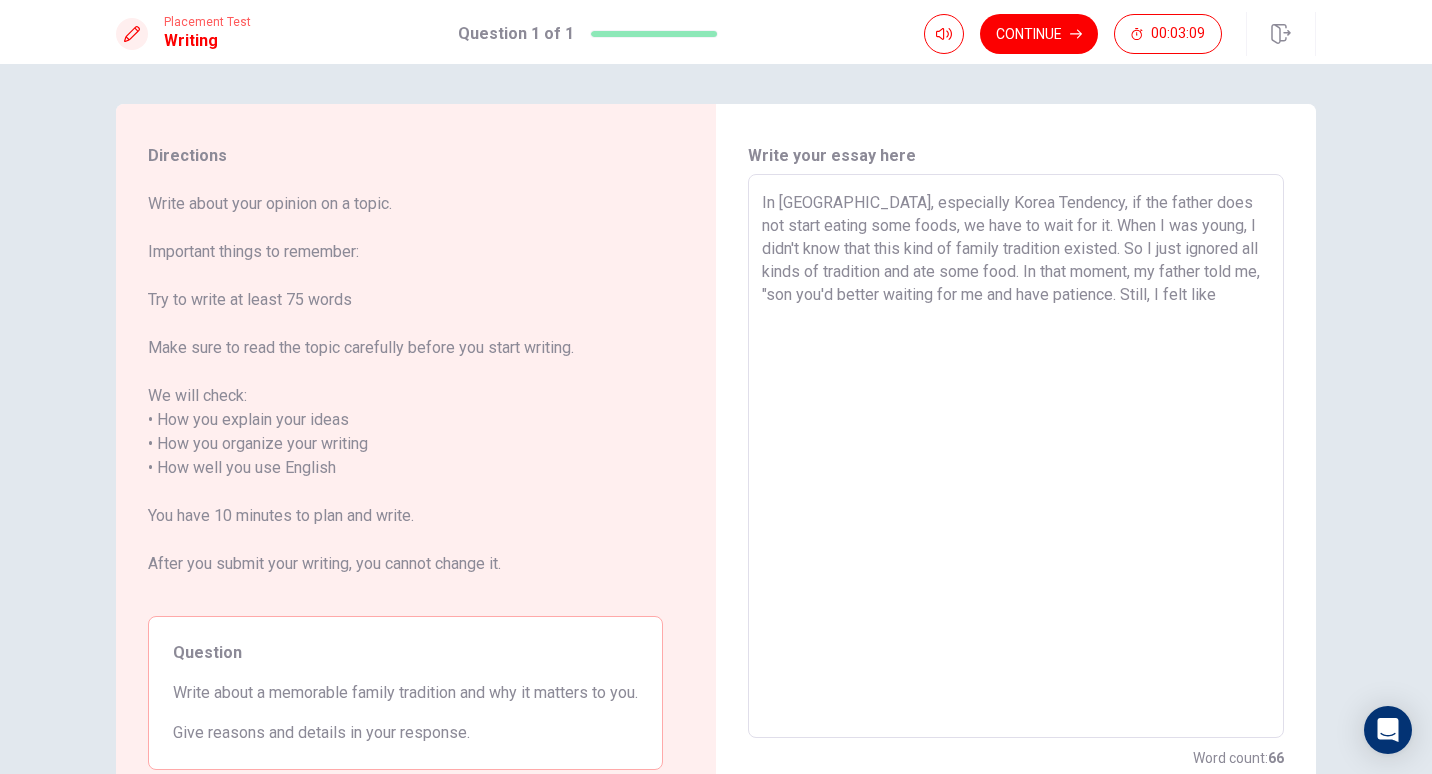 click on "In [GEOGRAPHIC_DATA], especially Korea Tendency, if the father does not start eating some foods, we have to wait for it. When I was young, I didn't know that this kind of family tradition existed. So I just ignored all kinds of tradition and ate some food. In that moment, my father told me, "son you'd better waiting for me and have patience. Still, I felt like" at bounding box center [1016, 456] 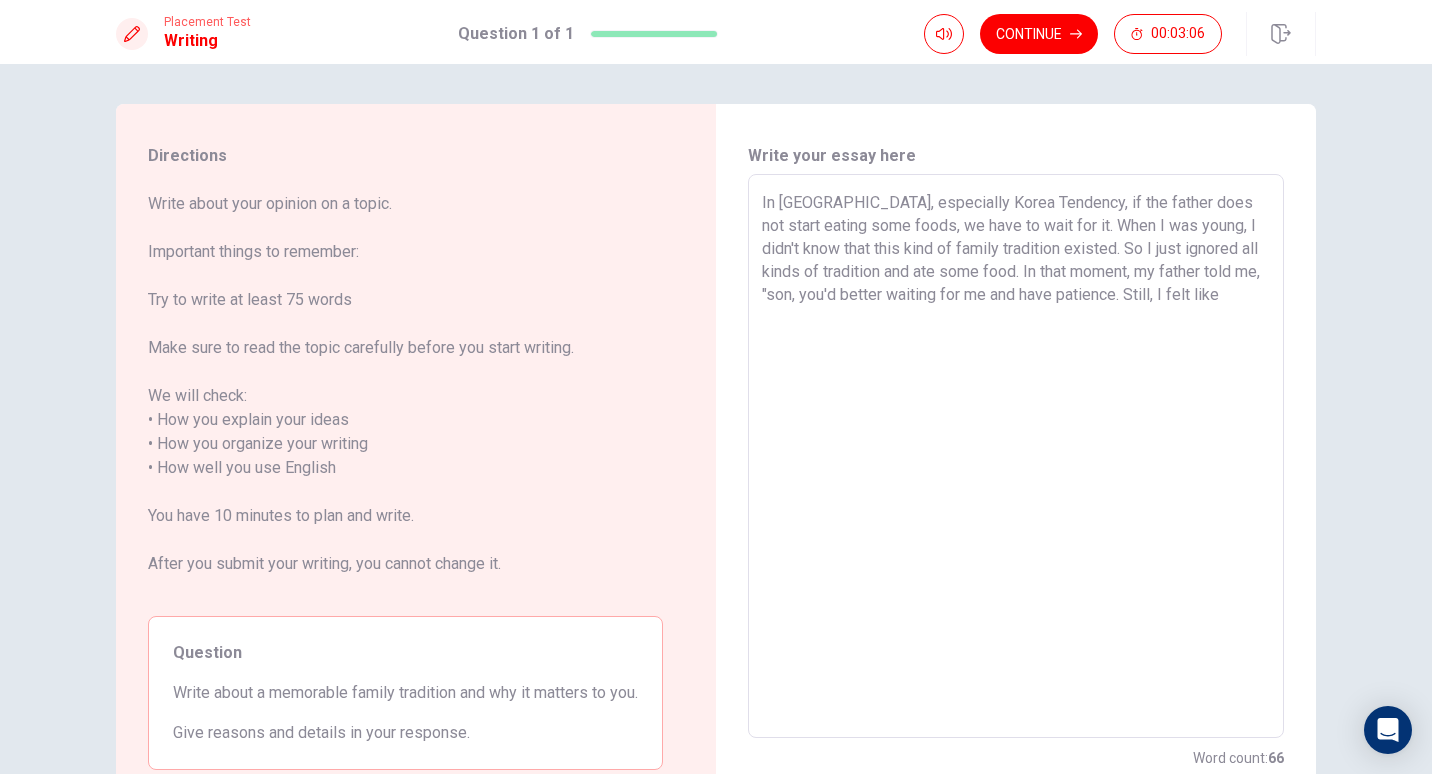click on "In [GEOGRAPHIC_DATA], especially Korea Tendency, if the father does not start eating some foods, we have to wait for it. When I was young, I didn't know that this kind of family tradition existed. So I just ignored all kinds of tradition and ate some food. In that moment, my father told me, "son, you'd better waiting for me and have patience. Still, I felt like" at bounding box center [1016, 456] 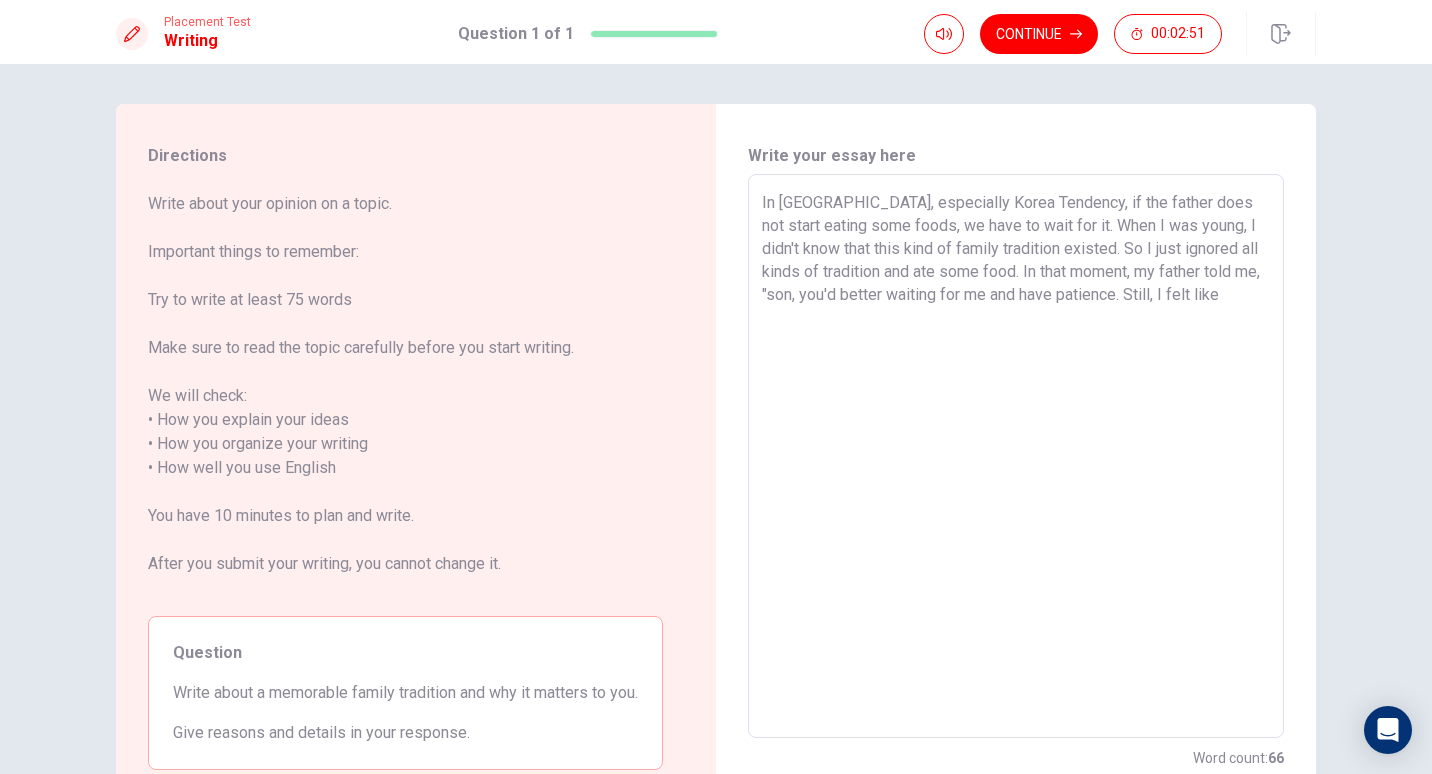 click on "In [GEOGRAPHIC_DATA], especially Korea Tendency, if the father does not start eating some foods, we have to wait for it. When I was young, I didn't know that this kind of family tradition existed. So I just ignored all kinds of tradition and ate some food. In that moment, my father told me, "son, you'd better waiting for me and have patience. Still, I felt like" at bounding box center (1016, 456) 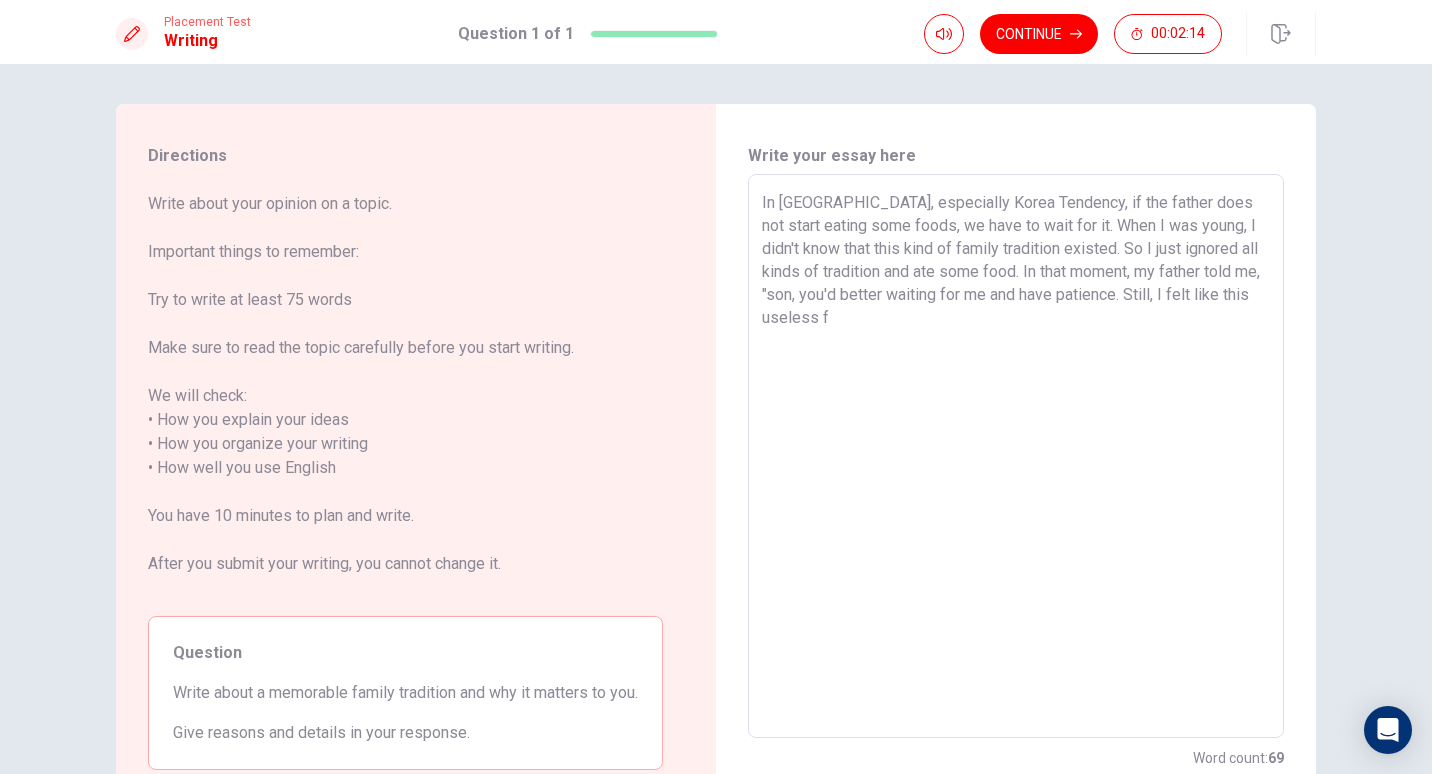click on "In [GEOGRAPHIC_DATA], especially Korea Tendency, if the father does not start eating some foods, we have to wait for it. When I was young, I didn't know that this kind of family tradition existed. So I just ignored all kinds of tradition and ate some food. In that moment, my father told me, "son, you'd better waiting for me and have patience. Still, I felt like this useless f" at bounding box center (1016, 456) 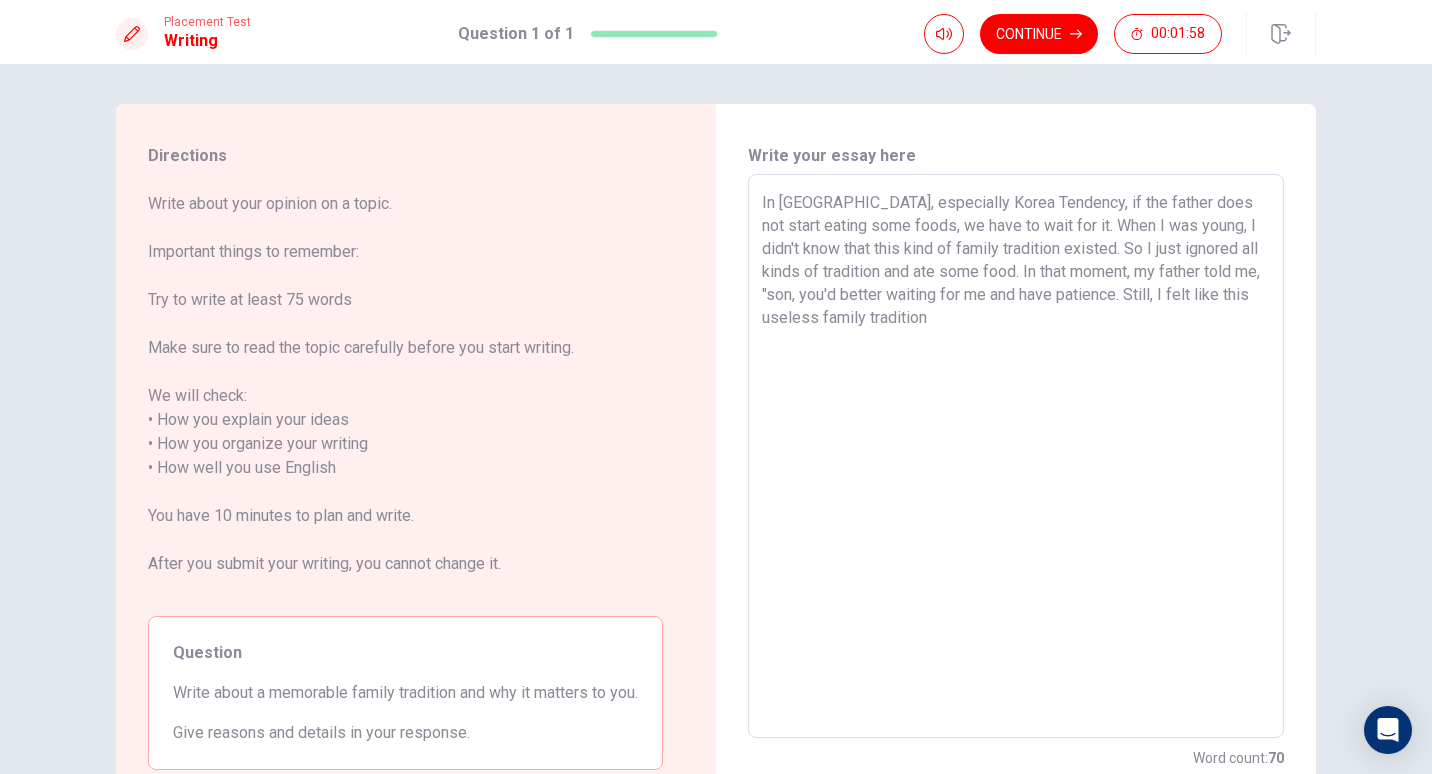 drag, startPoint x: 1173, startPoint y: 294, endPoint x: 1146, endPoint y: 293, distance: 27.018513 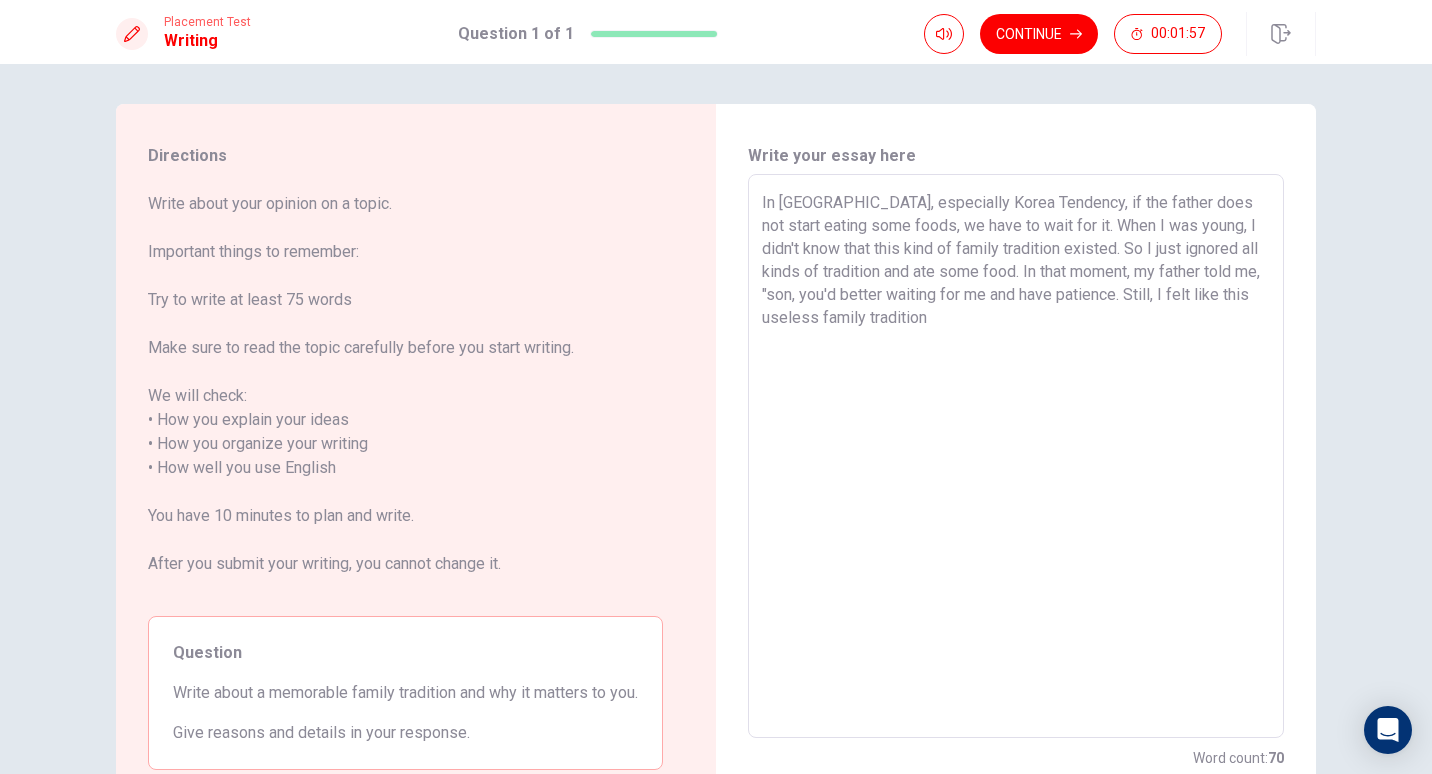 click on "In [GEOGRAPHIC_DATA], especially Korea Tendency, if the father does not start eating some foods, we have to wait for it. When I was young, I didn't know that this kind of family tradition existed. So I just ignored all kinds of tradition and ate some food. In that moment, my father told me, "son, you'd better waiting for me and have patience. Still, I felt like this useless family tradition" at bounding box center (1016, 456) 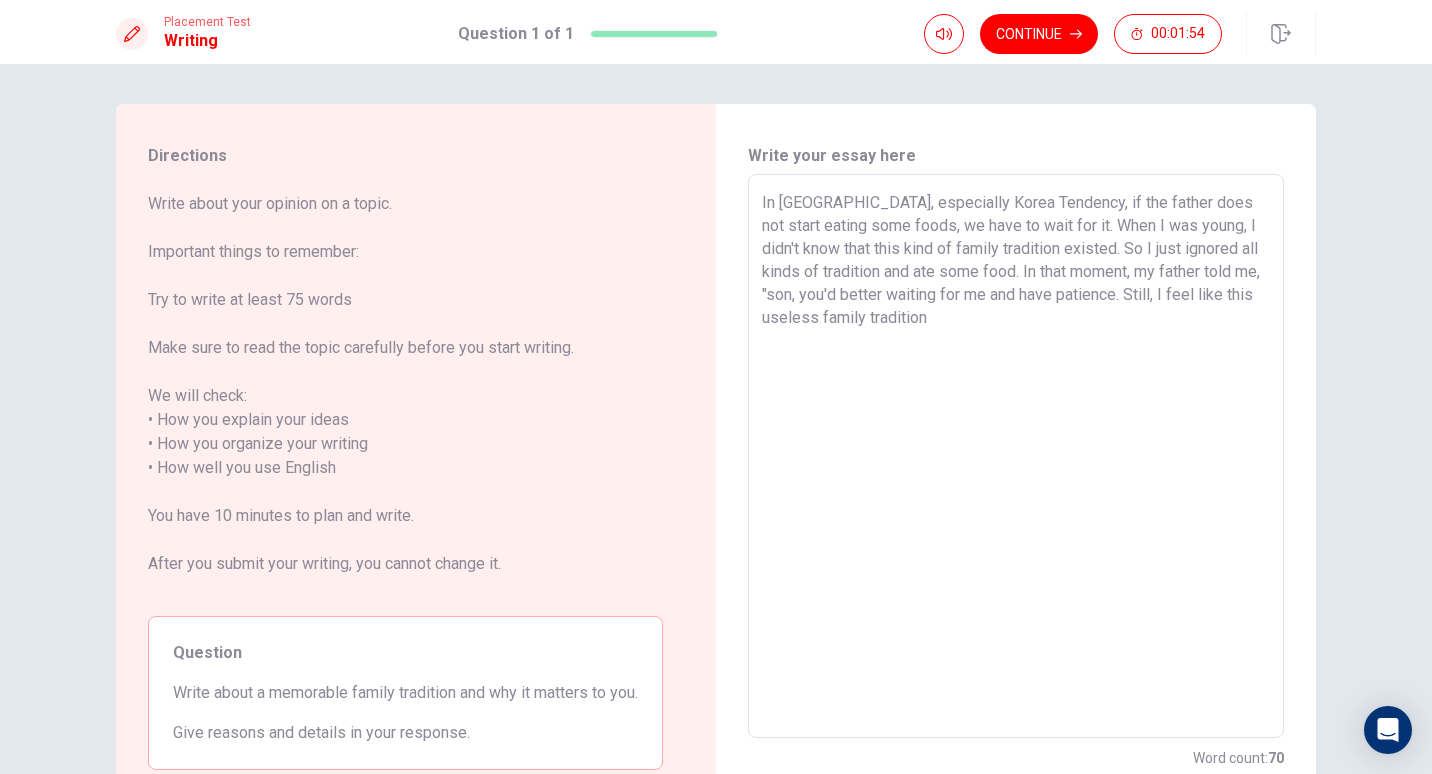 click on "In [GEOGRAPHIC_DATA], especially Korea Tendency, if the father does not start eating some foods, we have to wait for it. When I was young, I didn't know that this kind of family tradition existed. So I just ignored all kinds of tradition and ate some food. In that moment, my father told me, "son, you'd better waiting for me and have patience. Still, I feel like this useless family tradition" at bounding box center [1016, 456] 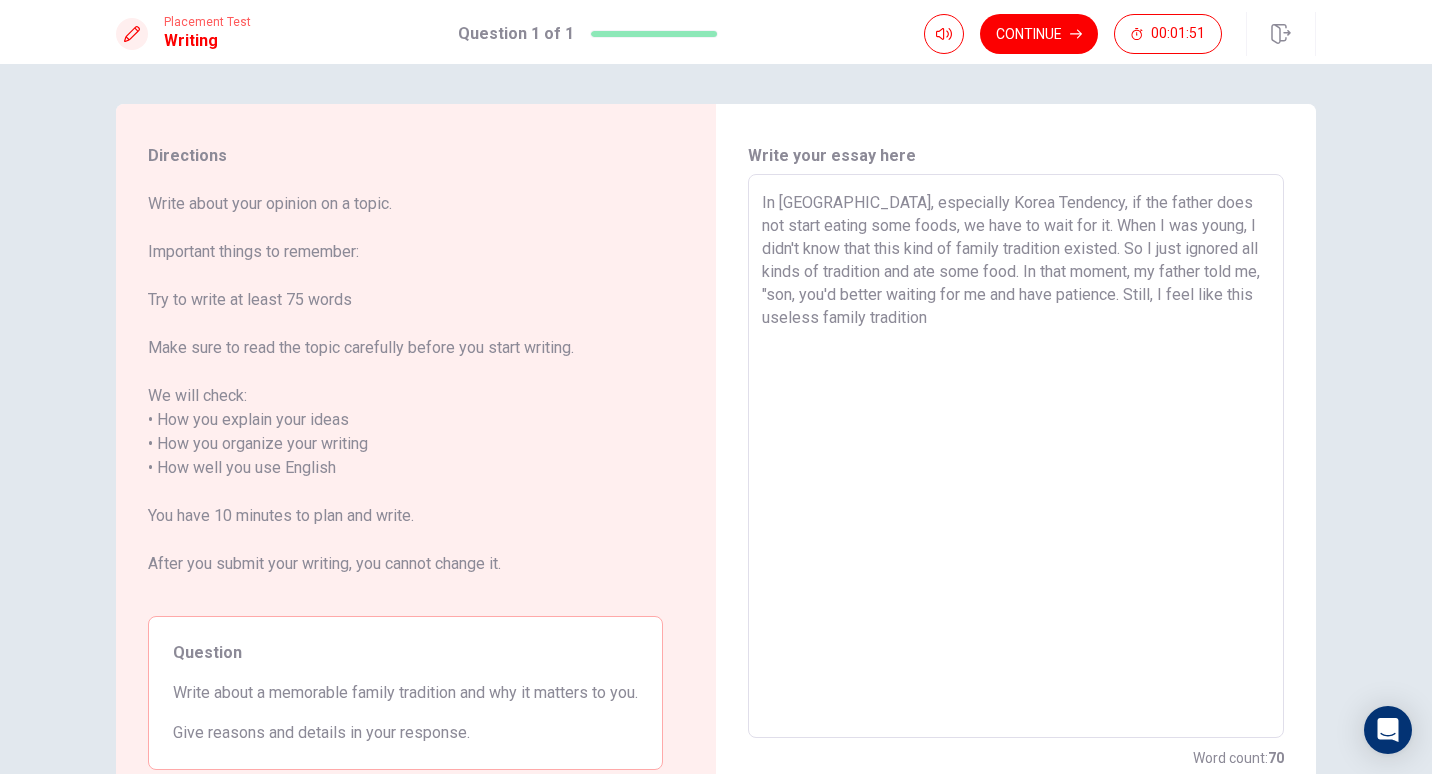 click on "In [GEOGRAPHIC_DATA], especially Korea Tendency, if the father does not start eating some foods, we have to wait for it. When I was young, I didn't know that this kind of family tradition existed. So I just ignored all kinds of tradition and ate some food. In that moment, my father told me, "son, you'd better waiting for me and have patience. Still, I feel like this useless family tradition" at bounding box center [1016, 456] 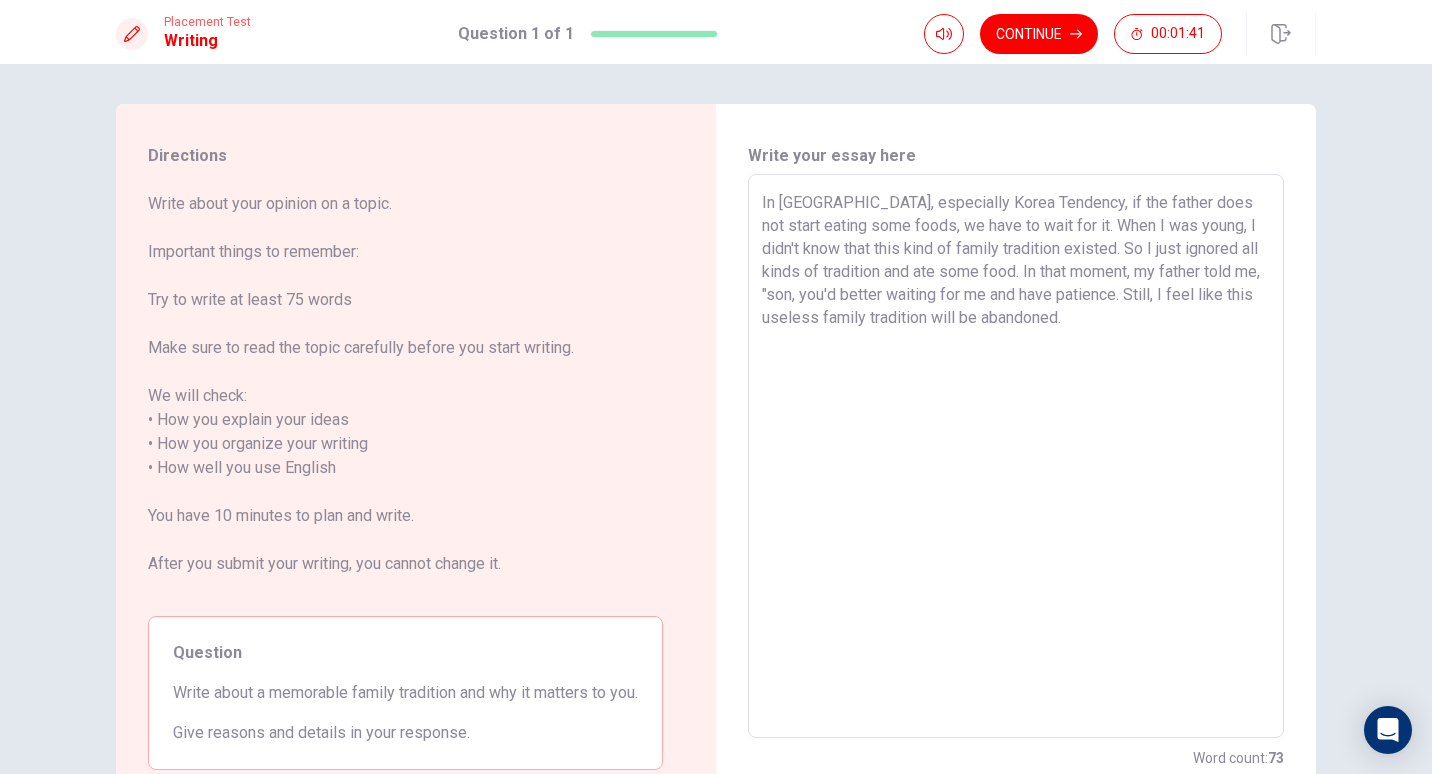 click on "In [GEOGRAPHIC_DATA], especially Korea Tendency, if the father does not start eating some foods, we have to wait for it. When I was young, I didn't know that this kind of family tradition existed. So I just ignored all kinds of tradition and ate some food. In that moment, my father told me, "son, you'd better waiting for me and have patience. Still, I feel like this useless family tradition will be abandoned." at bounding box center [1016, 456] 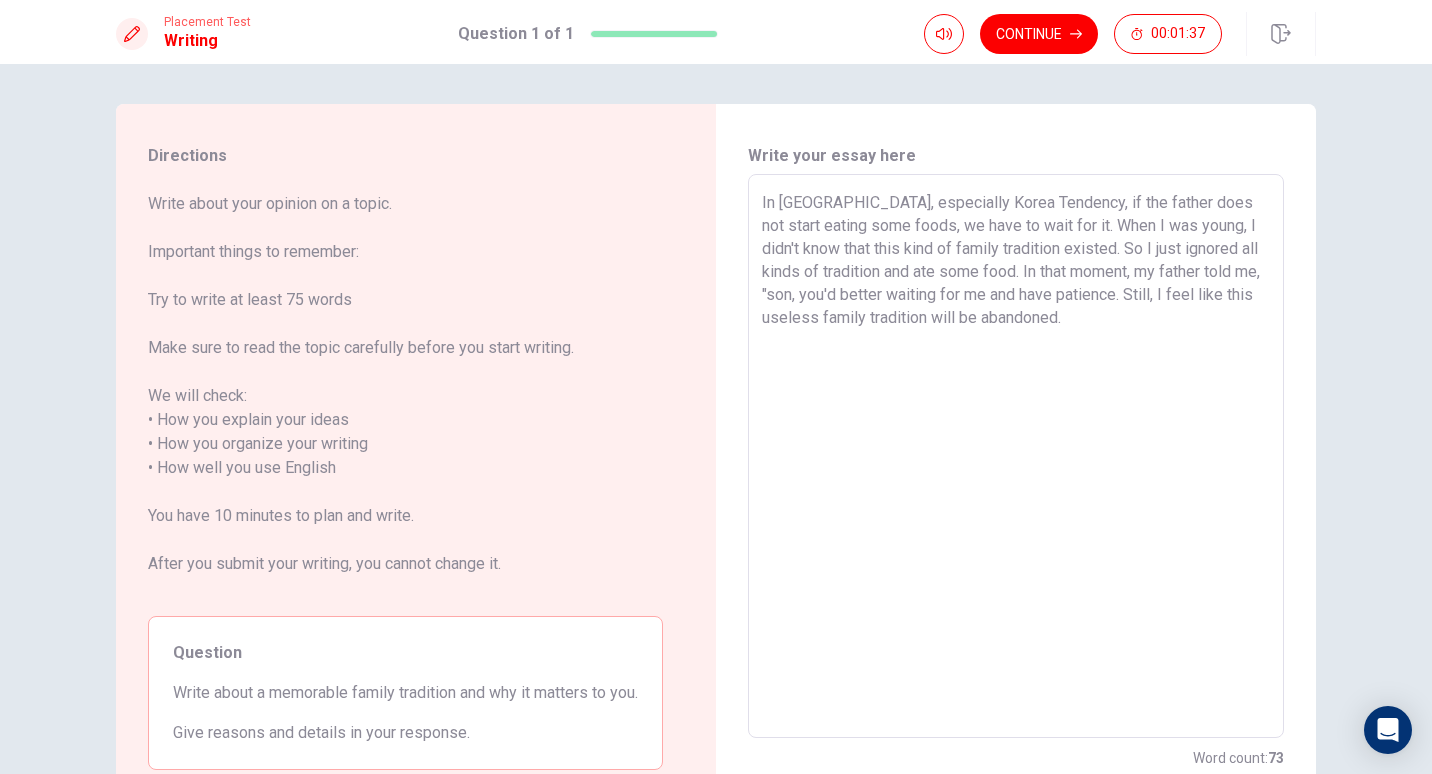 click on "In [GEOGRAPHIC_DATA], especially Korea Tendency, if the father does not start eating some foods, we have to wait for it. When I was young, I didn't know that this kind of family tradition existed. So I just ignored all kinds of tradition and ate some food. In that moment, my father told me, "son, you'd better waiting for me and have patience. Still, I feel like this useless family tradition will be abandoned." at bounding box center (1016, 456) 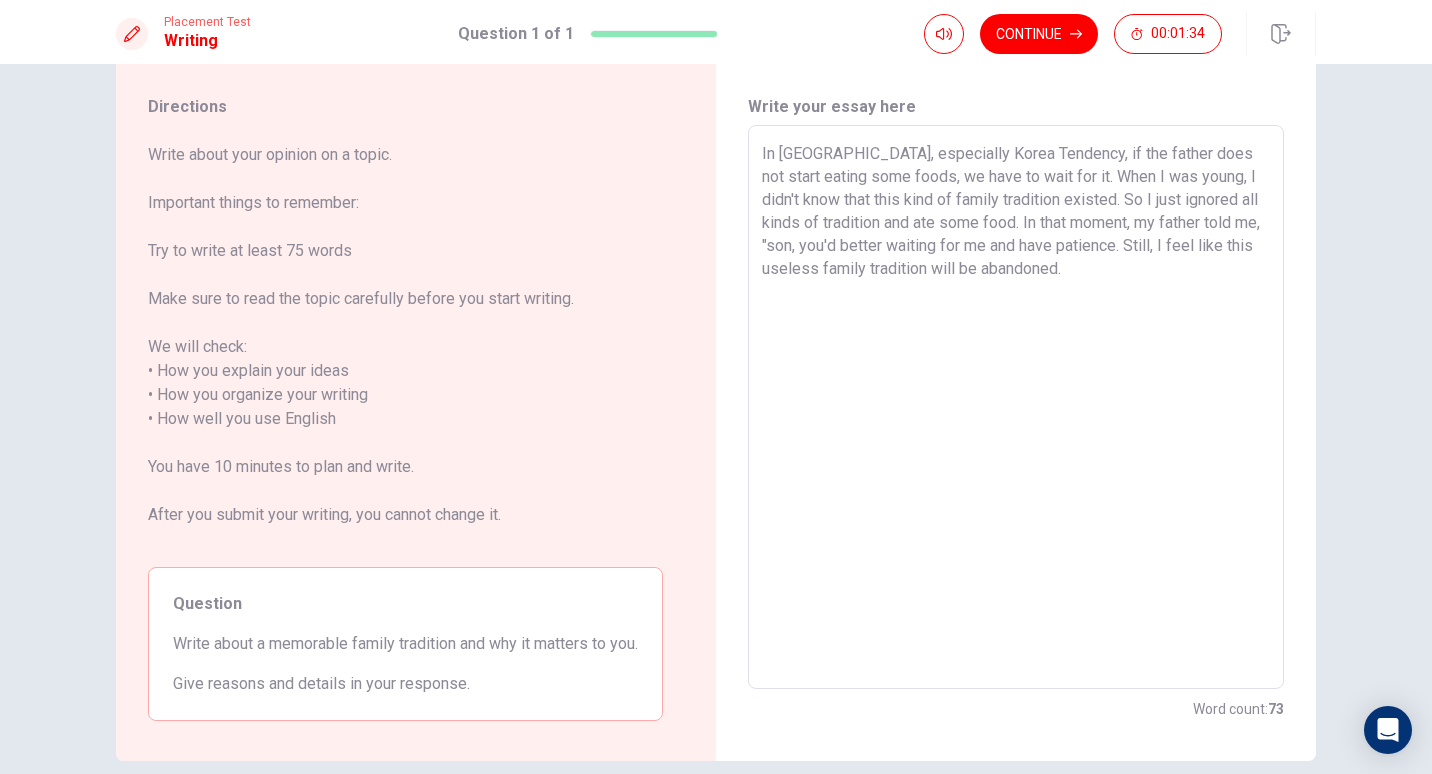 scroll, scrollTop: 0, scrollLeft: 0, axis: both 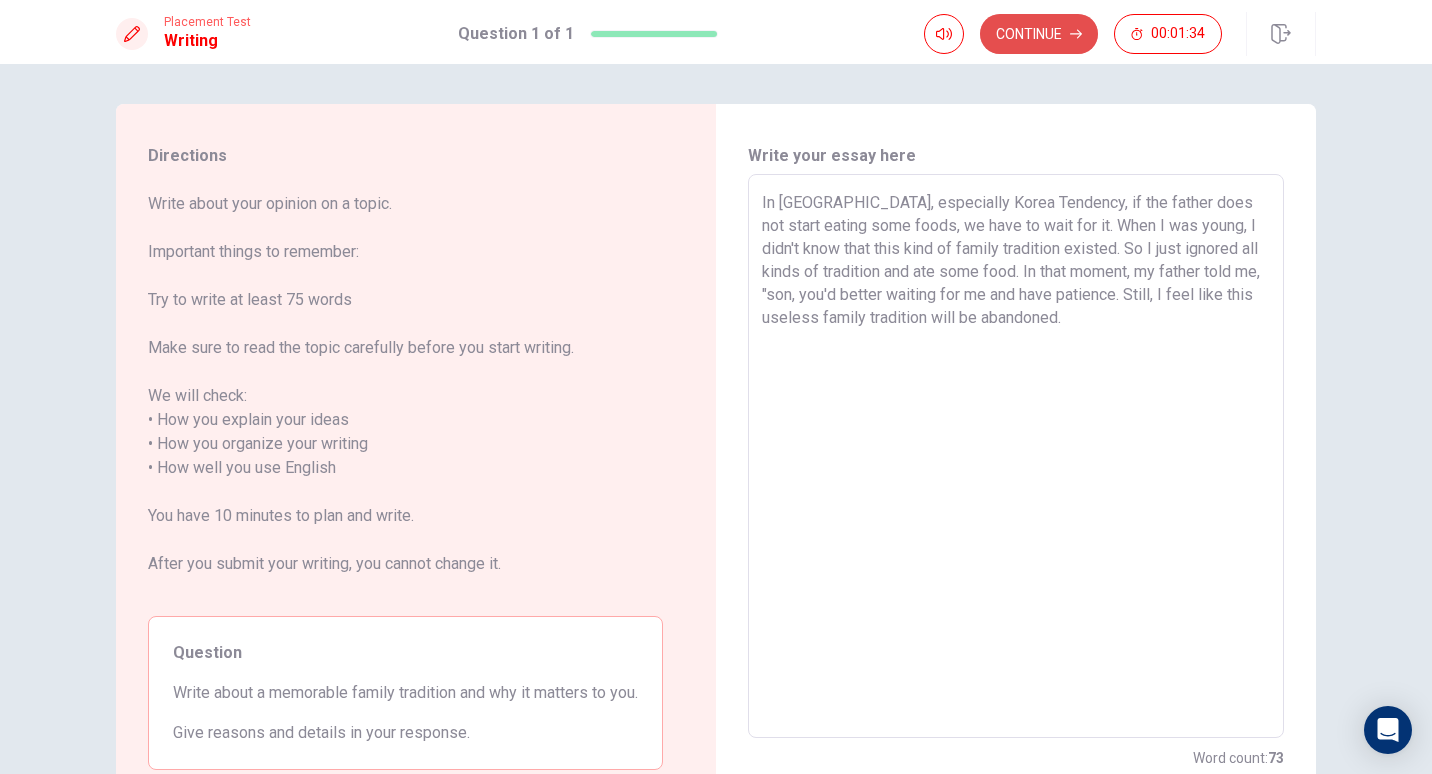 click 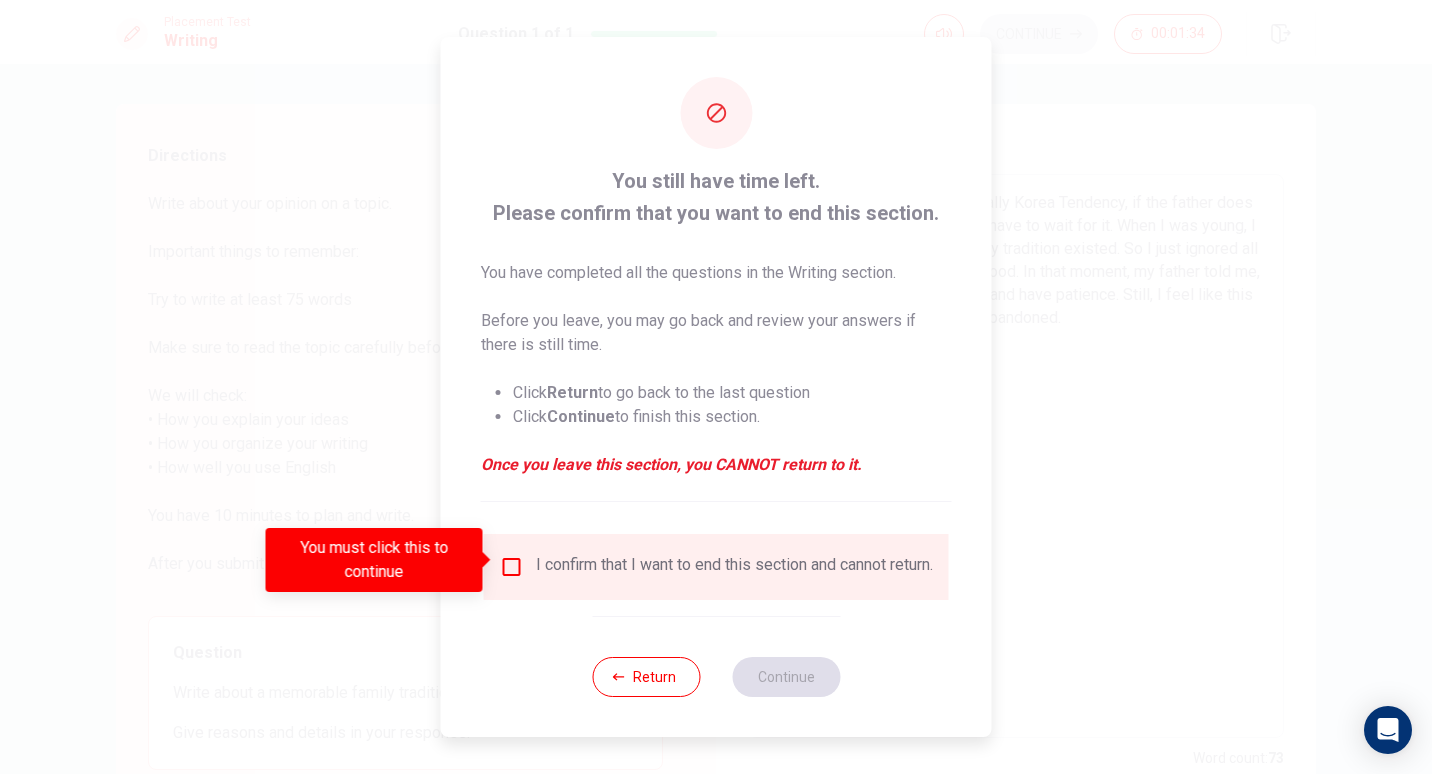 drag, startPoint x: 582, startPoint y: 587, endPoint x: 573, endPoint y: 578, distance: 12.727922 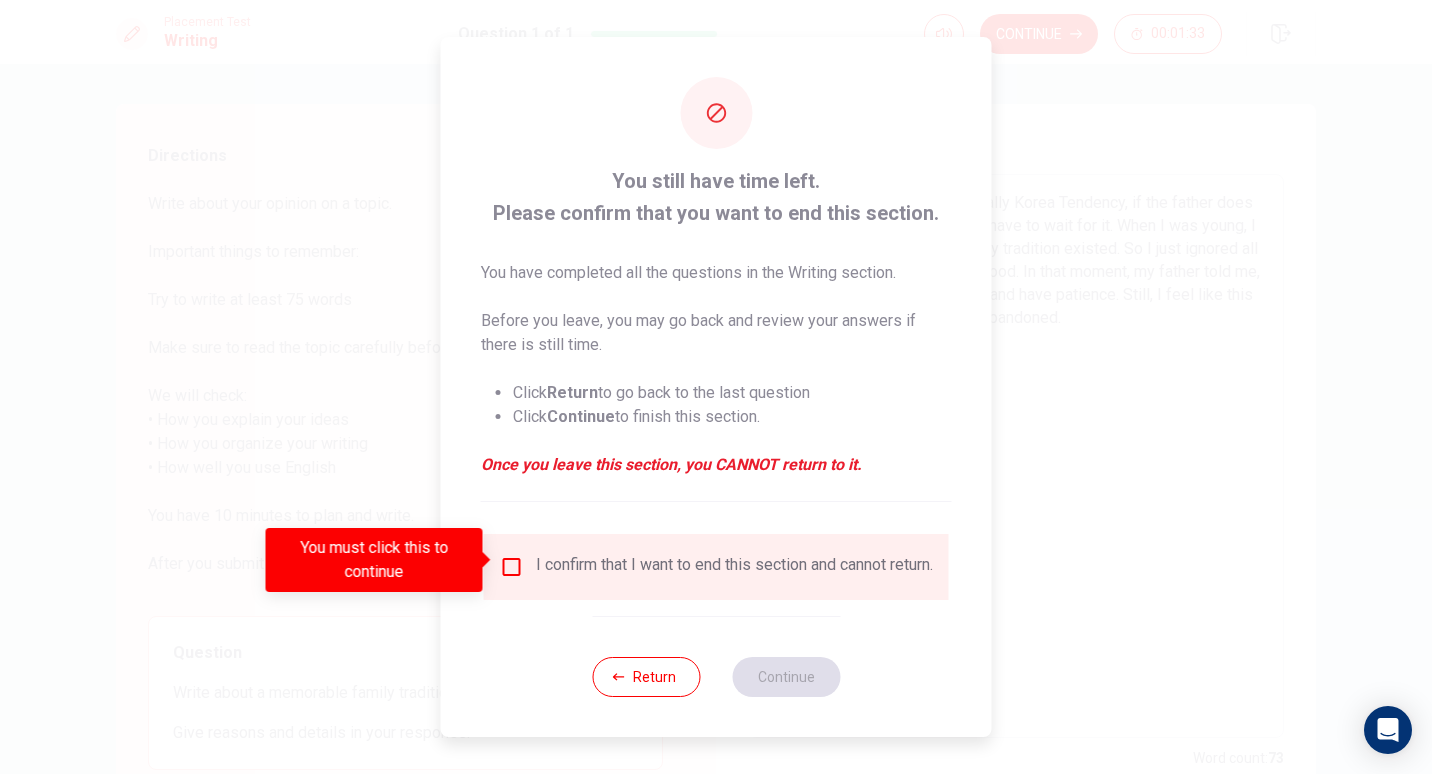 click on "I confirm that I want to end this section and cannot return." at bounding box center [716, 567] 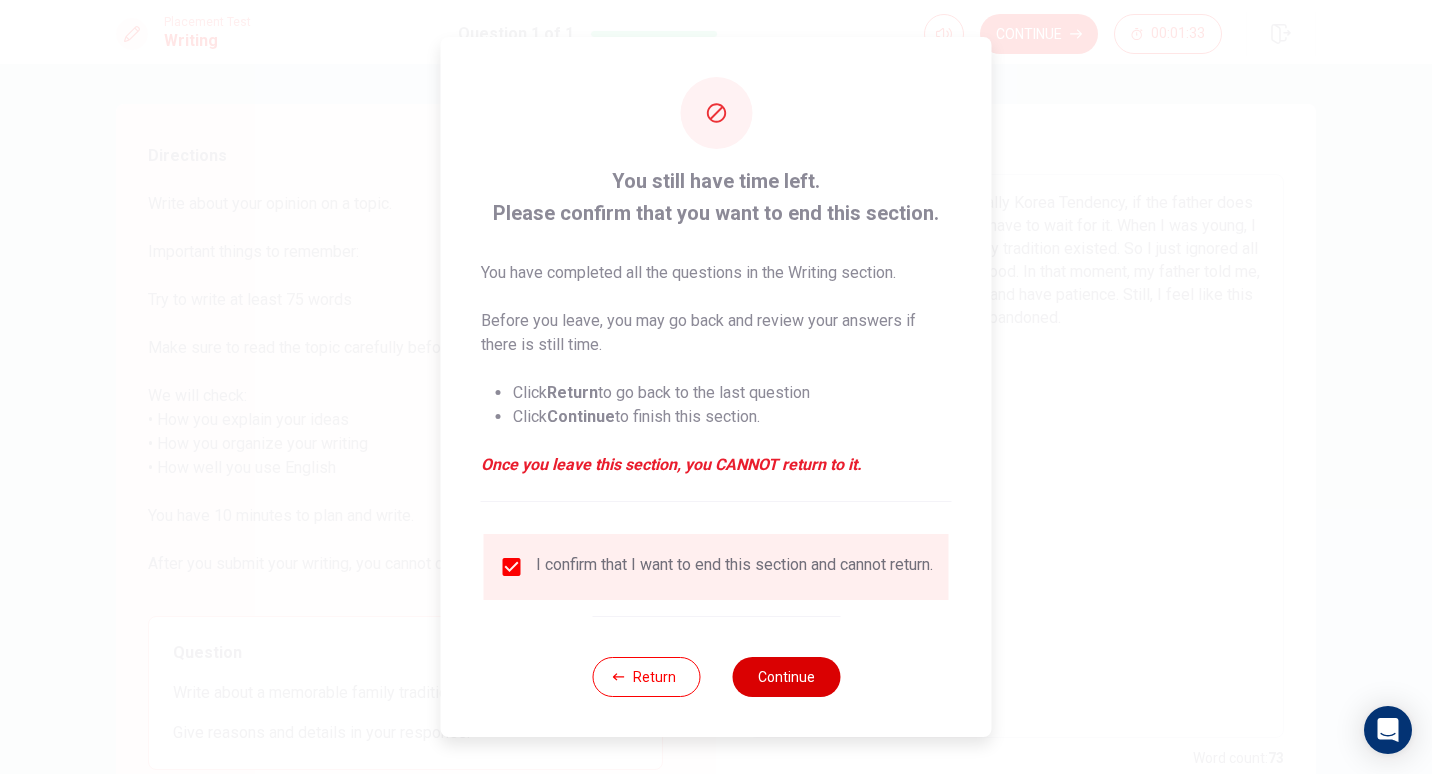 click on "Continue" at bounding box center (786, 677) 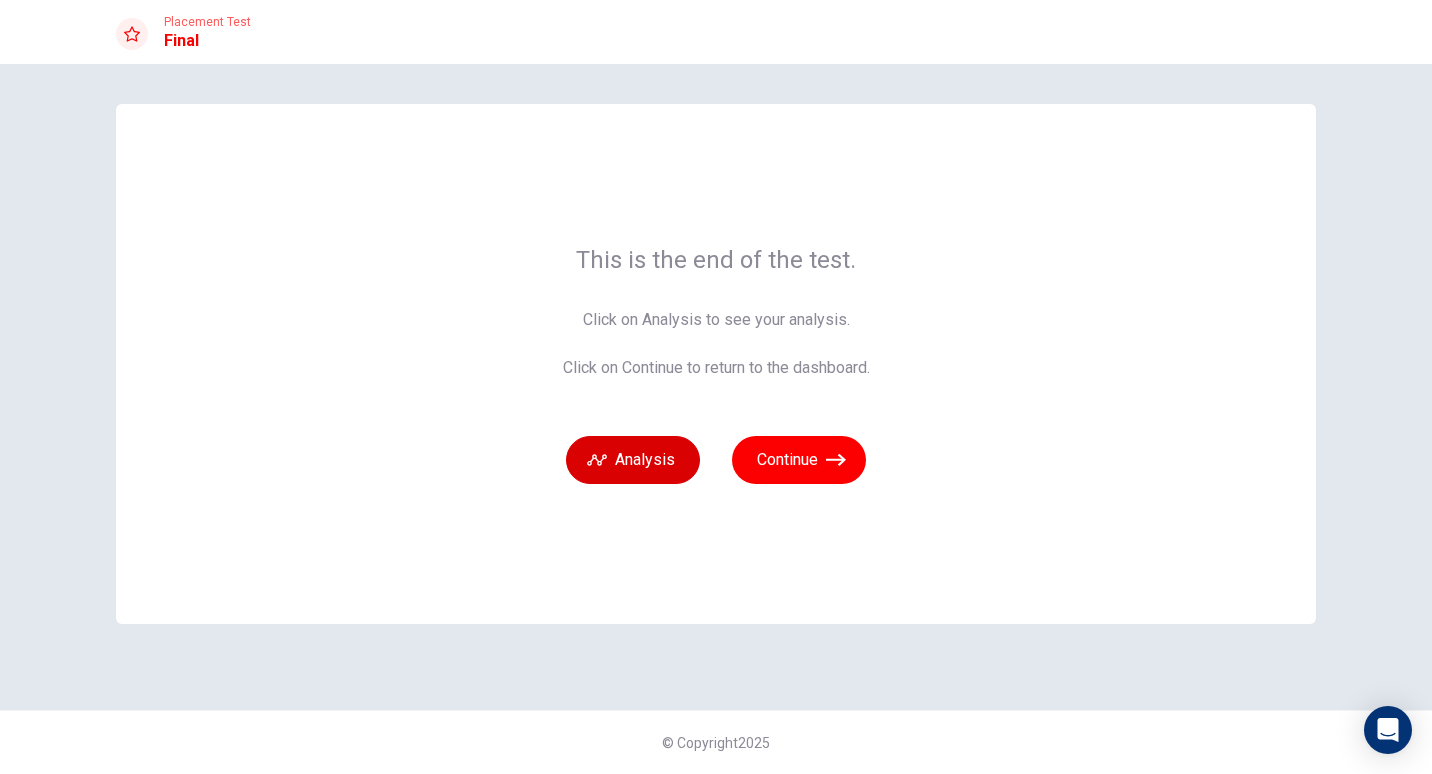 click on "Analysis" at bounding box center (633, 460) 